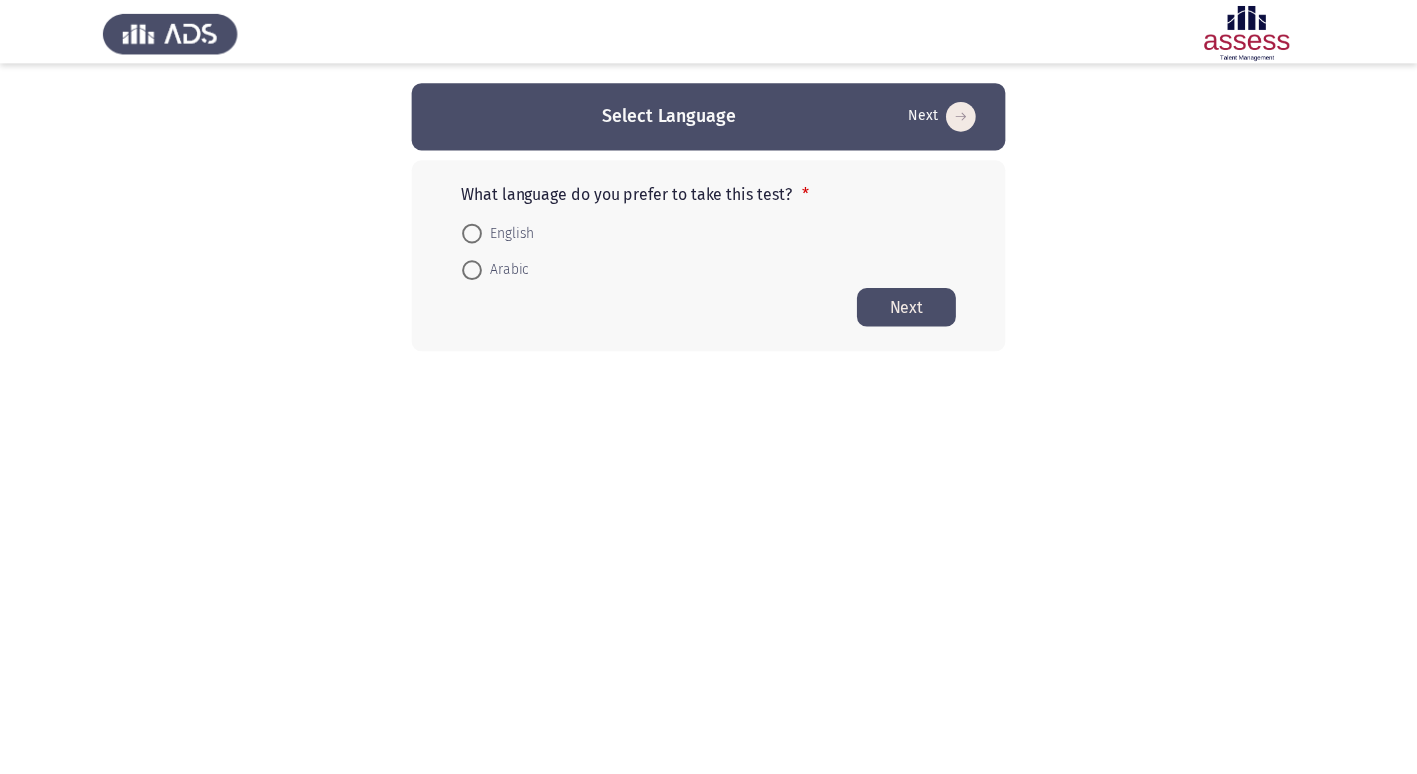 scroll, scrollTop: 0, scrollLeft: 0, axis: both 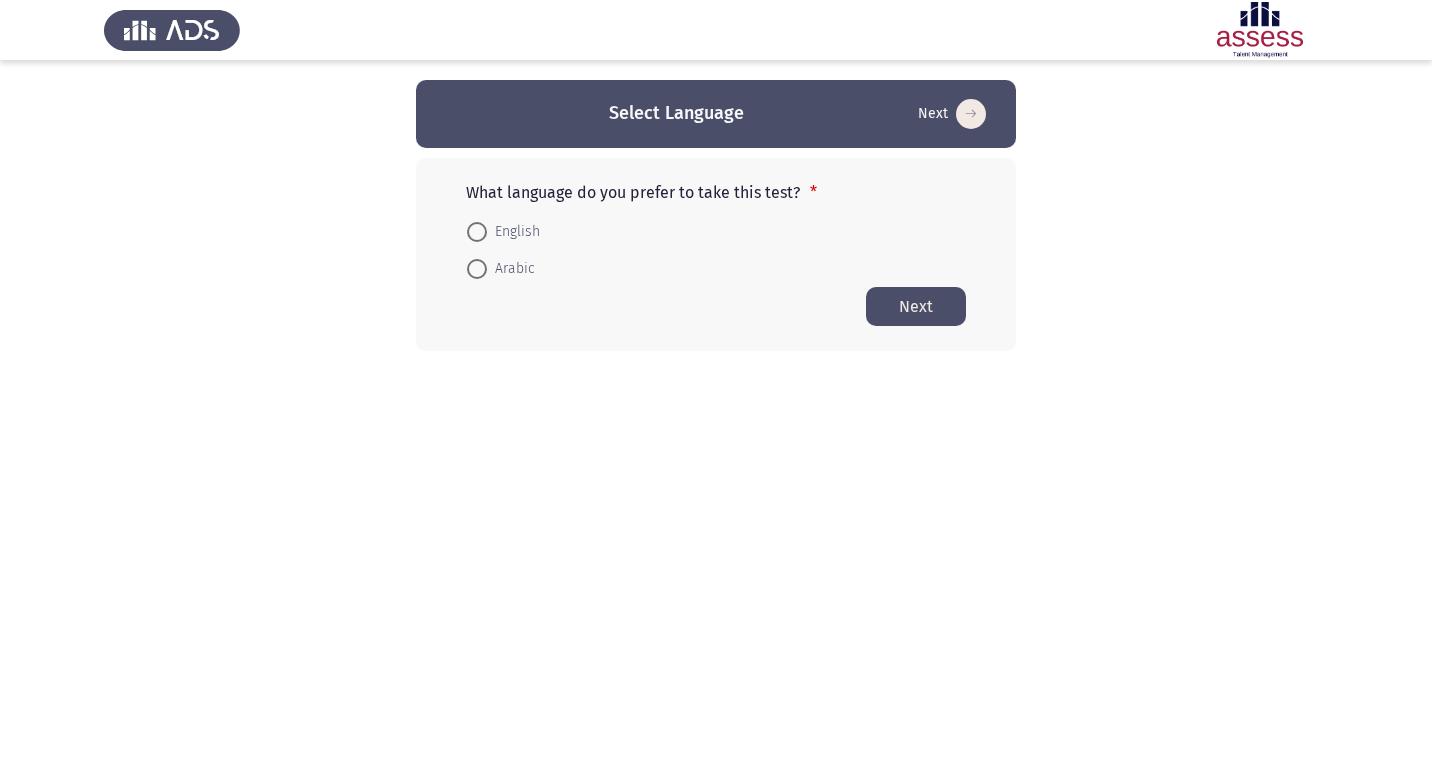 click at bounding box center (477, 269) 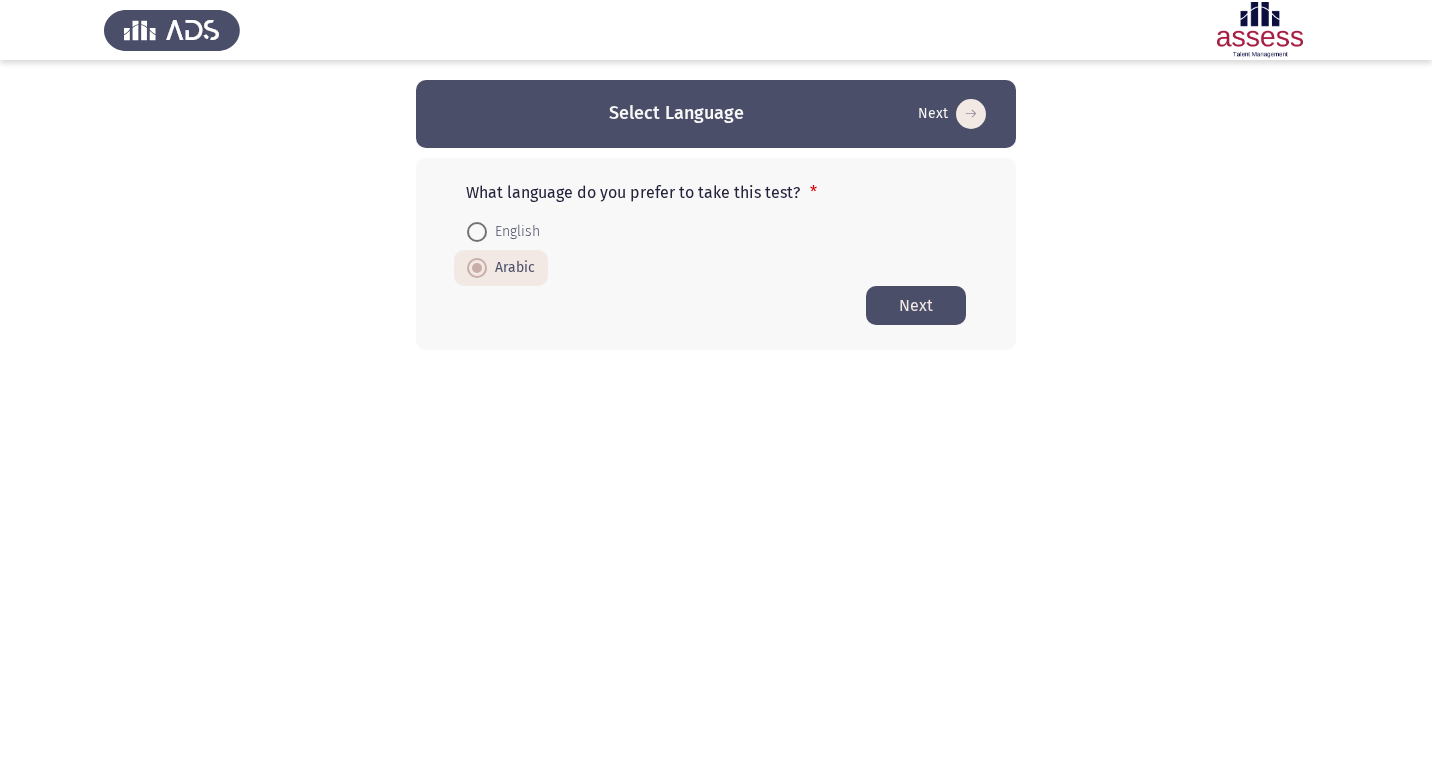 click on "Next" 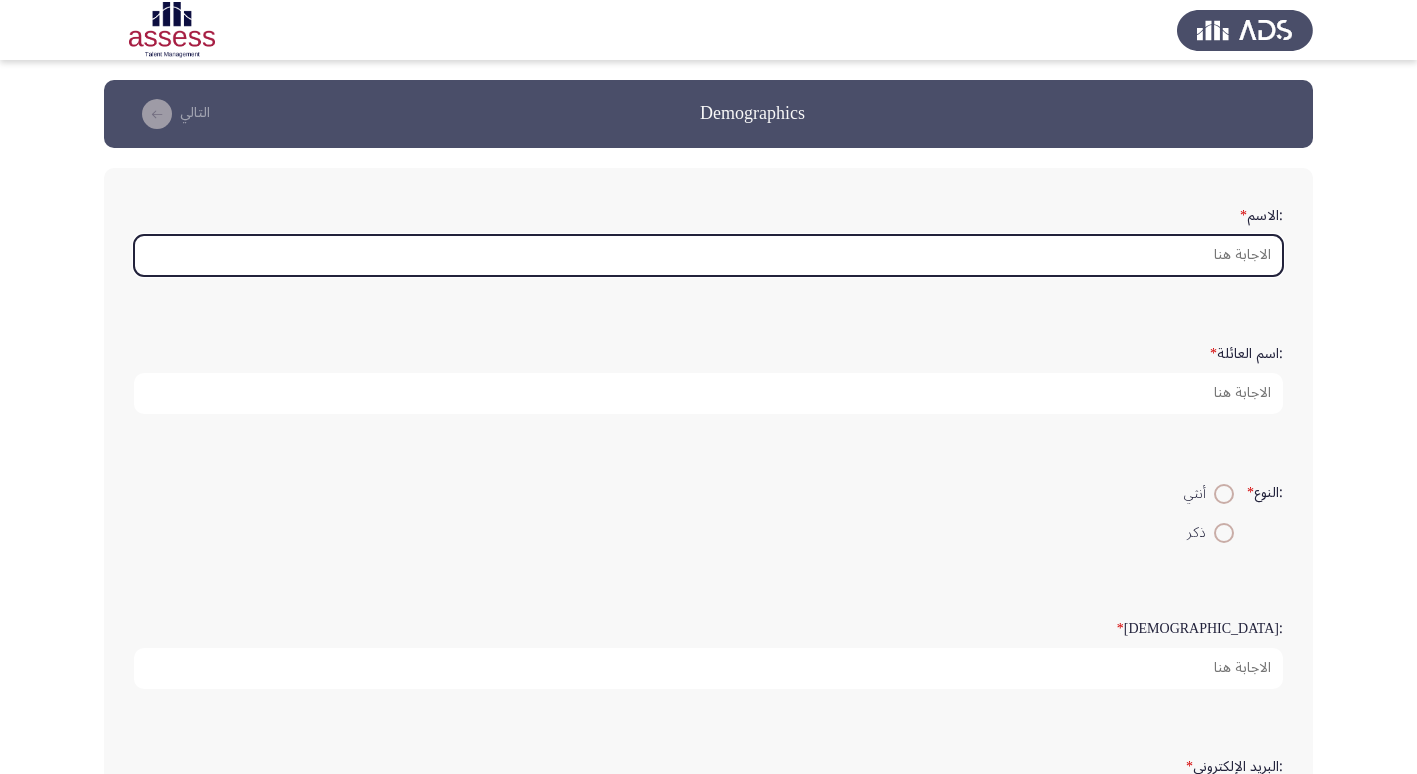 click on ":الاسم   *" at bounding box center (708, 255) 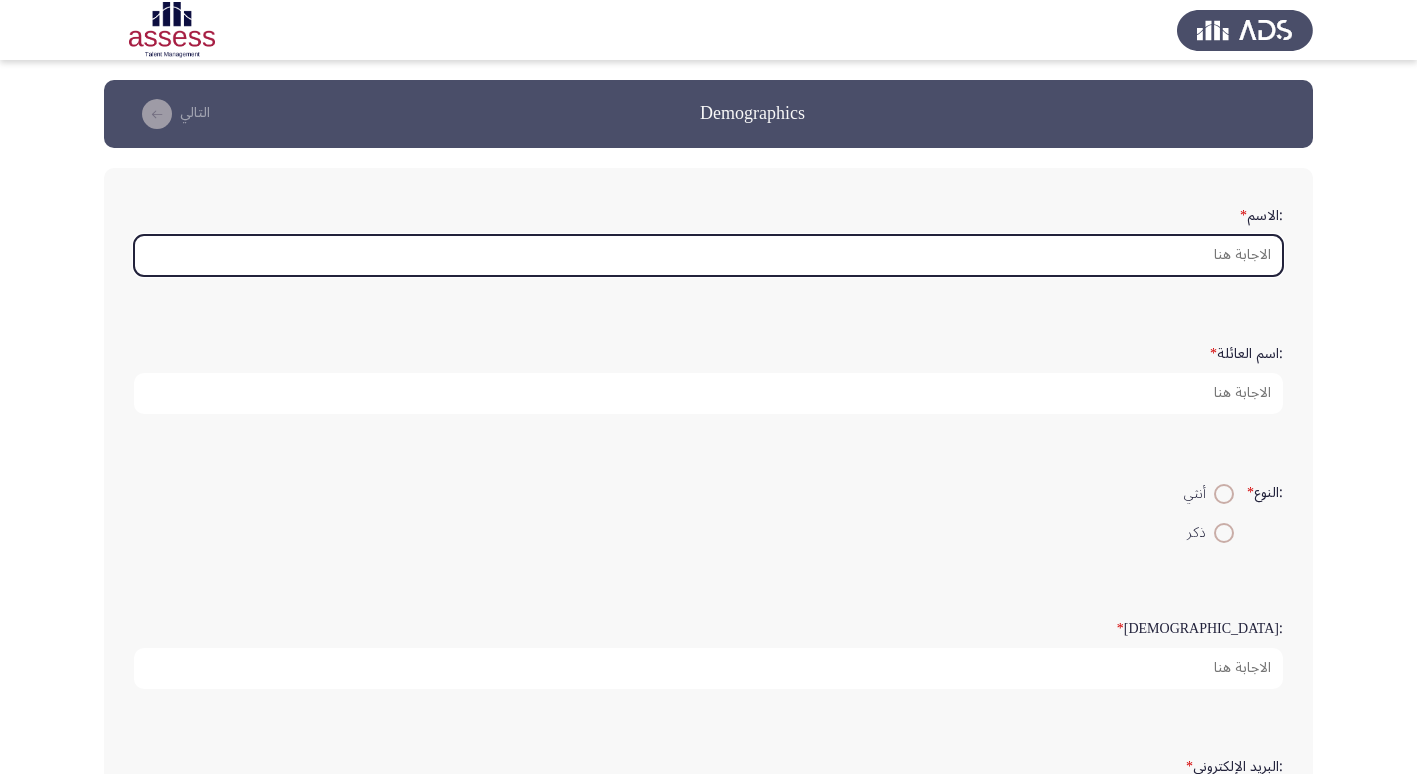 type on "l" 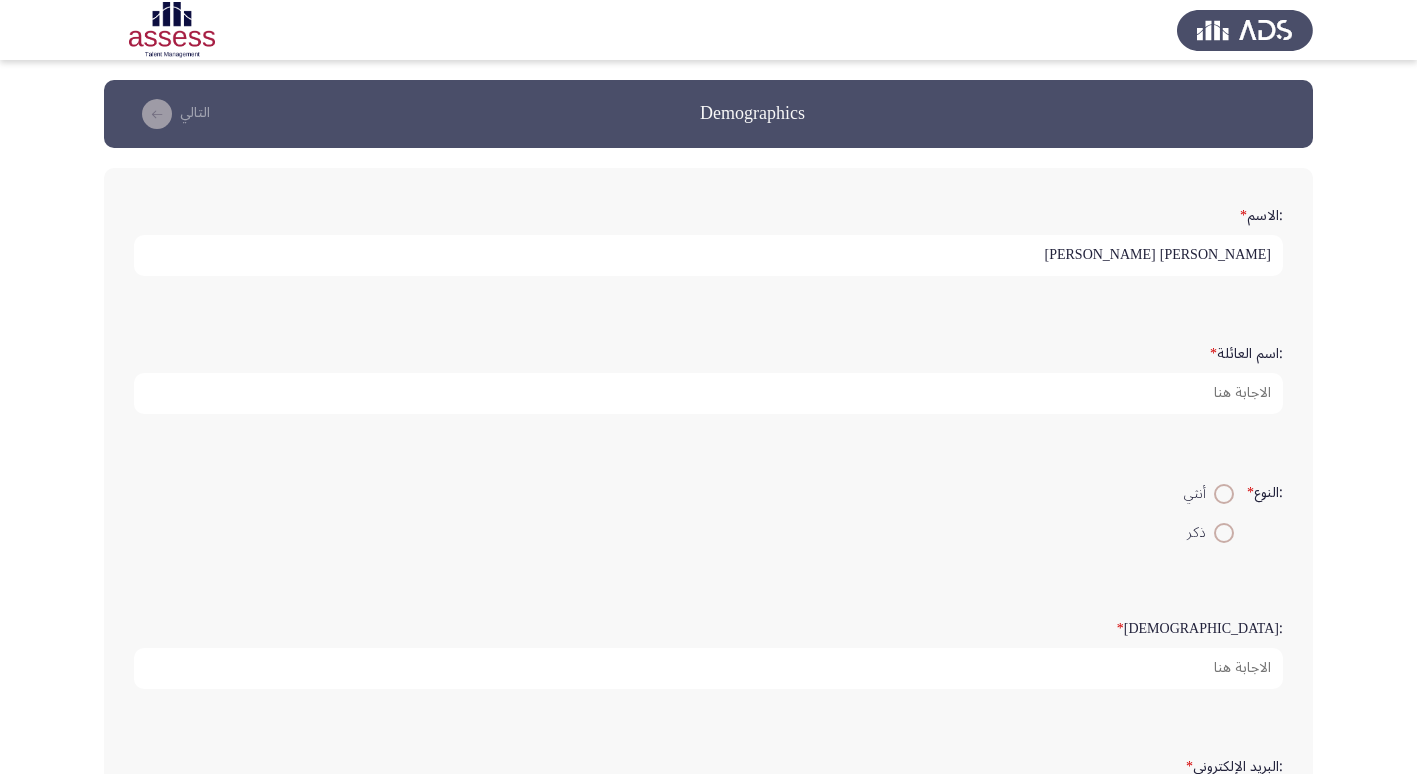 type on "[PERSON_NAME] [PERSON_NAME]" 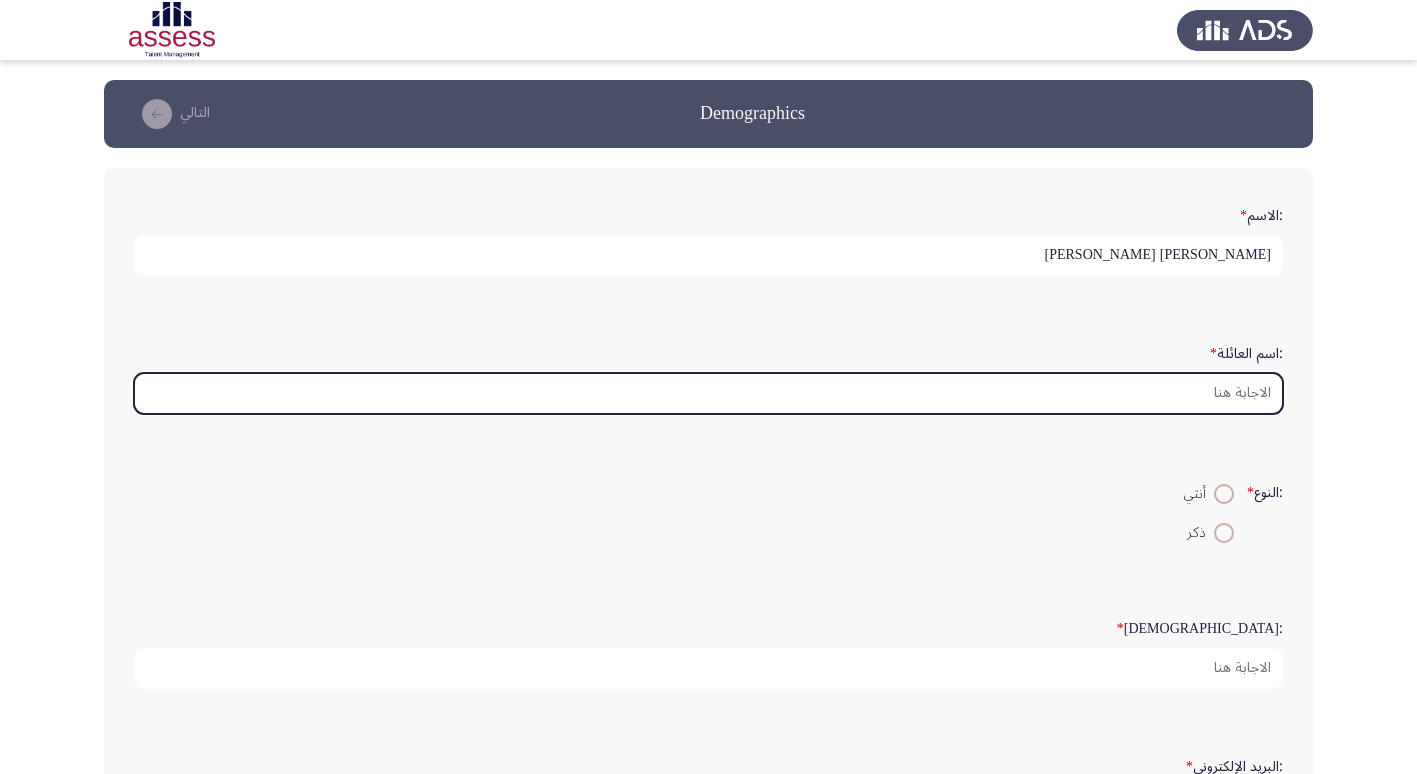 click on ":اسم العائلة   *" at bounding box center [708, 393] 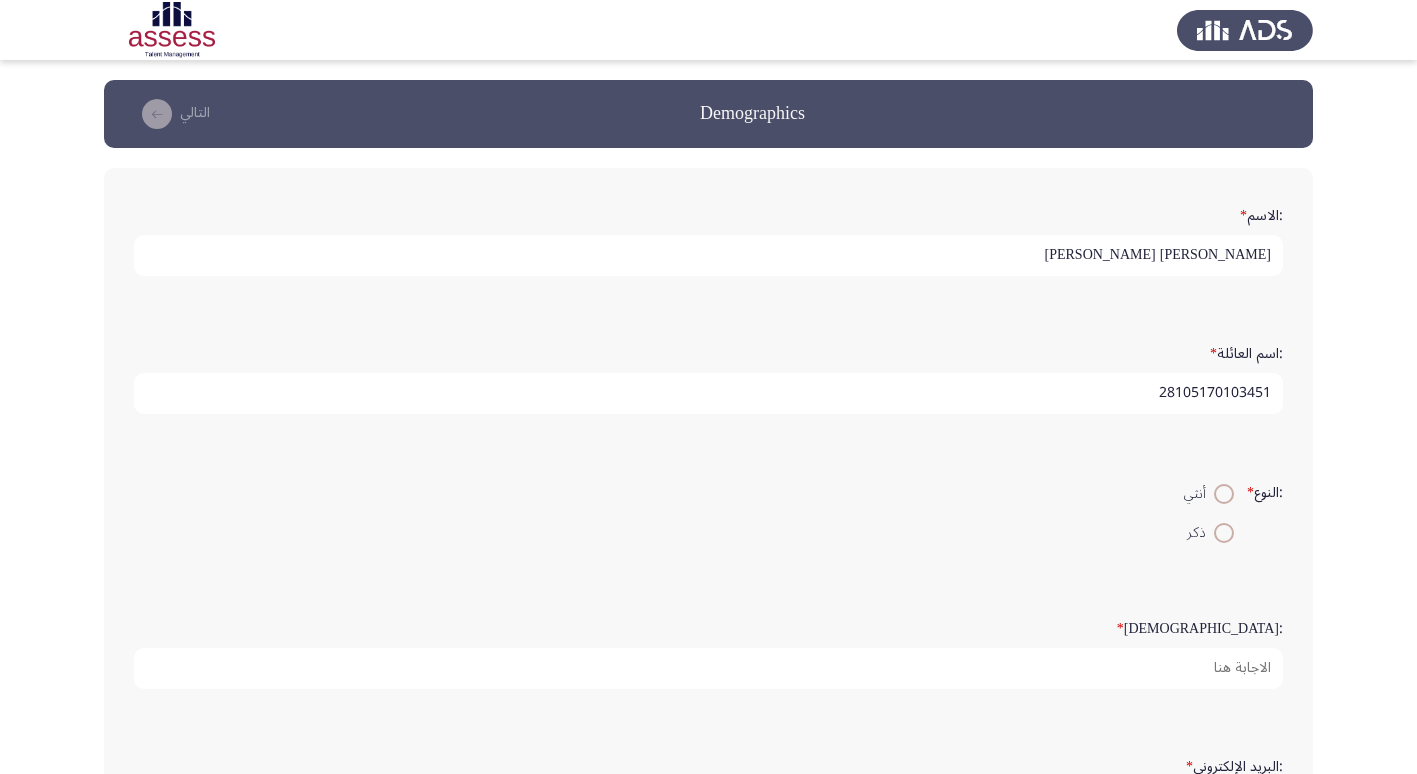 type on "28105170103451" 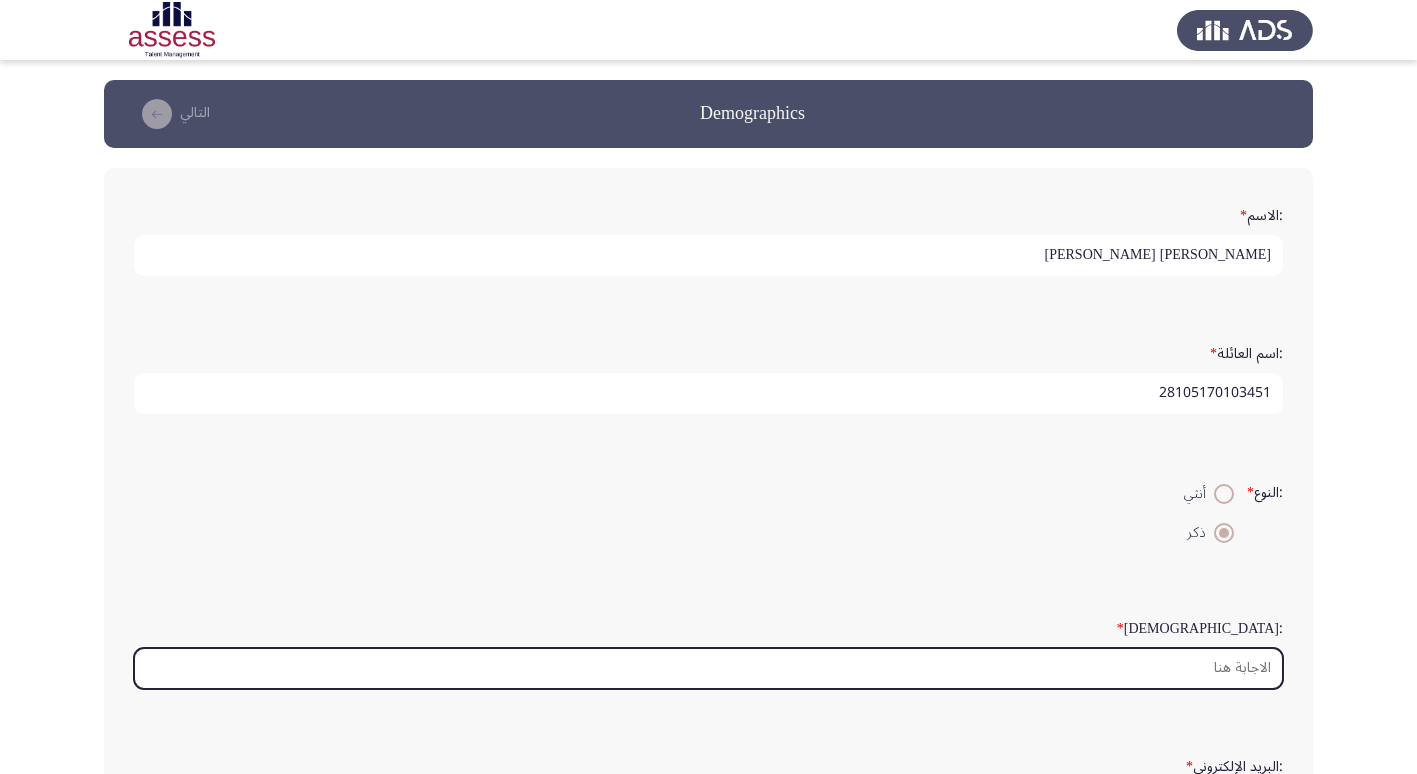 click on ":السن   *" at bounding box center [708, 668] 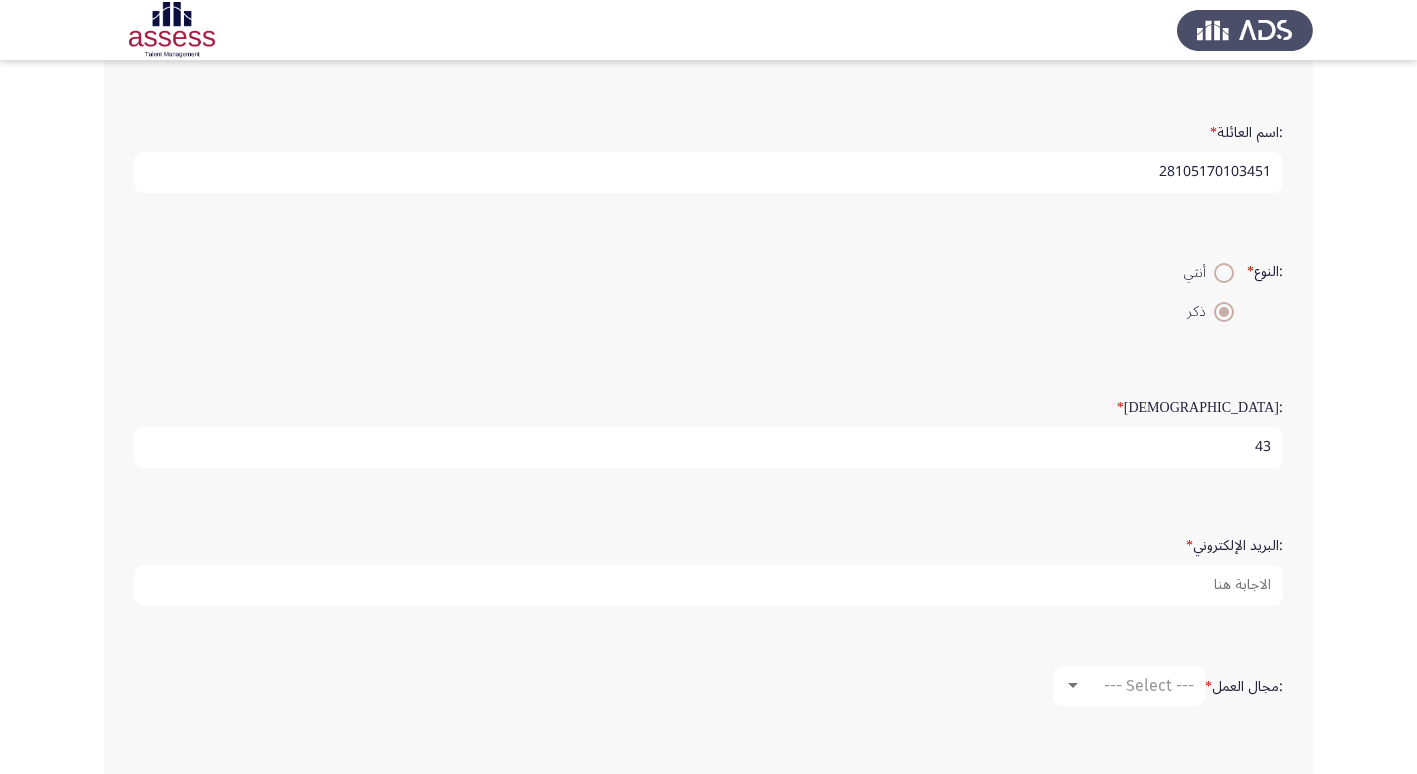 scroll, scrollTop: 240, scrollLeft: 0, axis: vertical 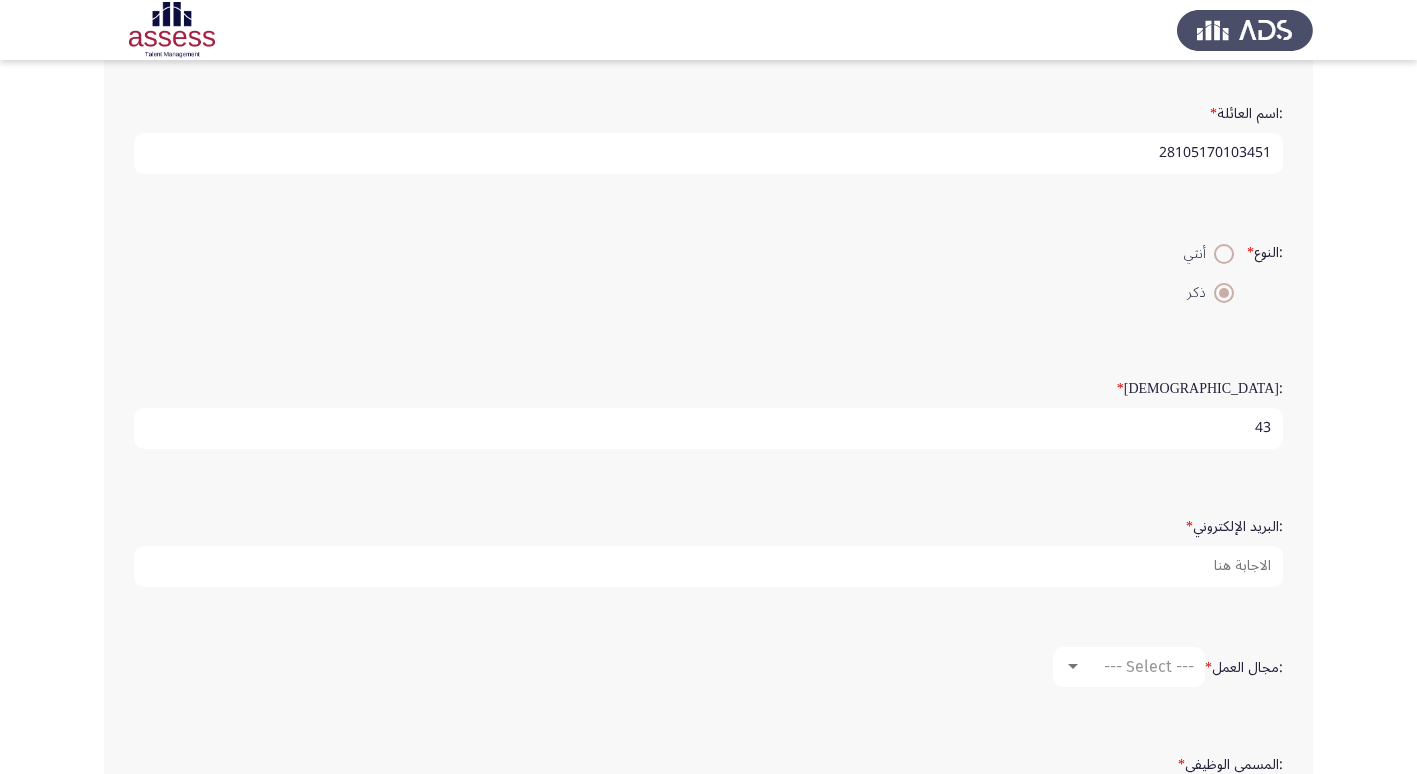 type on "43" 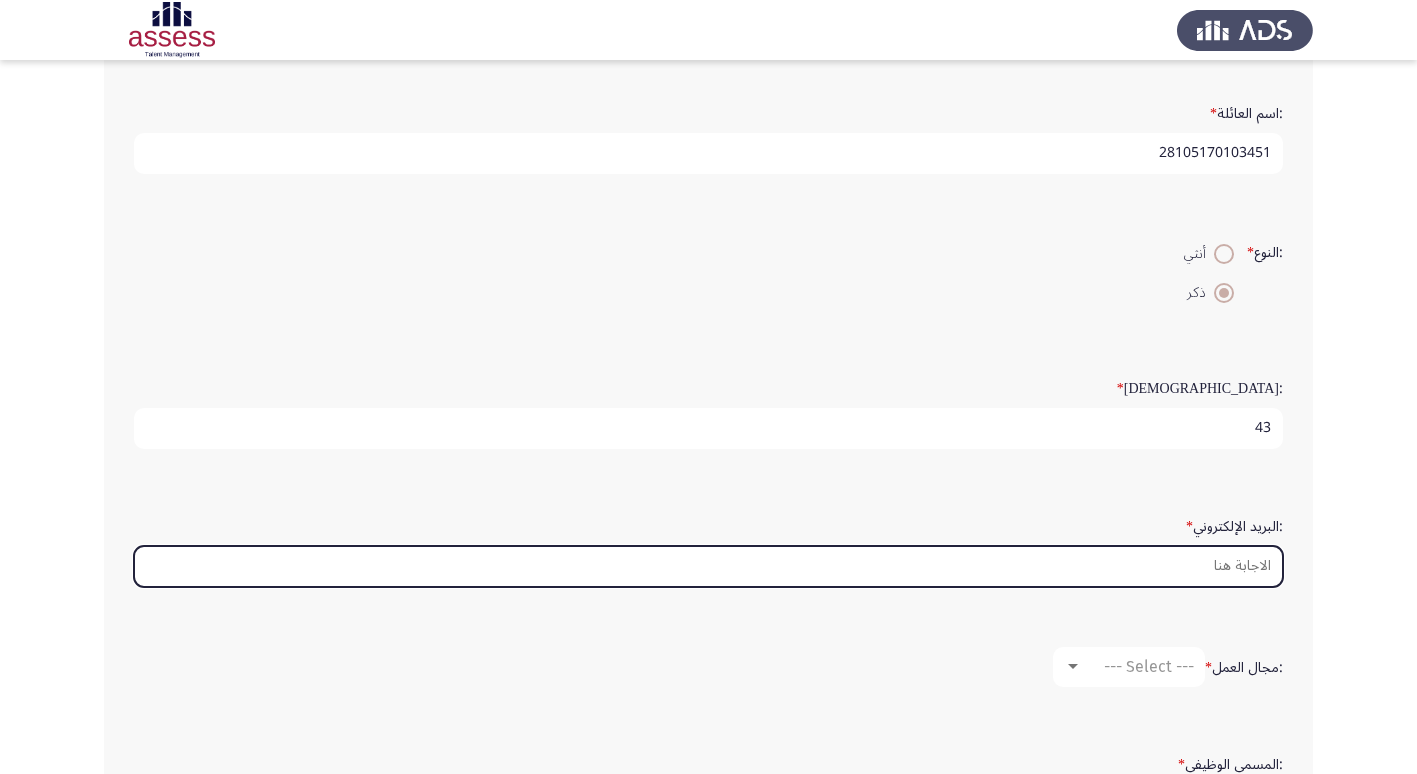 click on ":البريد الإلكتروني   *" at bounding box center (708, 566) 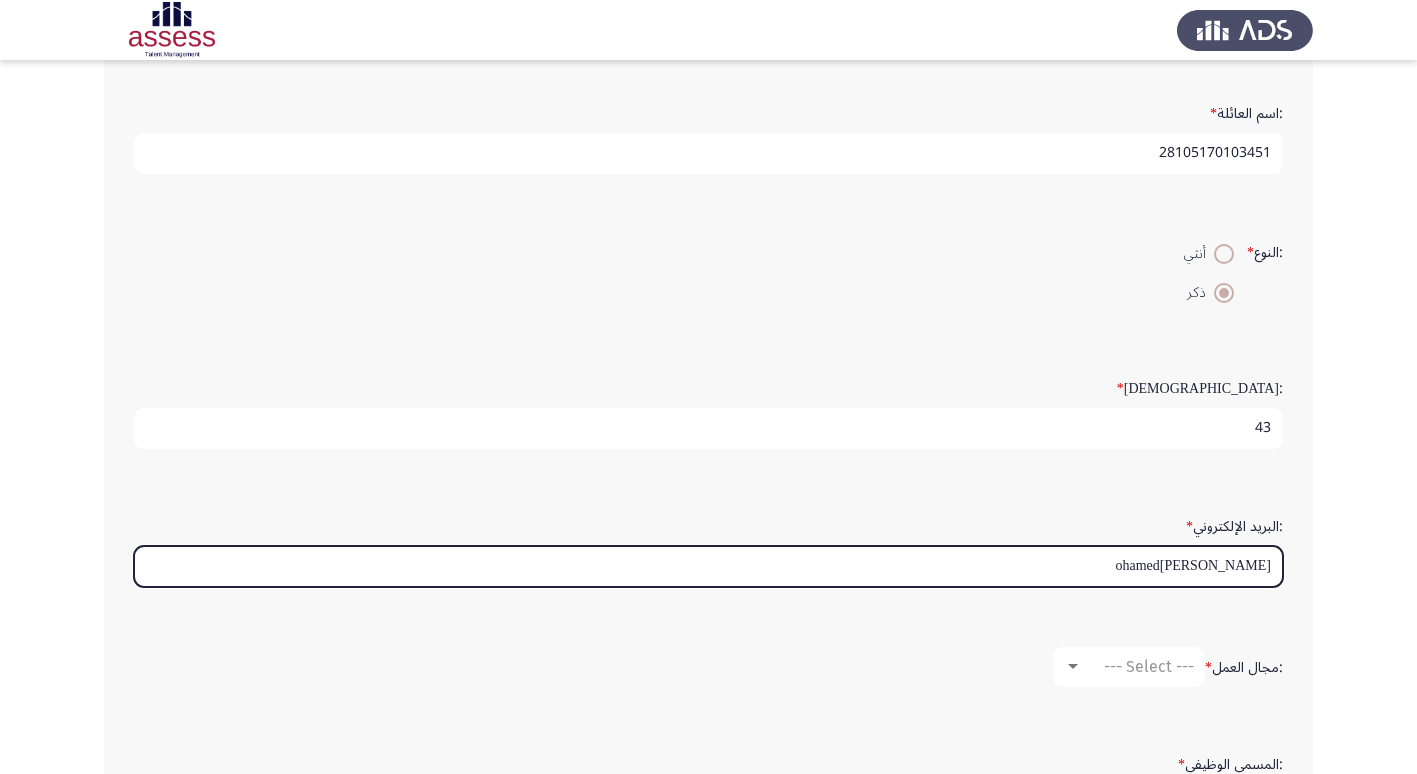 click on "[PERSON_NAME]ohamed" at bounding box center [708, 566] 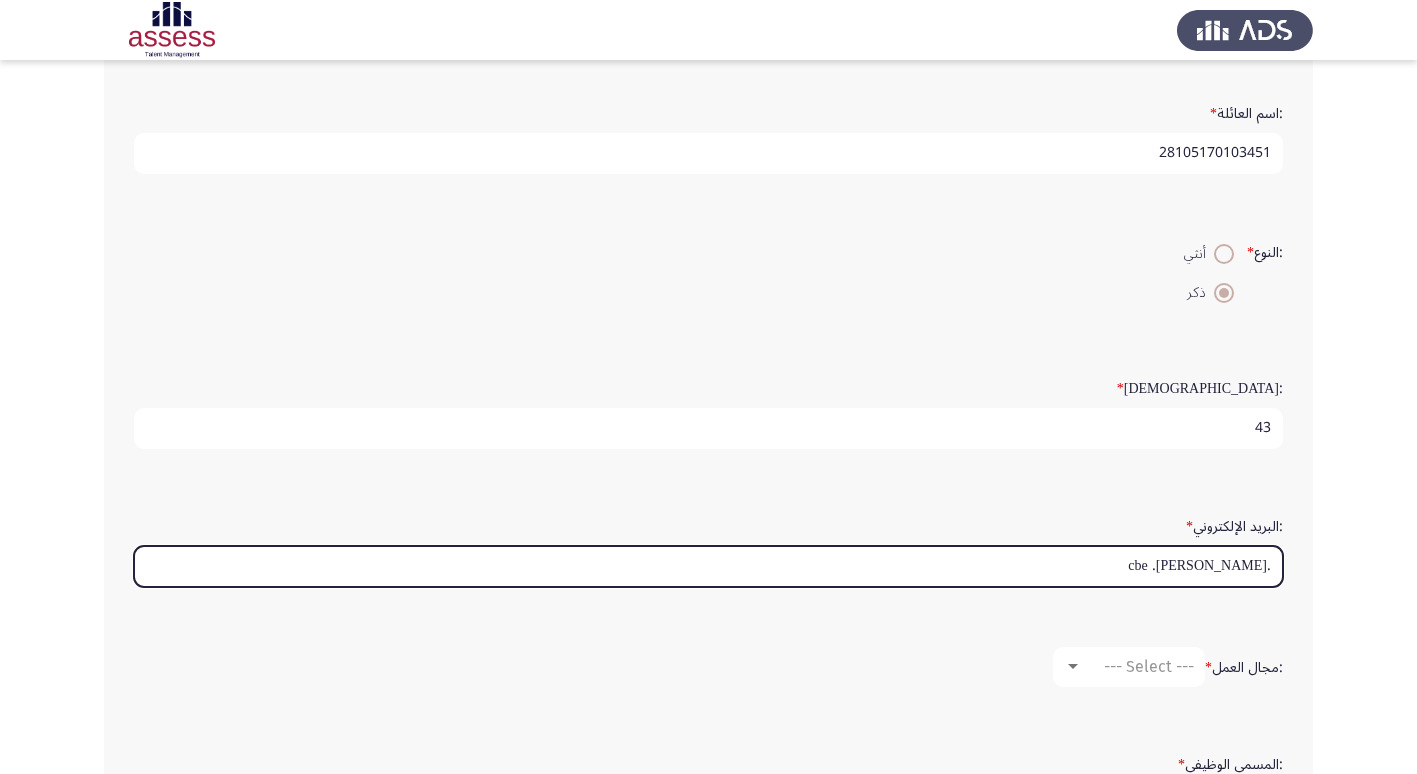 drag, startPoint x: 1273, startPoint y: 565, endPoint x: 1261, endPoint y: 564, distance: 12.0415945 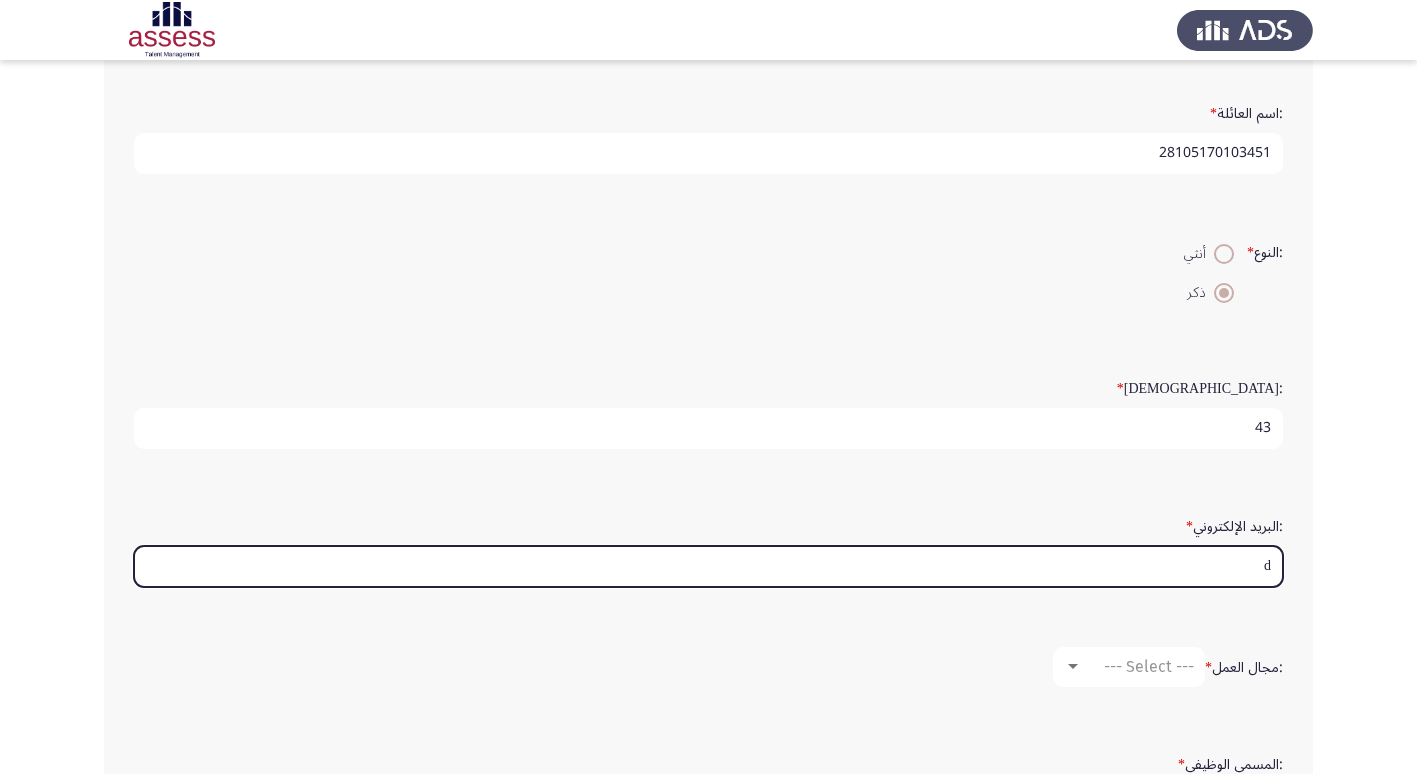 click on "d" at bounding box center (708, 566) 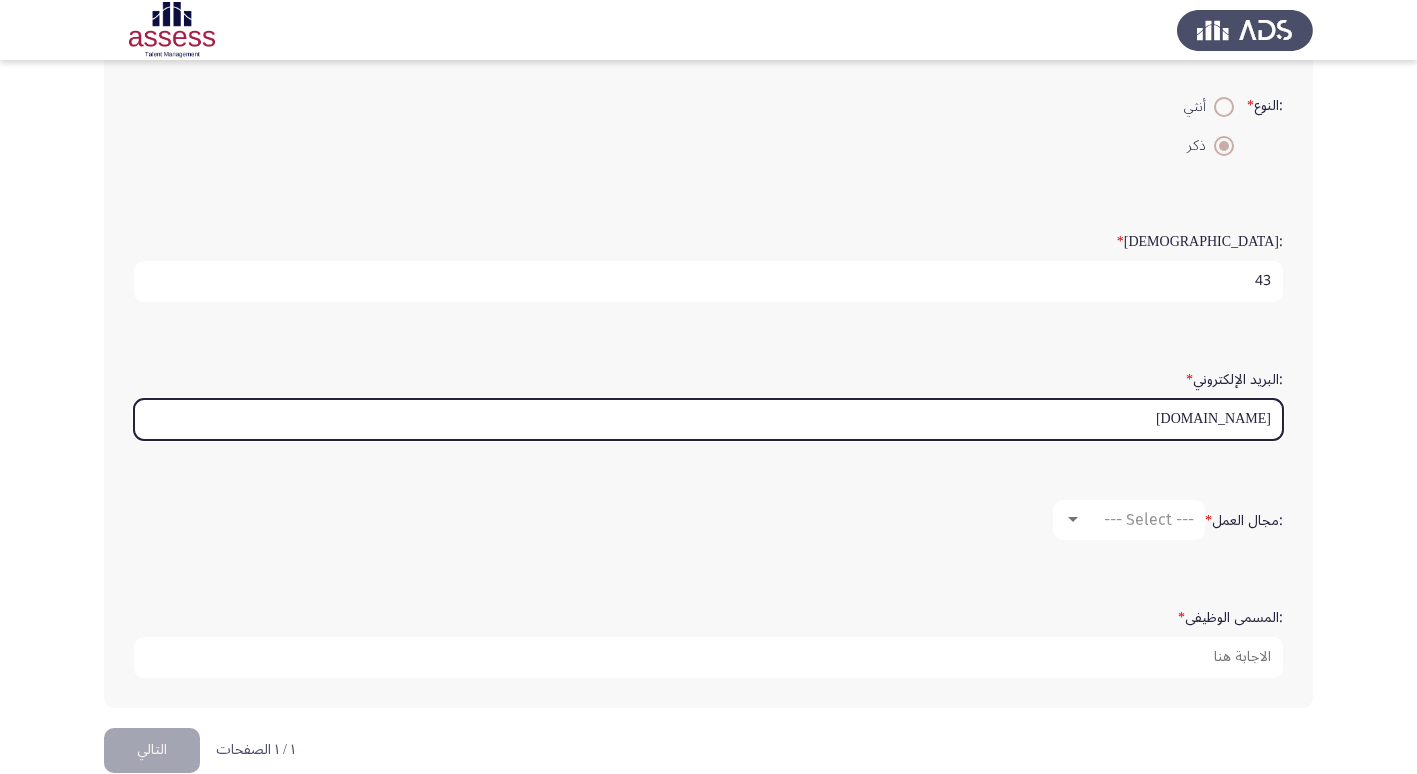 scroll, scrollTop: 400, scrollLeft: 0, axis: vertical 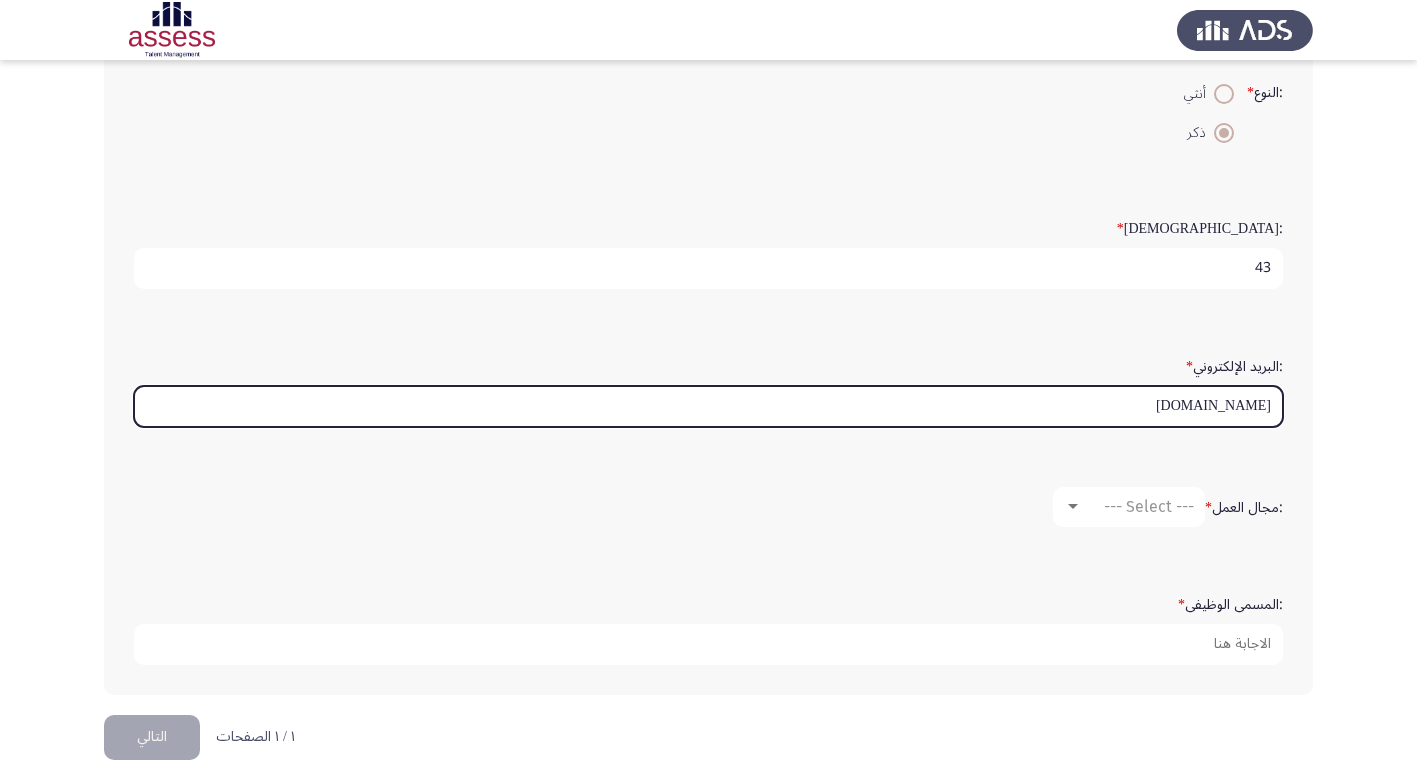 type on "[DOMAIN_NAME]" 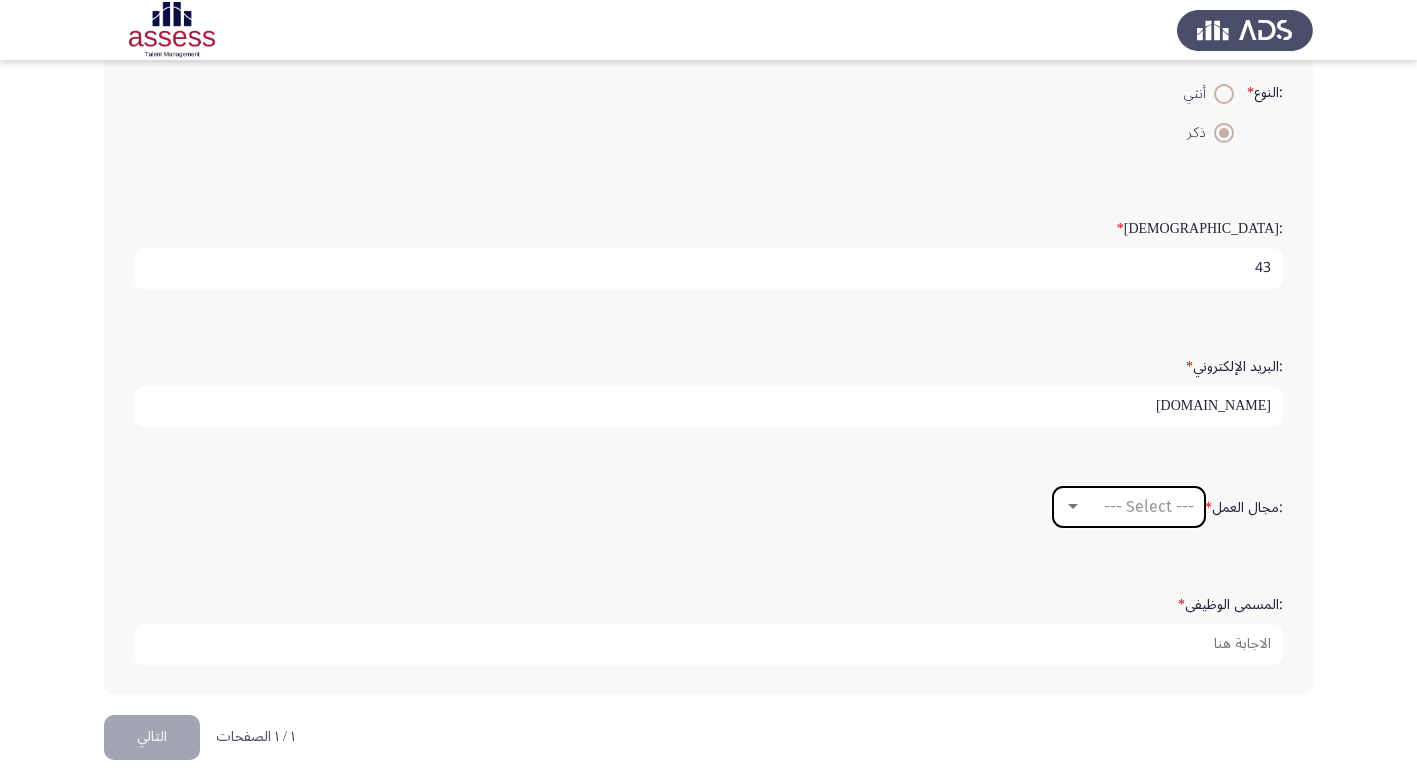 click at bounding box center (1073, 507) 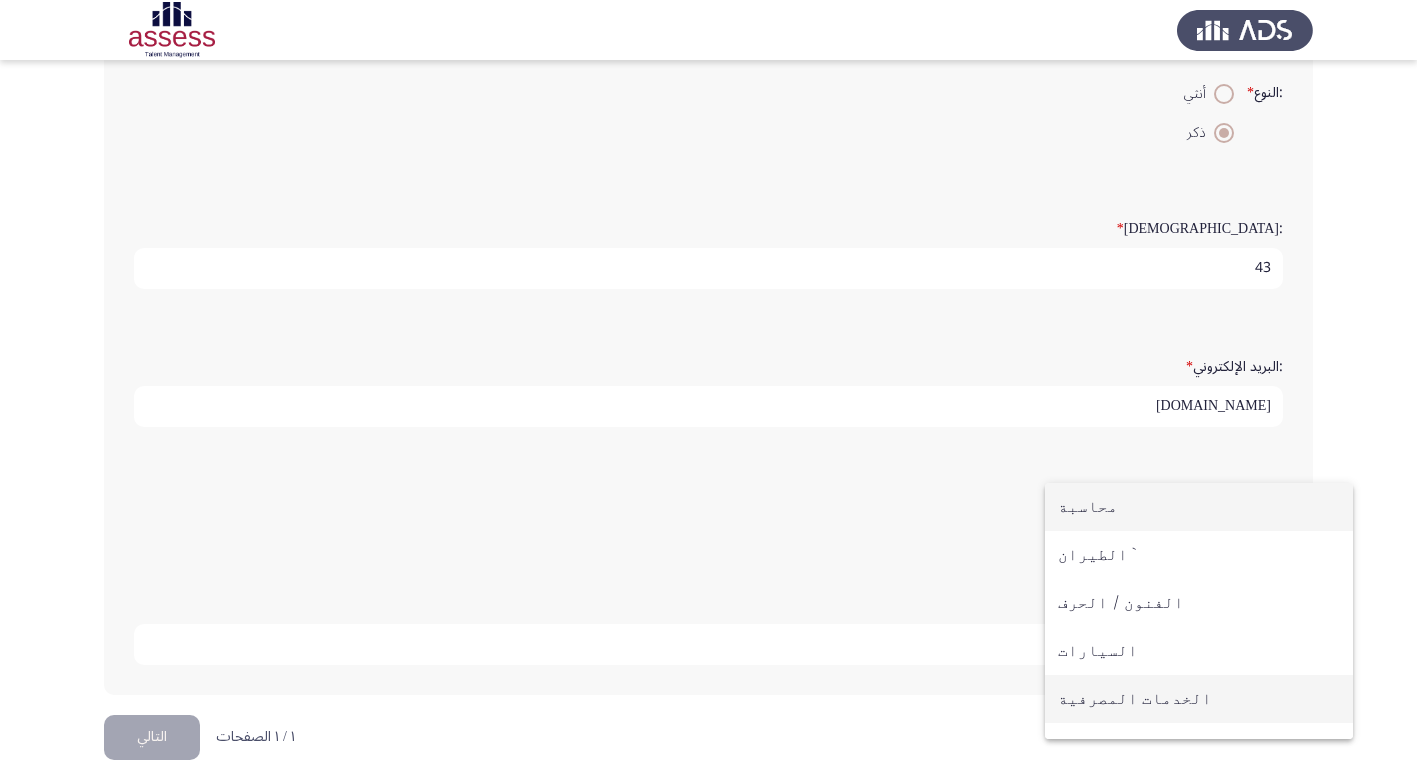 click on "الخدمات المصرفية" at bounding box center [1199, 699] 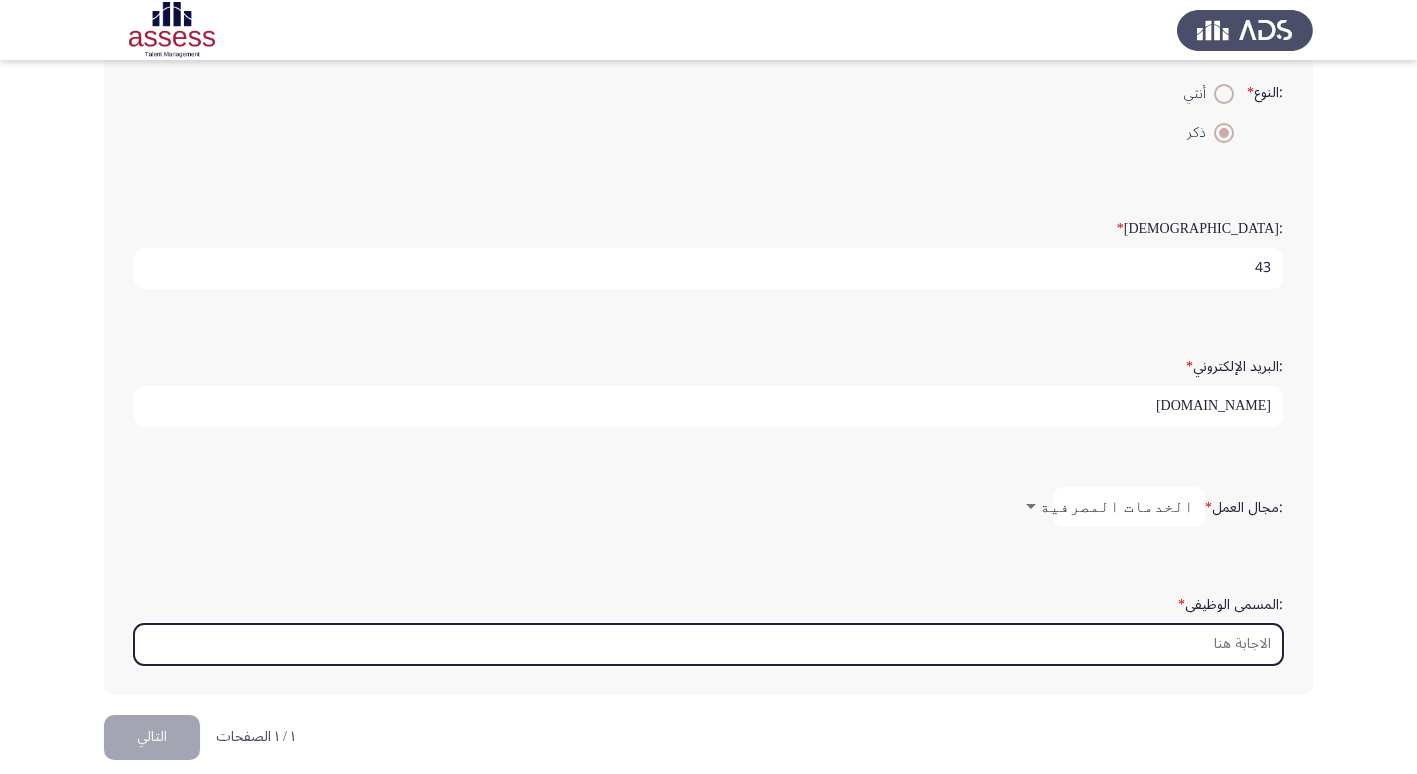click on ":المسمى الوظيفى   *" at bounding box center [708, 644] 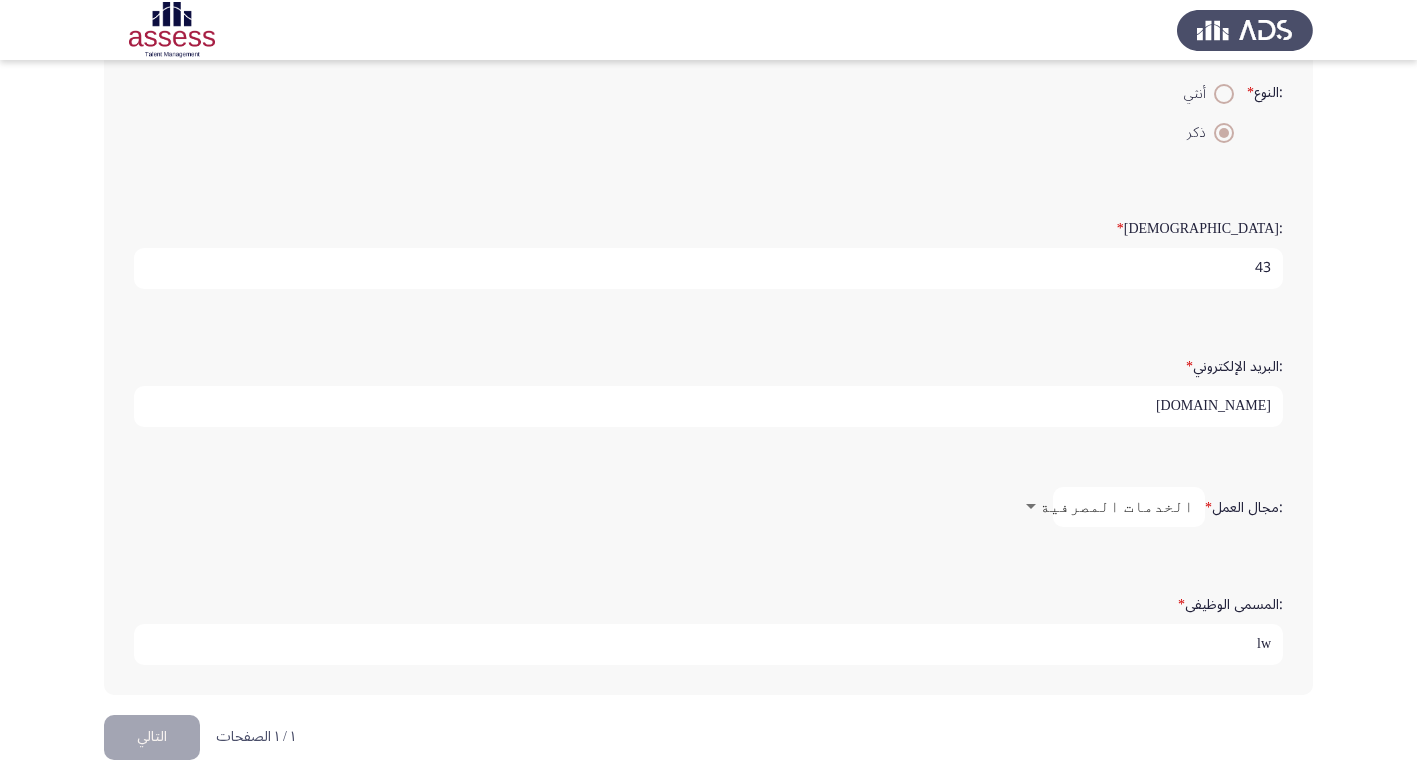 type on "l" 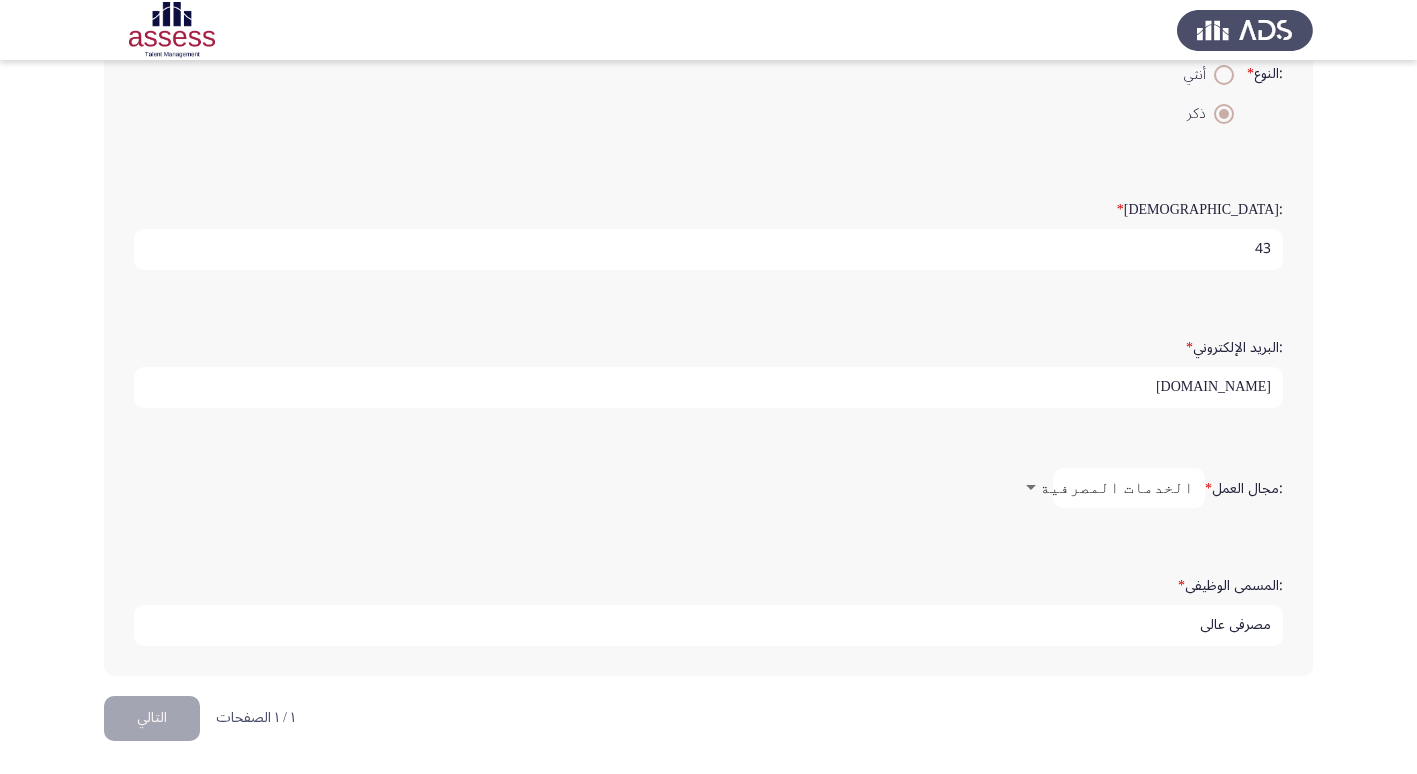 scroll, scrollTop: 421, scrollLeft: 0, axis: vertical 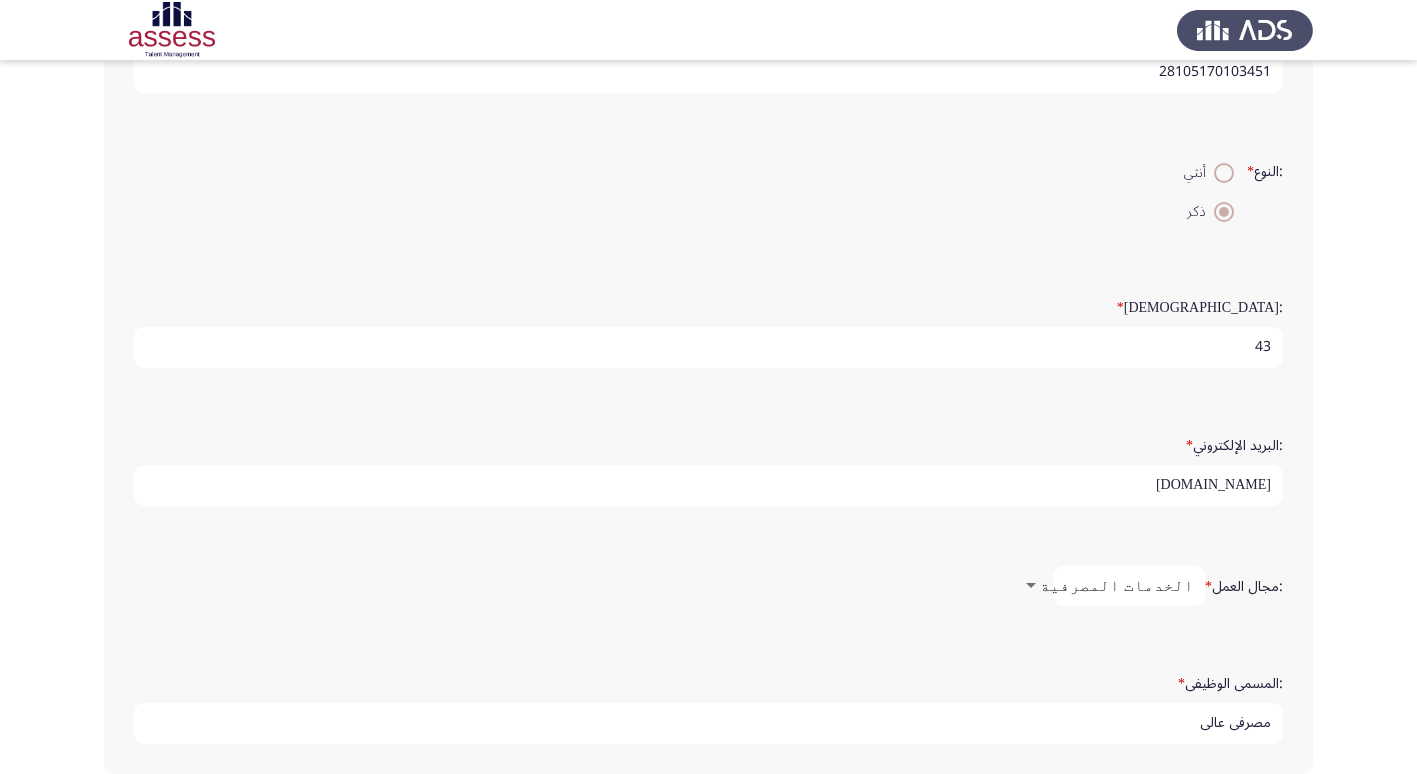 type on "مصرفى عالى" 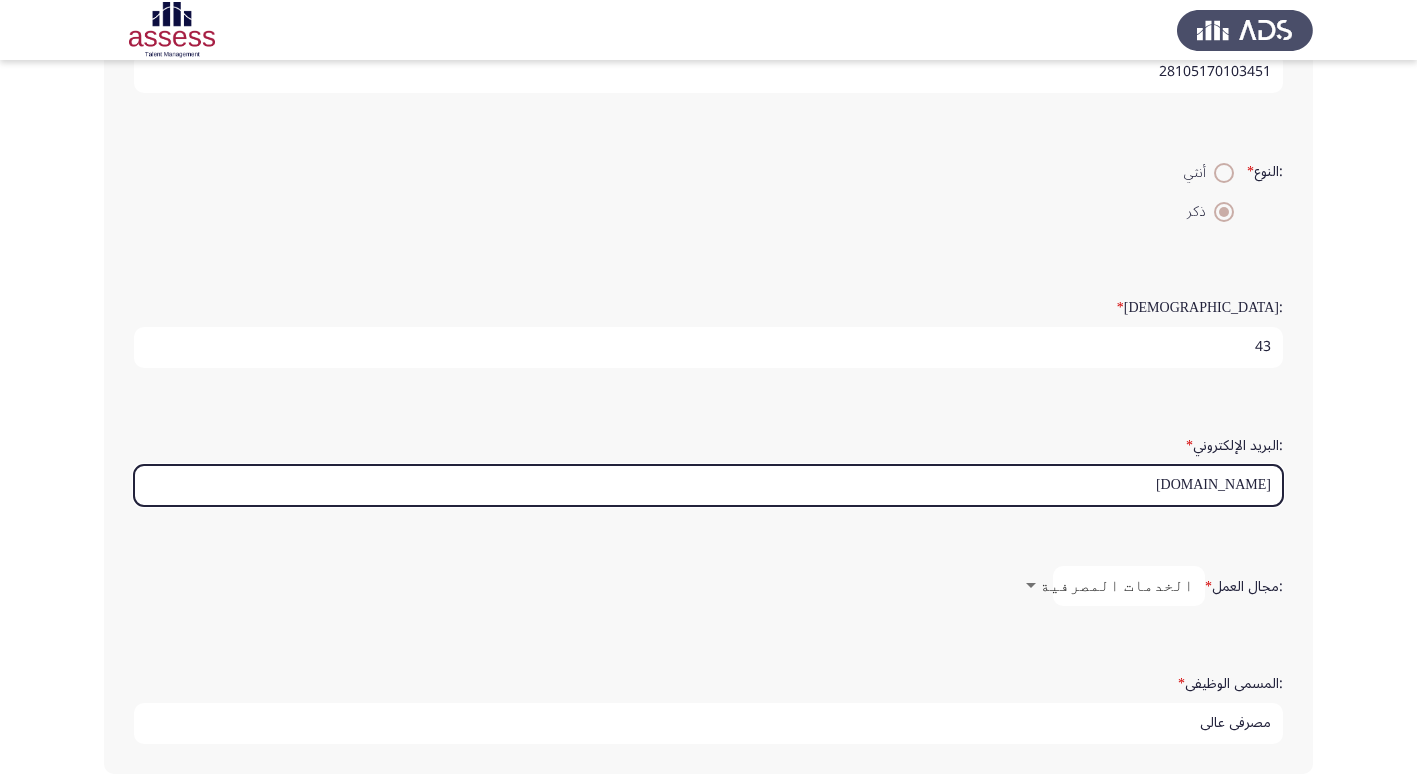 click on "[DOMAIN_NAME]" at bounding box center (708, 485) 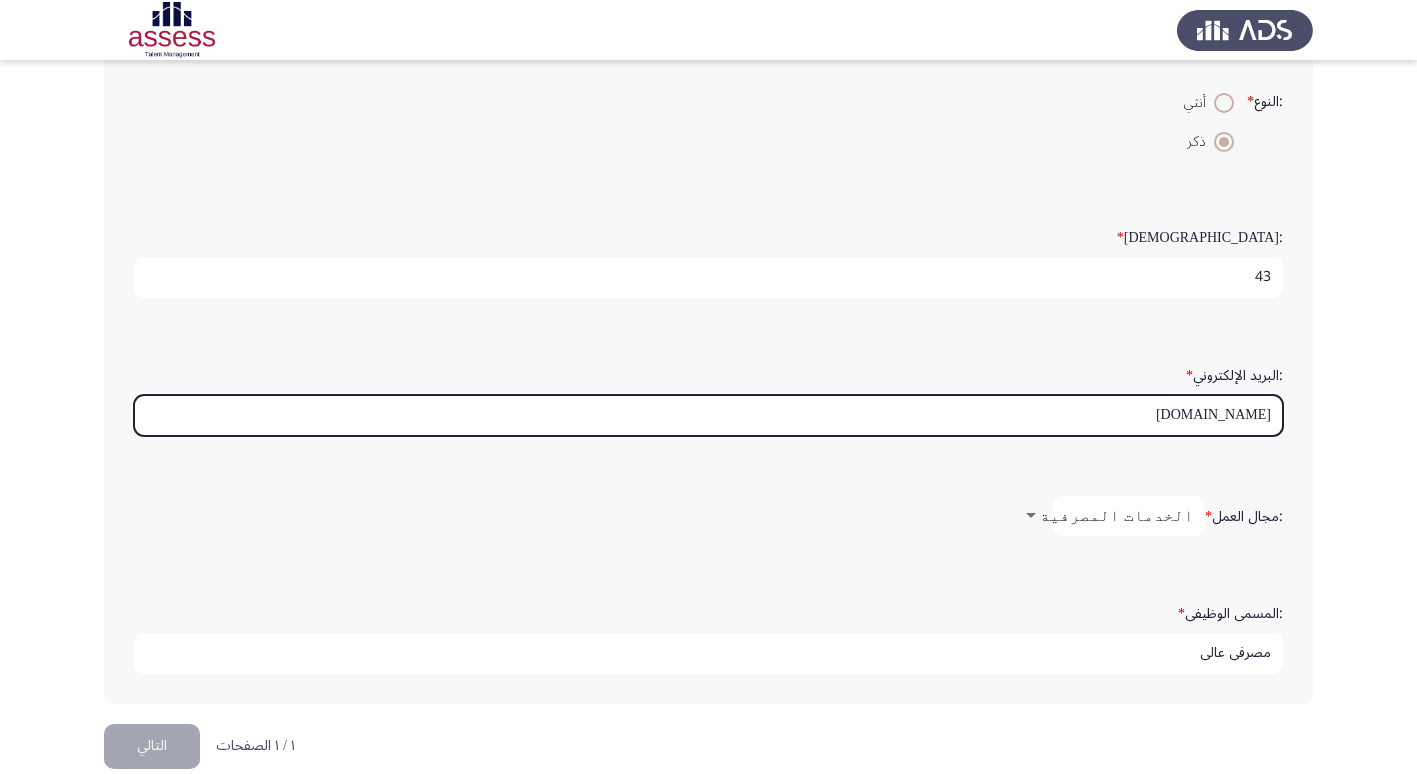 scroll, scrollTop: 421, scrollLeft: 0, axis: vertical 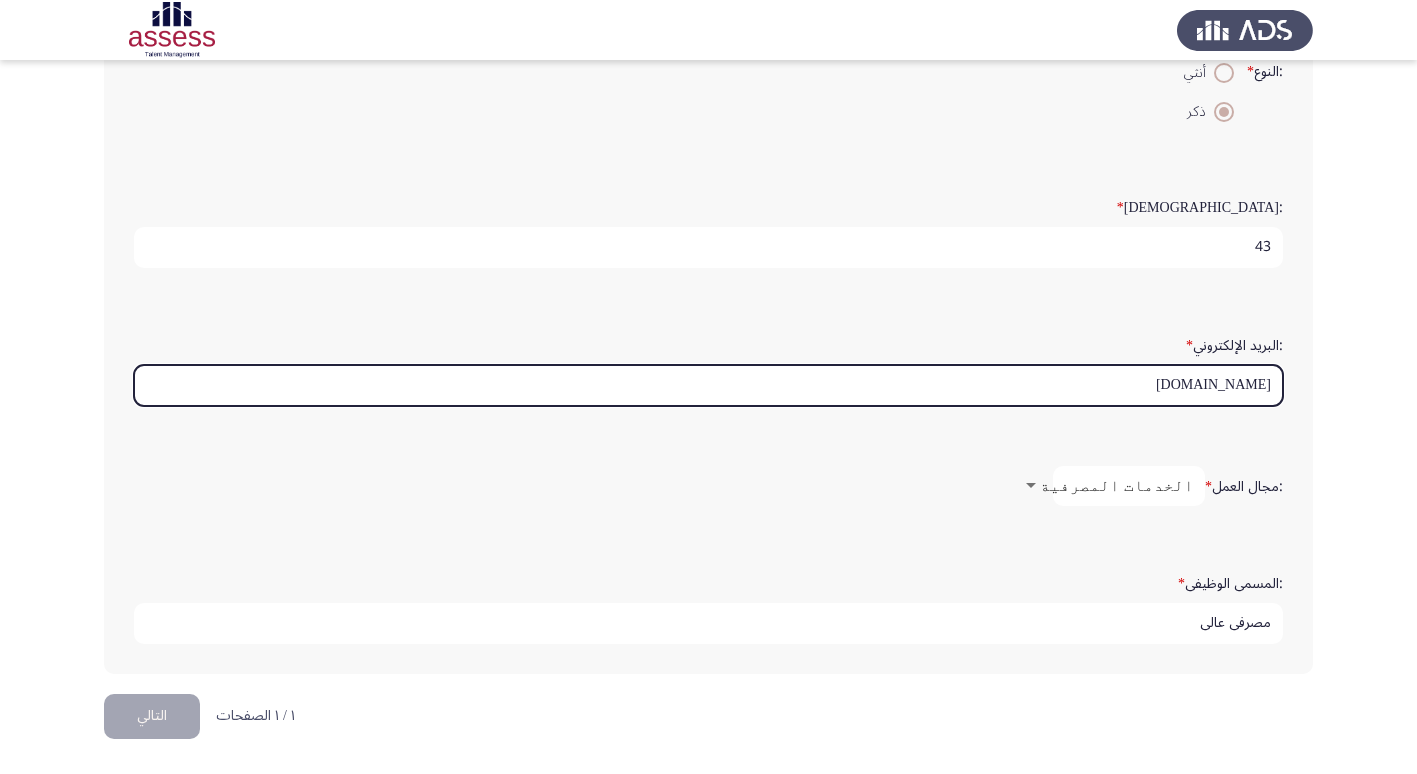 click on "[DOMAIN_NAME]" at bounding box center [708, 385] 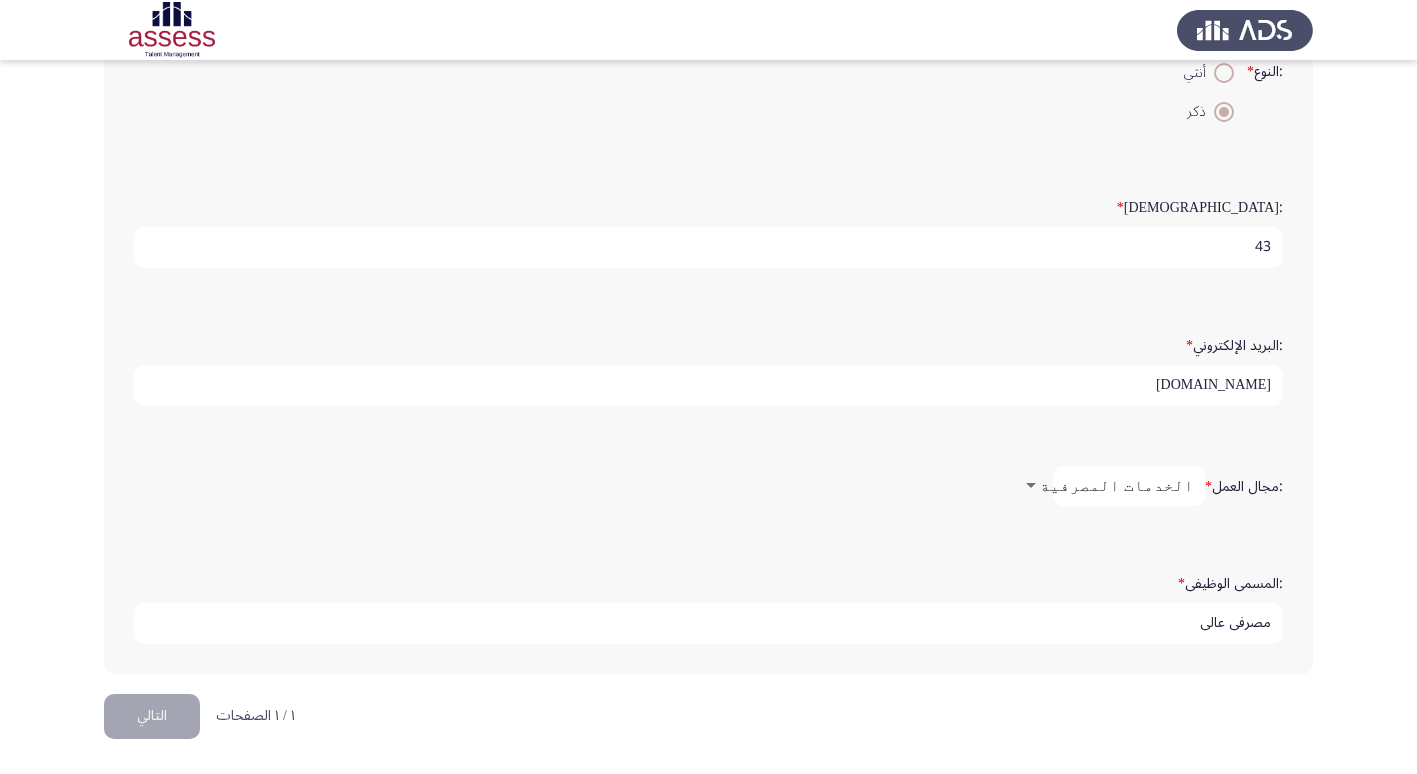 click on ":البريد الإلكتروني   * [DOMAIN_NAME]" 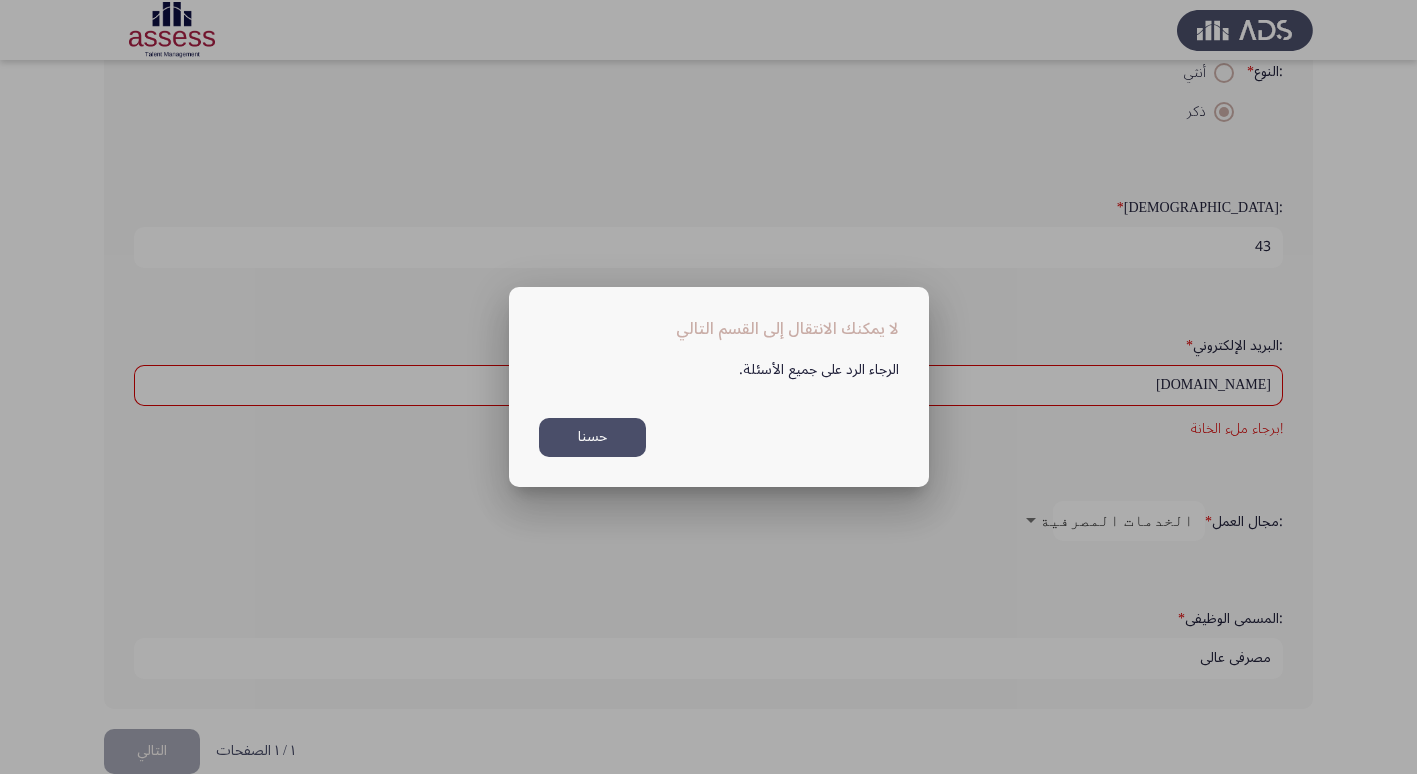 scroll, scrollTop: 0, scrollLeft: 0, axis: both 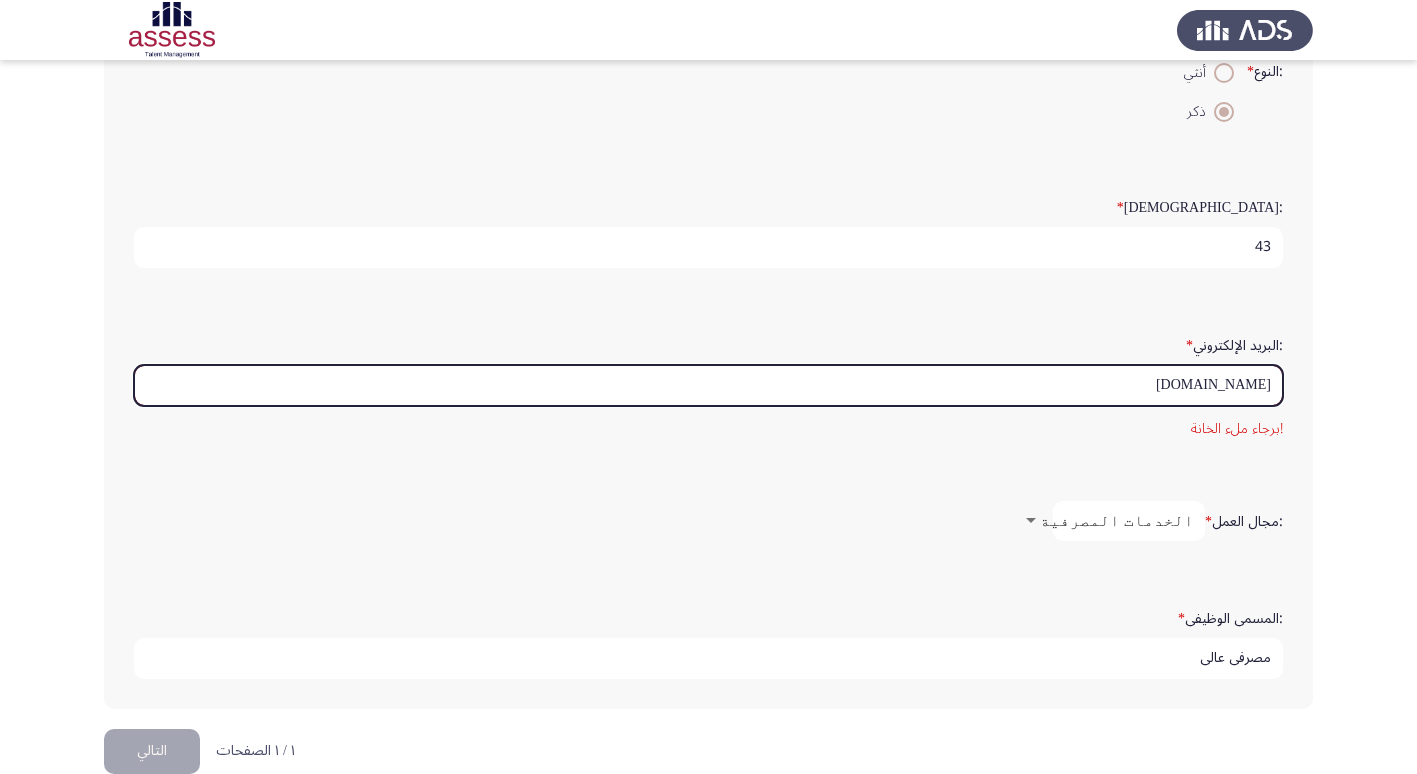 click on "[DOMAIN_NAME]" at bounding box center [708, 385] 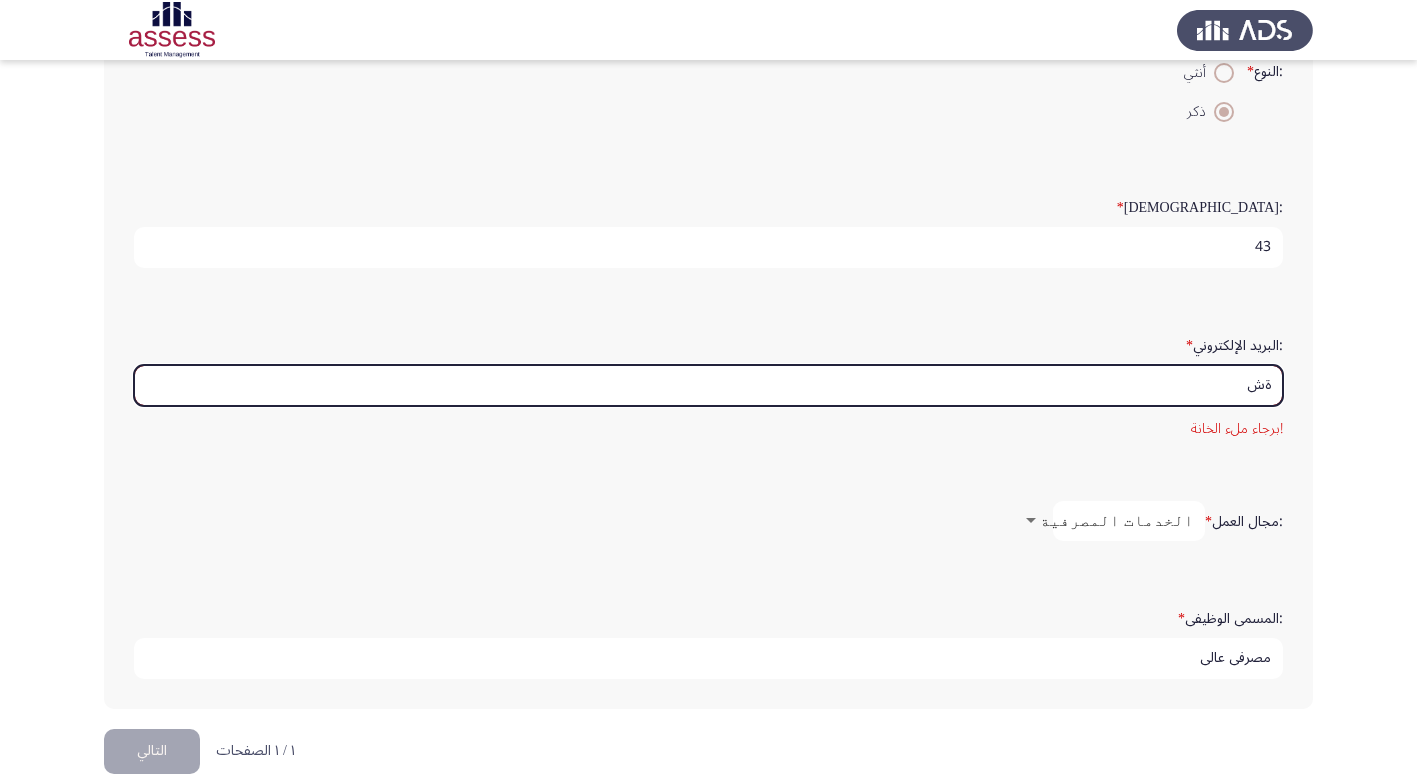type on "ة" 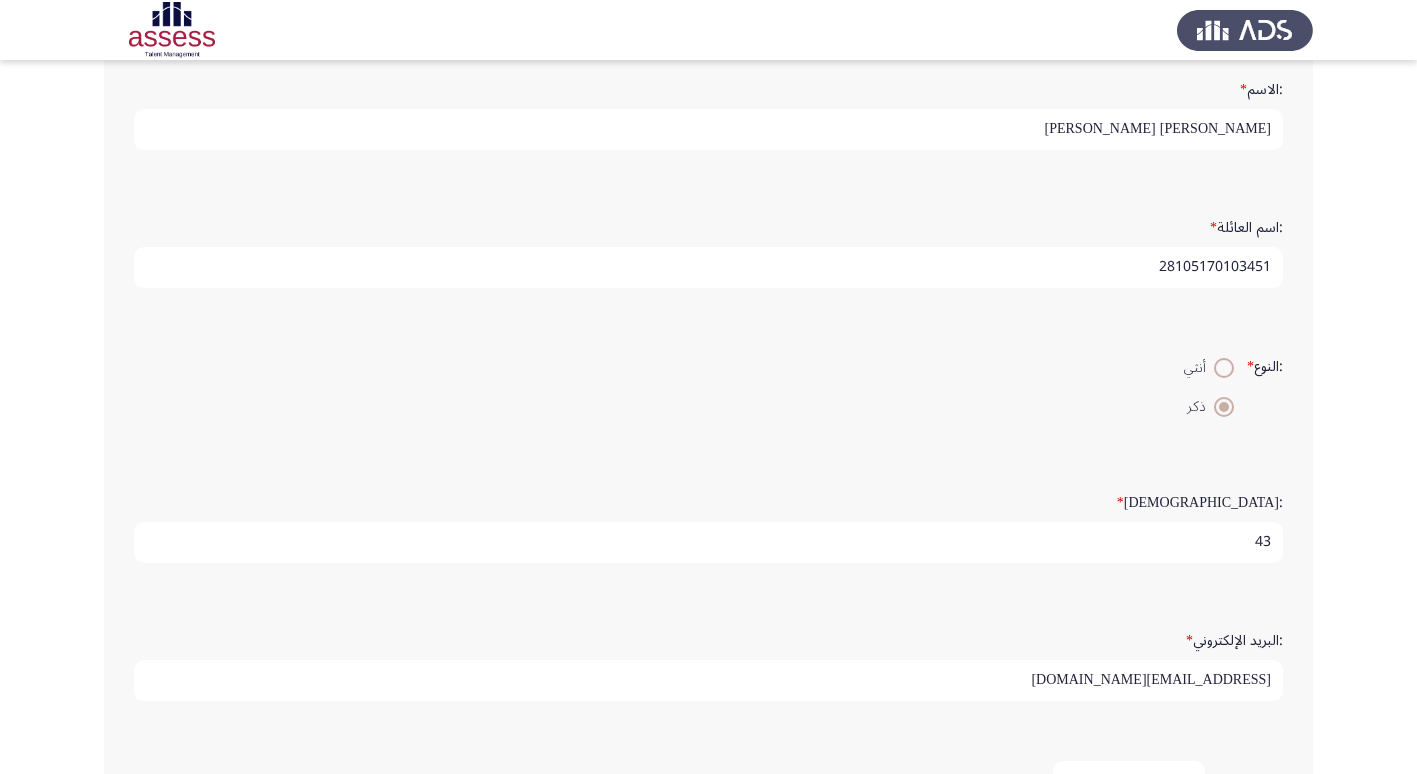 scroll, scrollTop: 121, scrollLeft: 0, axis: vertical 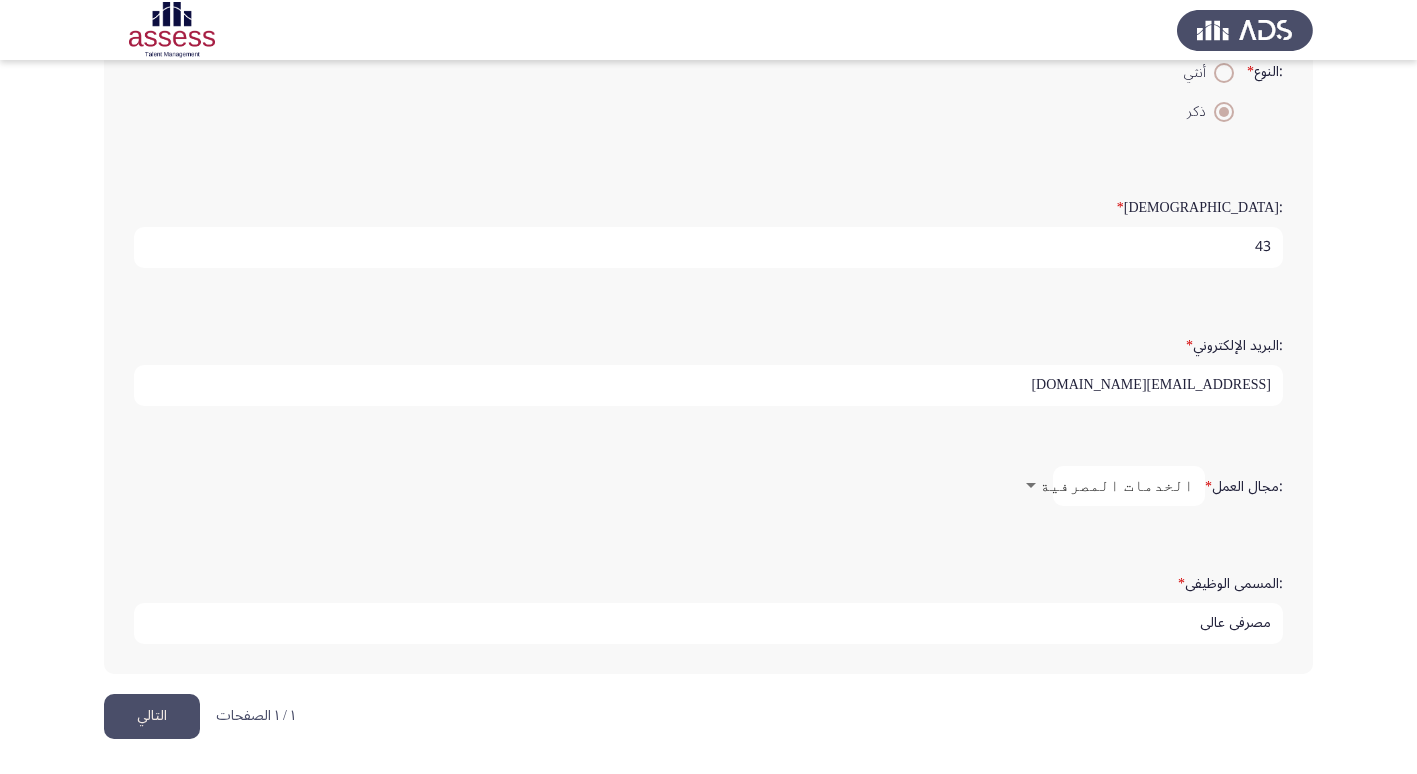 type on "[EMAIL_ADDRESS][DOMAIN_NAME]" 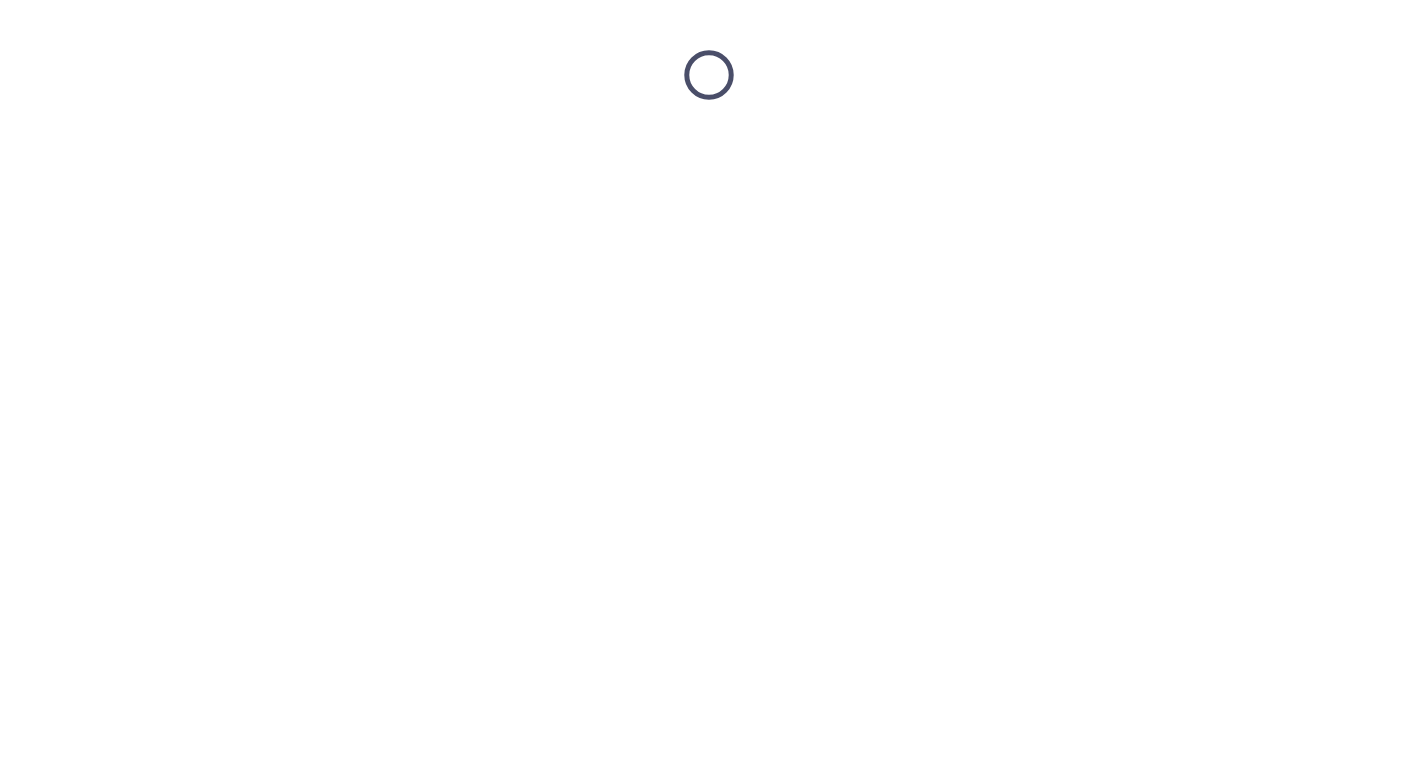 scroll, scrollTop: 0, scrollLeft: 0, axis: both 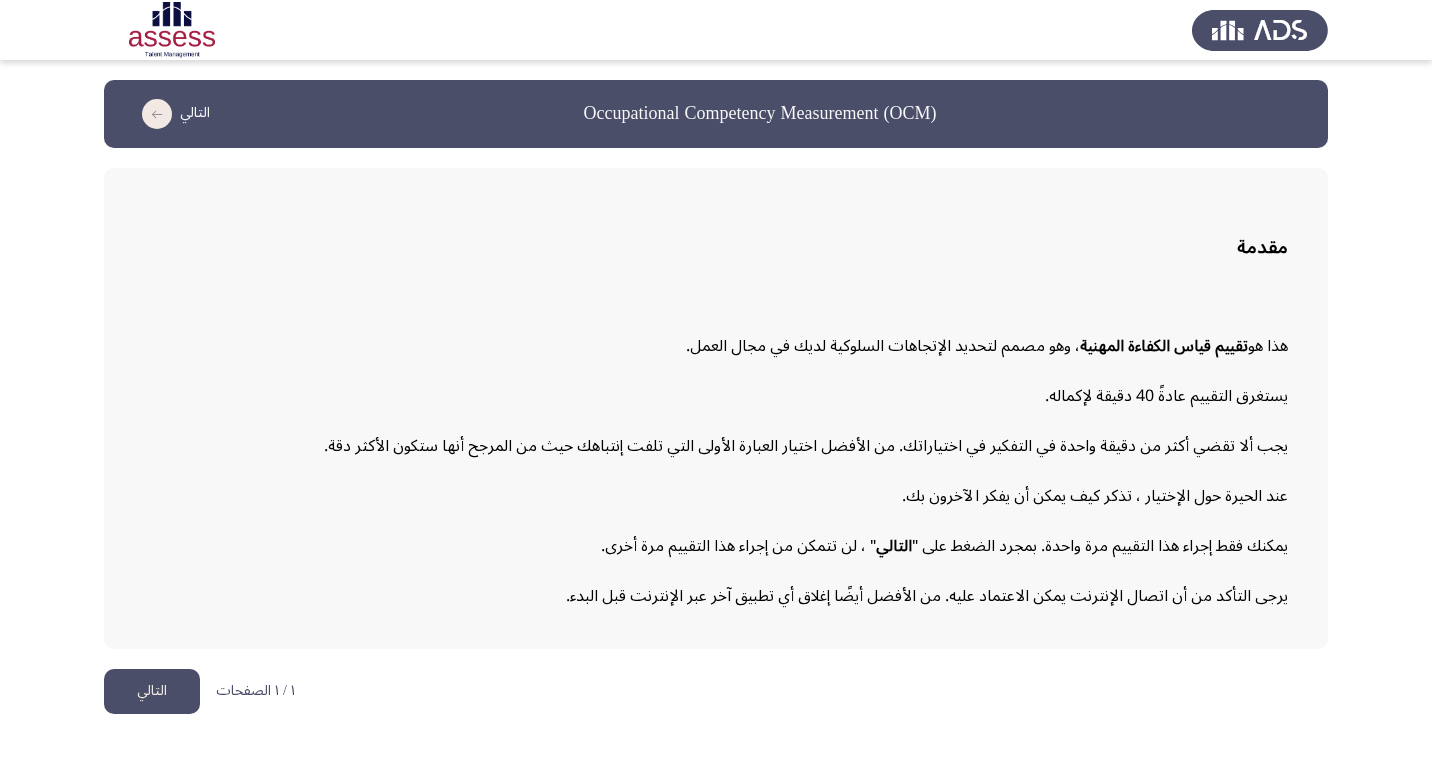 click on "التالي" 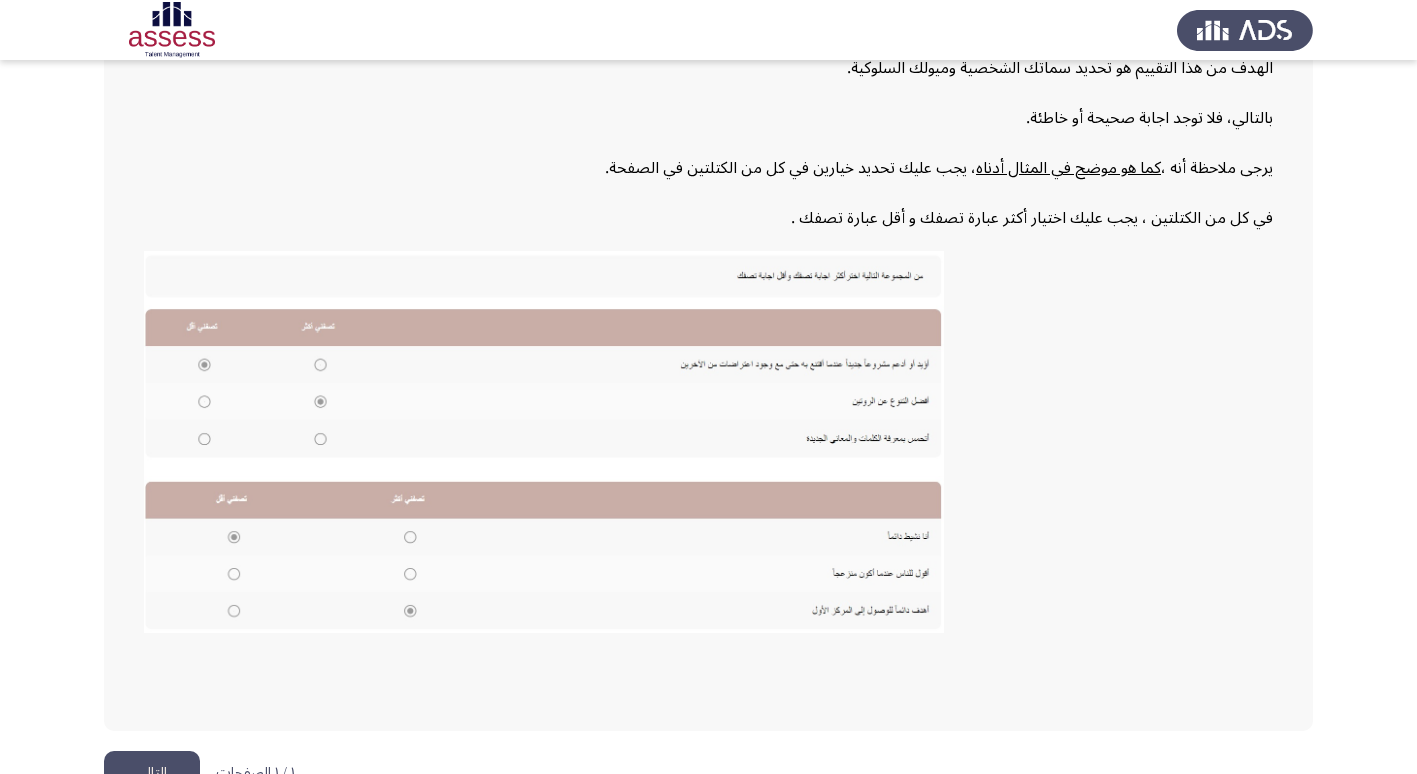 scroll, scrollTop: 302, scrollLeft: 0, axis: vertical 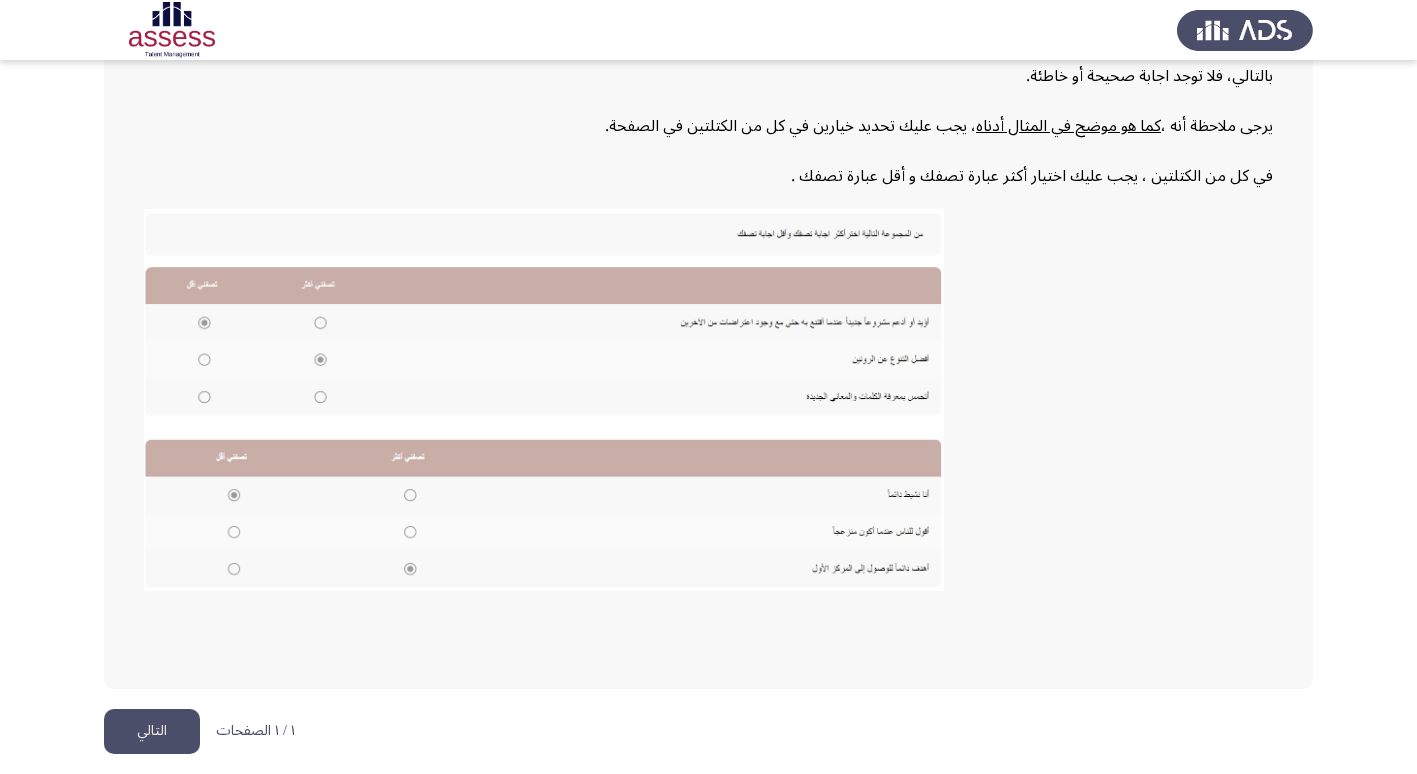 click on "التالي" 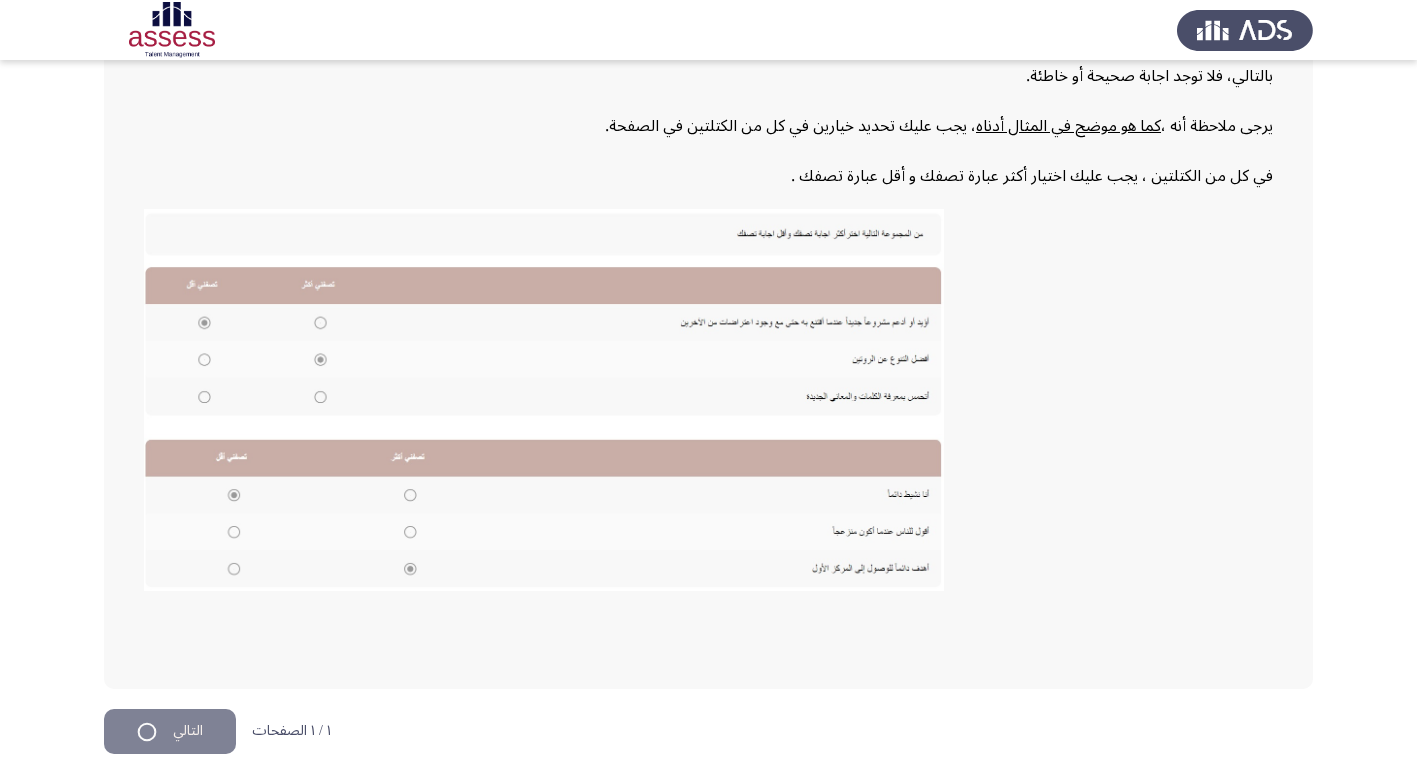 scroll, scrollTop: 0, scrollLeft: 0, axis: both 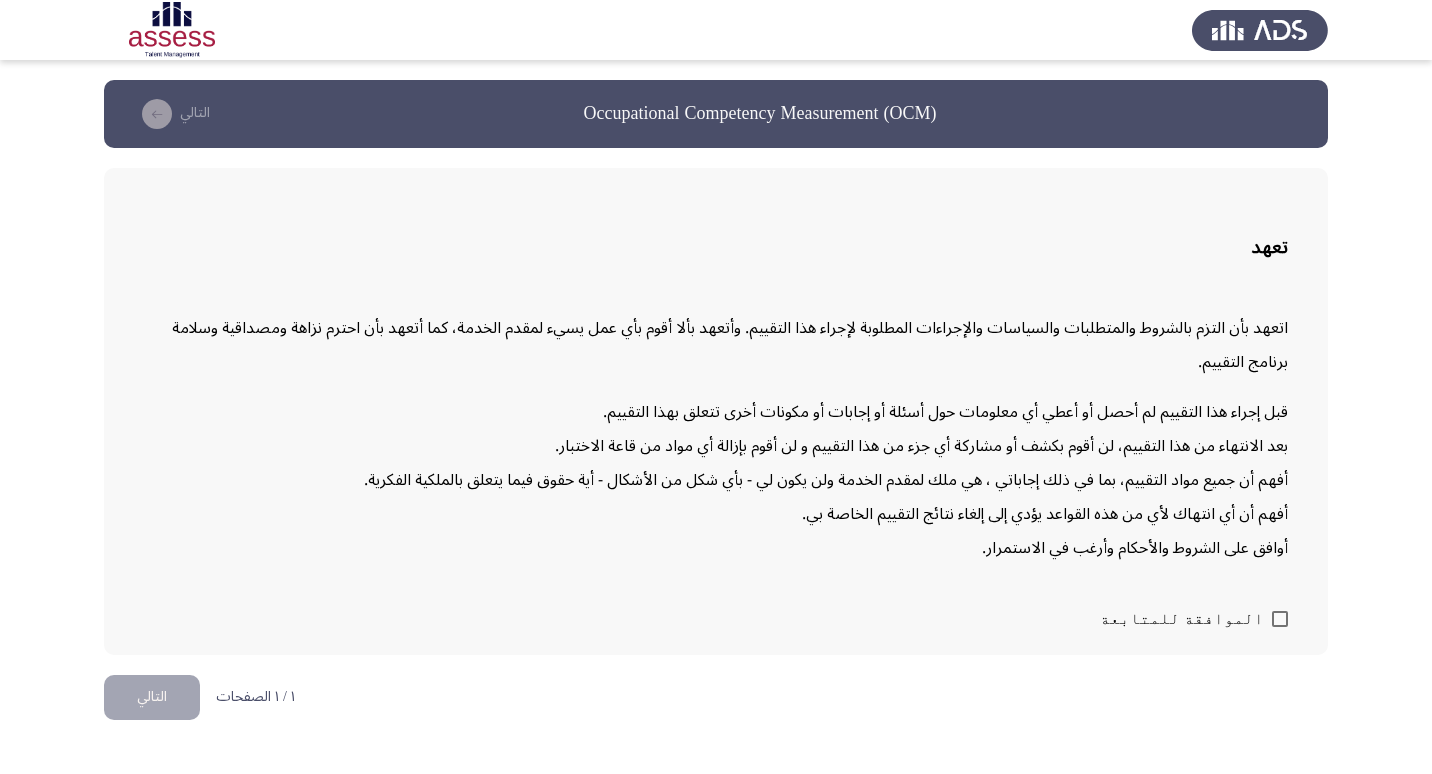 click on "الموافقة للمتابعة" at bounding box center (1182, 619) 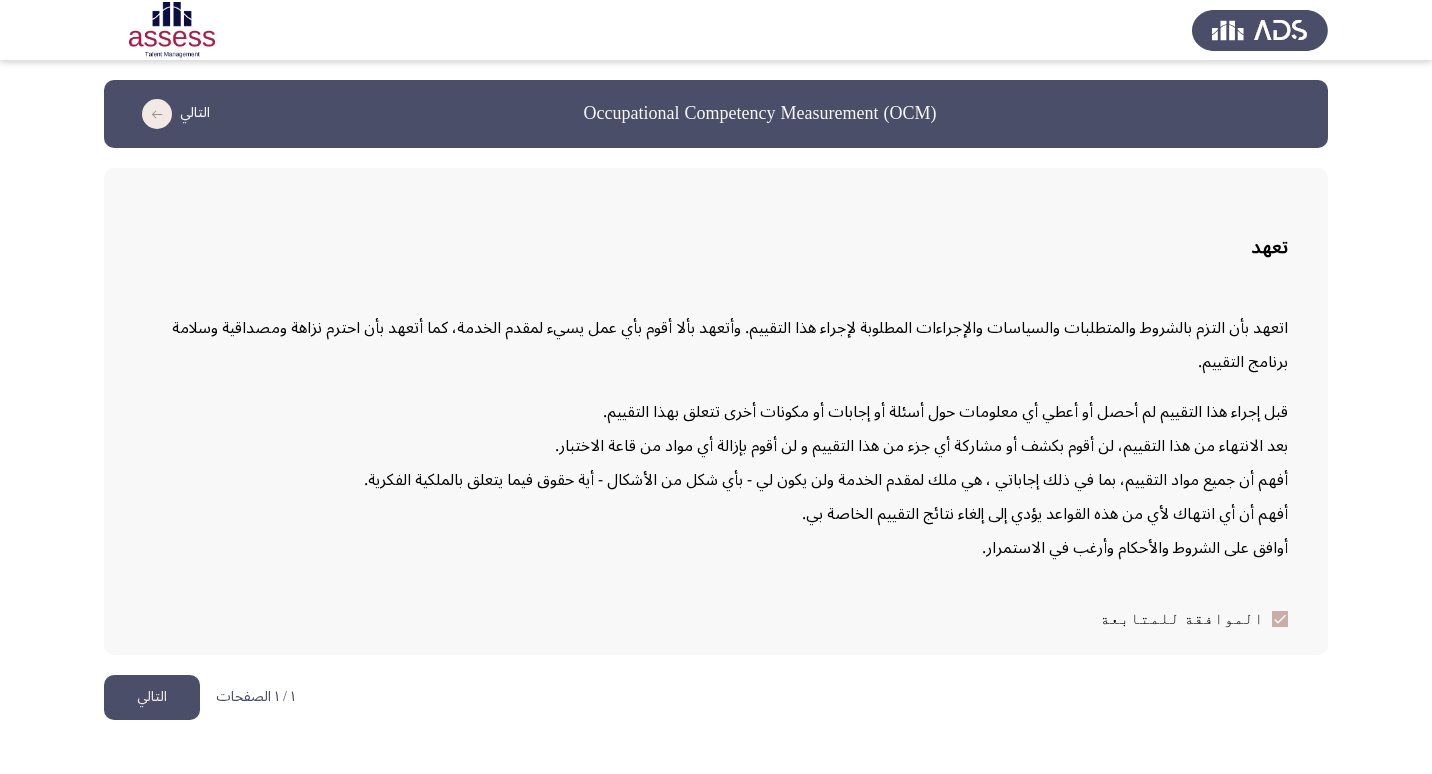 click on "التالي" 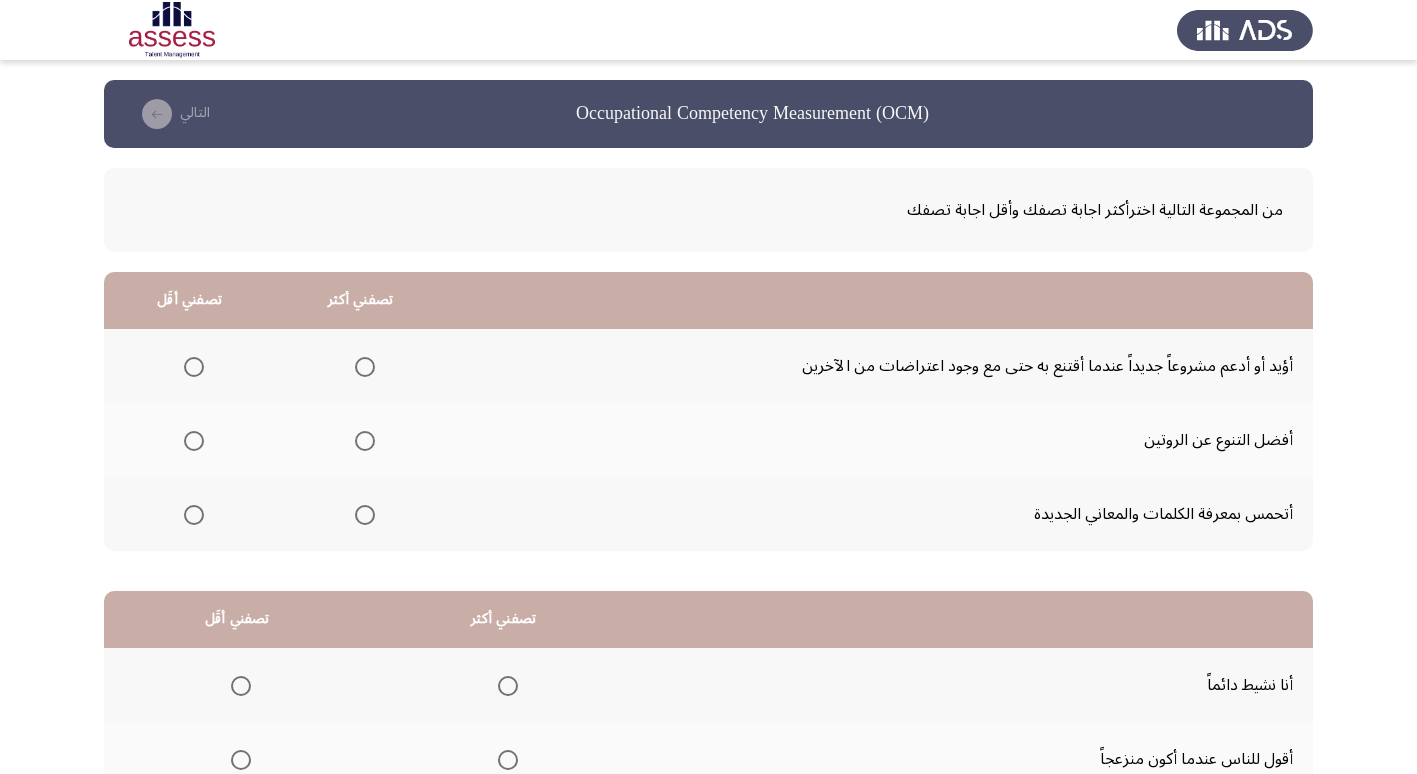 click at bounding box center (365, 367) 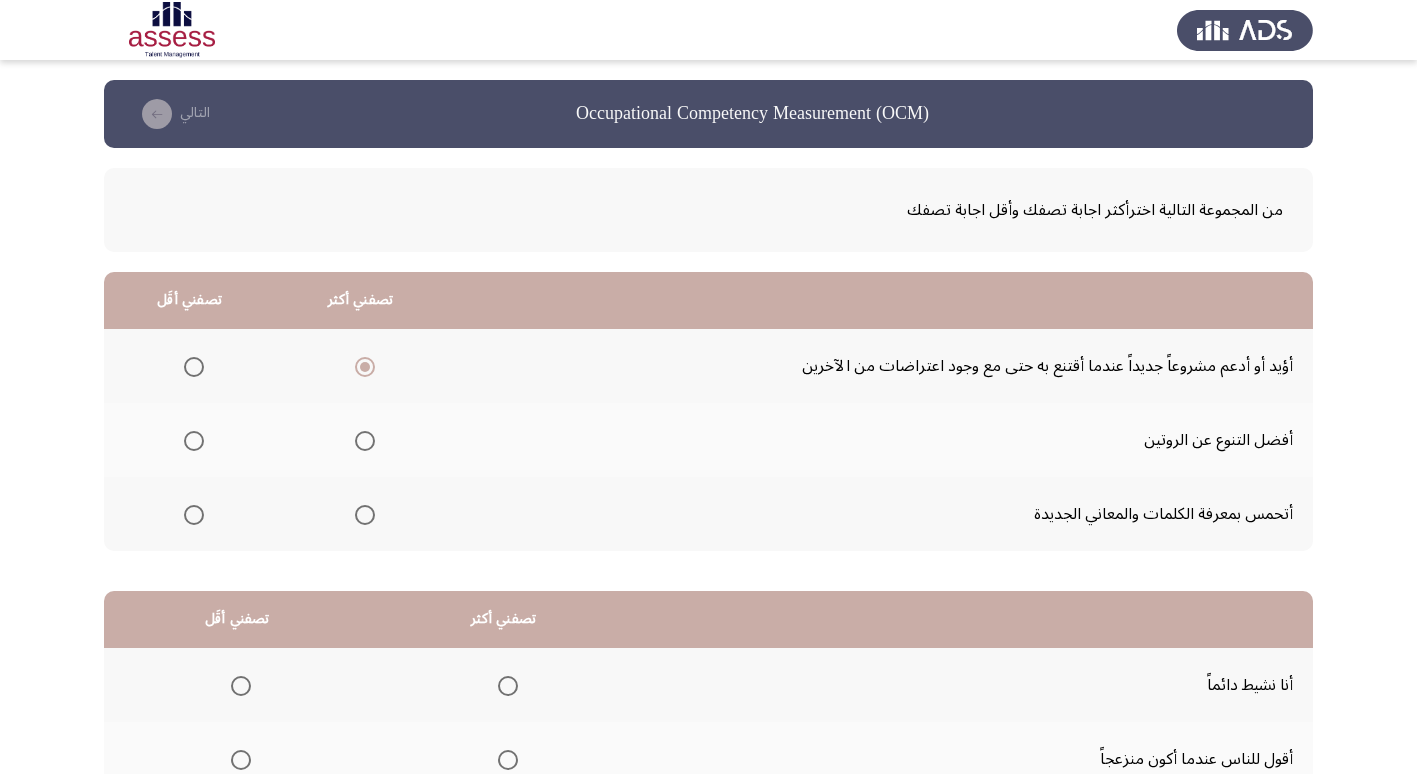 click at bounding box center (194, 441) 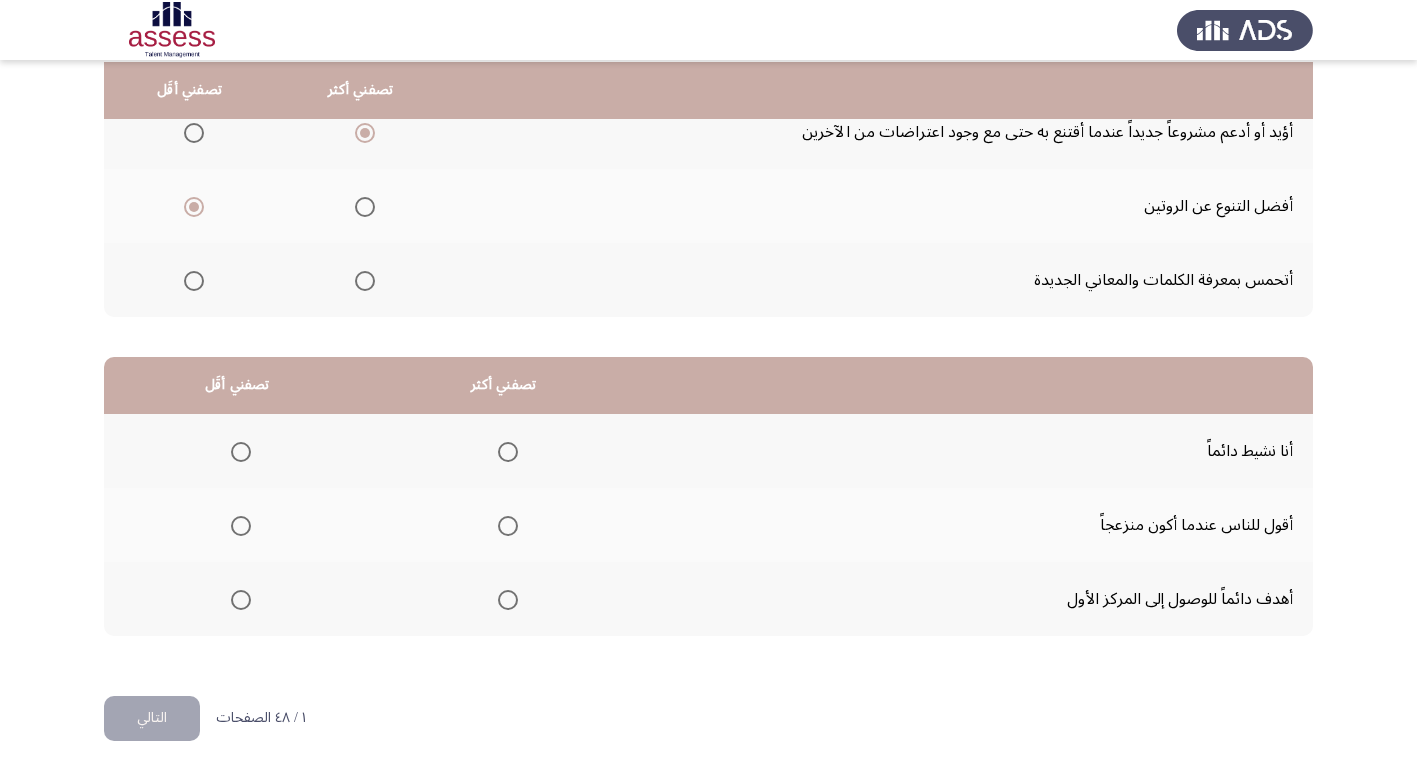 scroll, scrollTop: 236, scrollLeft: 0, axis: vertical 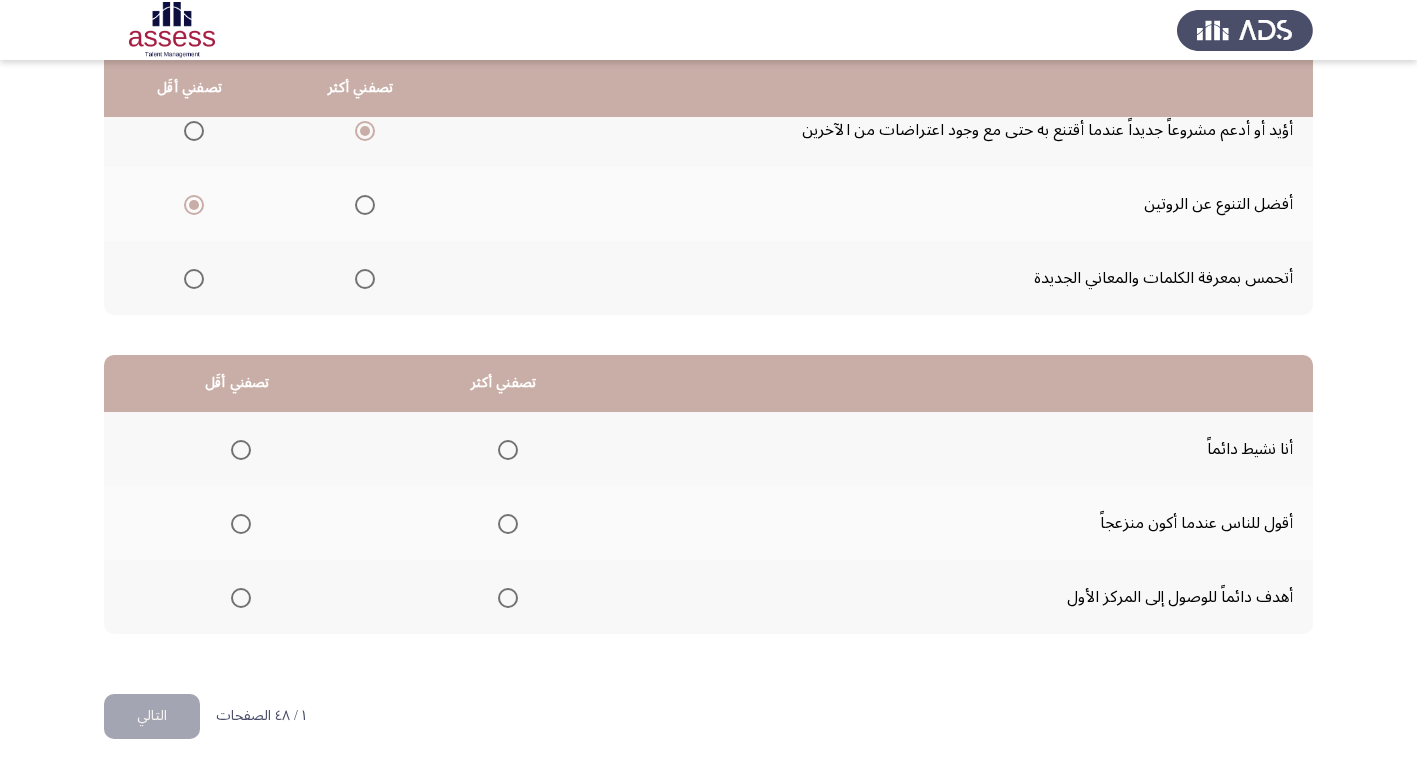 click at bounding box center (508, 598) 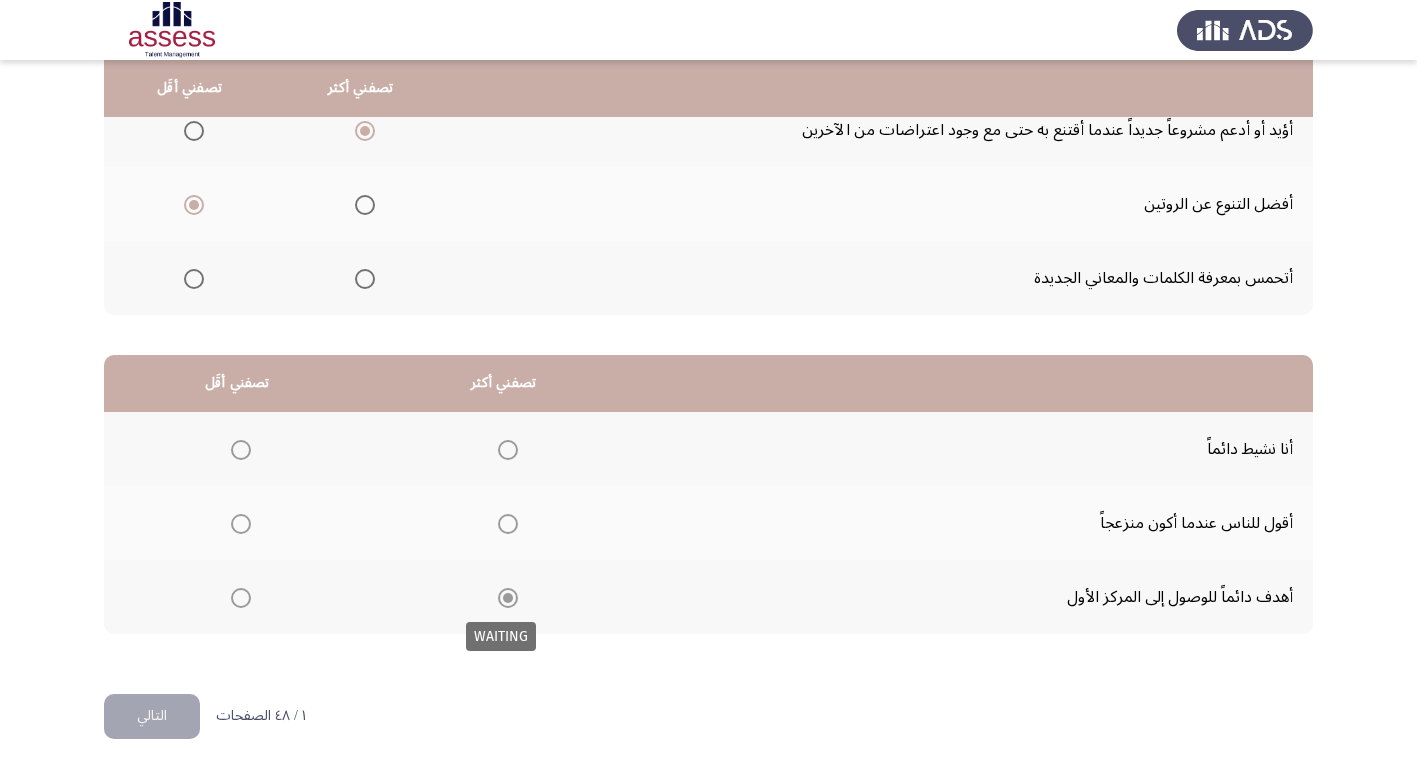 click at bounding box center [508, 598] 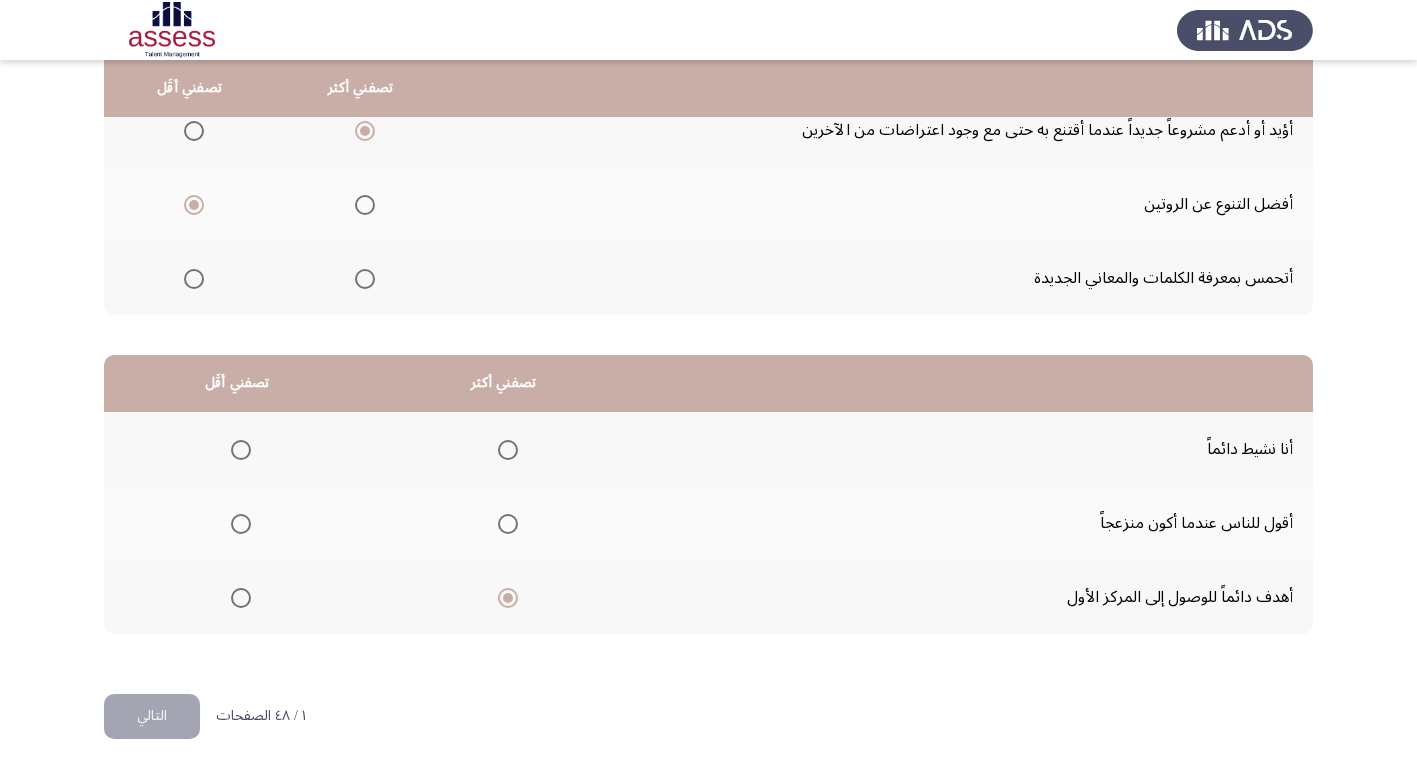 click at bounding box center [241, 450] 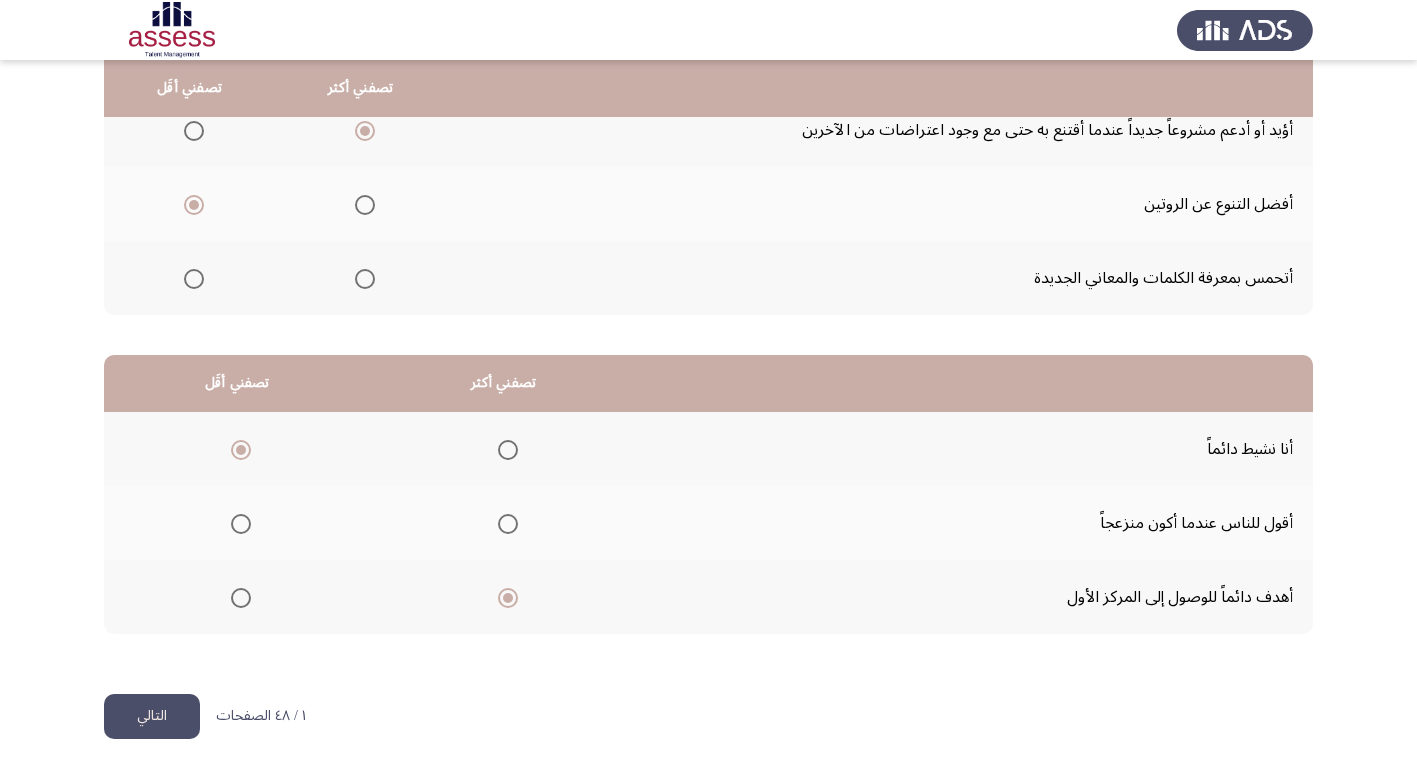 click on "التالي" 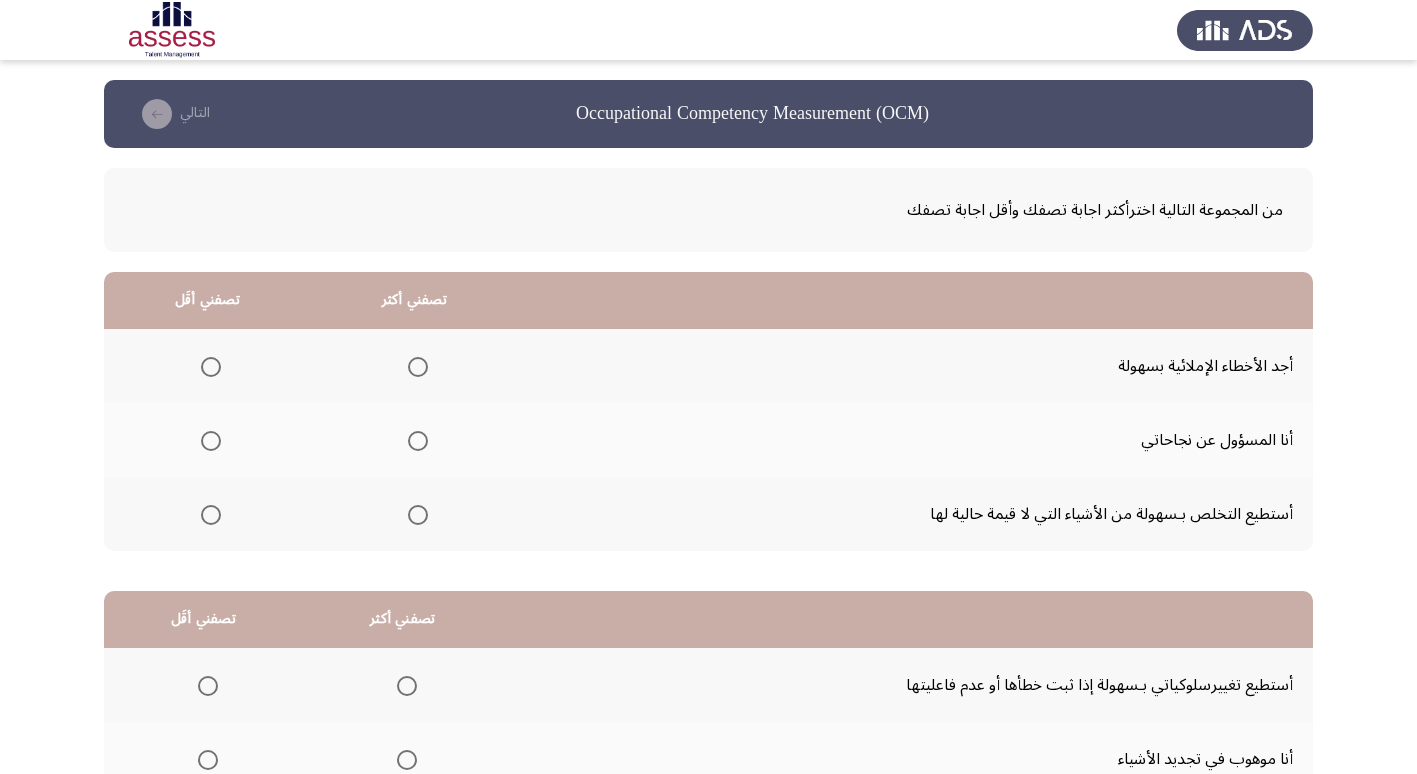 click at bounding box center (418, 367) 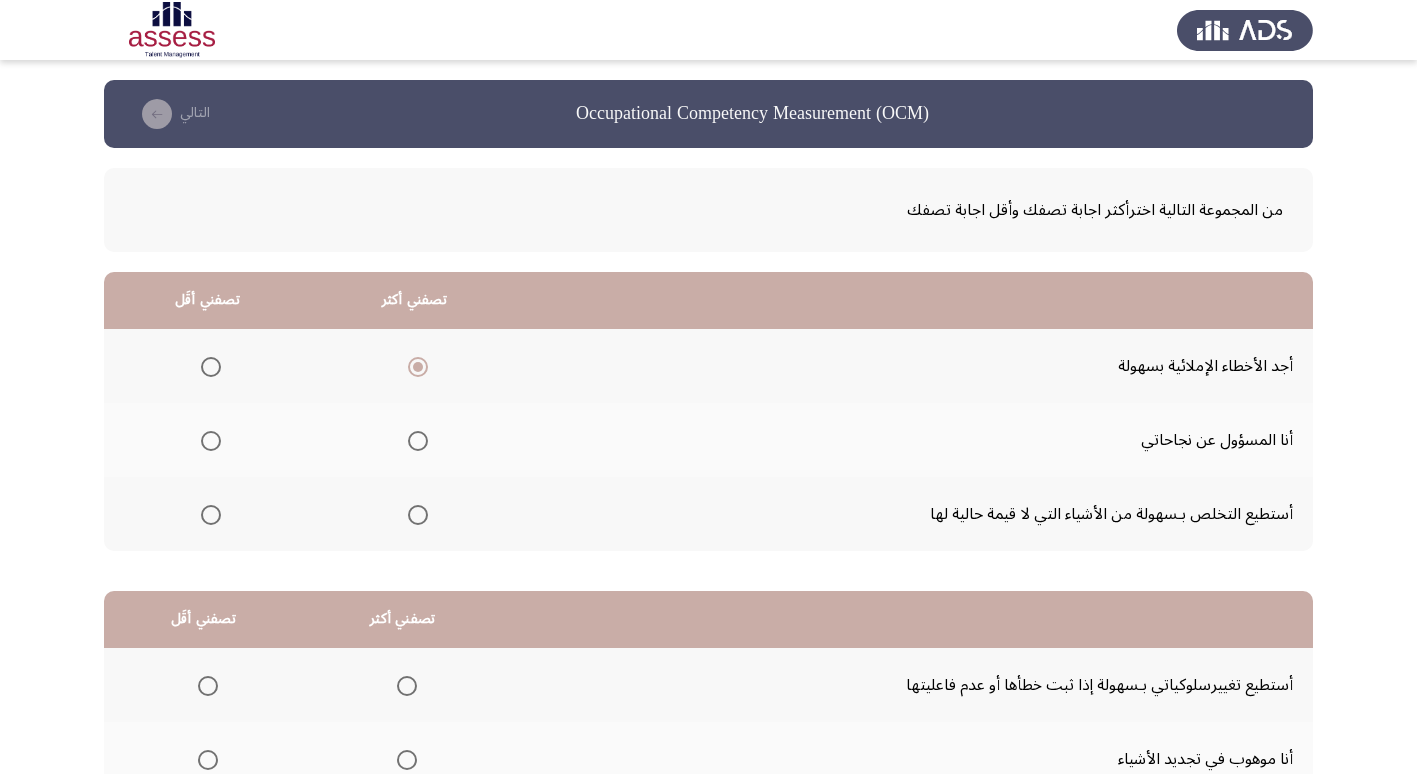 click at bounding box center (211, 515) 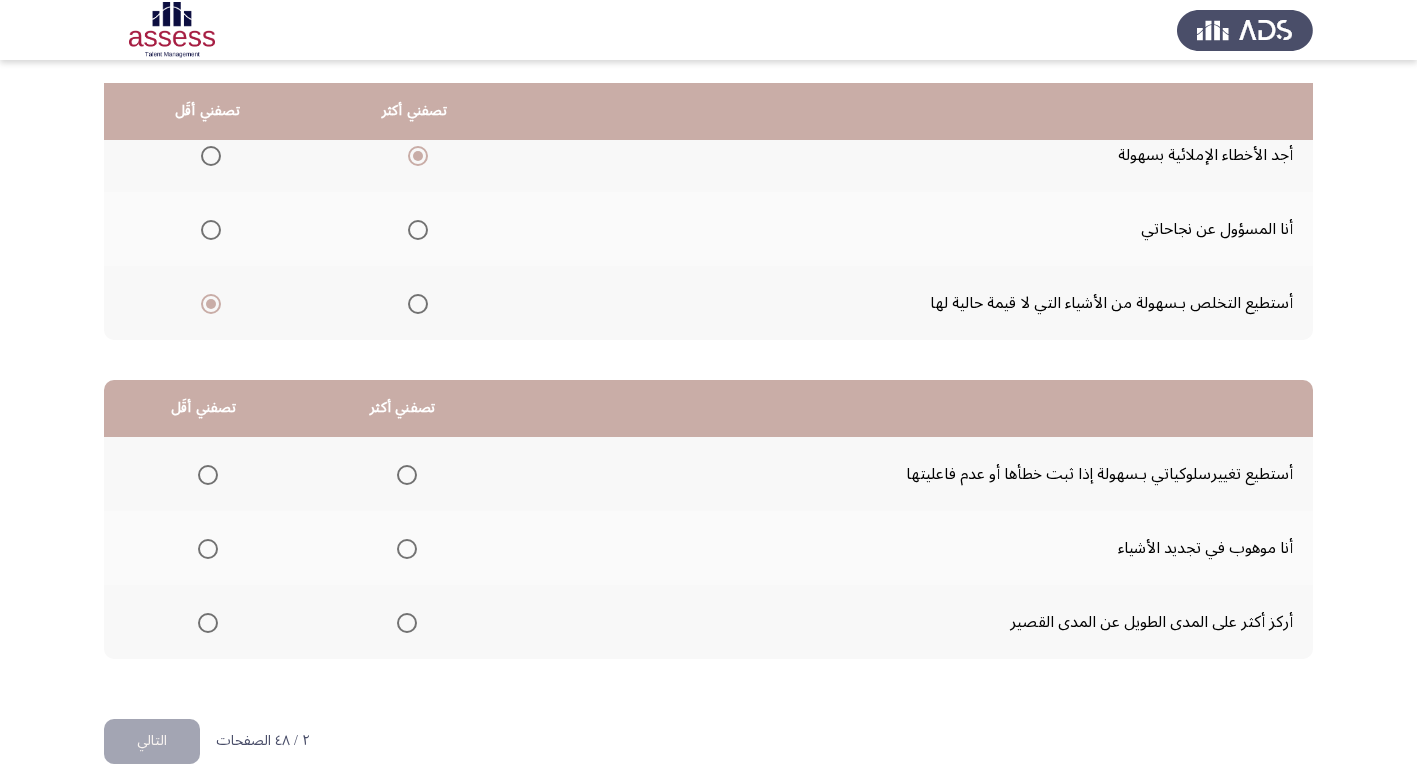 scroll, scrollTop: 236, scrollLeft: 0, axis: vertical 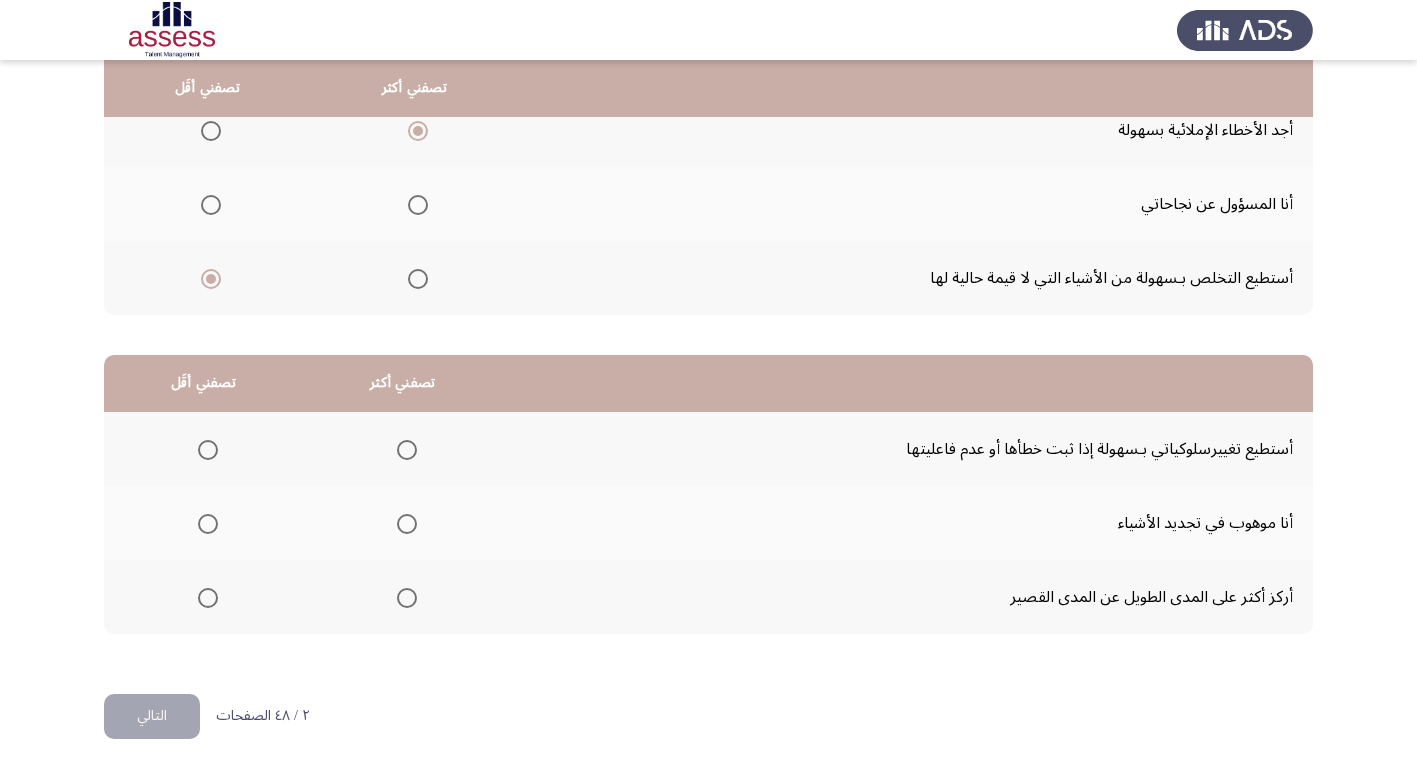click at bounding box center (407, 450) 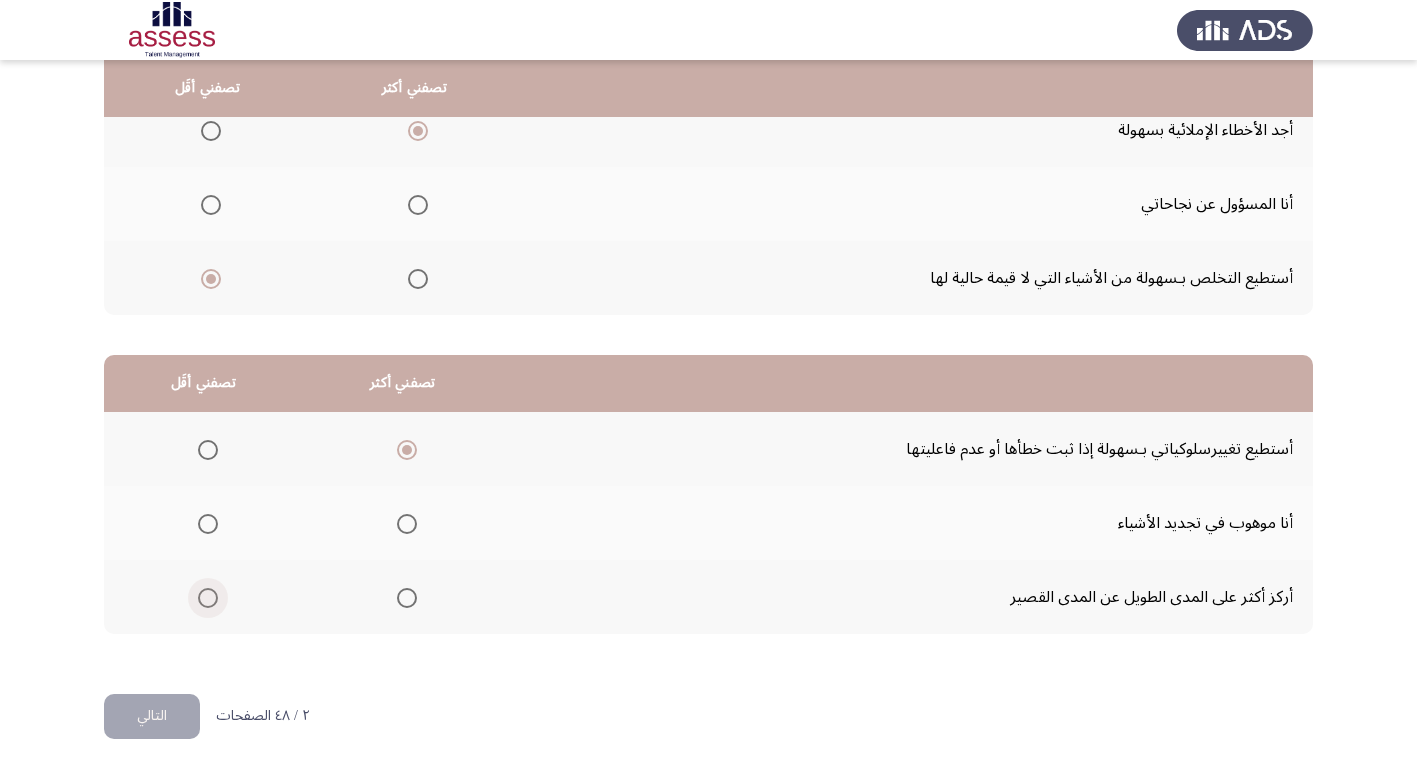 click at bounding box center [208, 598] 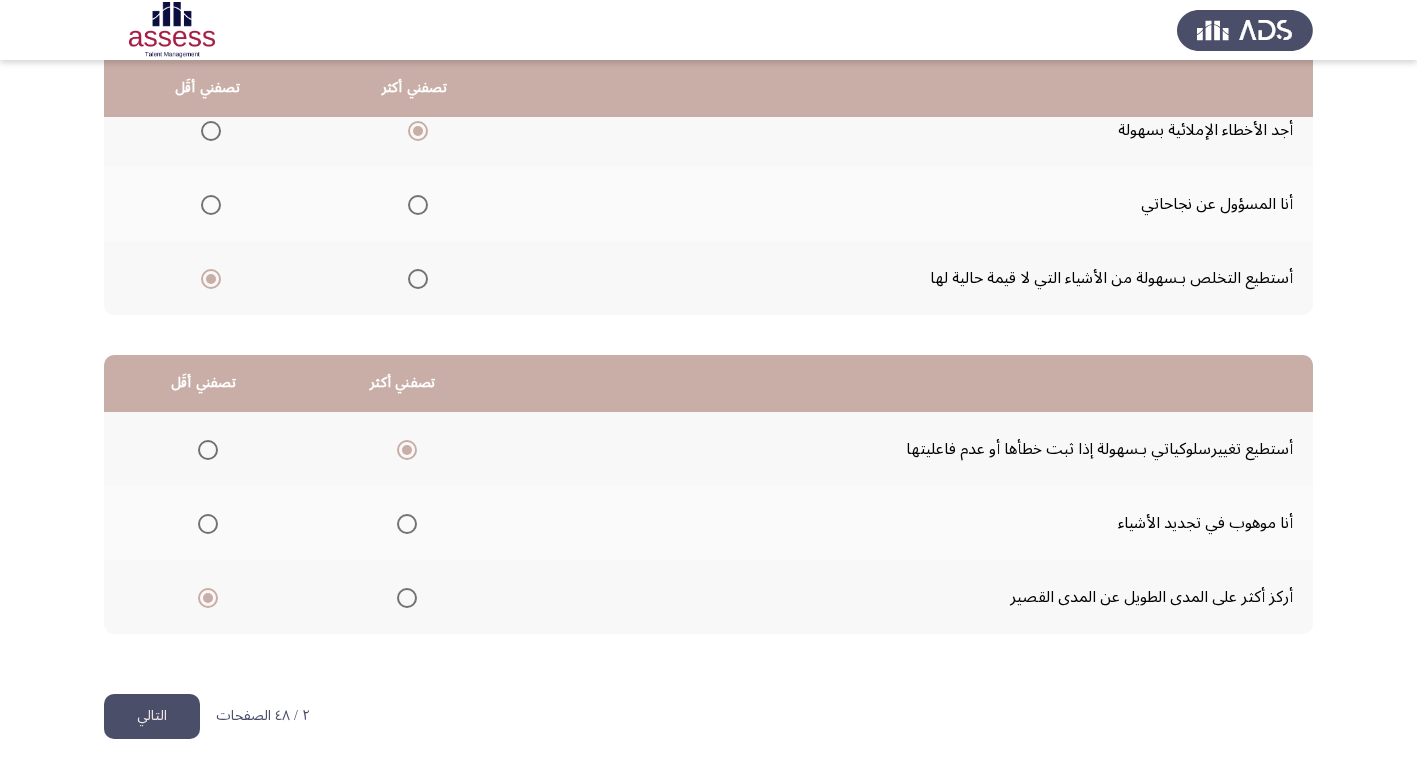 click on "التالي" 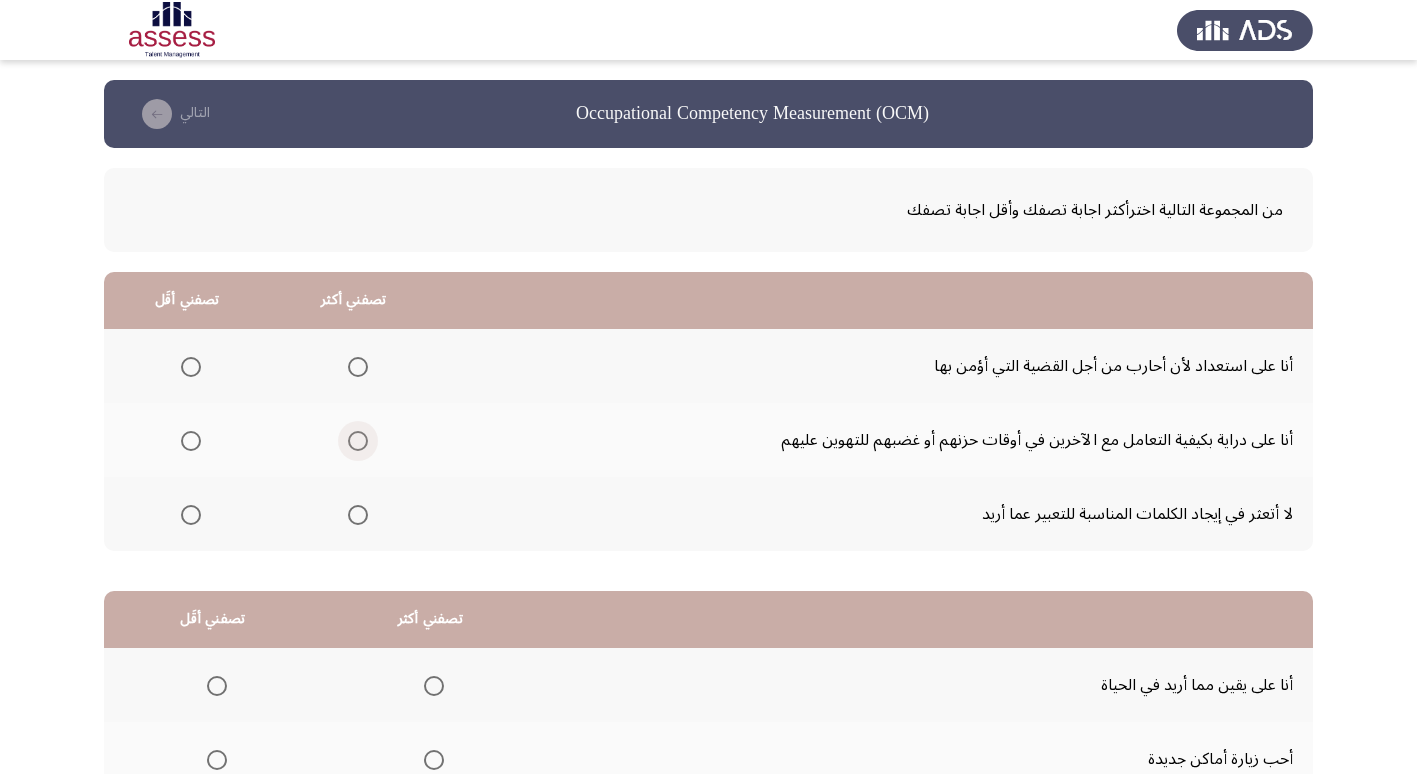 click at bounding box center (358, 441) 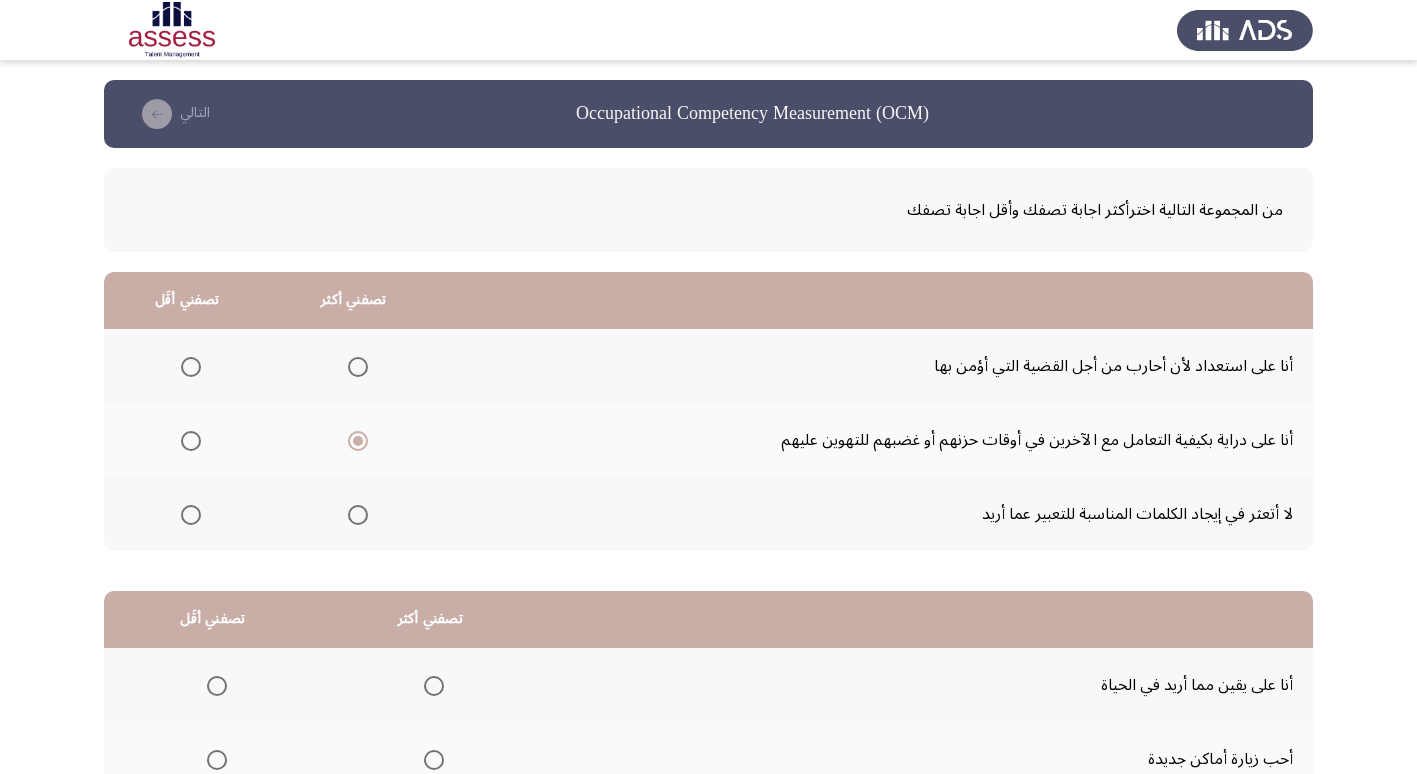 click at bounding box center [191, 515] 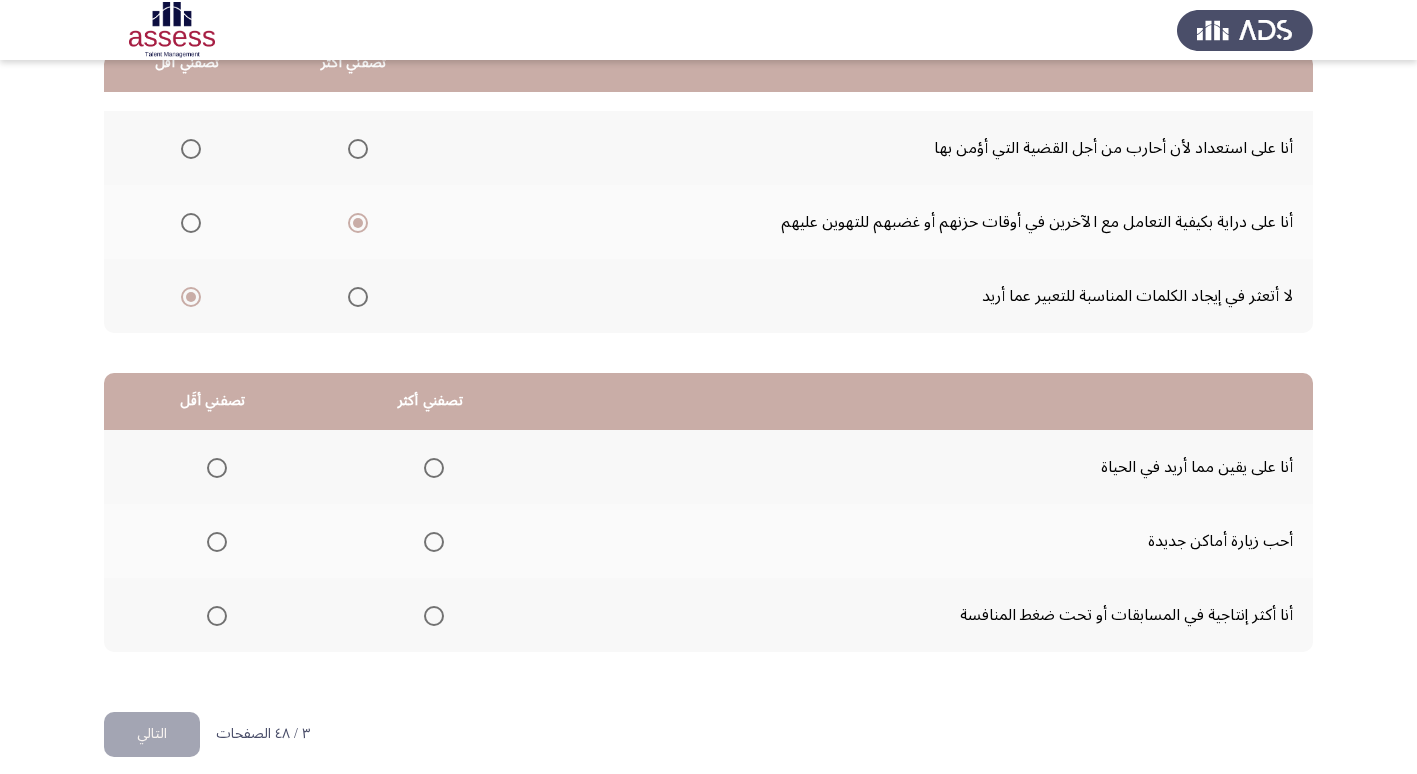 scroll, scrollTop: 236, scrollLeft: 0, axis: vertical 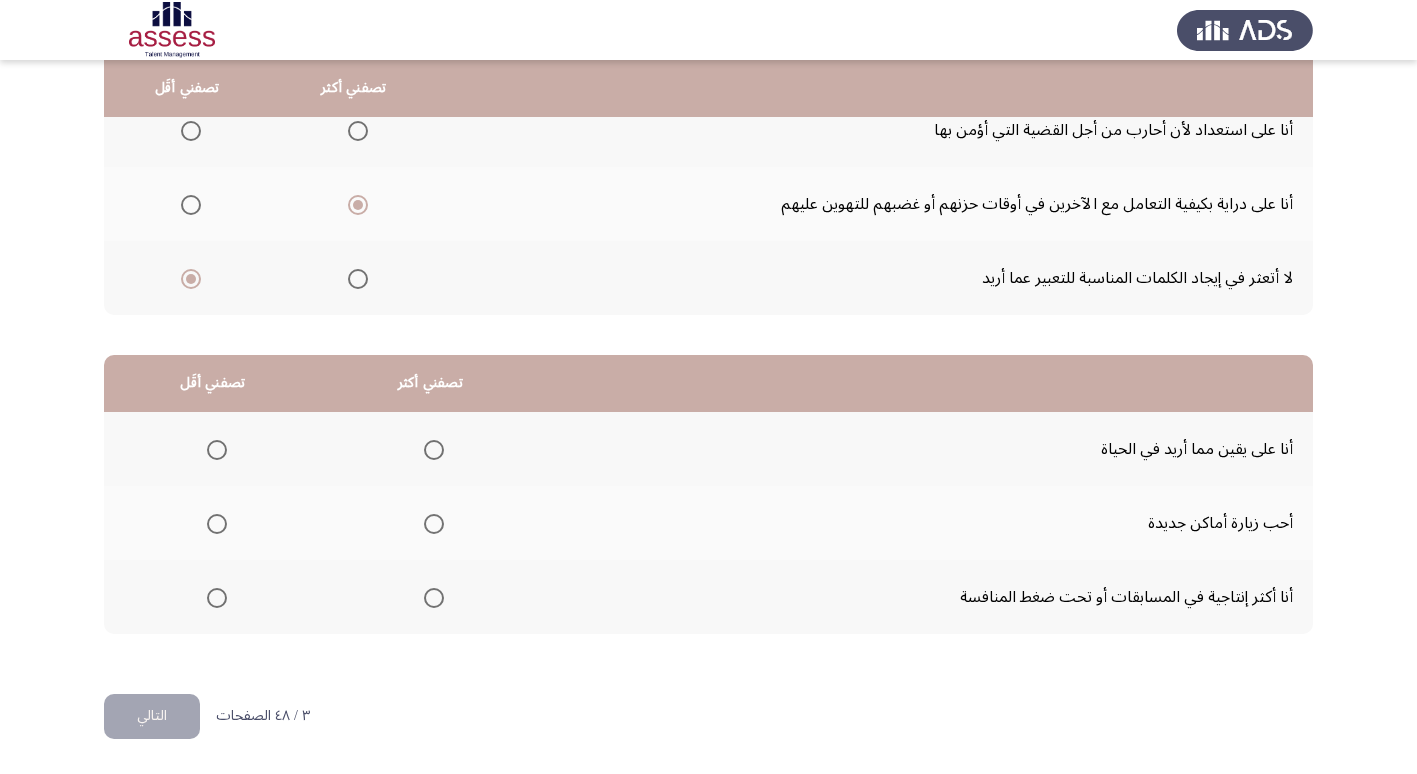 click at bounding box center (217, 450) 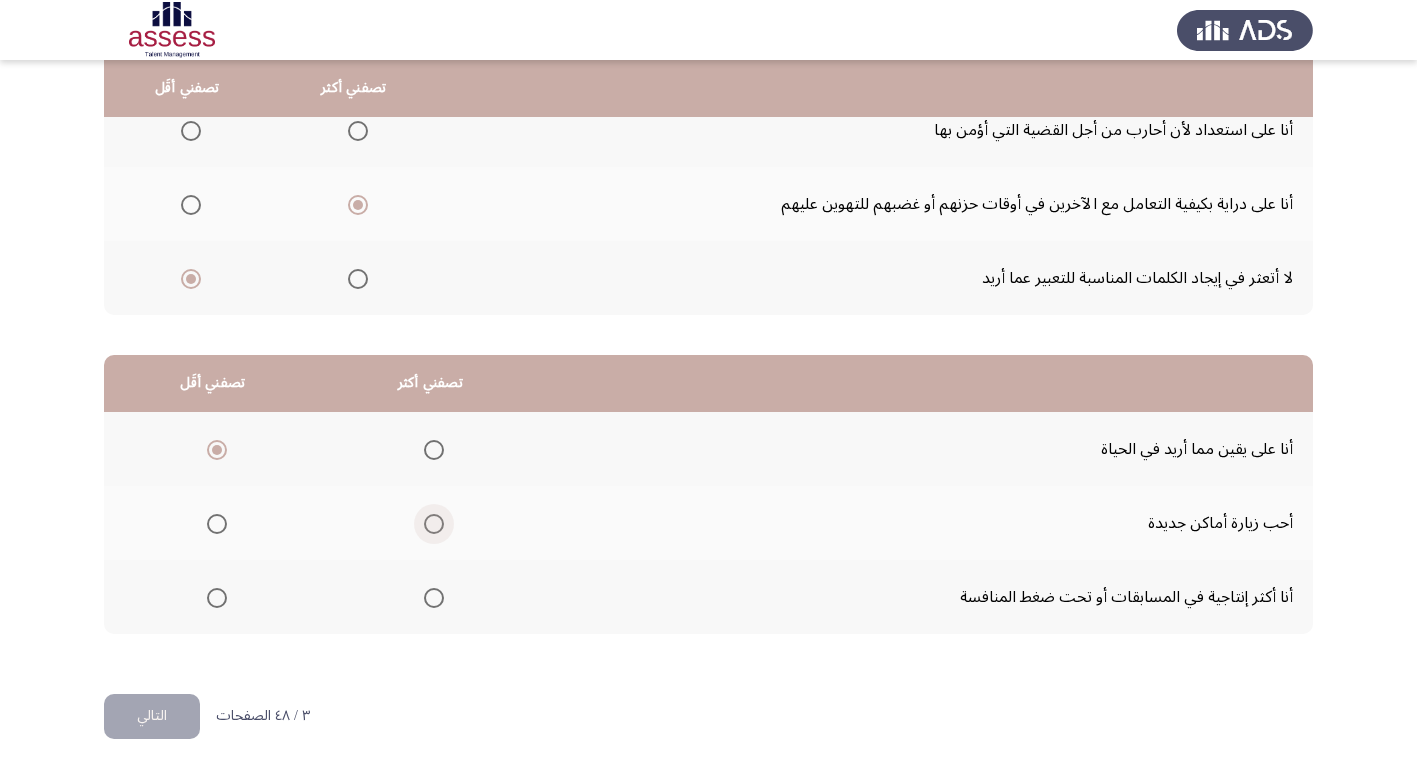 click at bounding box center [430, 524] 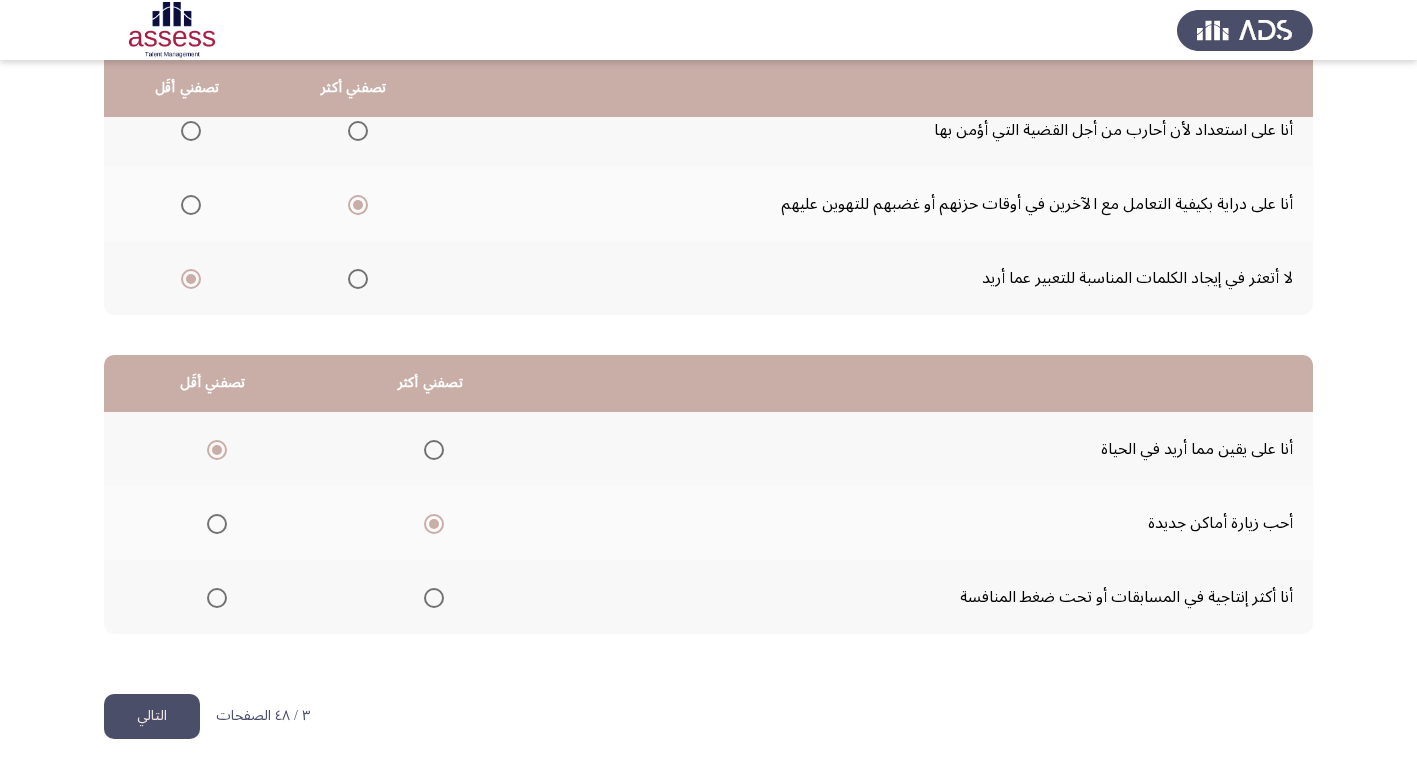 click on "التالي" 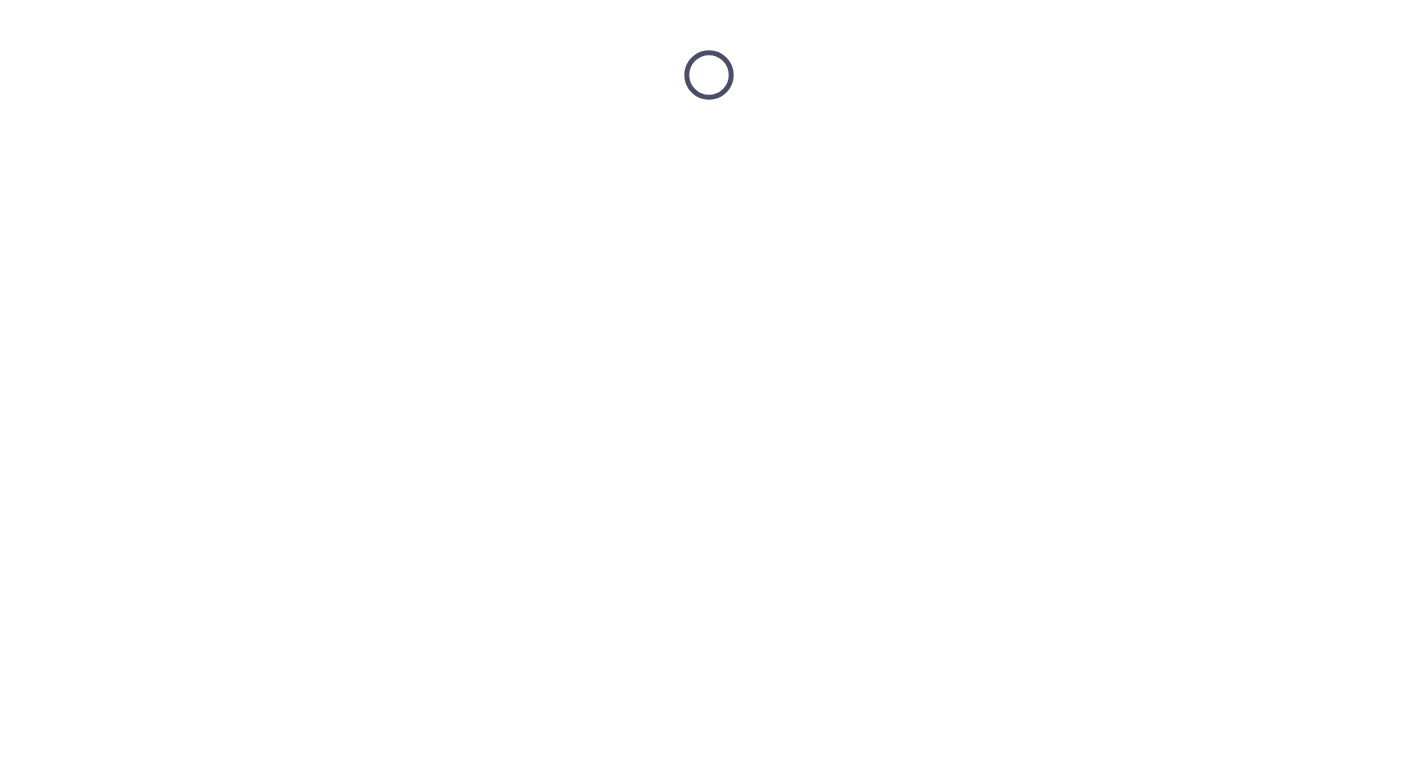 scroll, scrollTop: 0, scrollLeft: 0, axis: both 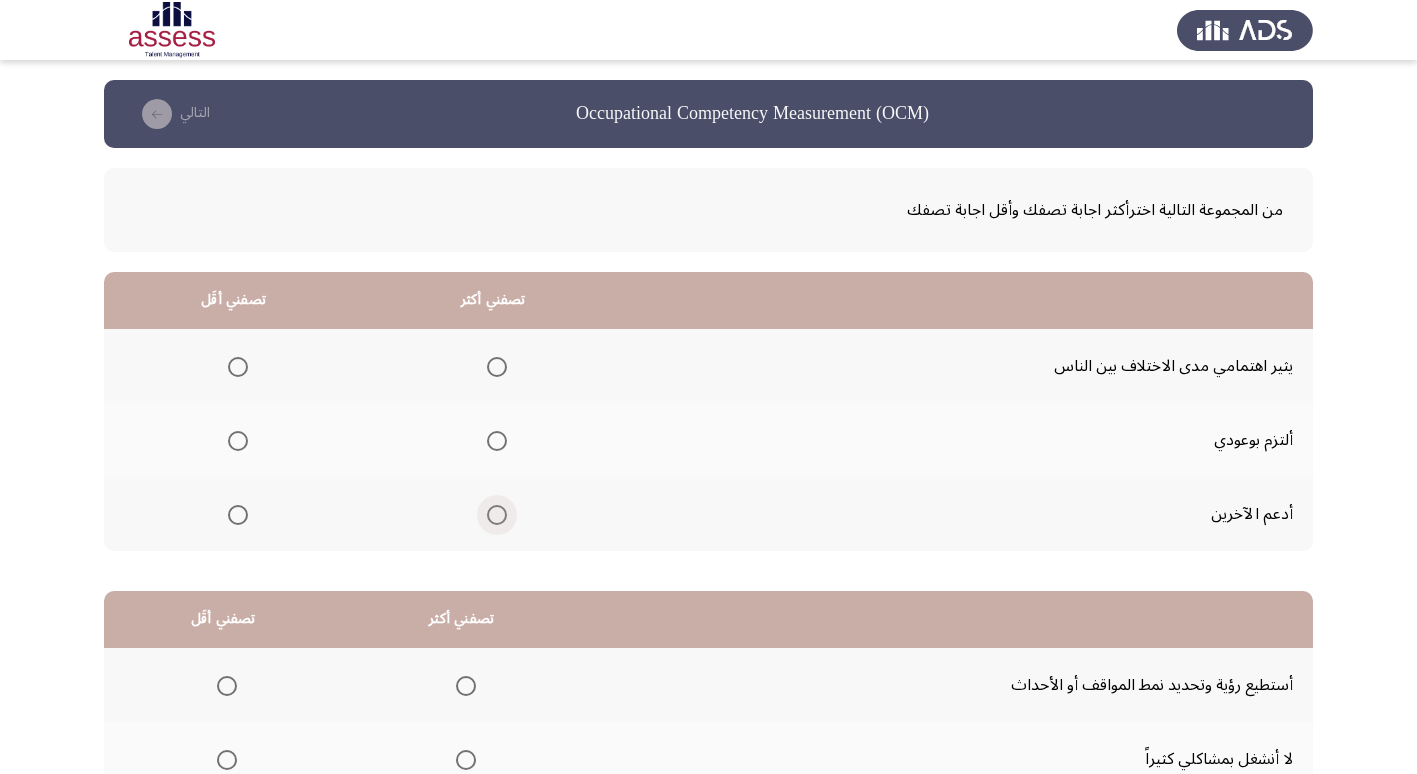 click at bounding box center [497, 515] 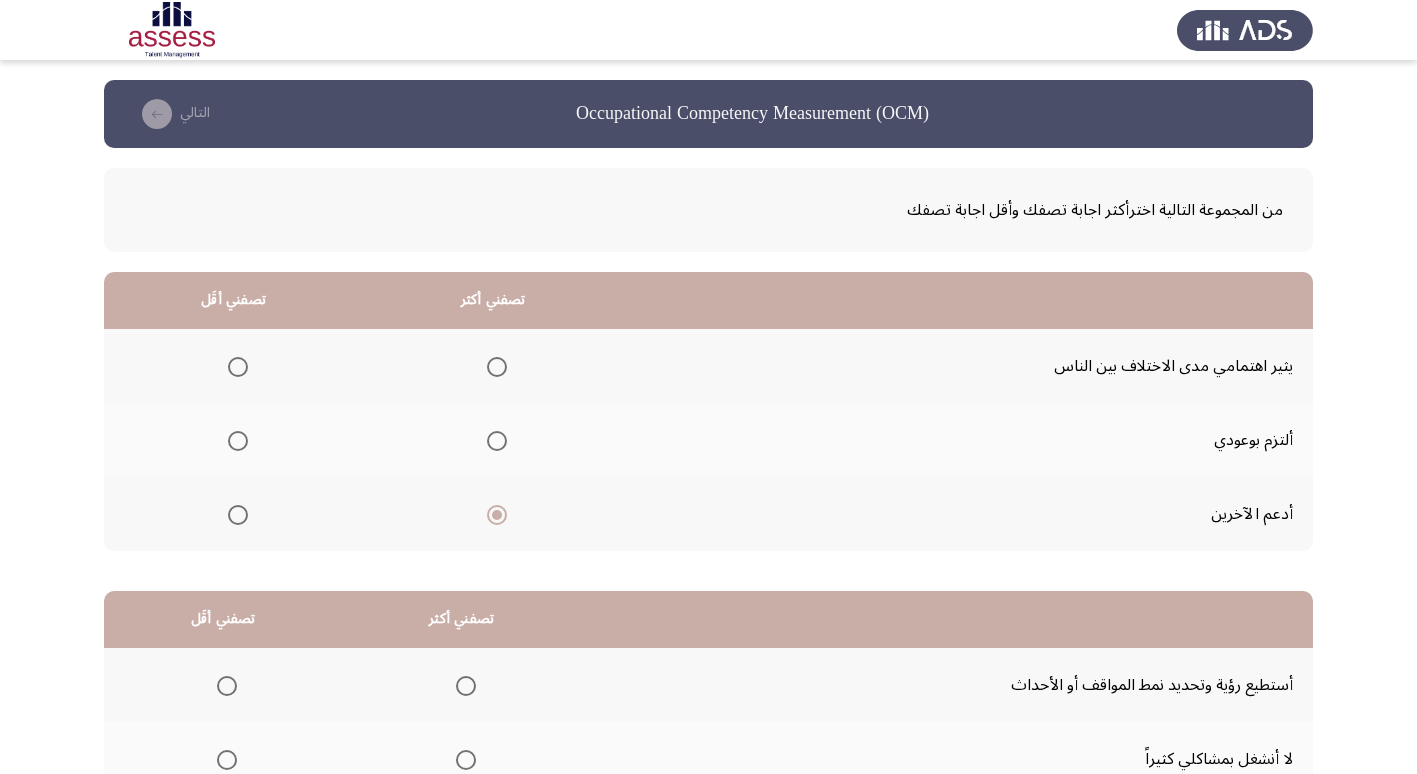 click at bounding box center (238, 441) 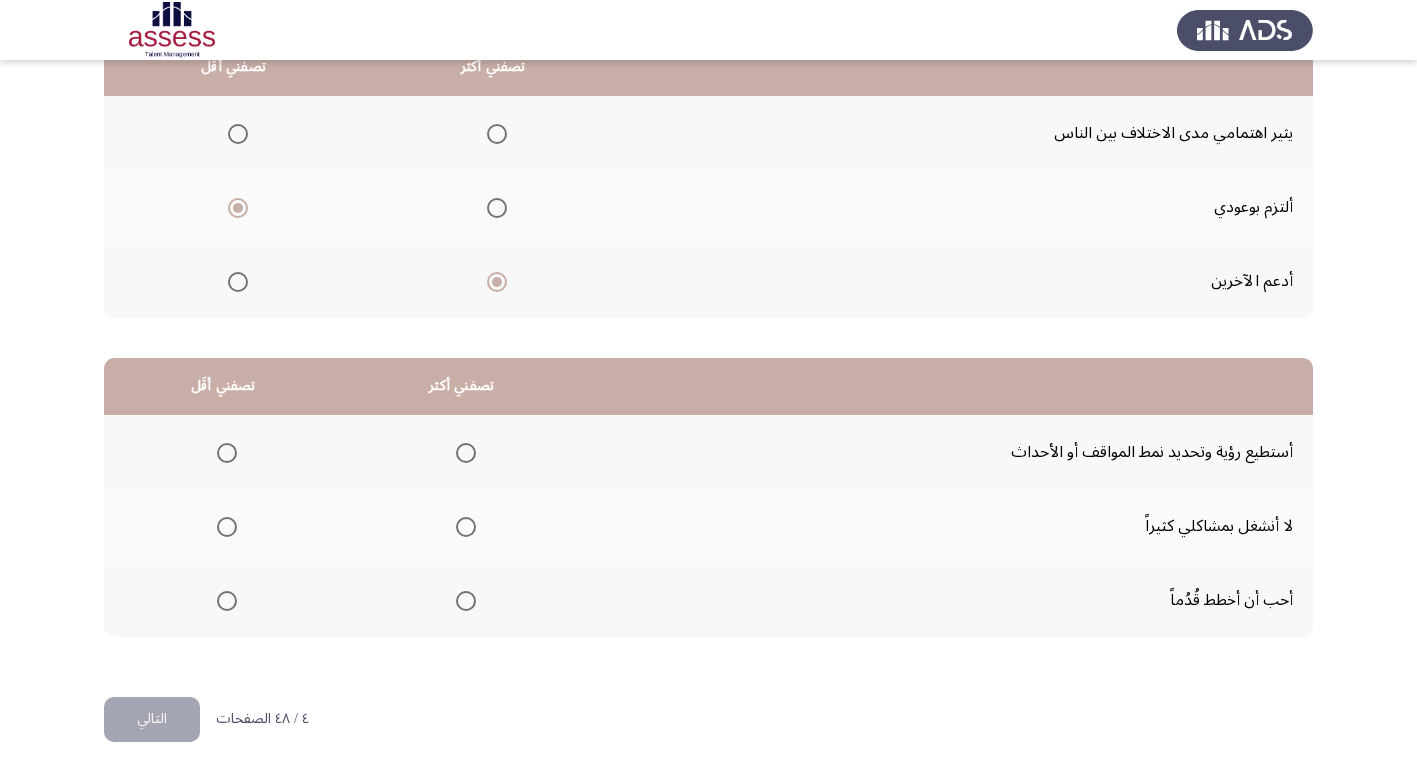 scroll, scrollTop: 236, scrollLeft: 0, axis: vertical 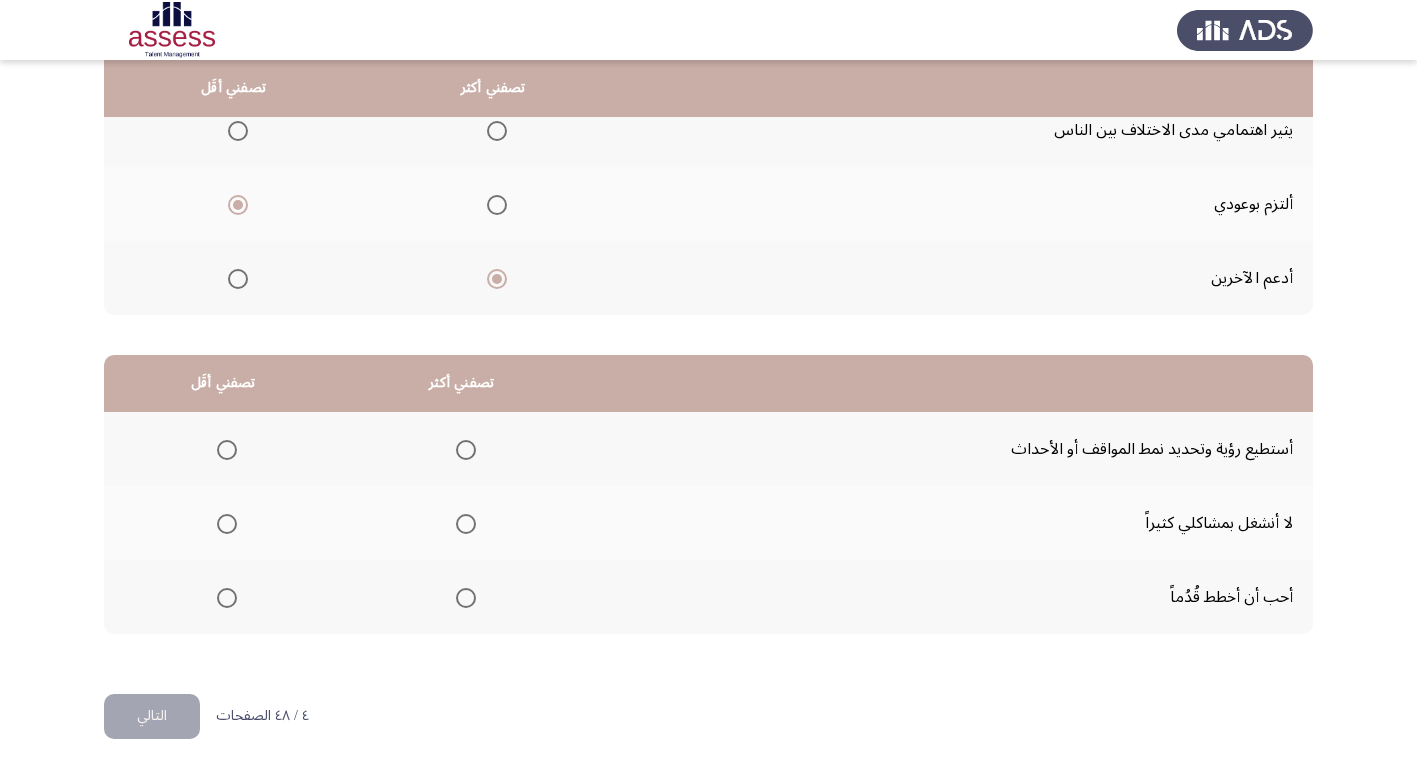 click at bounding box center [466, 598] 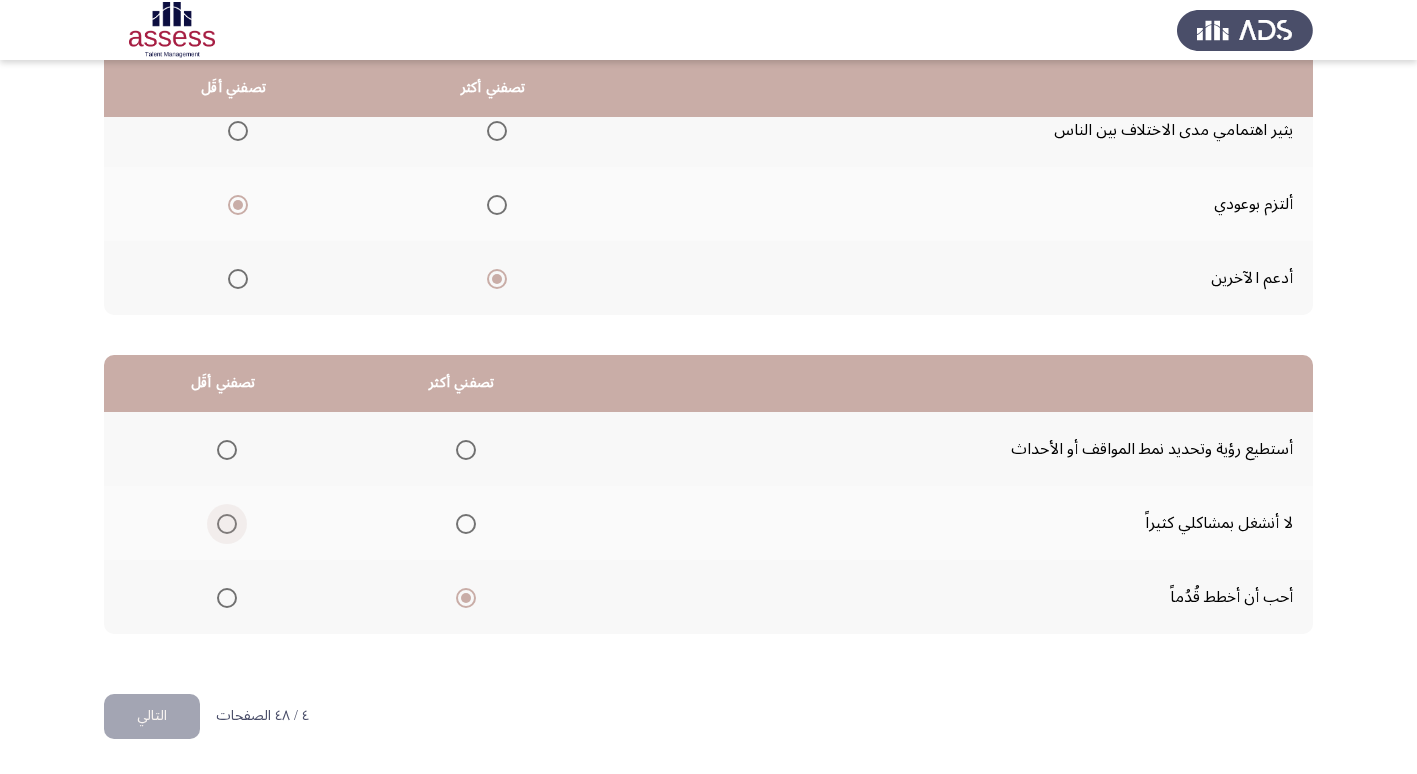click at bounding box center (227, 524) 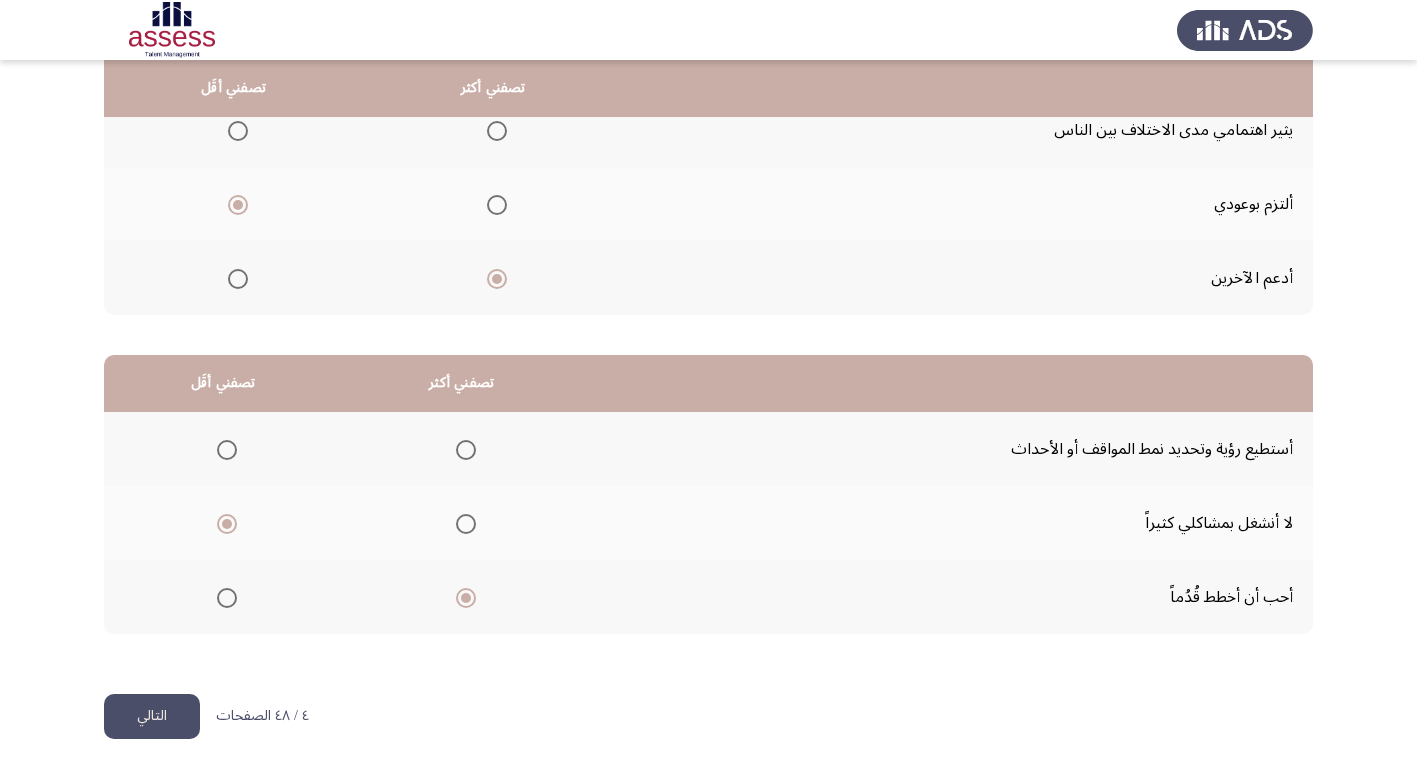 click on "التالي" 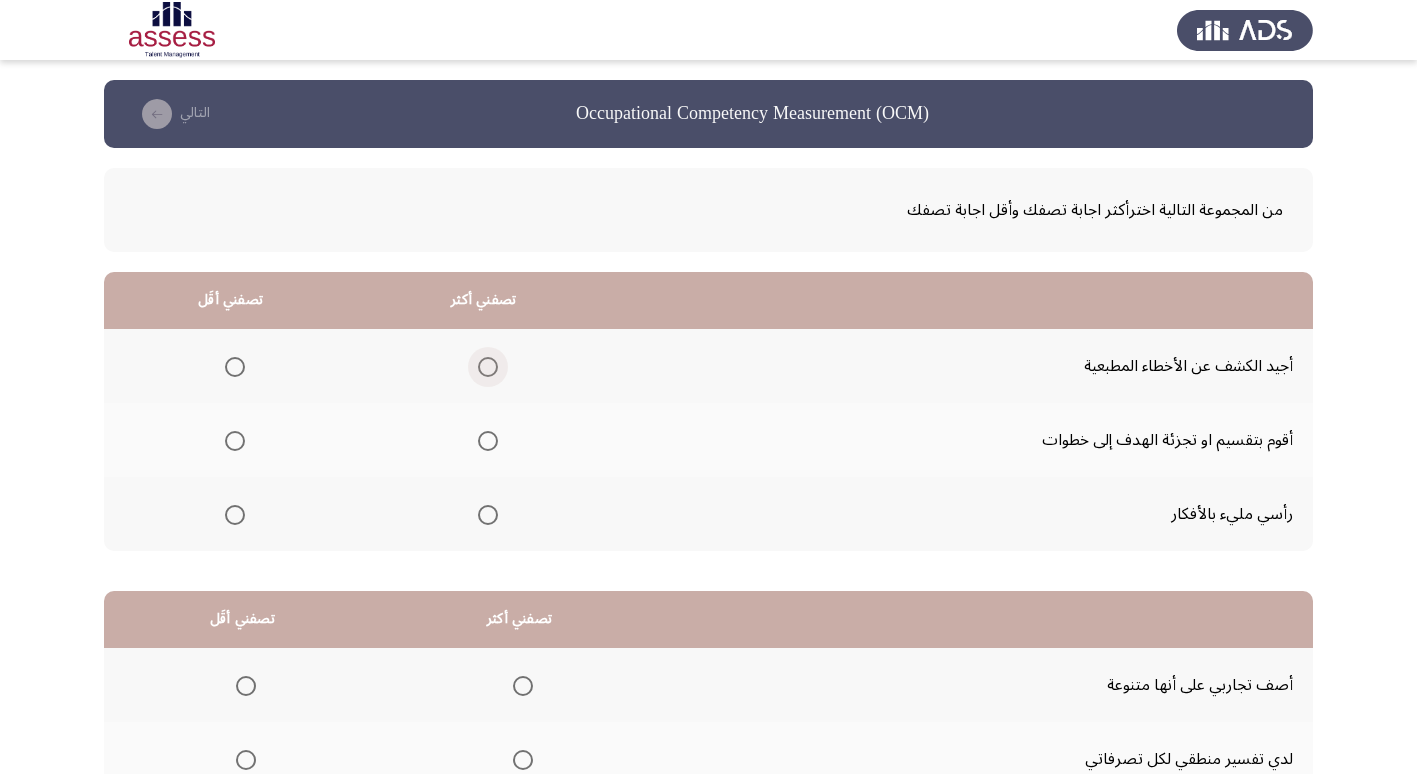 click at bounding box center [488, 367] 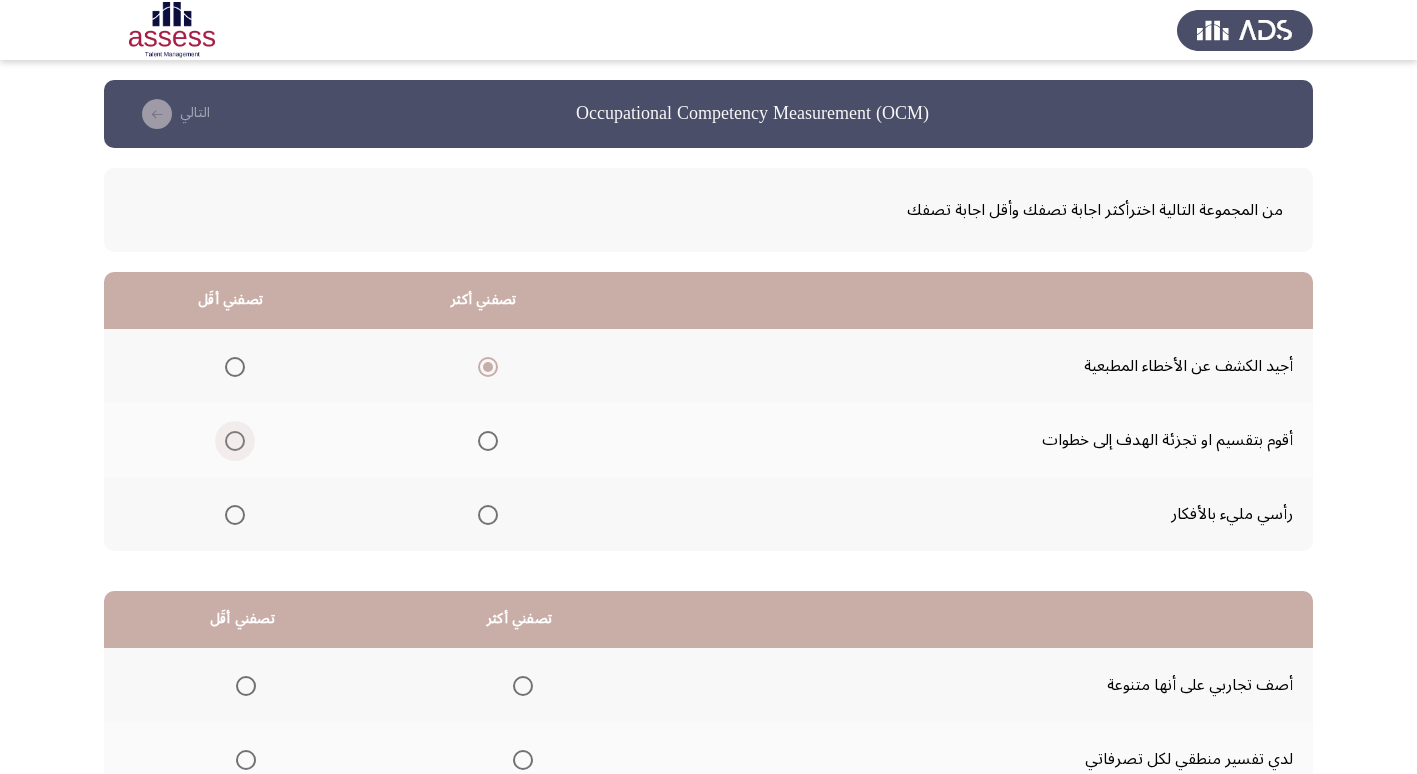 click at bounding box center [235, 441] 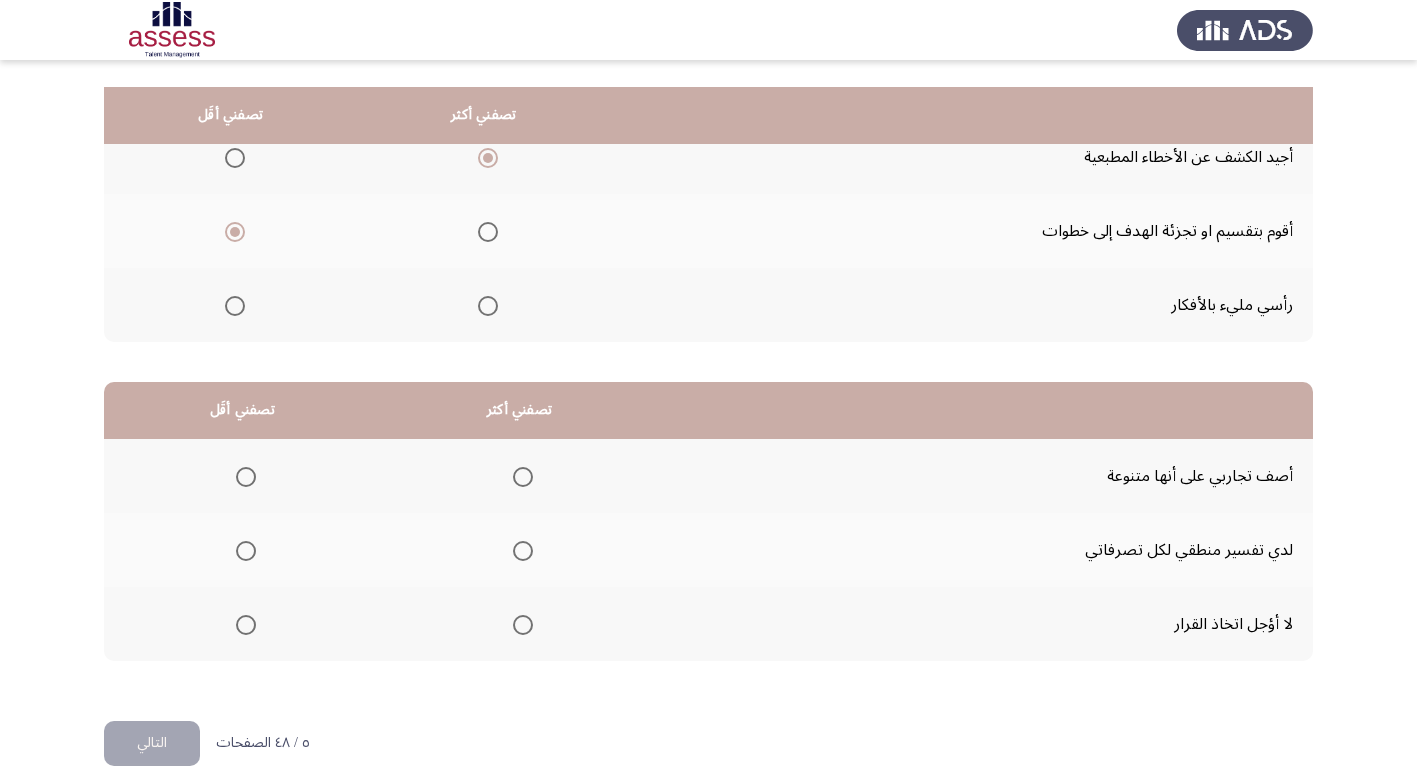 scroll, scrollTop: 236, scrollLeft: 0, axis: vertical 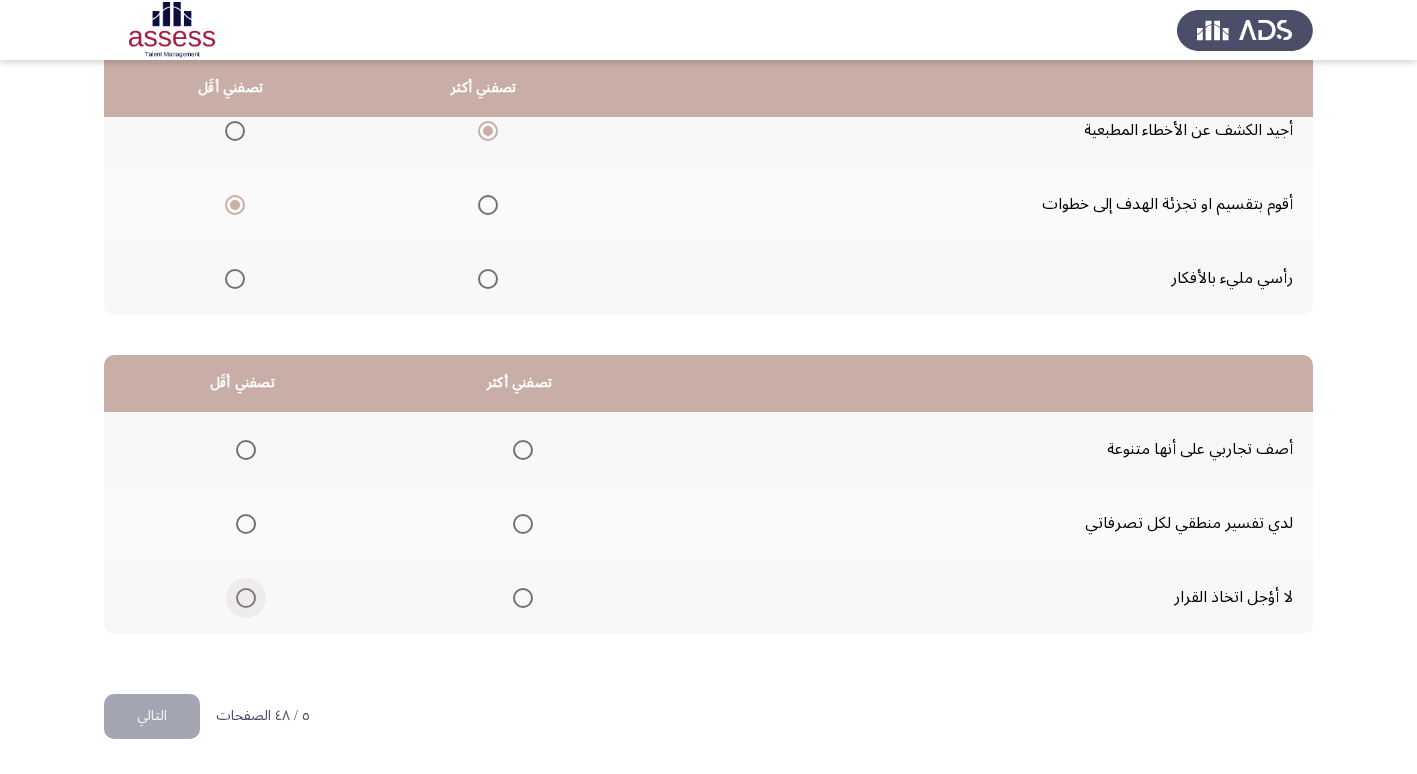 click at bounding box center [246, 598] 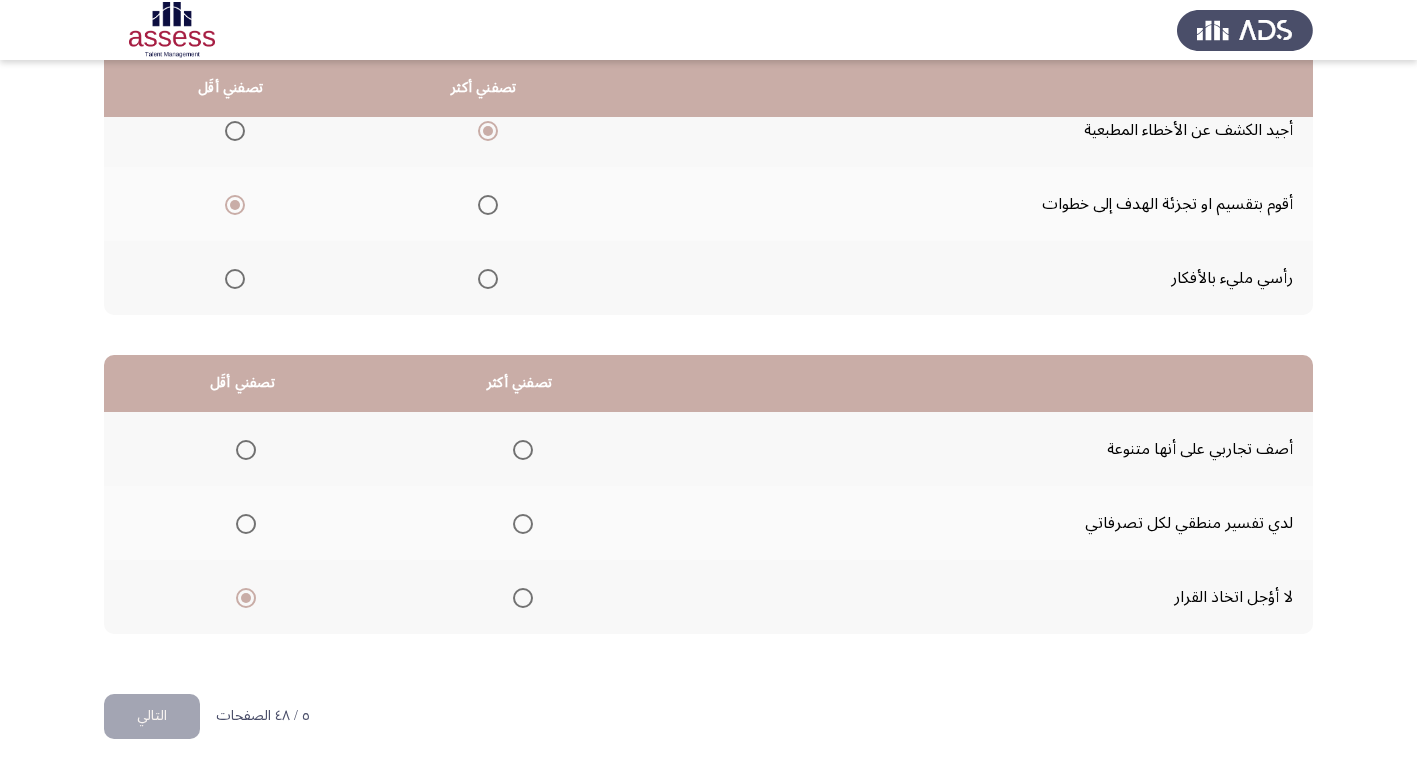 click at bounding box center (523, 524) 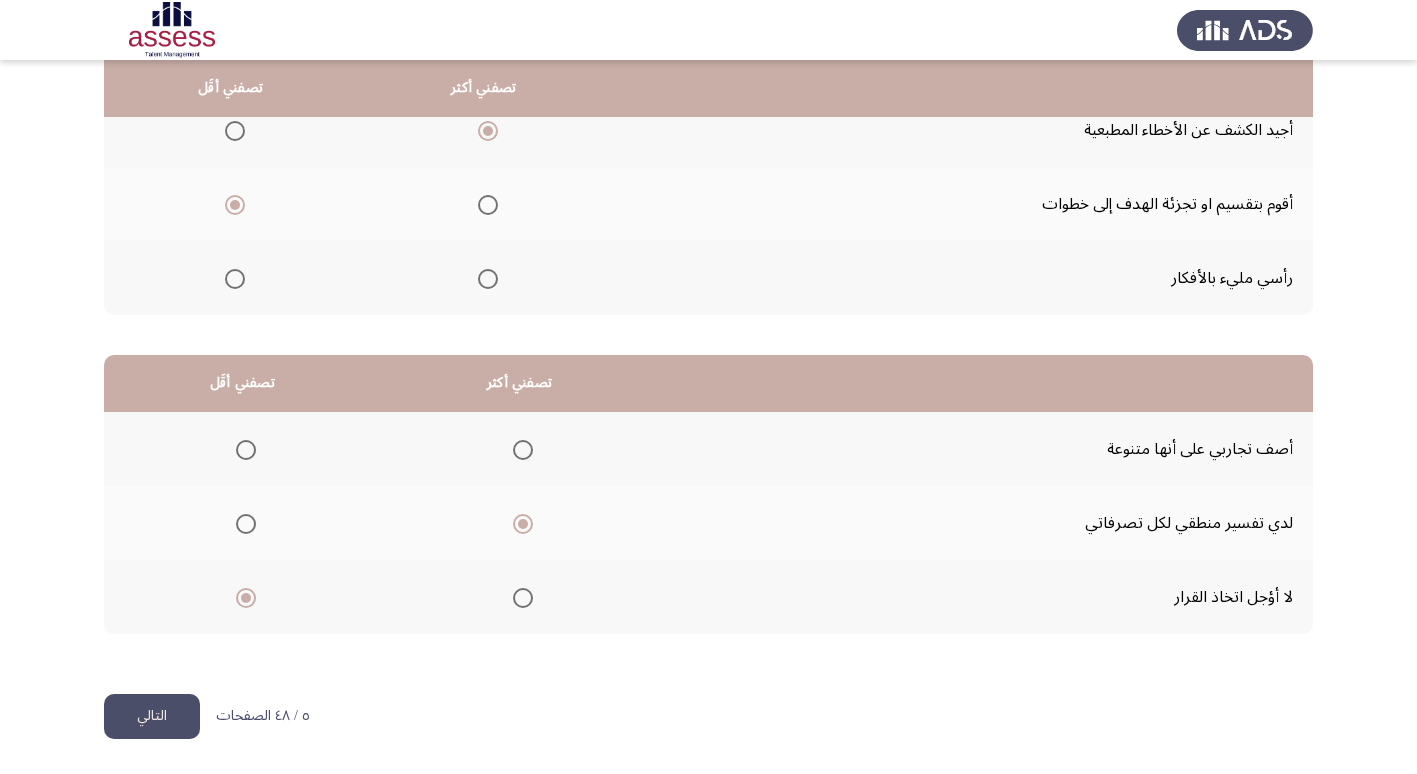 click on "Occupational Competency Measurement (OCM)   التالي  من المجموعة التالية اخترأكثر اجابة تصفك وأقل اجابة تصفك  تصفني أكثر   تصفني أقَل  أجيد الكشف عن الأخطاء المطبعية     أقوم بتقسيم او تجزئة الهدف إلى خطوات     رأسي مليء بالأفكار      تصفني أكثر   تصفني أقَل  أصف تجاربي على أنها متنوعة     لدي تفسير منطقي لكل تصرفاتي     لا أؤجل اتخاذ القرار      ٥ / ٤٨ الصفحات   التالي
WAITING" at bounding box center (708, 269) 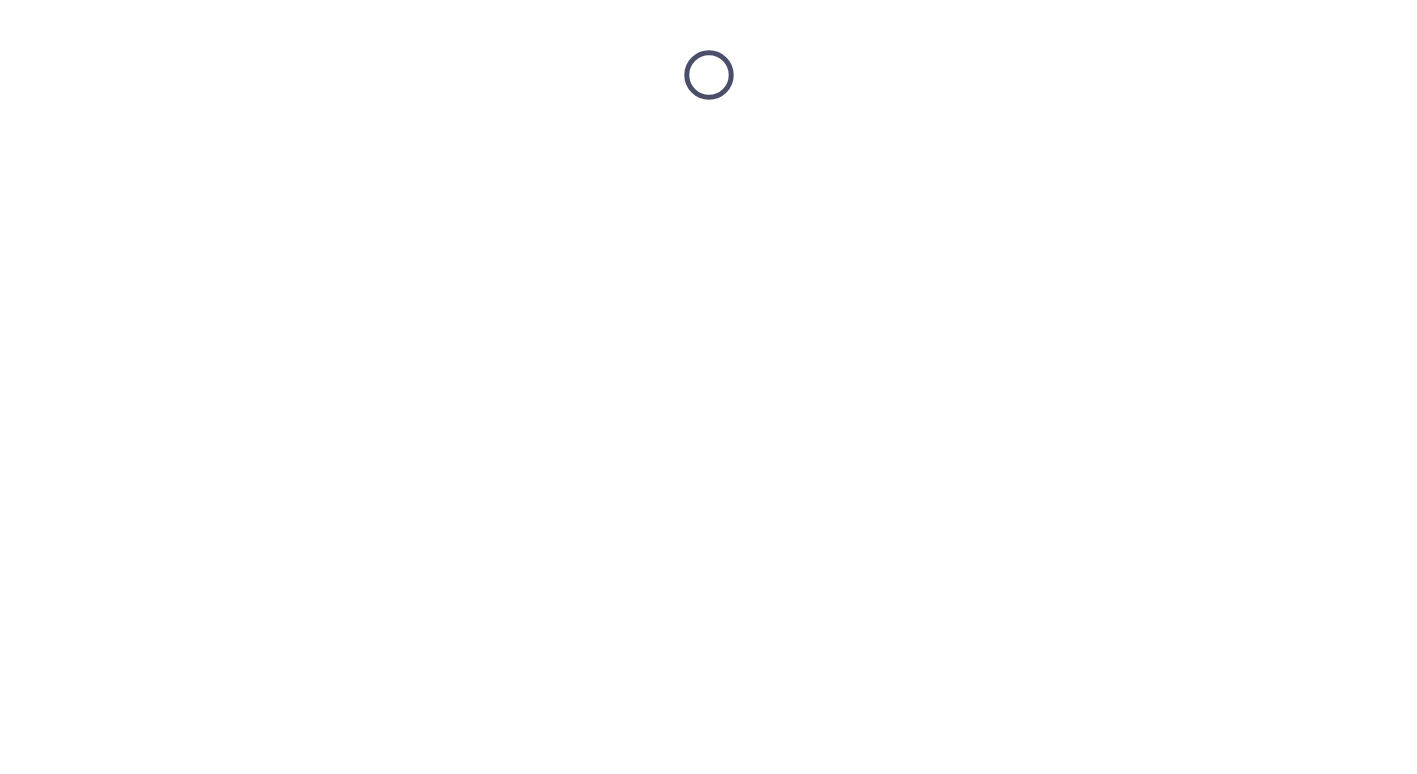 scroll, scrollTop: 0, scrollLeft: 0, axis: both 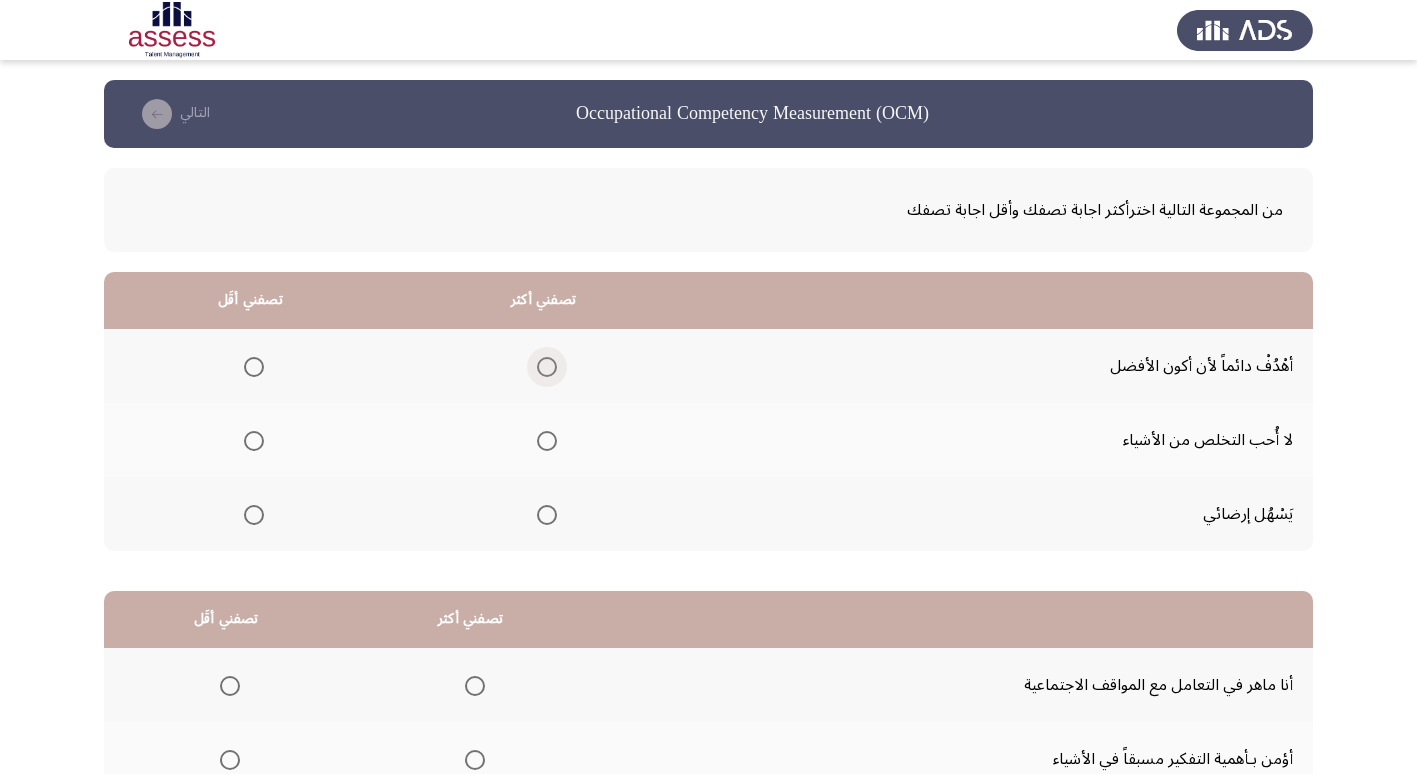 click at bounding box center (547, 367) 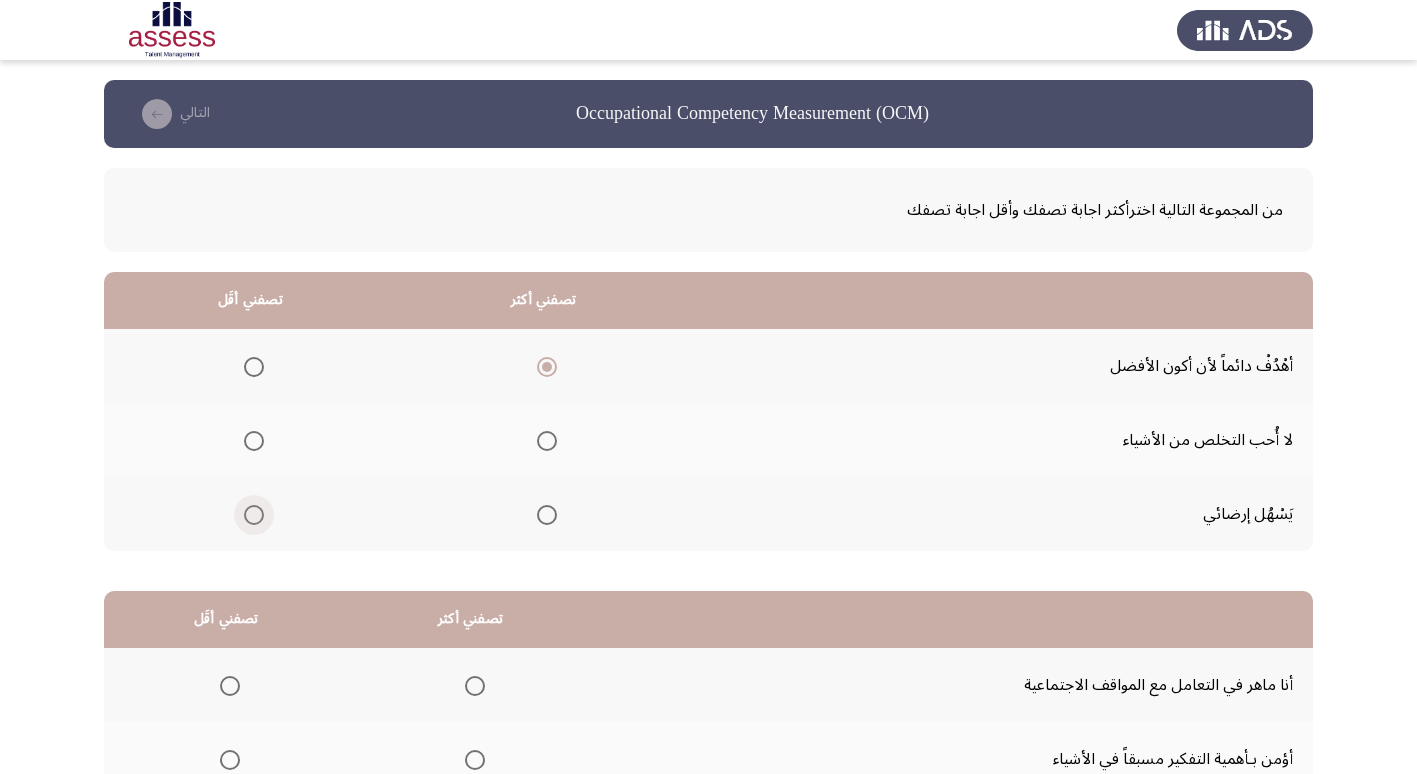 click at bounding box center [254, 515] 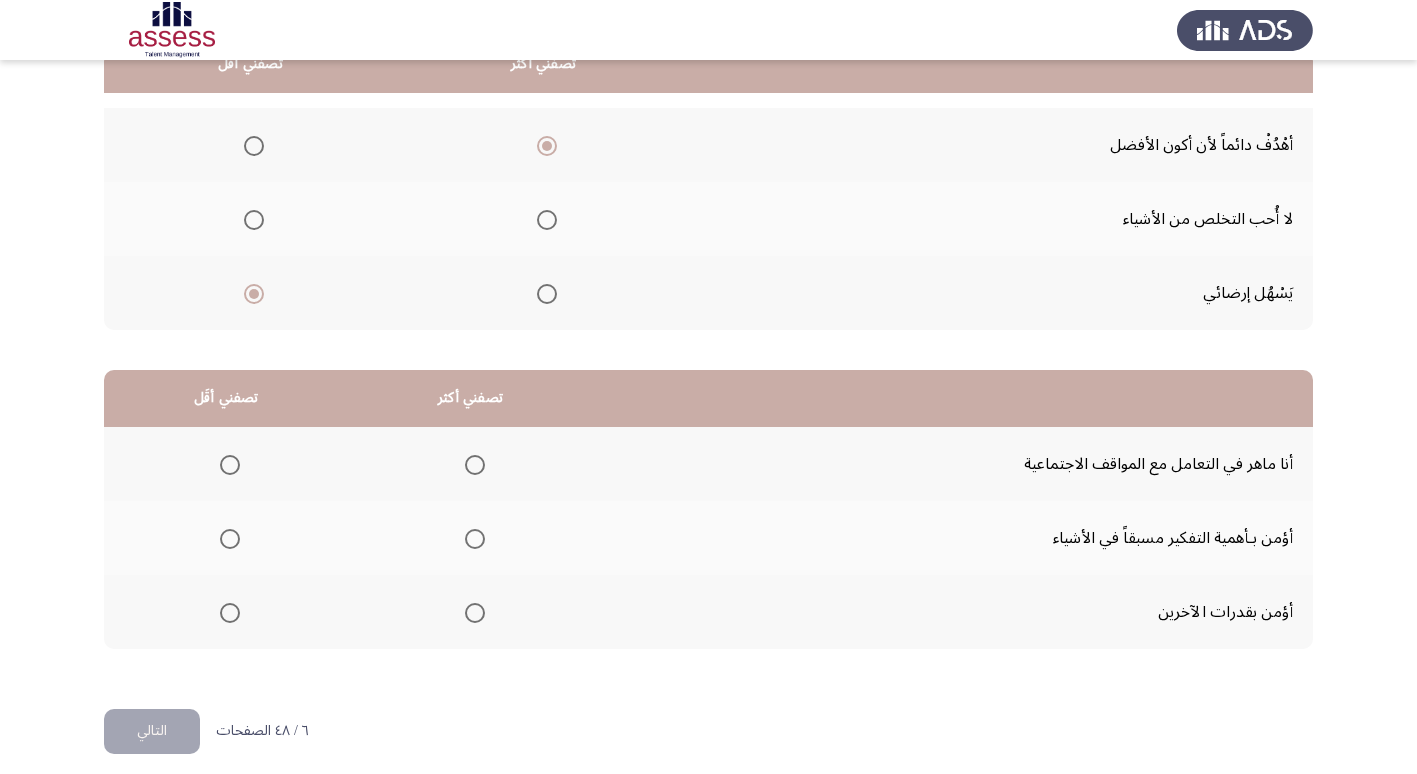 scroll, scrollTop: 236, scrollLeft: 0, axis: vertical 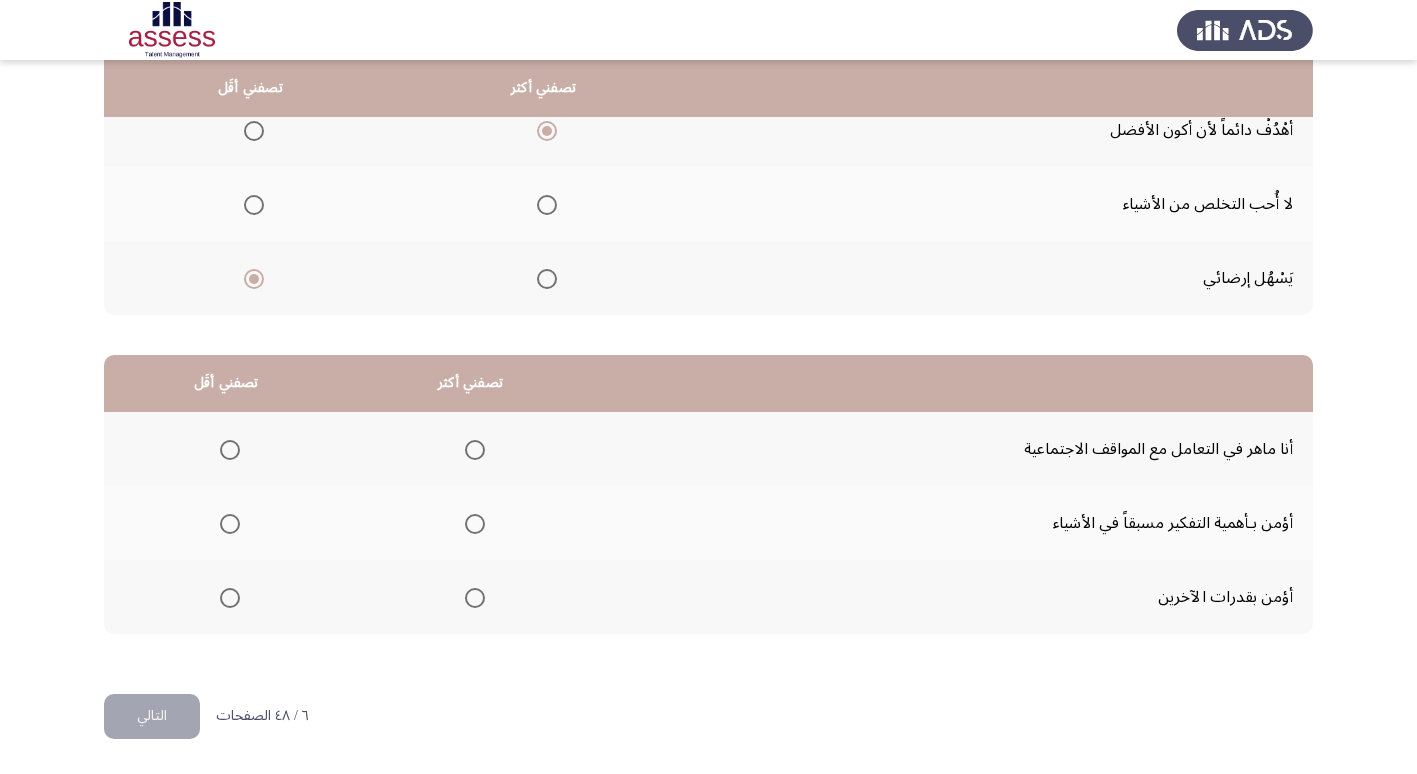 click at bounding box center [475, 450] 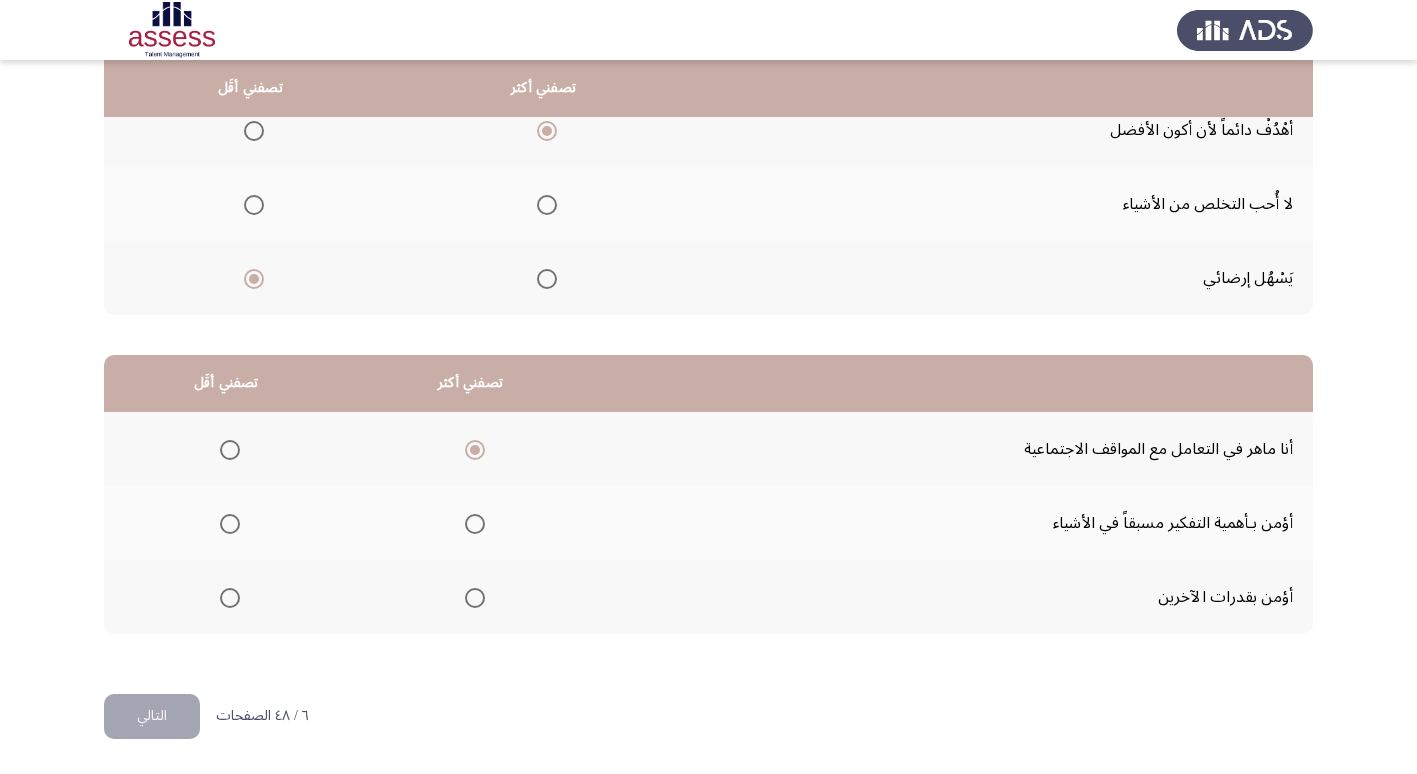 click at bounding box center [230, 598] 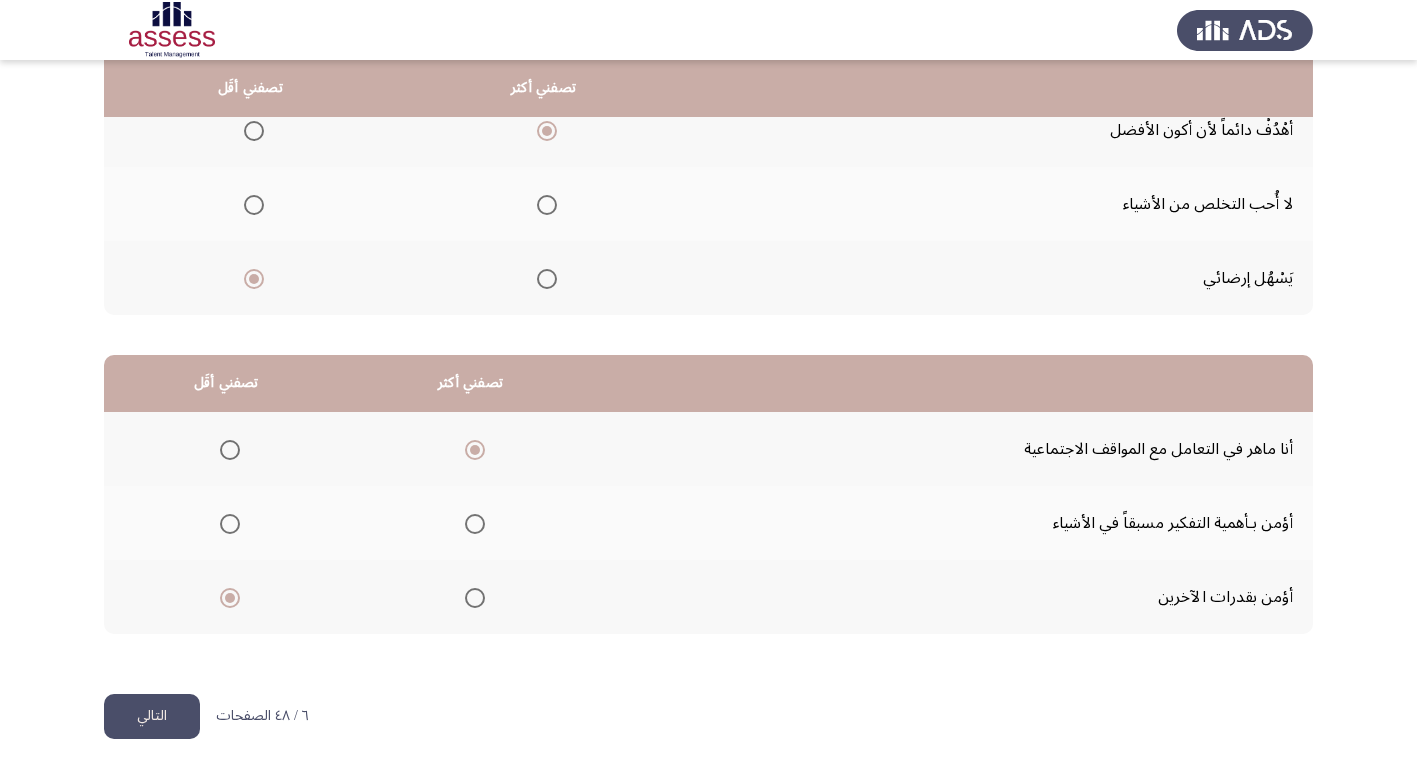 click on "التالي" 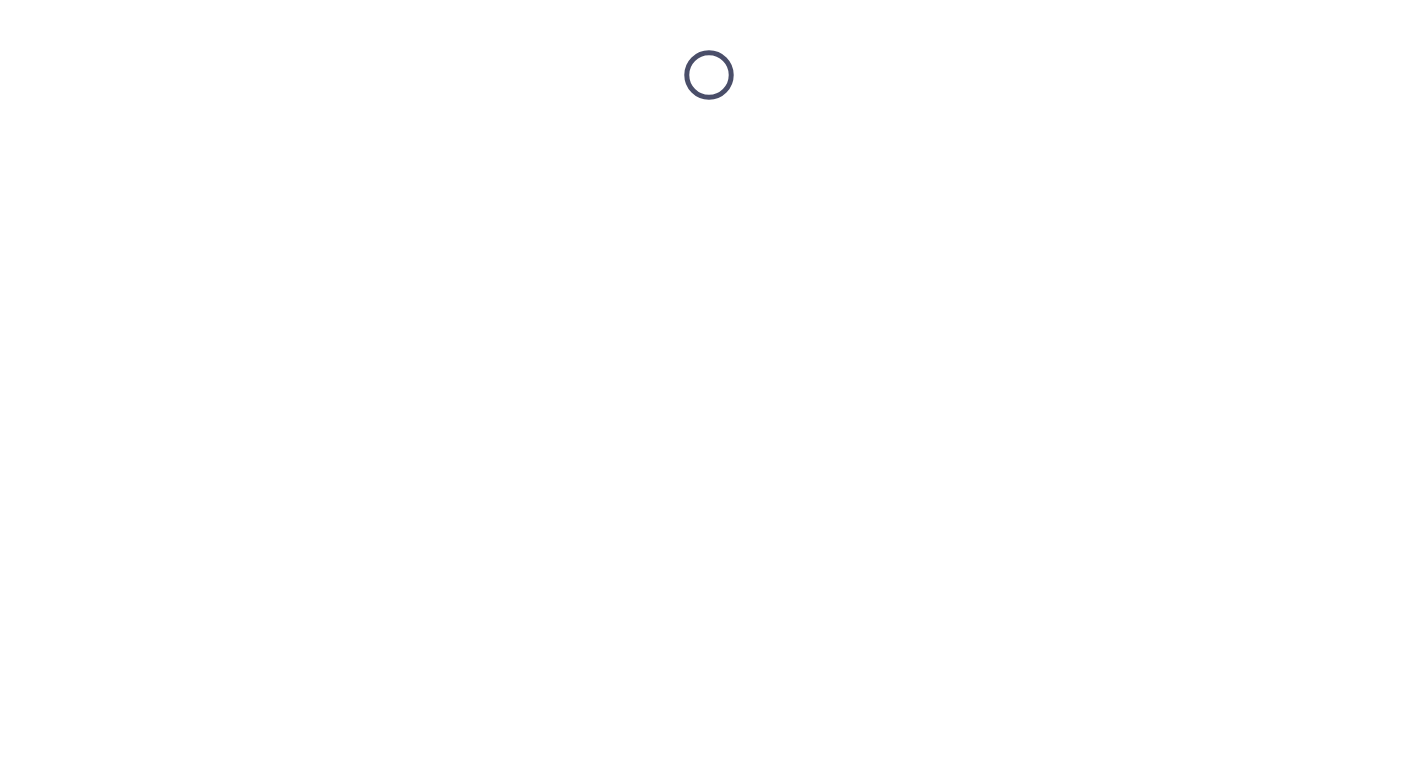 scroll, scrollTop: 0, scrollLeft: 0, axis: both 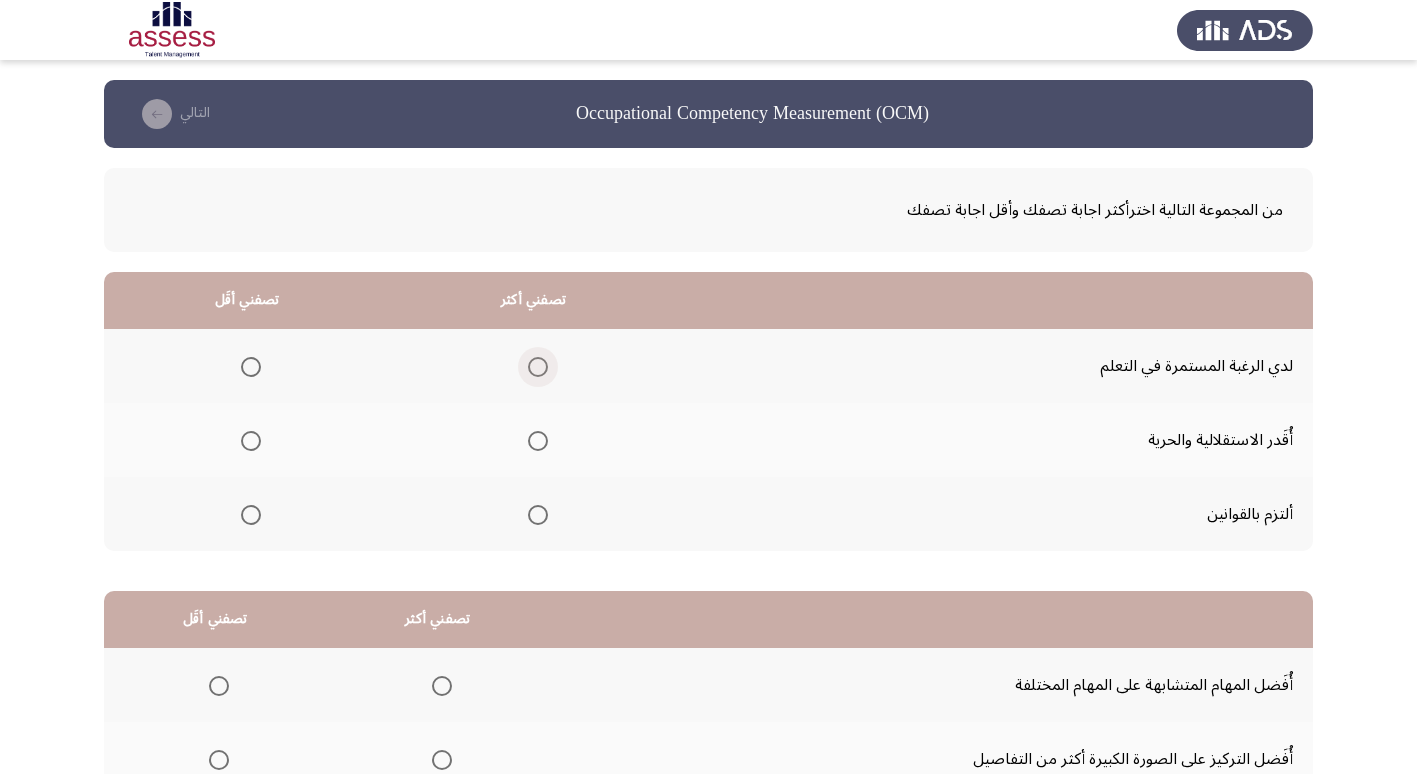 click at bounding box center (538, 367) 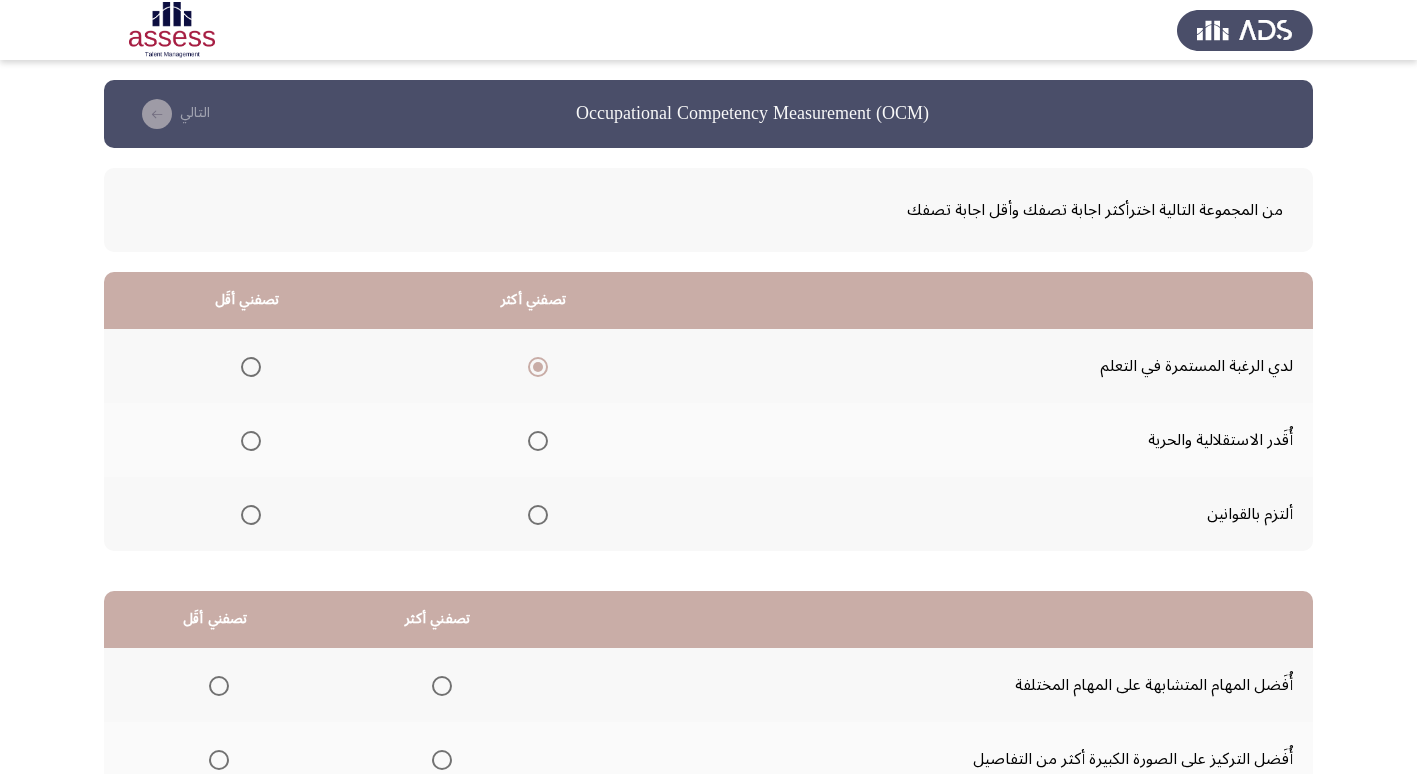 click at bounding box center [251, 515] 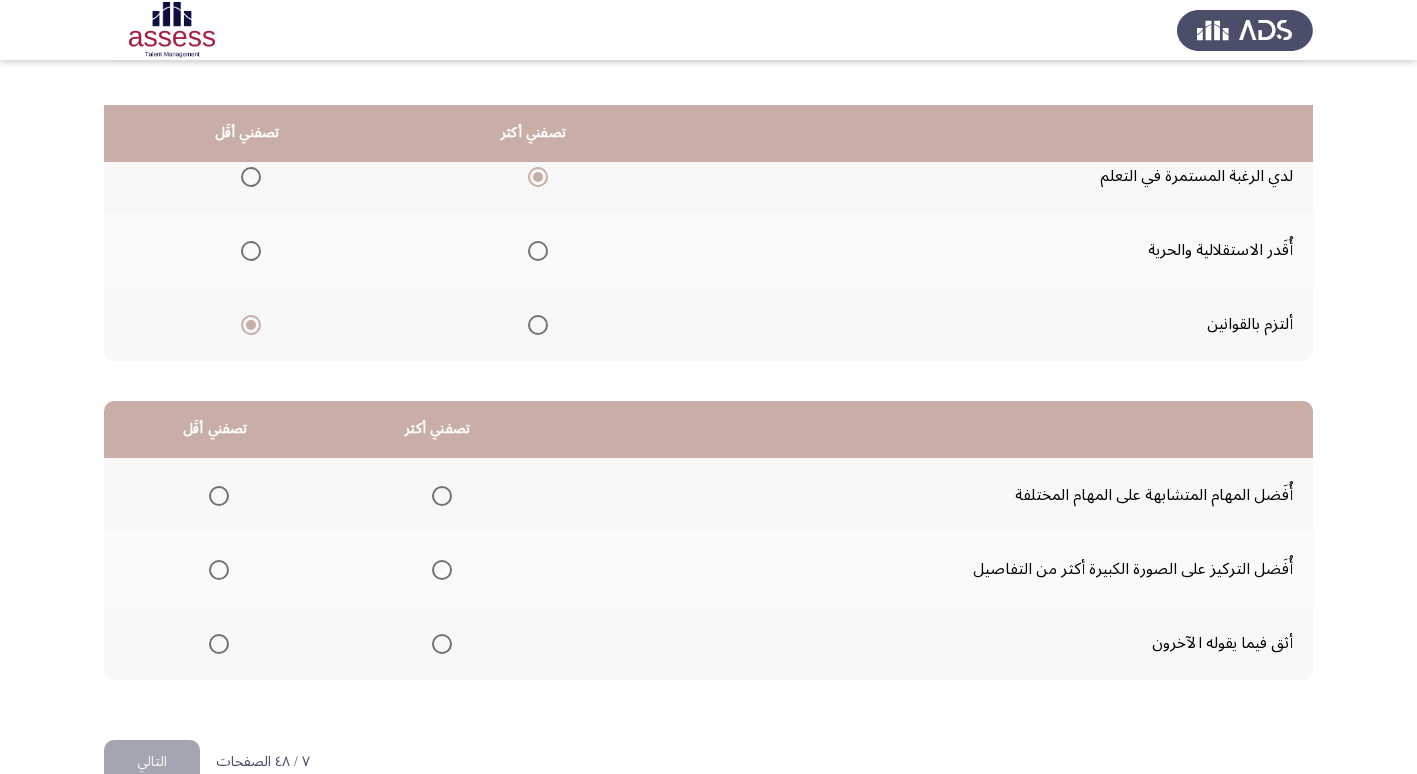 scroll, scrollTop: 236, scrollLeft: 0, axis: vertical 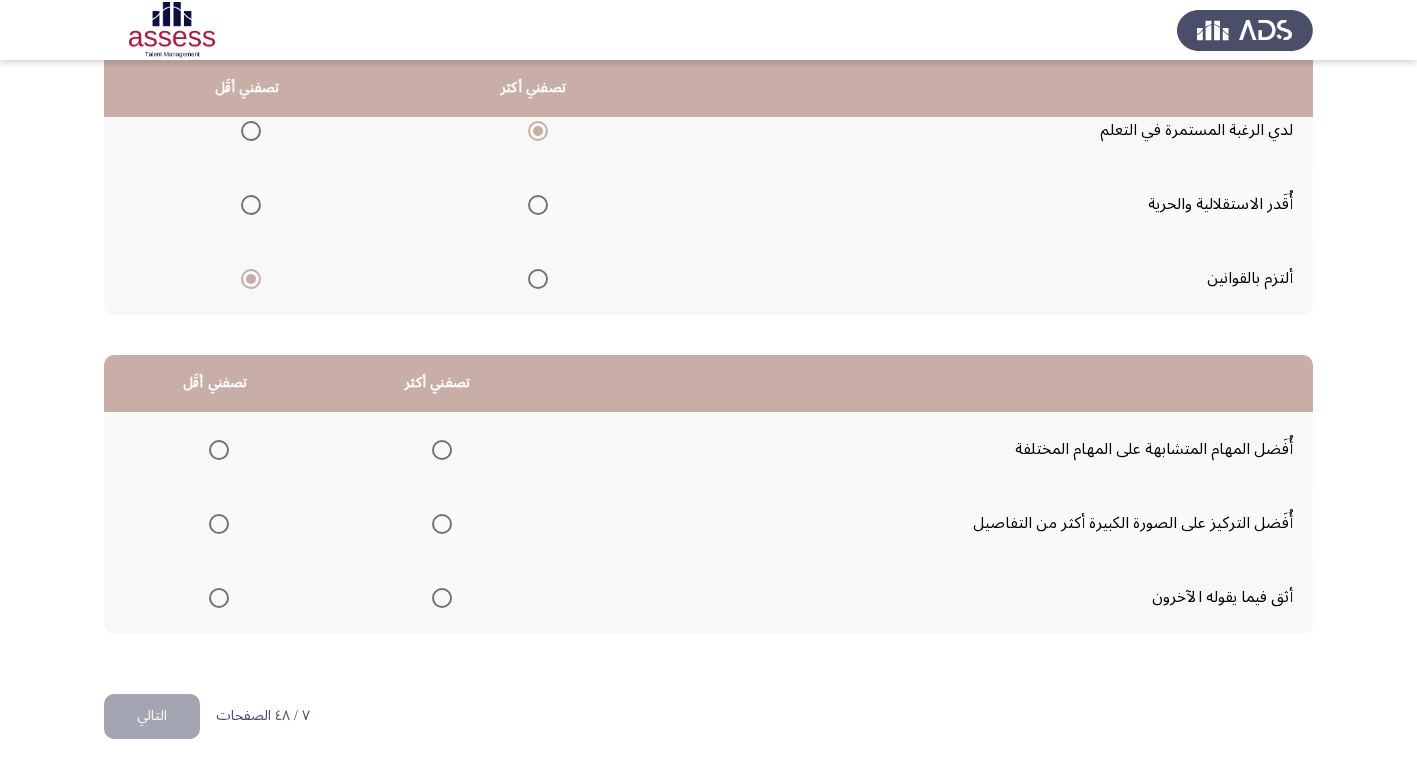 click at bounding box center [219, 450] 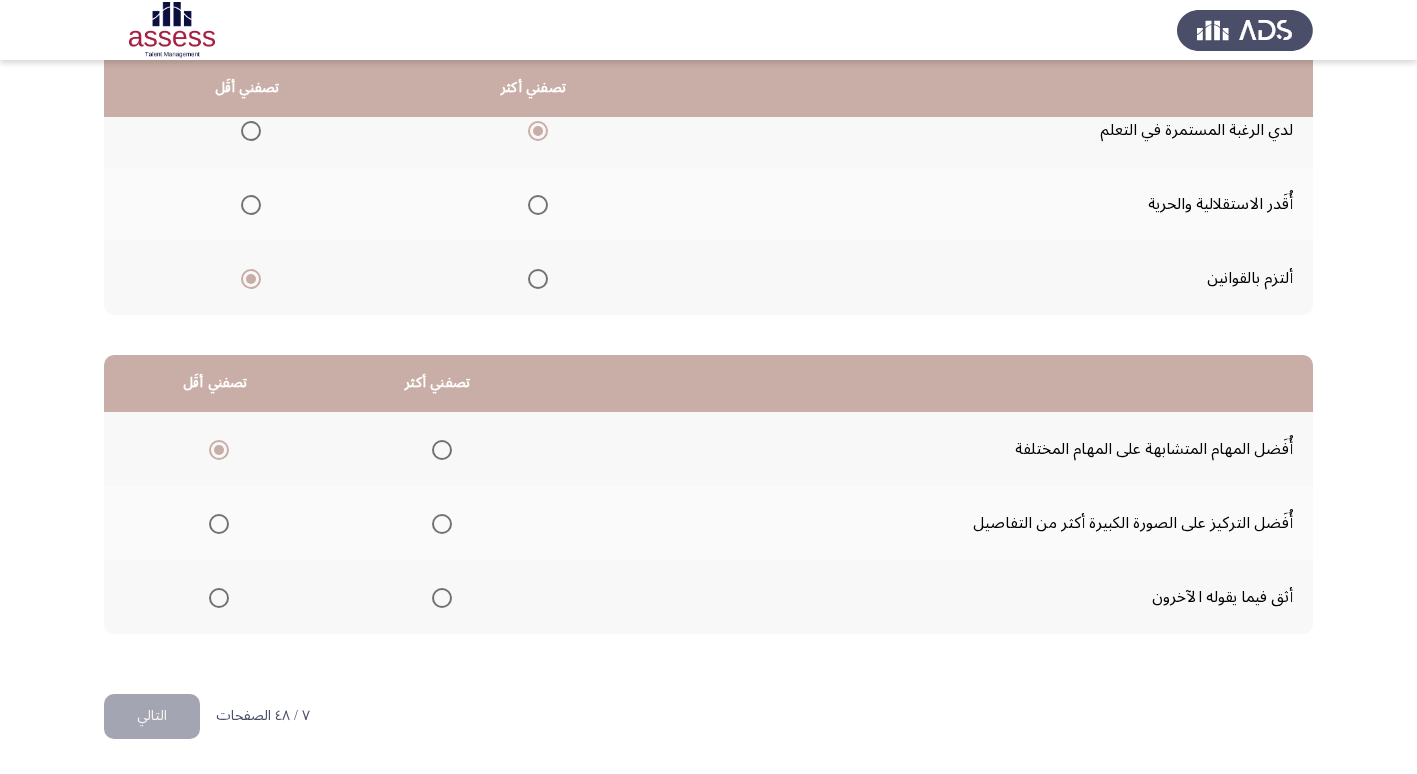 click at bounding box center [442, 524] 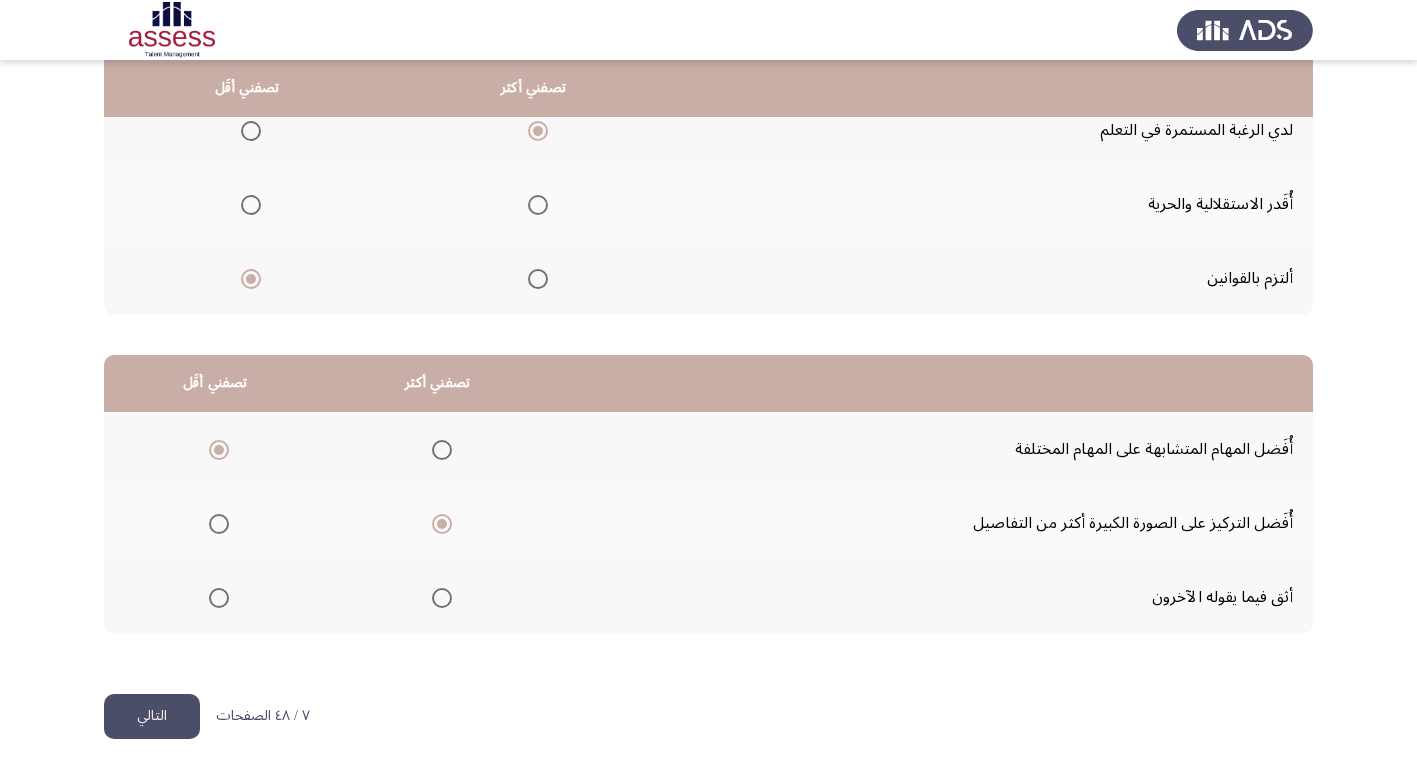 click on "التالي" 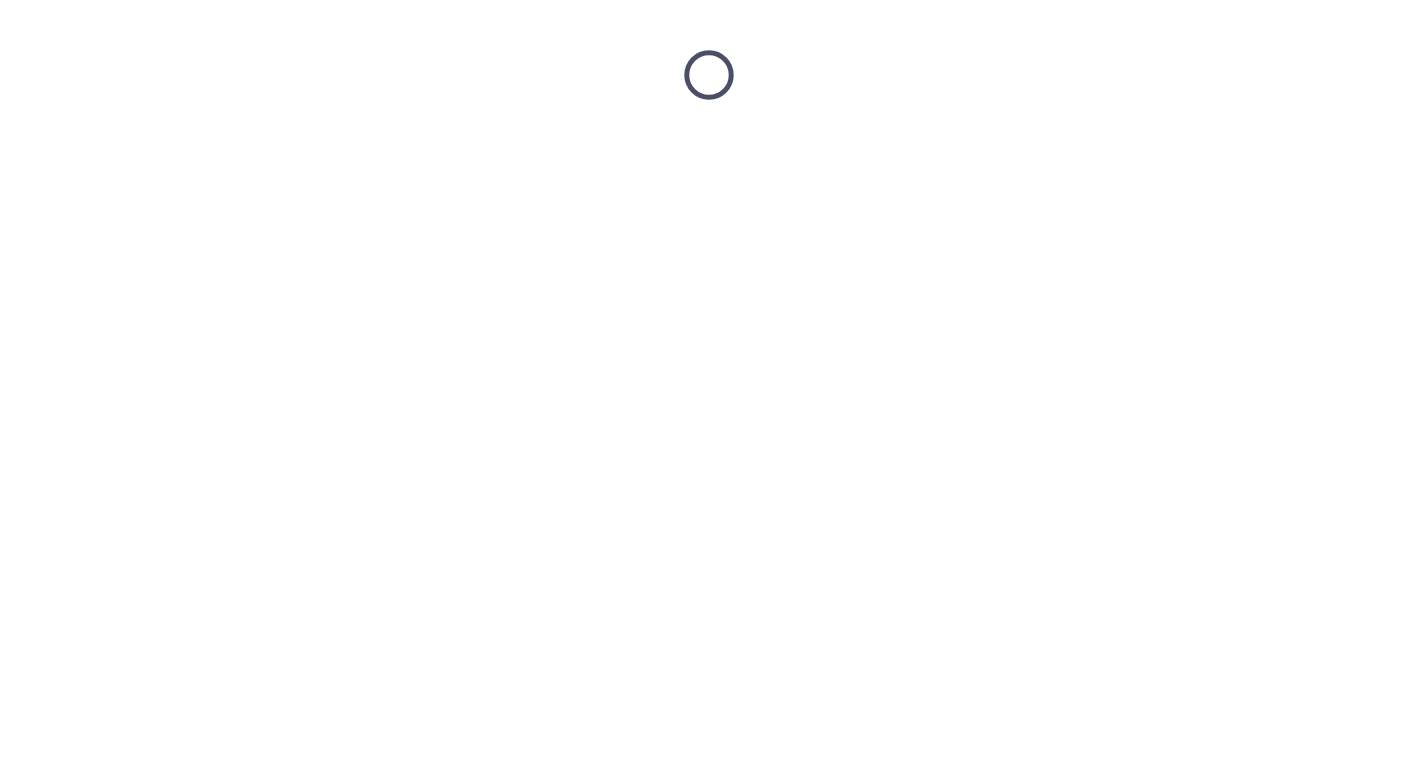 scroll, scrollTop: 0, scrollLeft: 0, axis: both 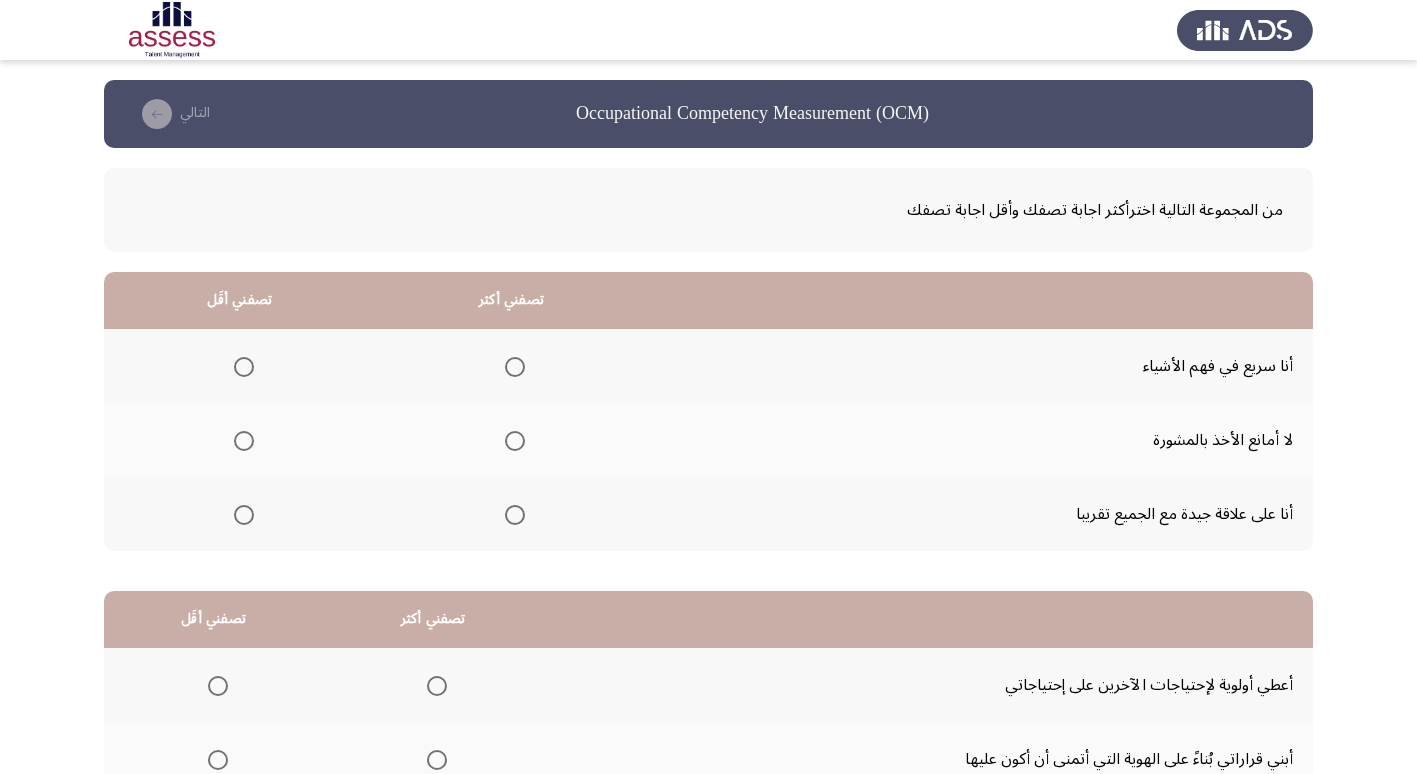 click at bounding box center (240, 441) 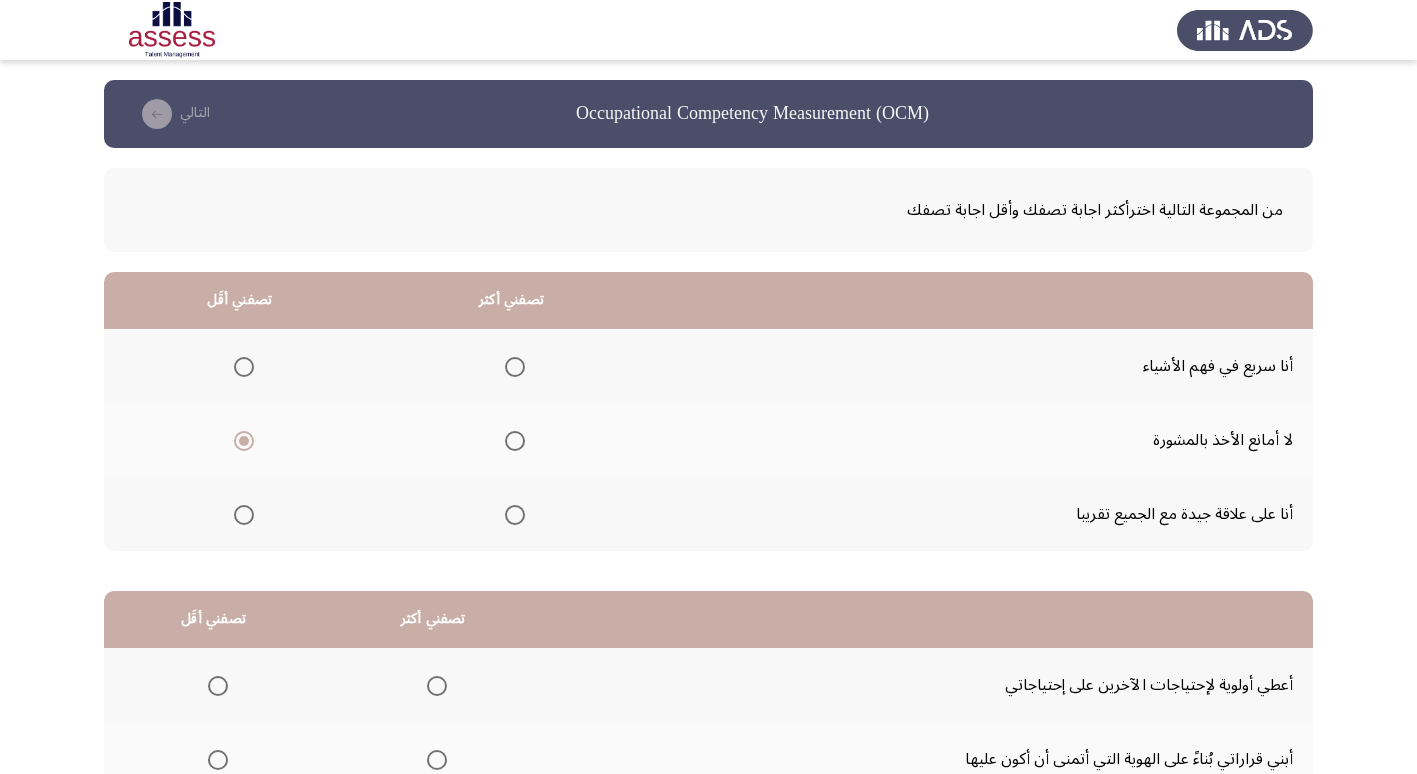 click at bounding box center (515, 515) 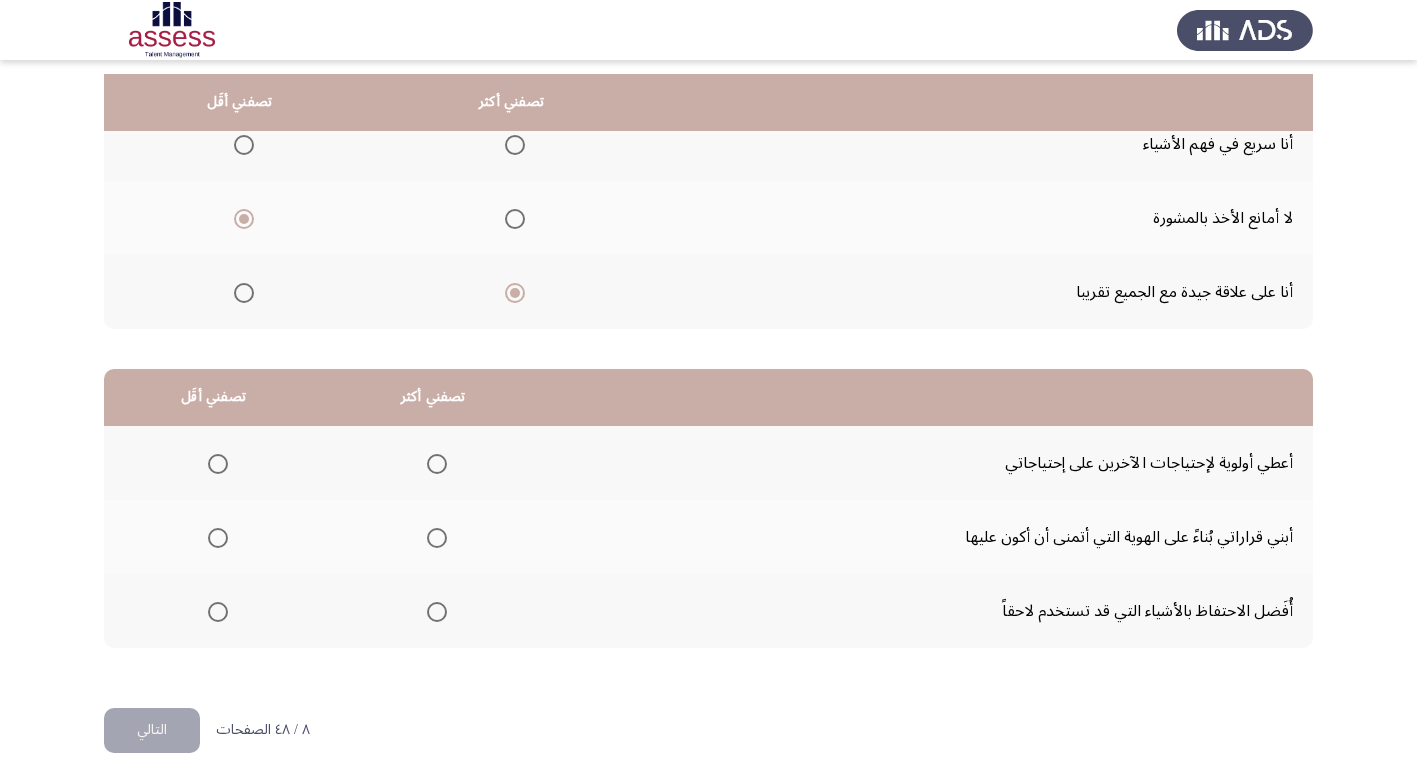 scroll, scrollTop: 236, scrollLeft: 0, axis: vertical 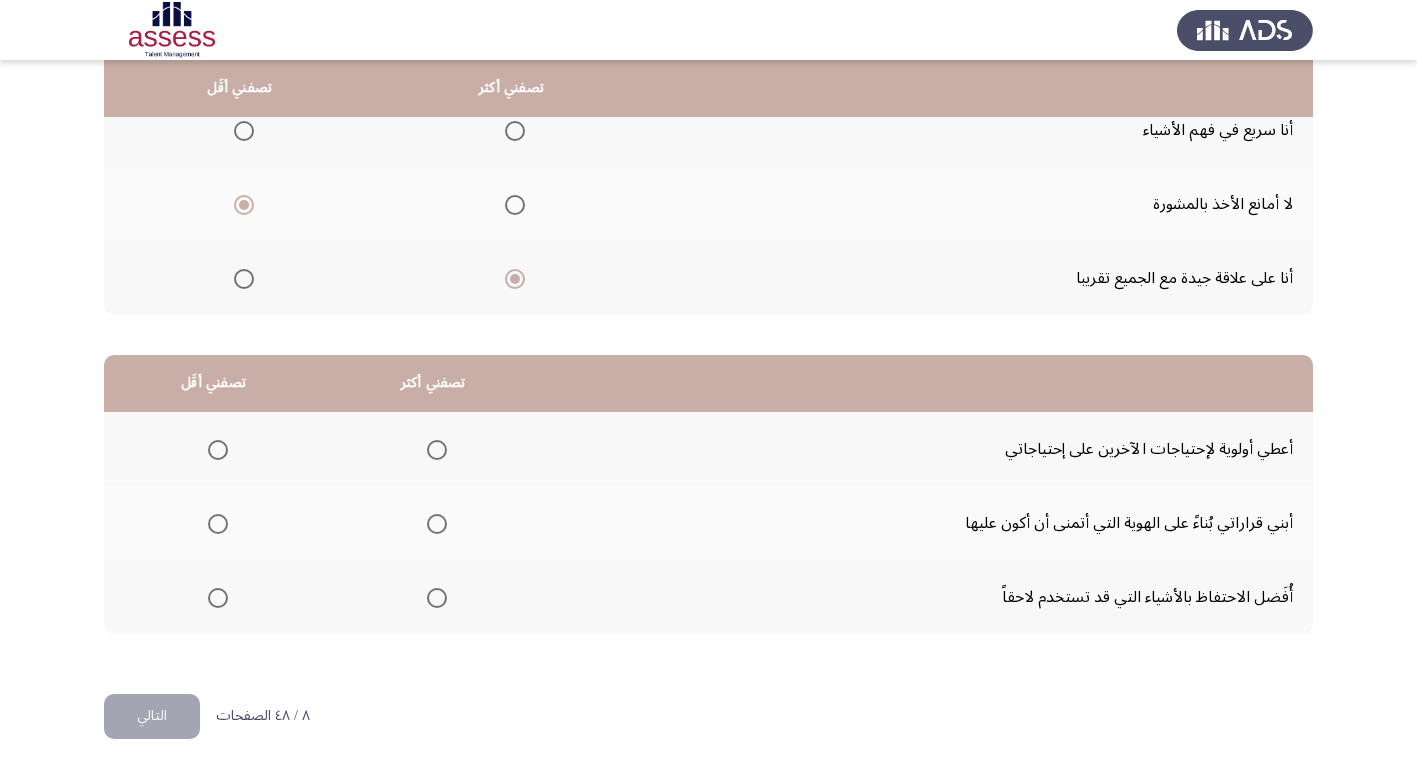 click at bounding box center (437, 450) 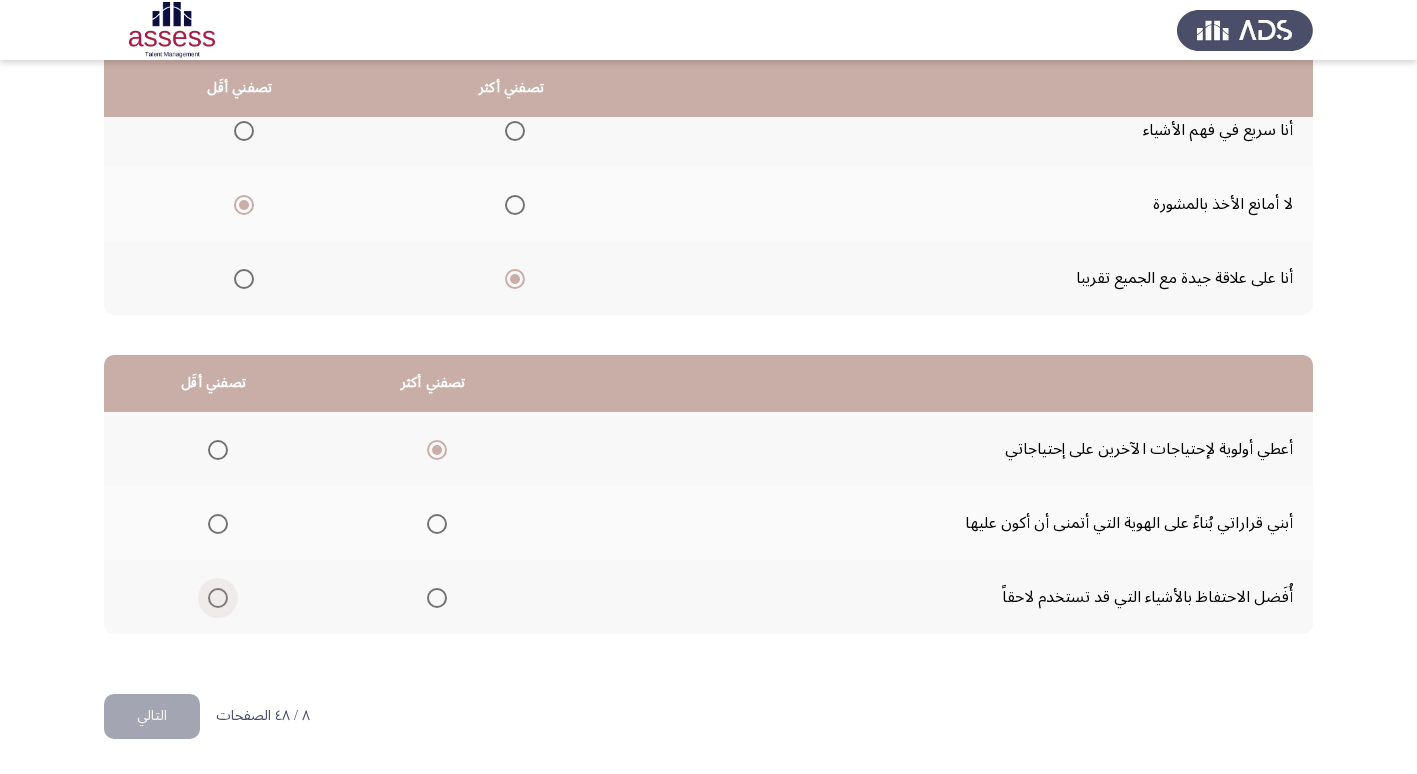 click at bounding box center (218, 598) 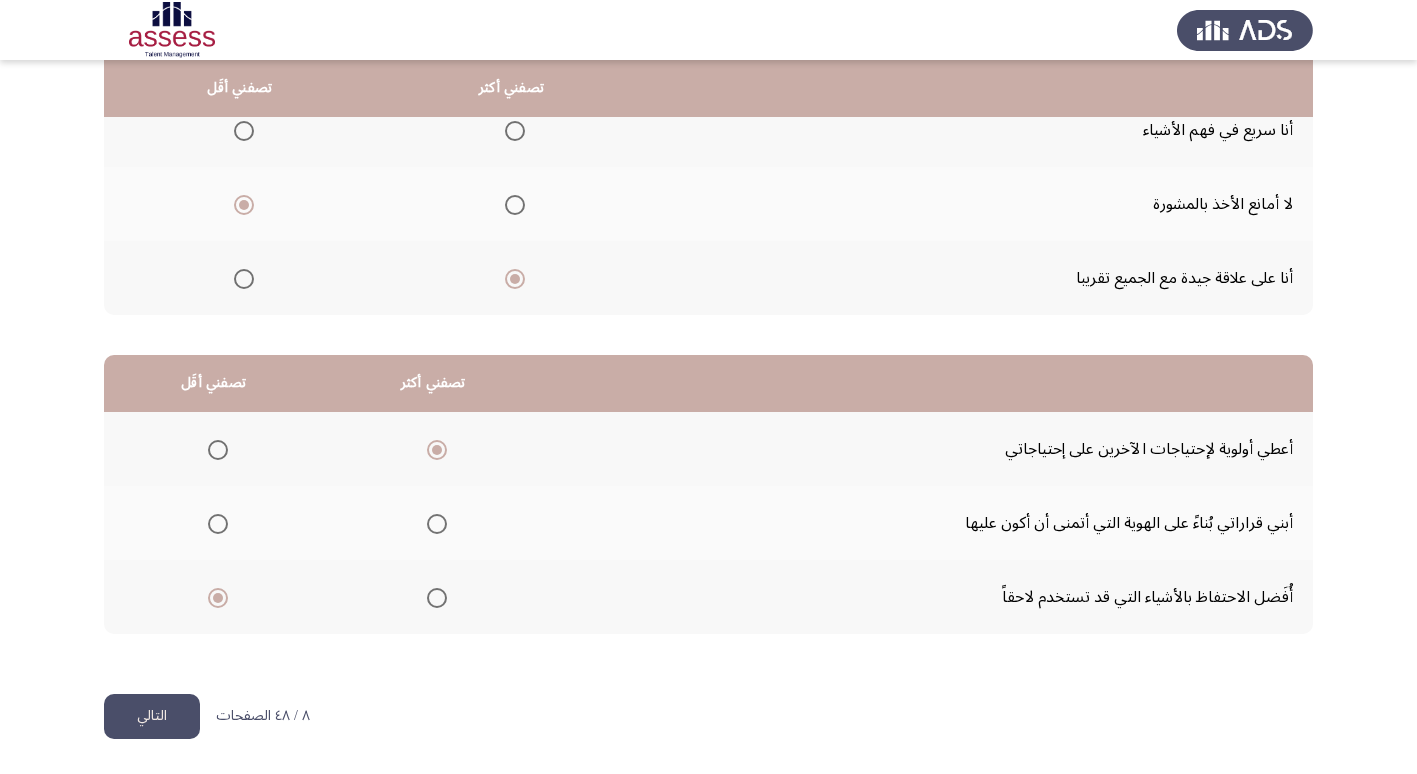 click on "التالي" 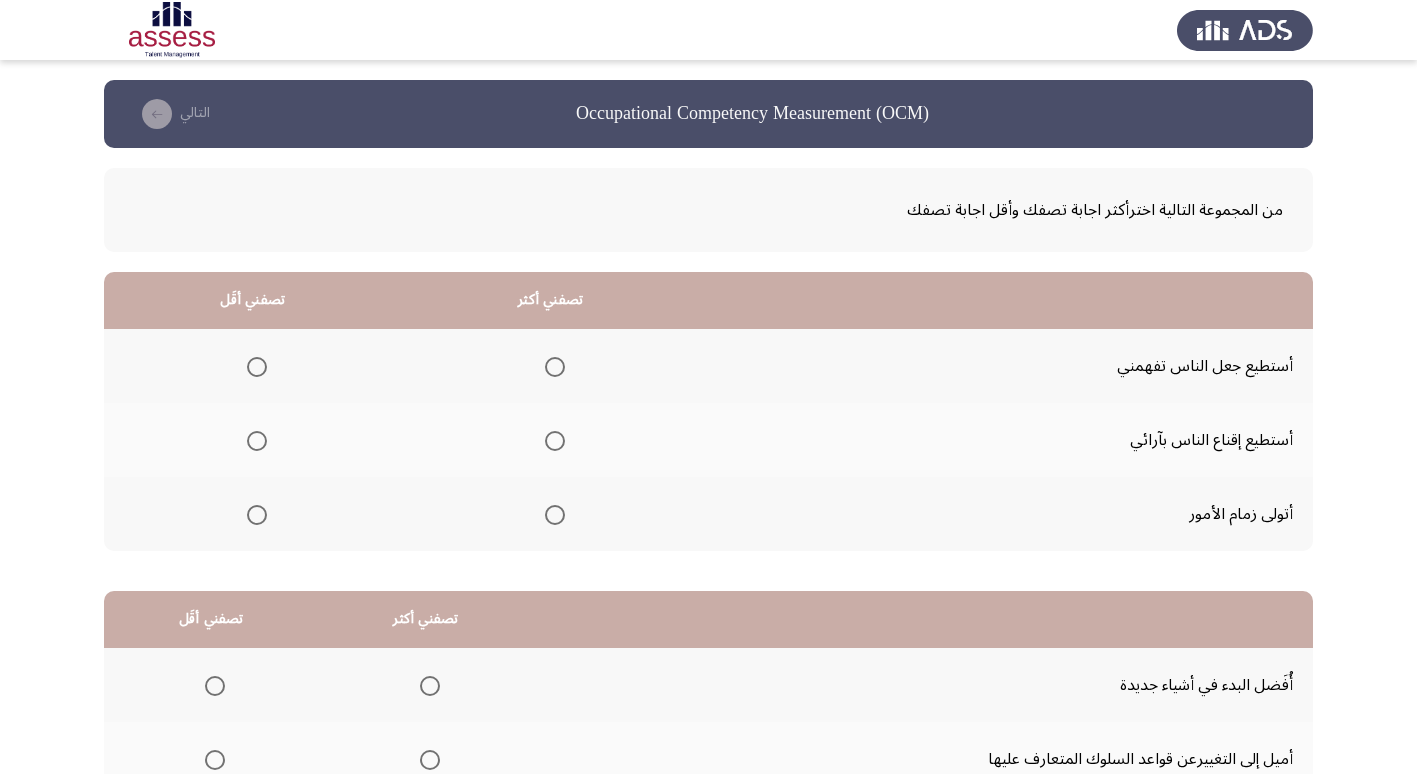 click at bounding box center (257, 441) 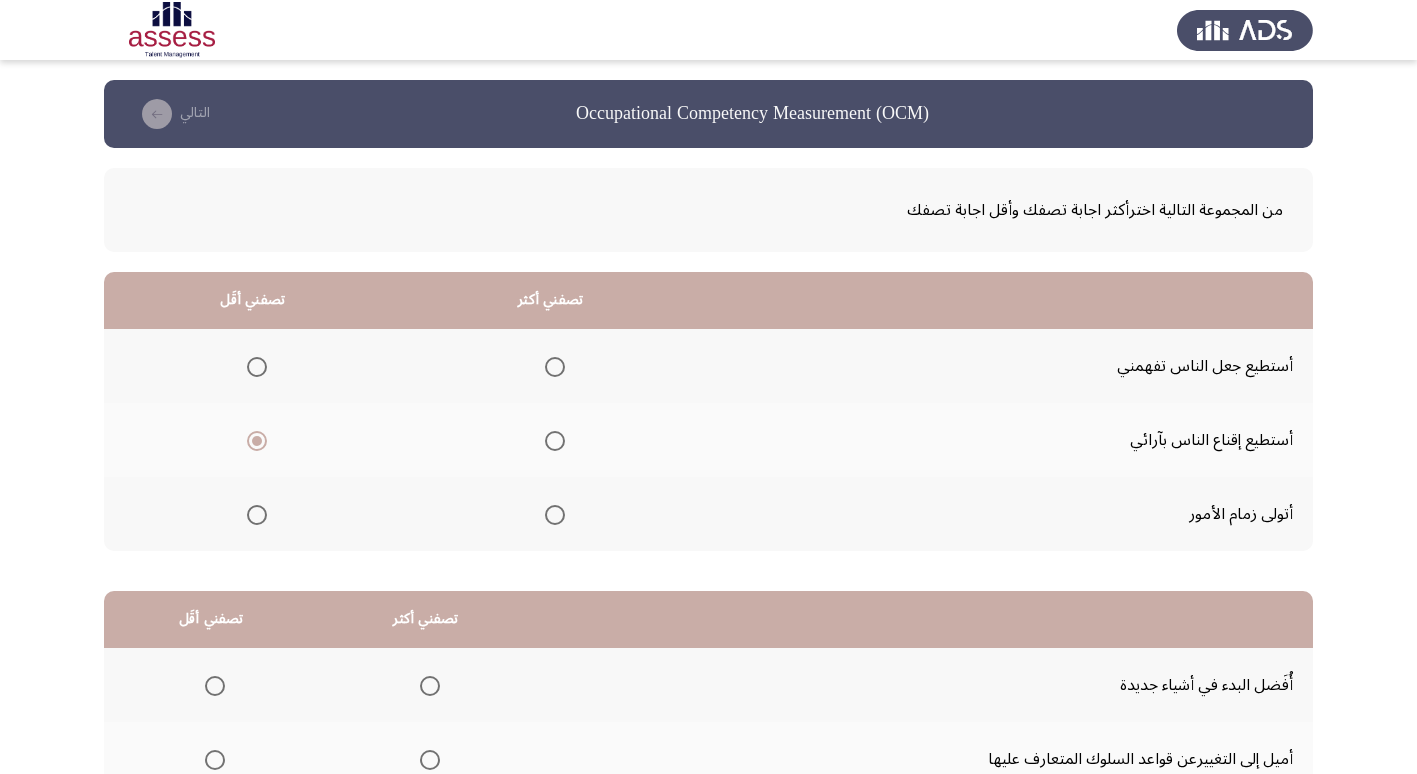click at bounding box center (555, 367) 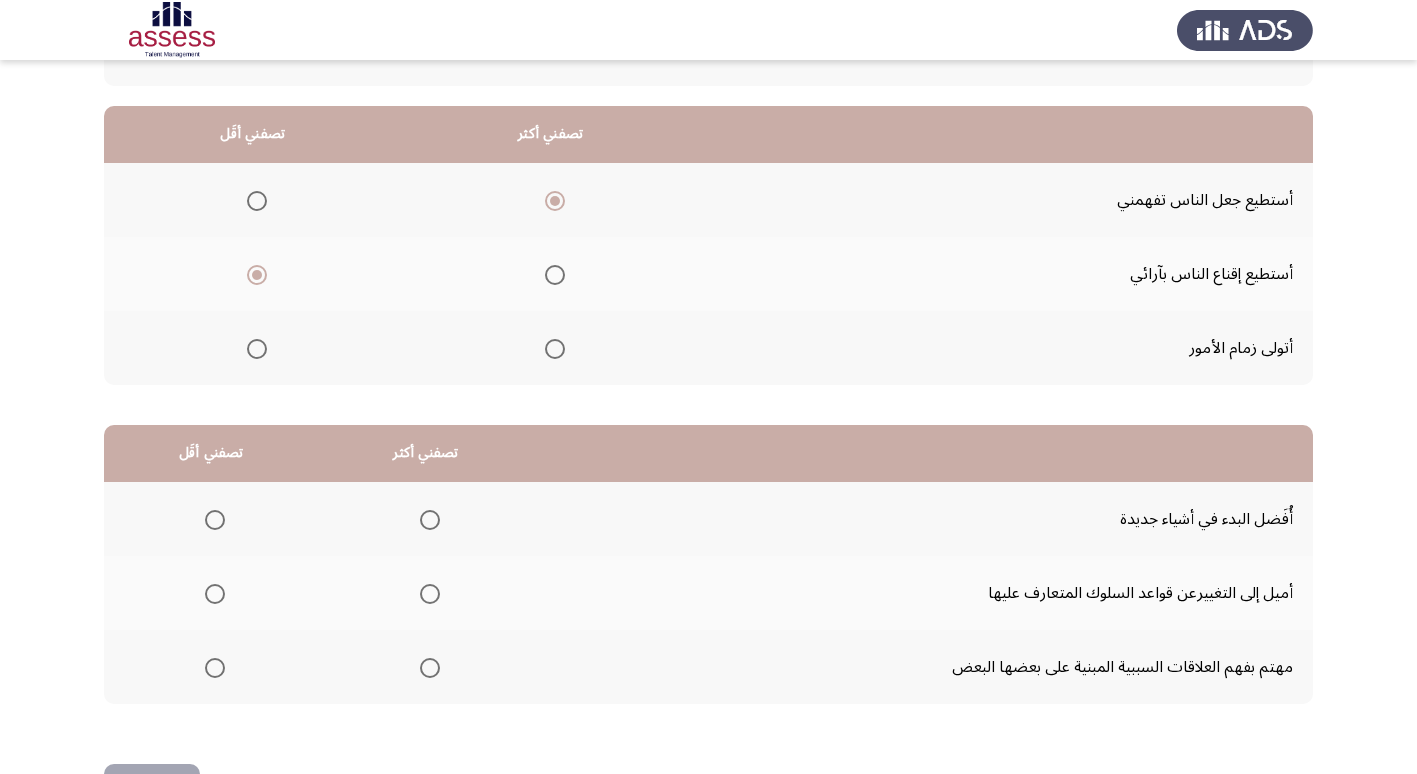 scroll, scrollTop: 236, scrollLeft: 0, axis: vertical 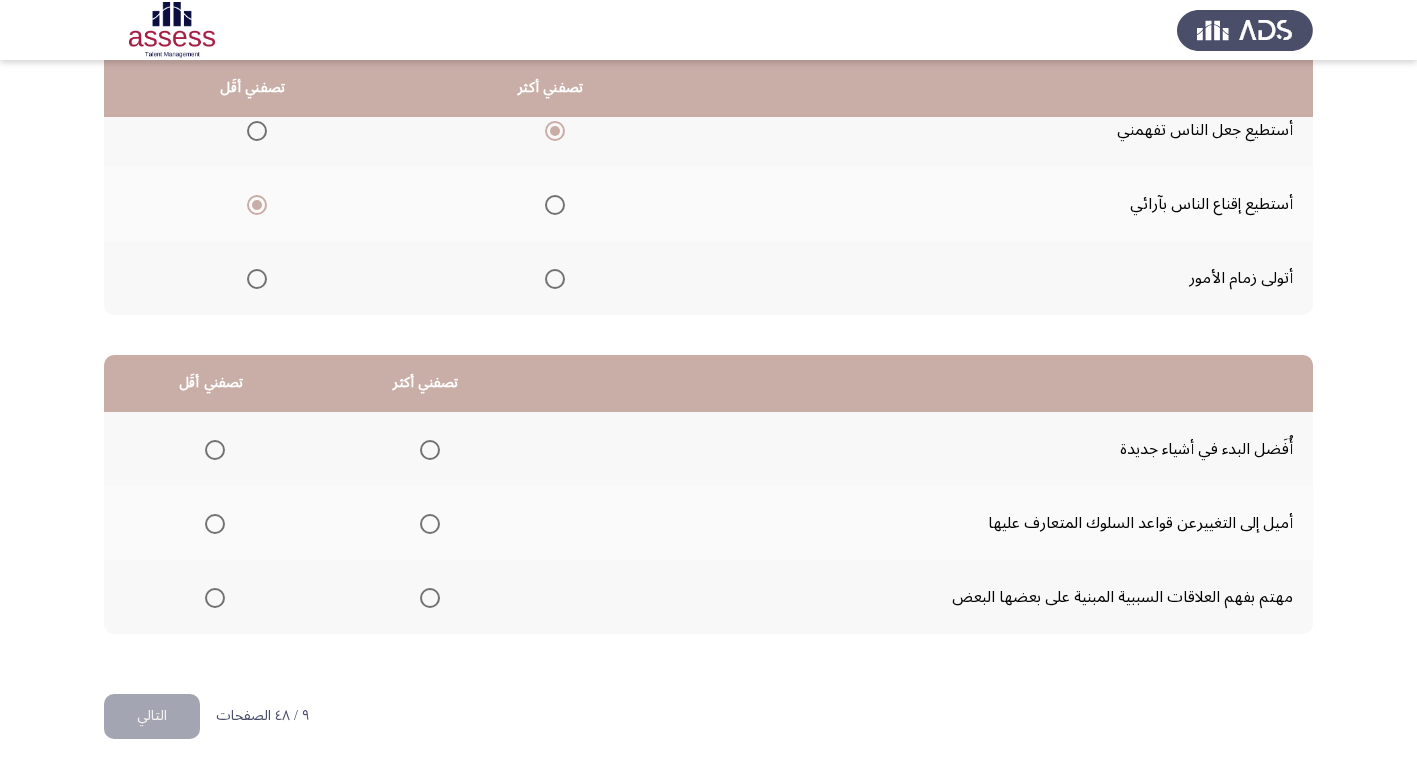 click at bounding box center (430, 450) 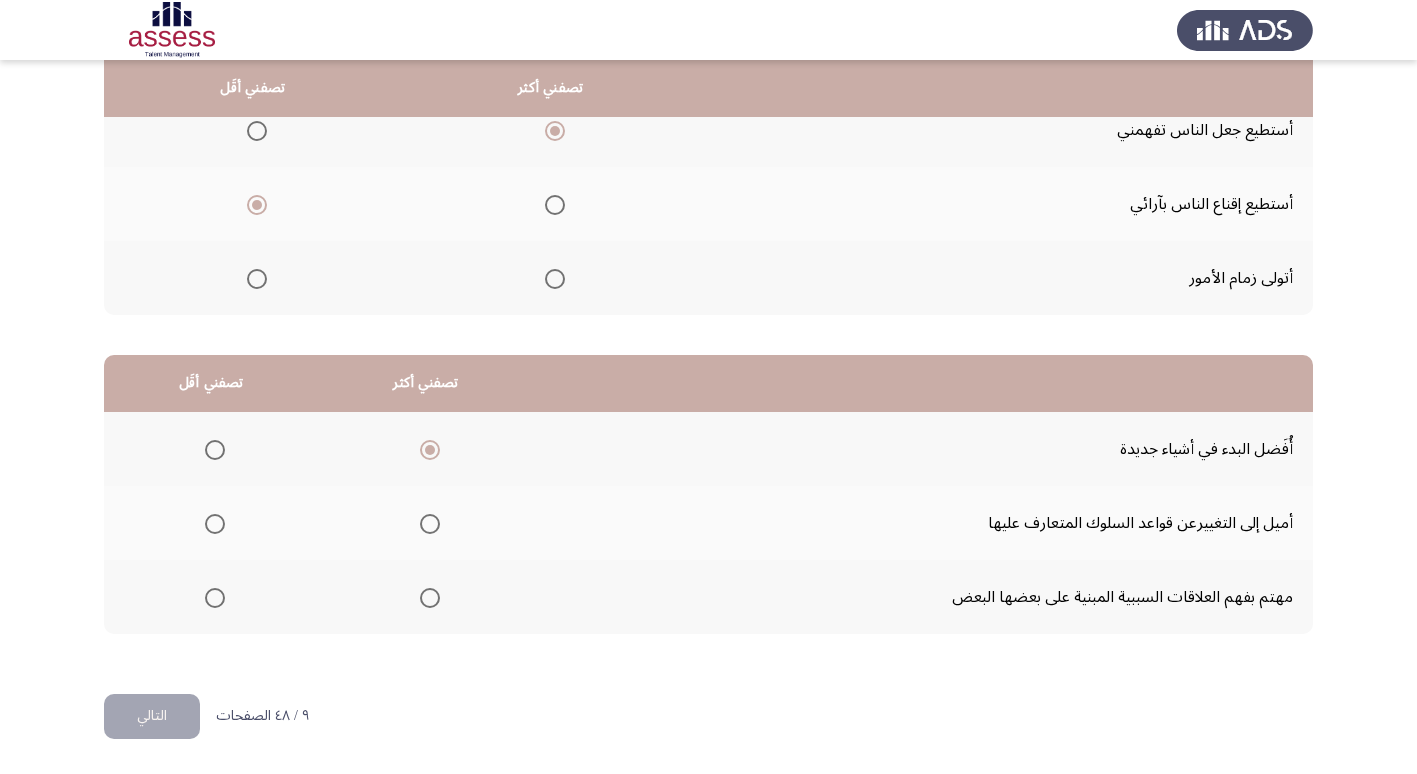click at bounding box center (215, 524) 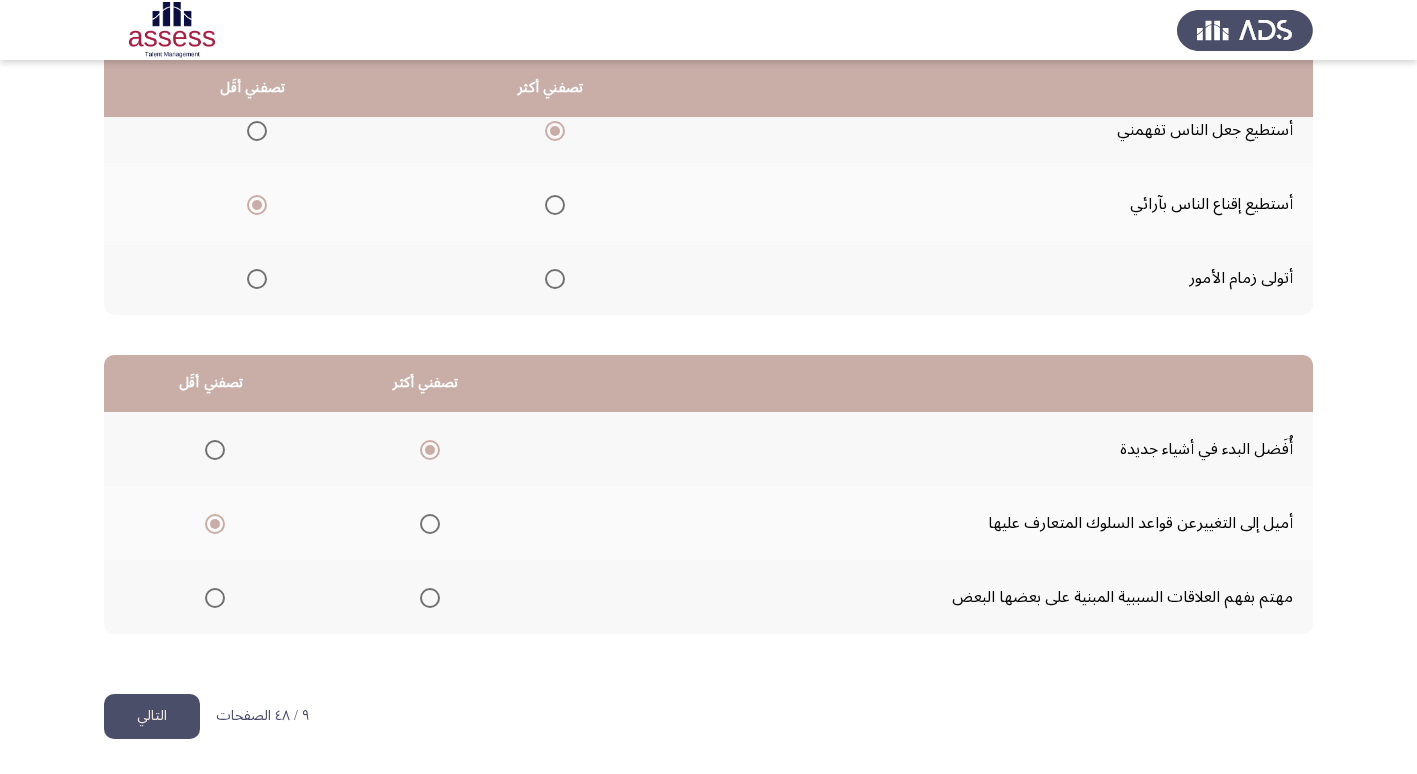 click on "التالي" 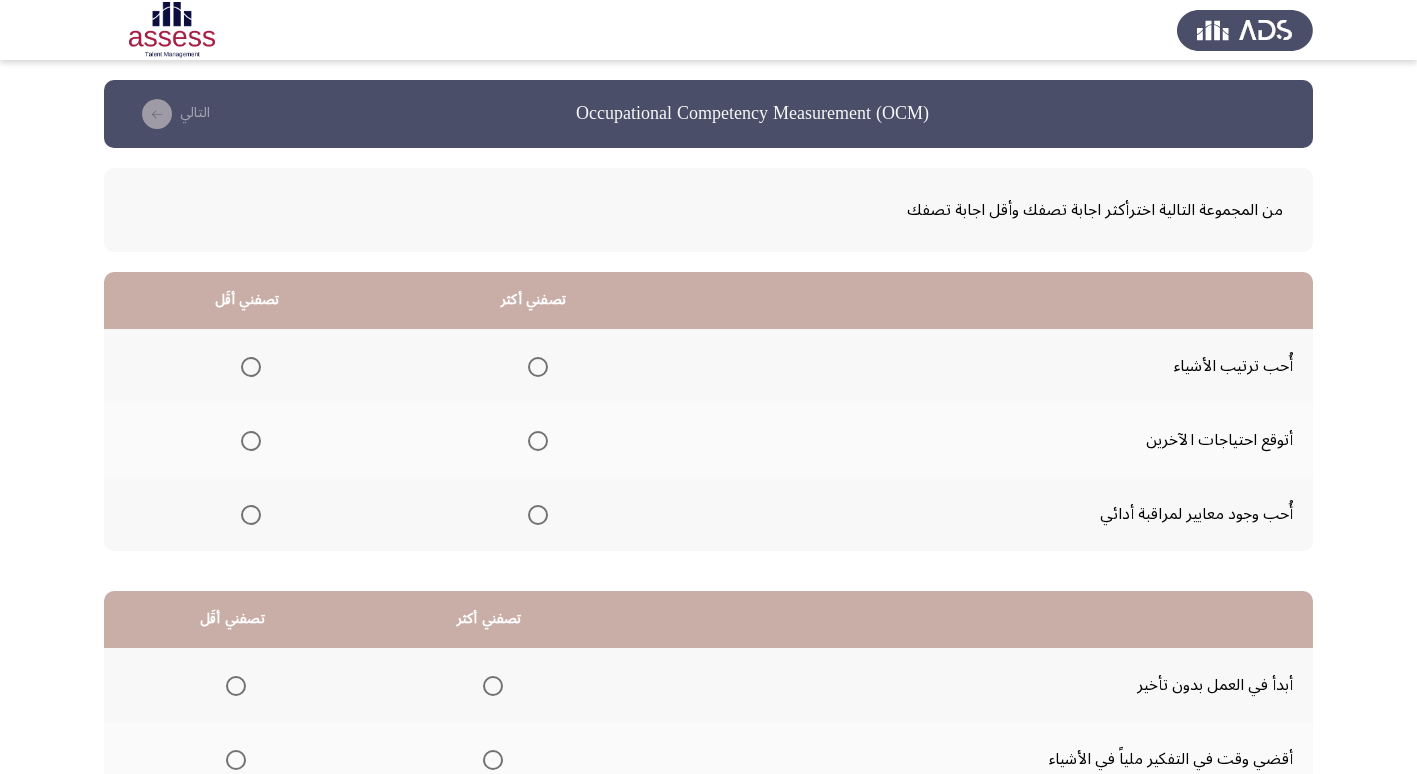 click at bounding box center (251, 441) 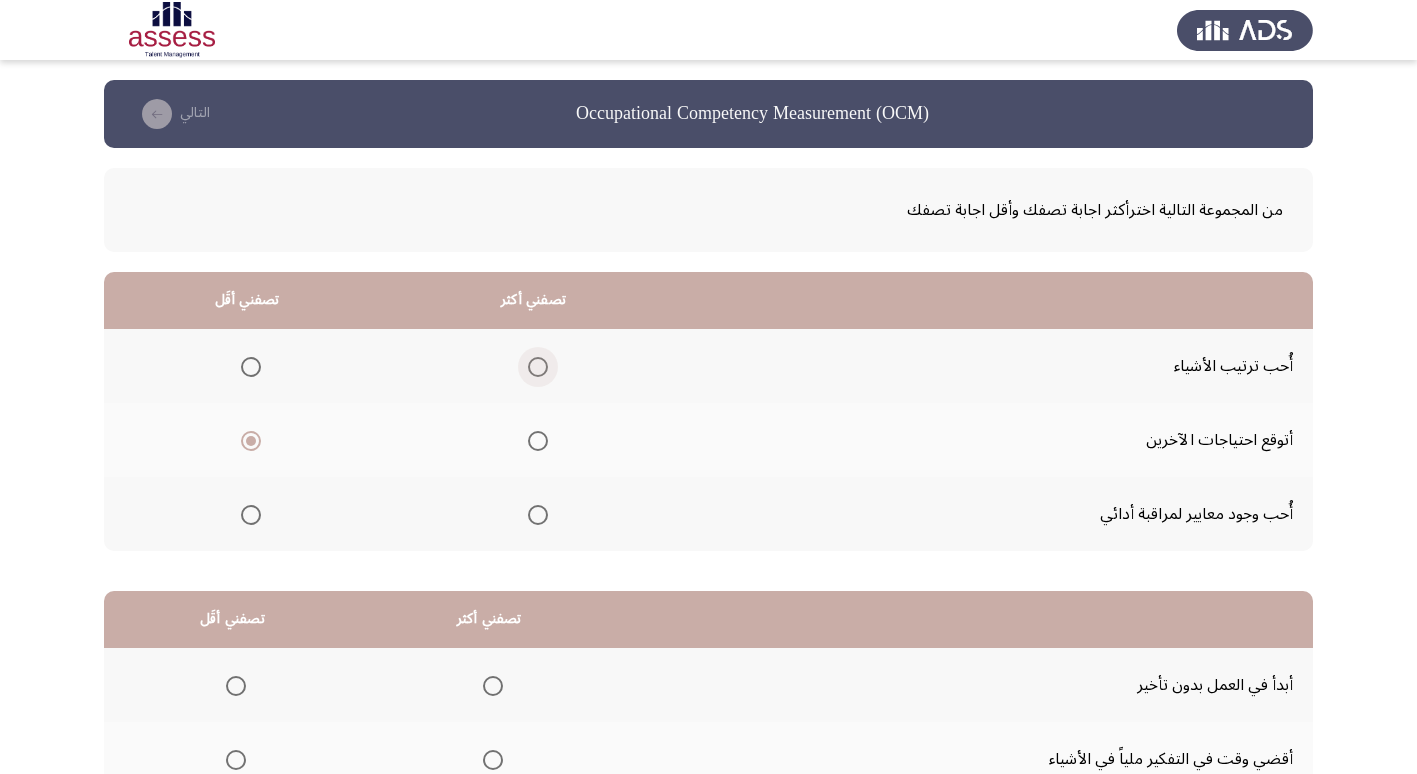 click at bounding box center [538, 367] 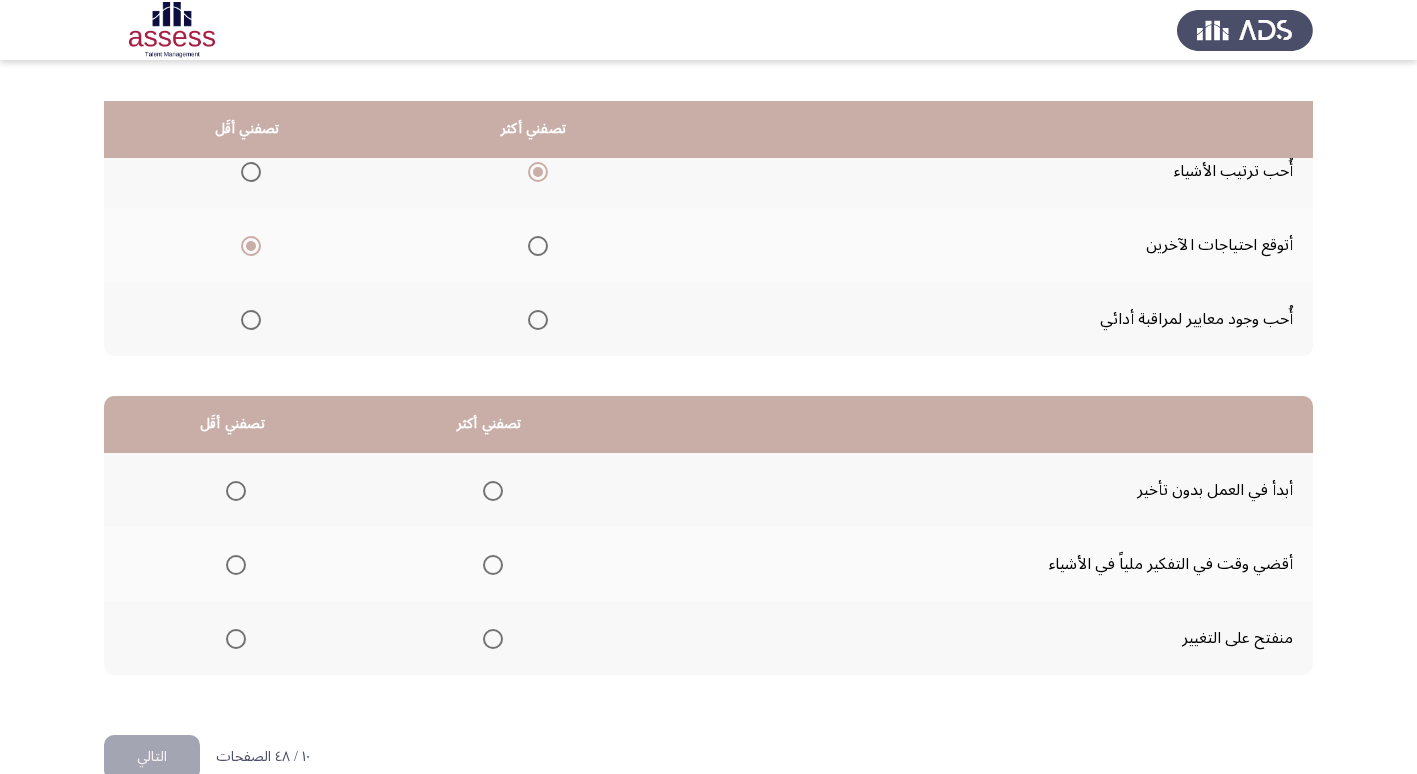 scroll, scrollTop: 236, scrollLeft: 0, axis: vertical 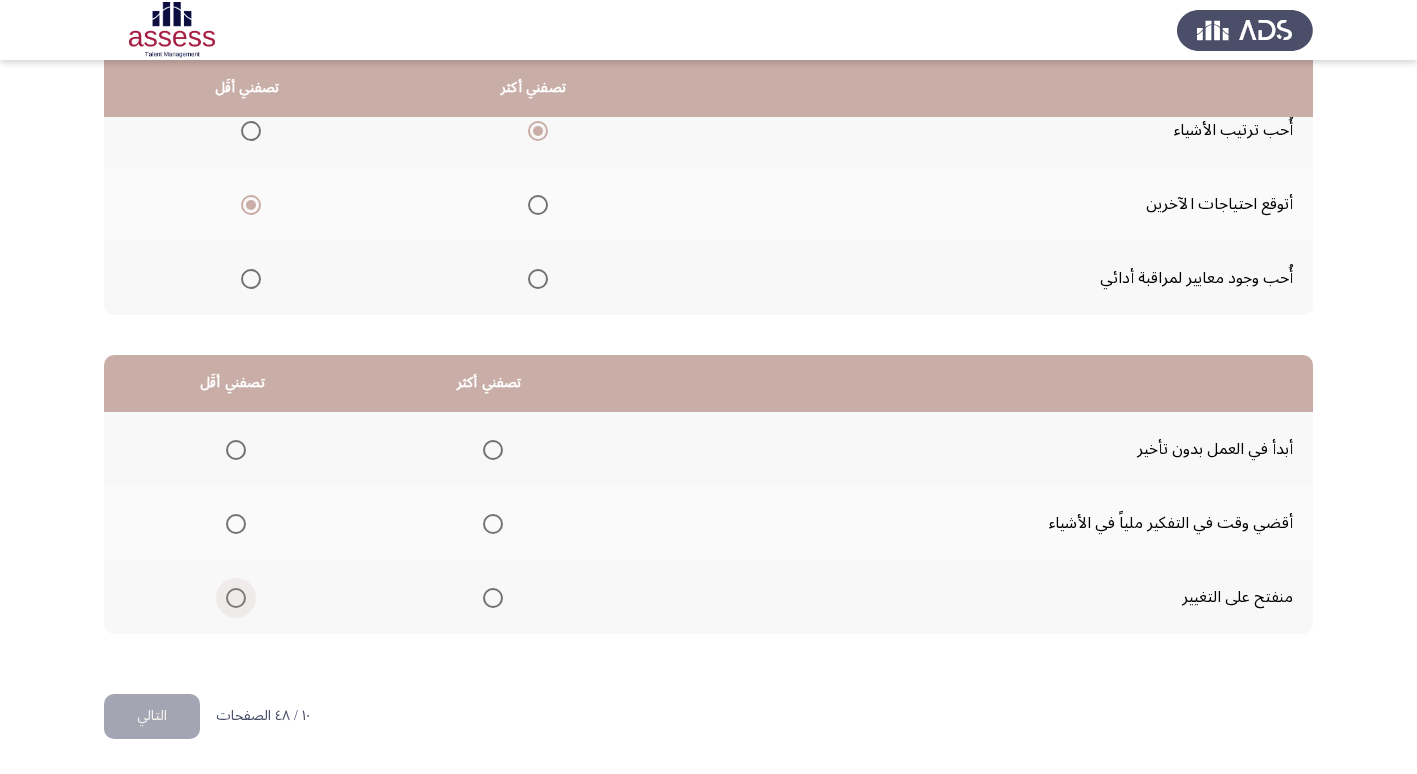 click at bounding box center (236, 598) 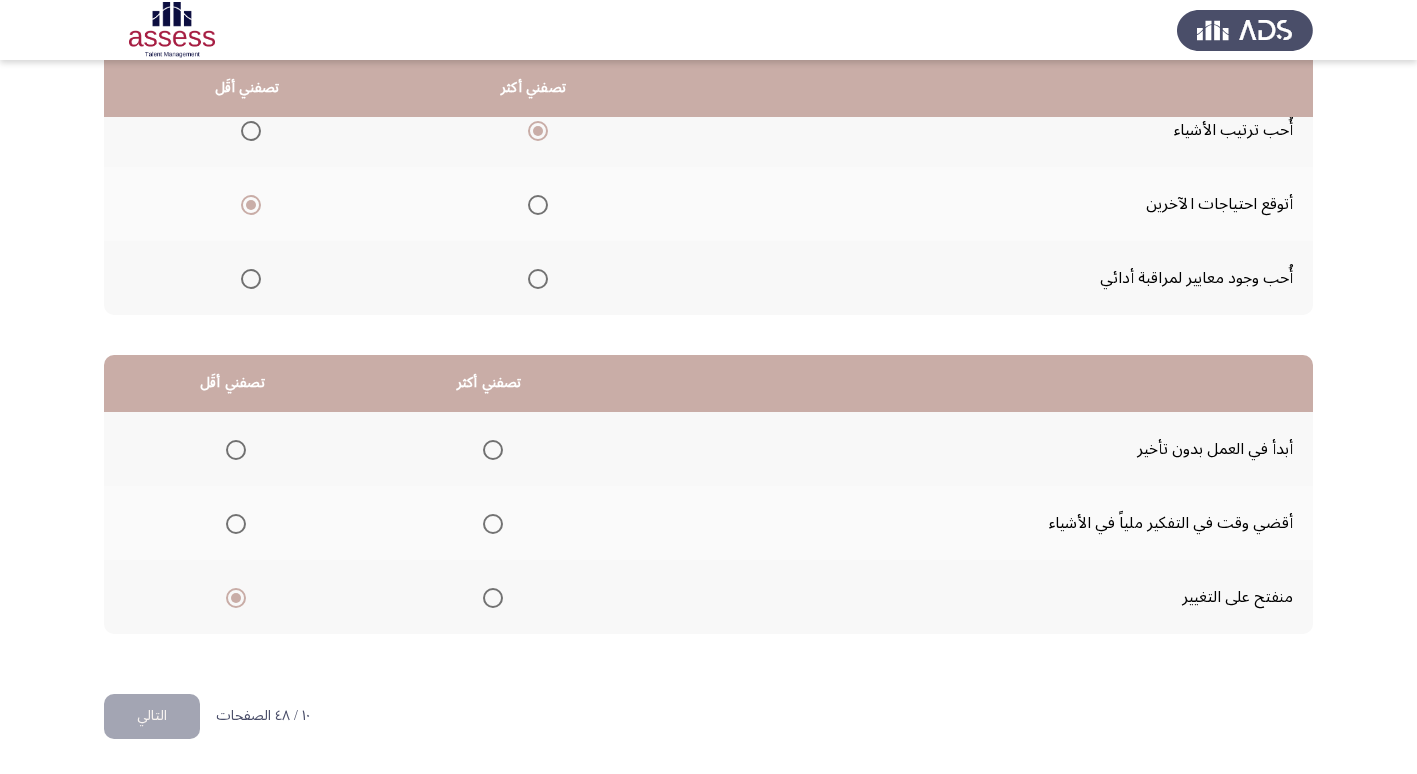 click at bounding box center (493, 450) 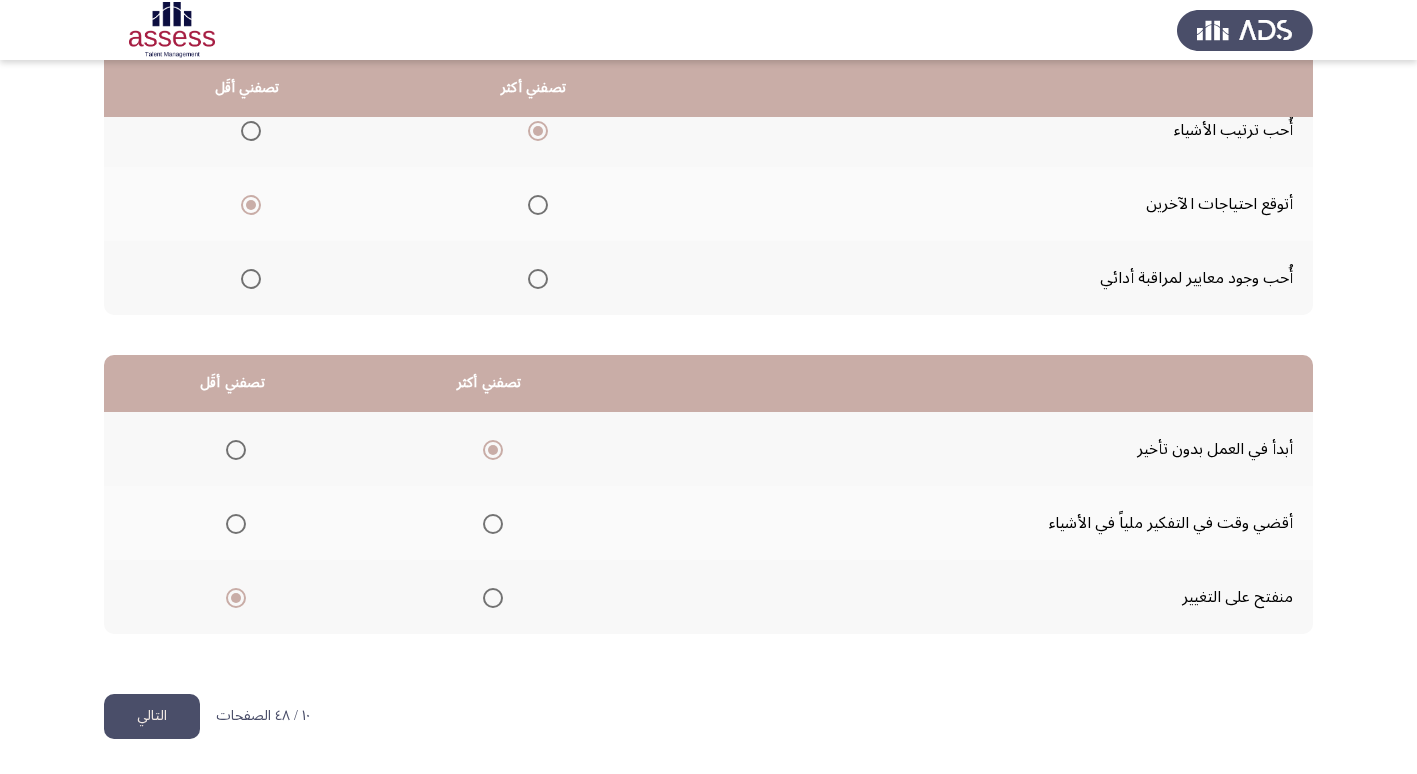 click on "التالي" 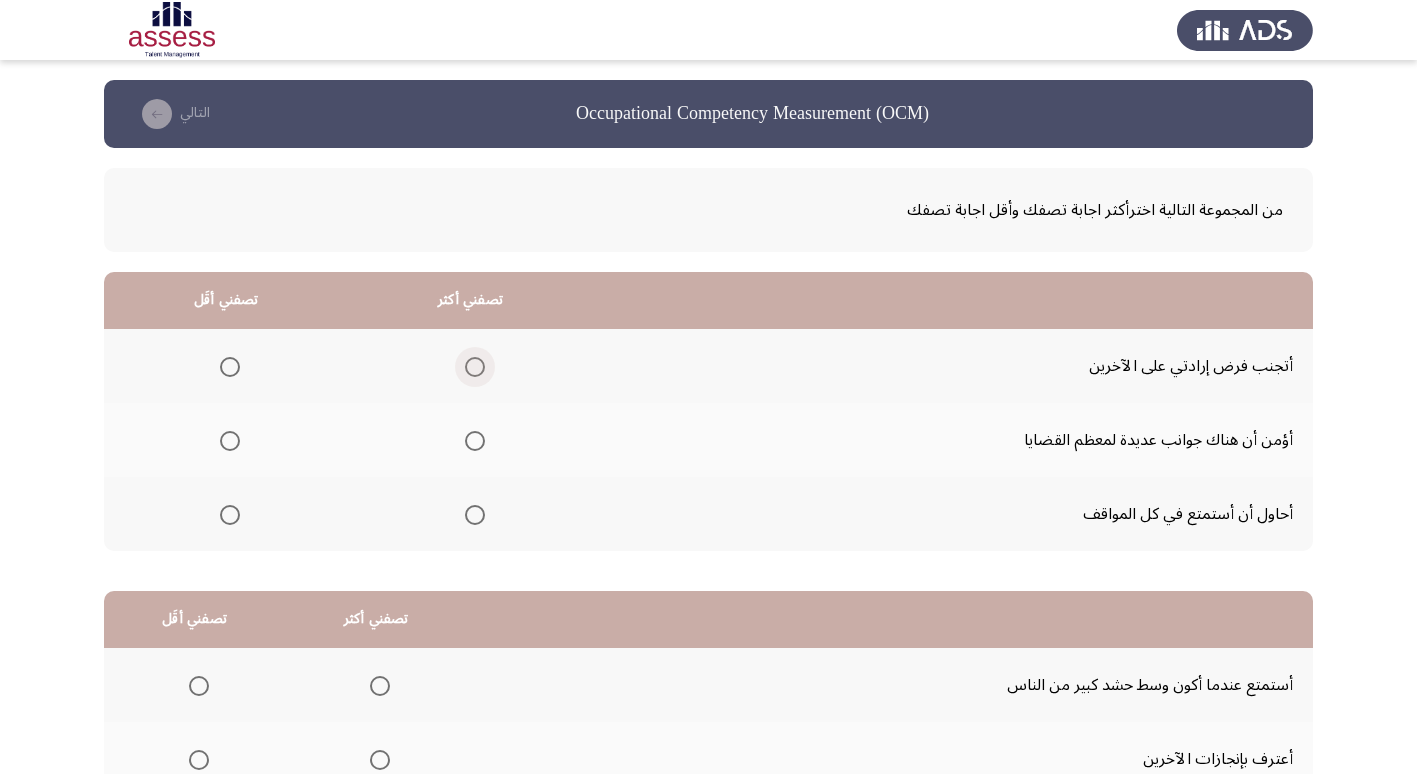 click at bounding box center [475, 367] 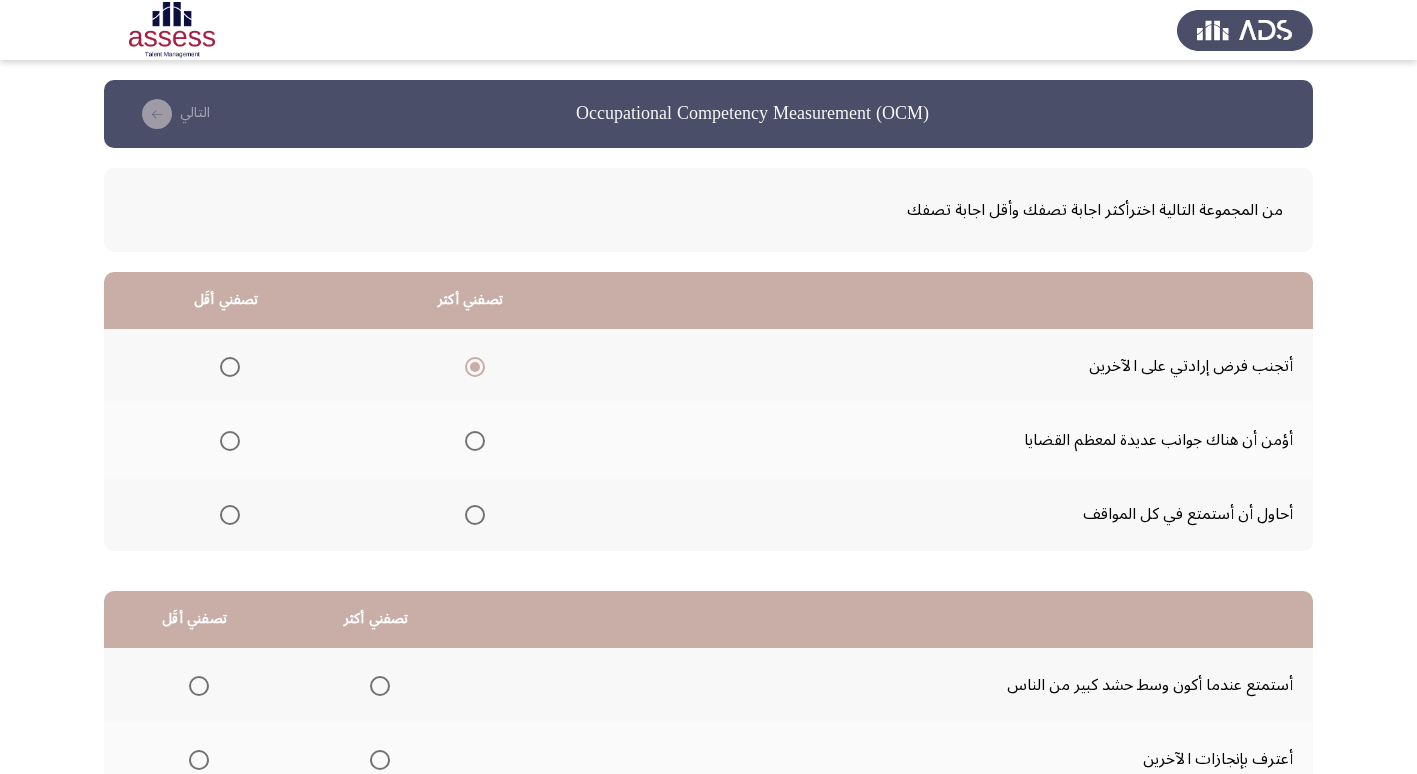 click at bounding box center [230, 515] 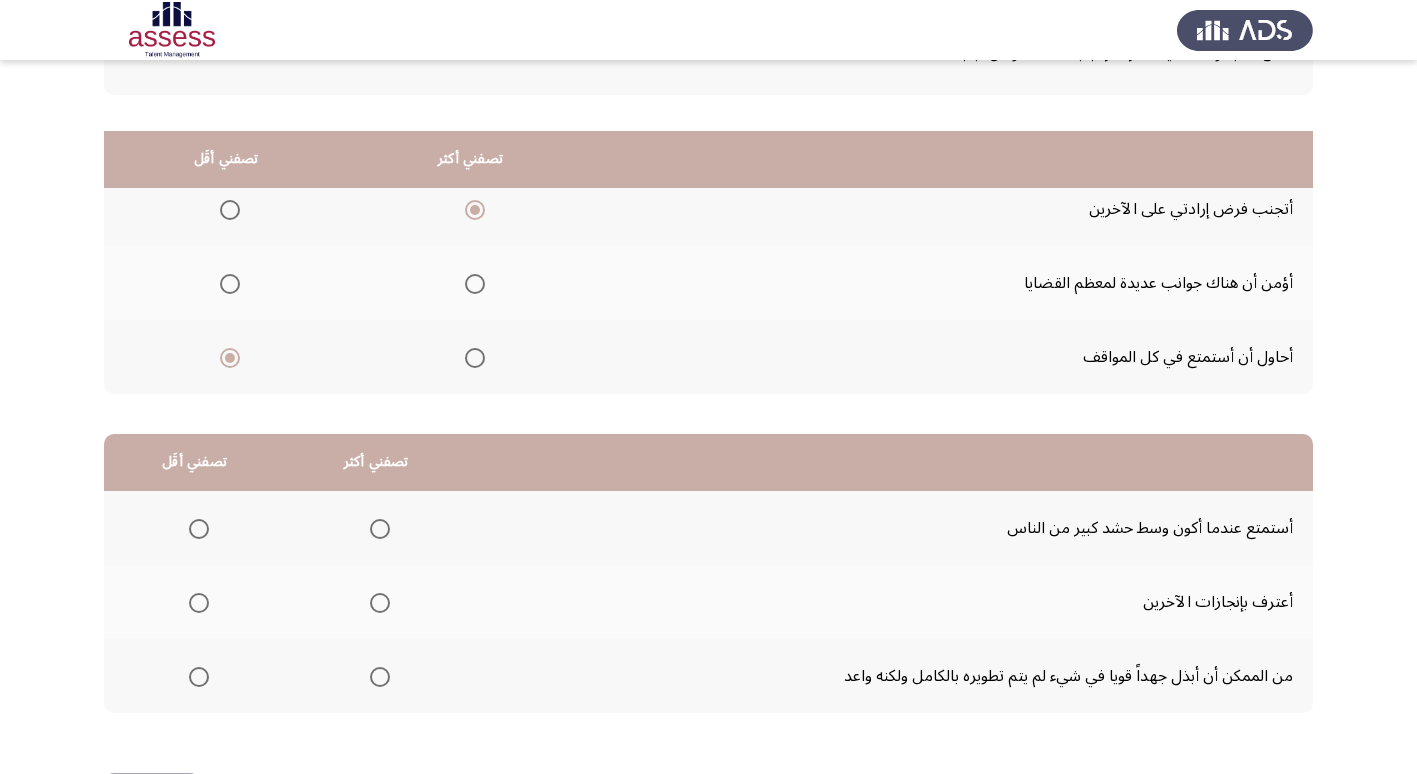 scroll, scrollTop: 236, scrollLeft: 0, axis: vertical 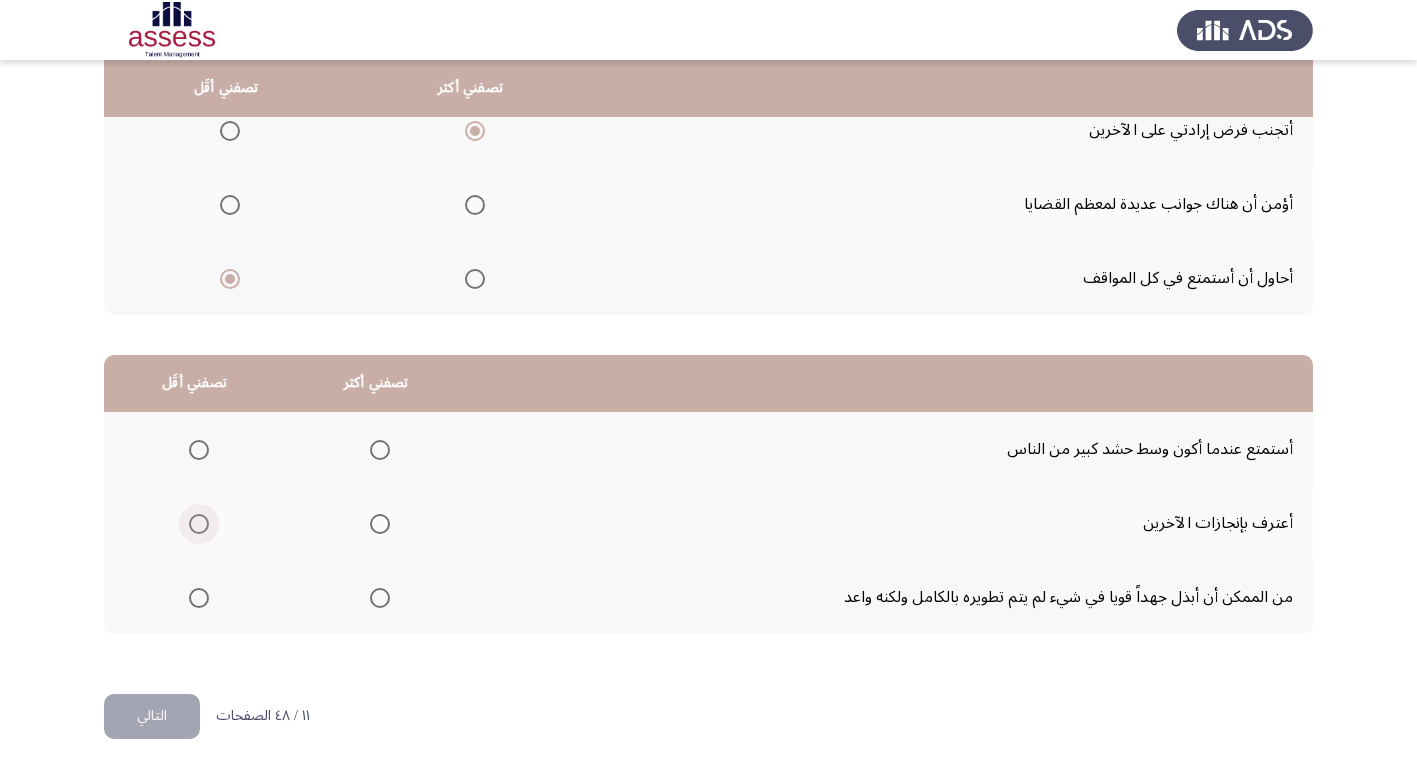 click at bounding box center (199, 524) 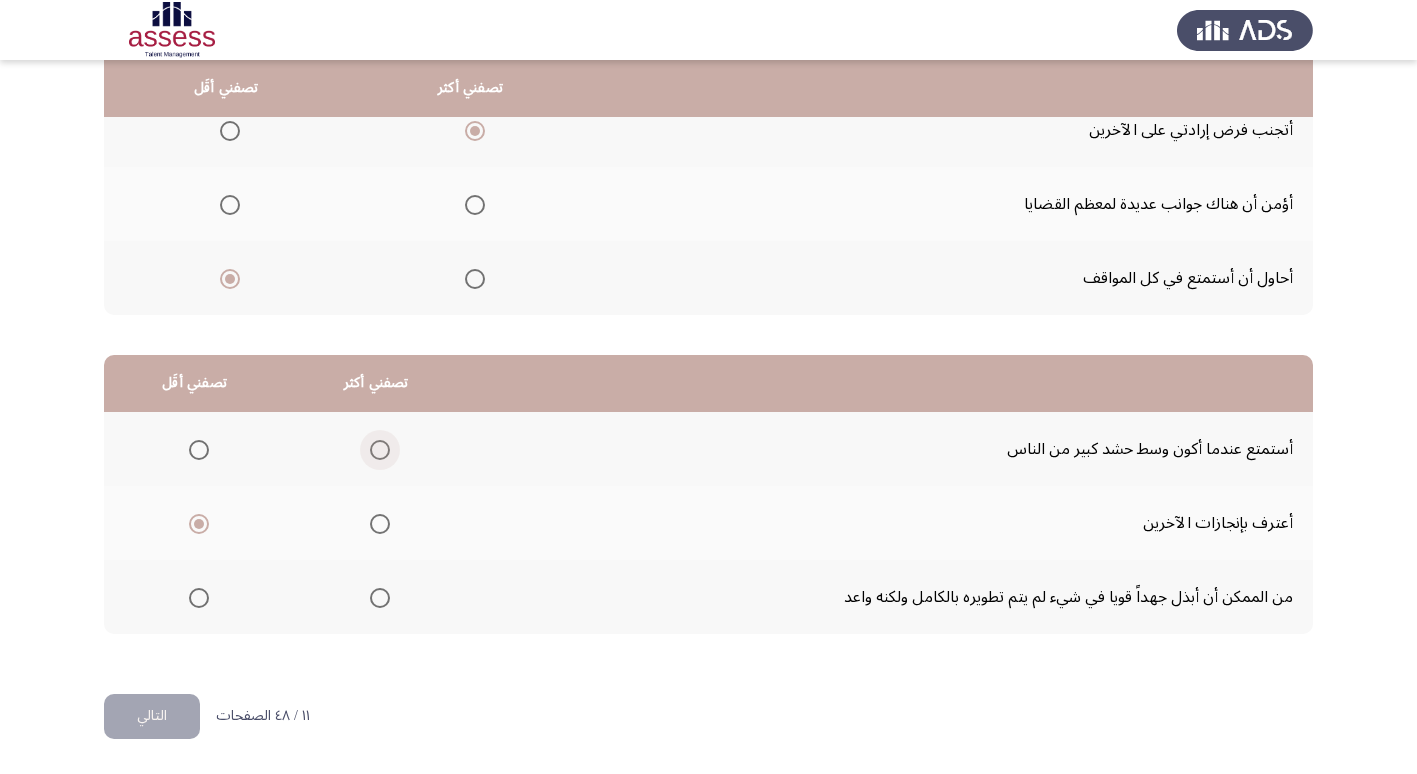 click at bounding box center (380, 450) 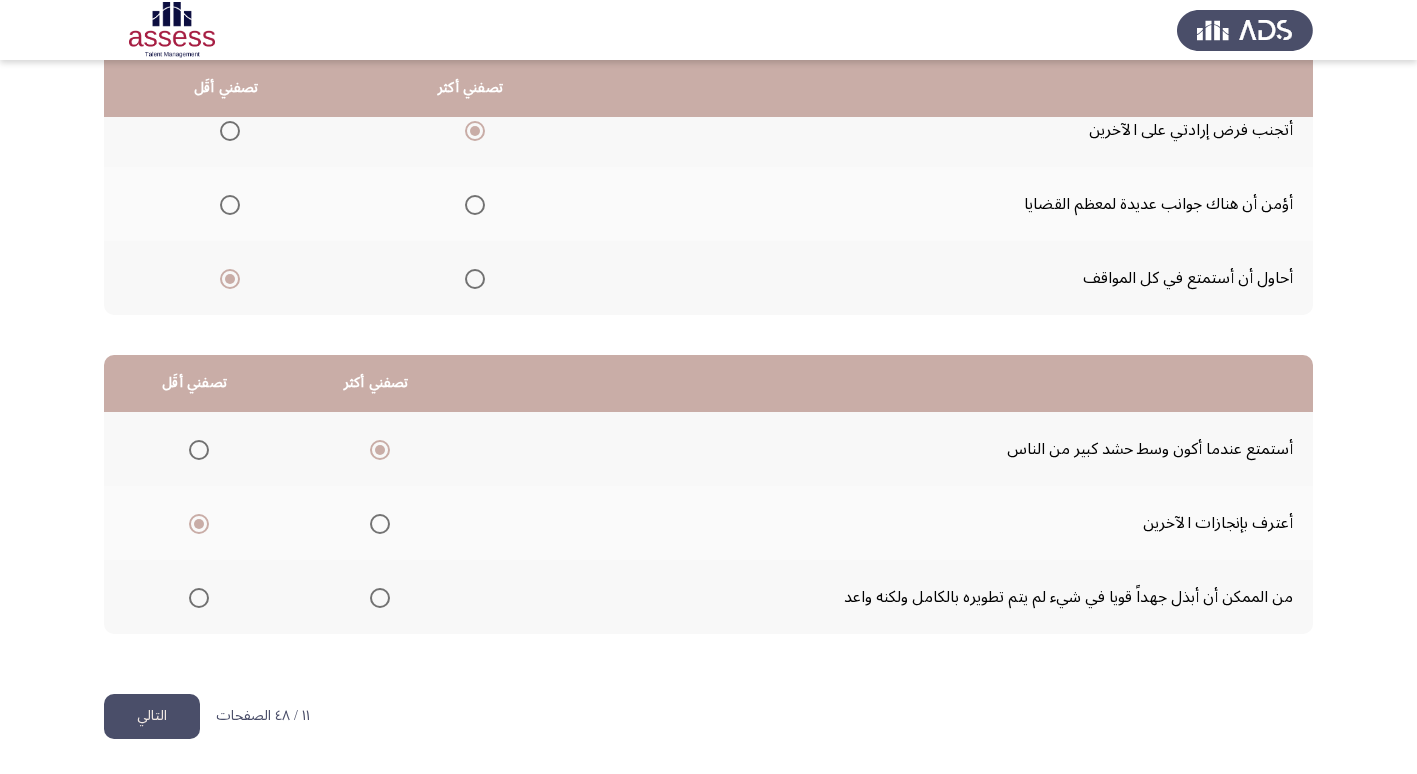 click on "التالي" 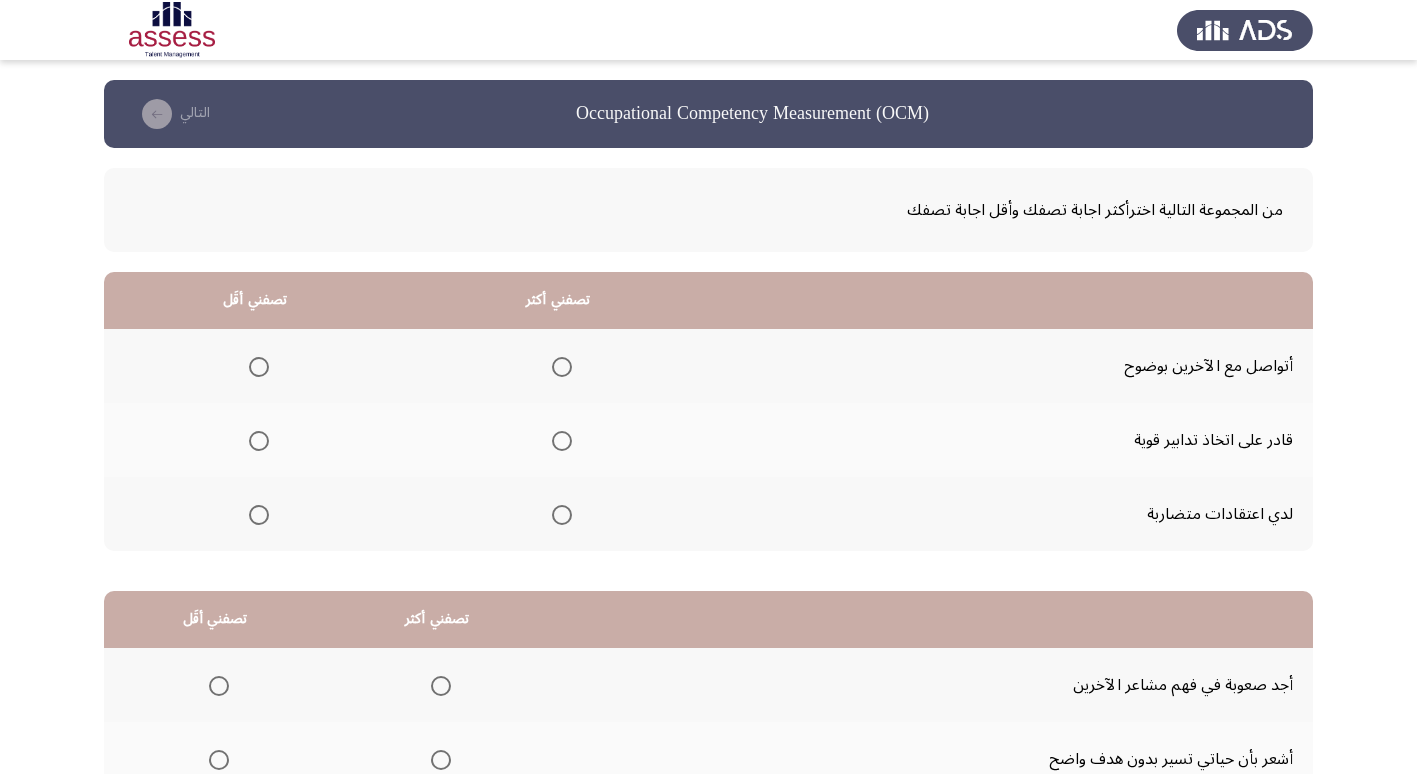 click at bounding box center (259, 515) 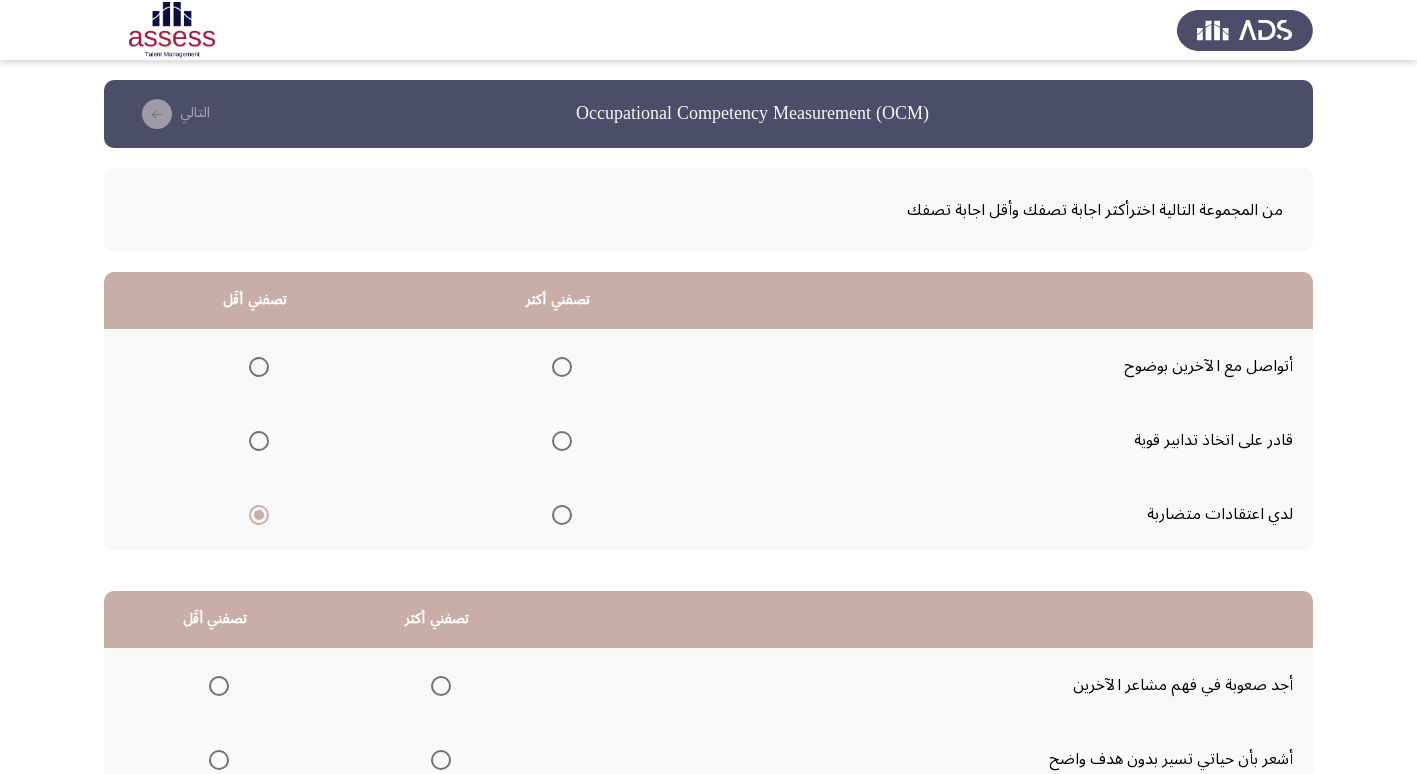 click at bounding box center [562, 367] 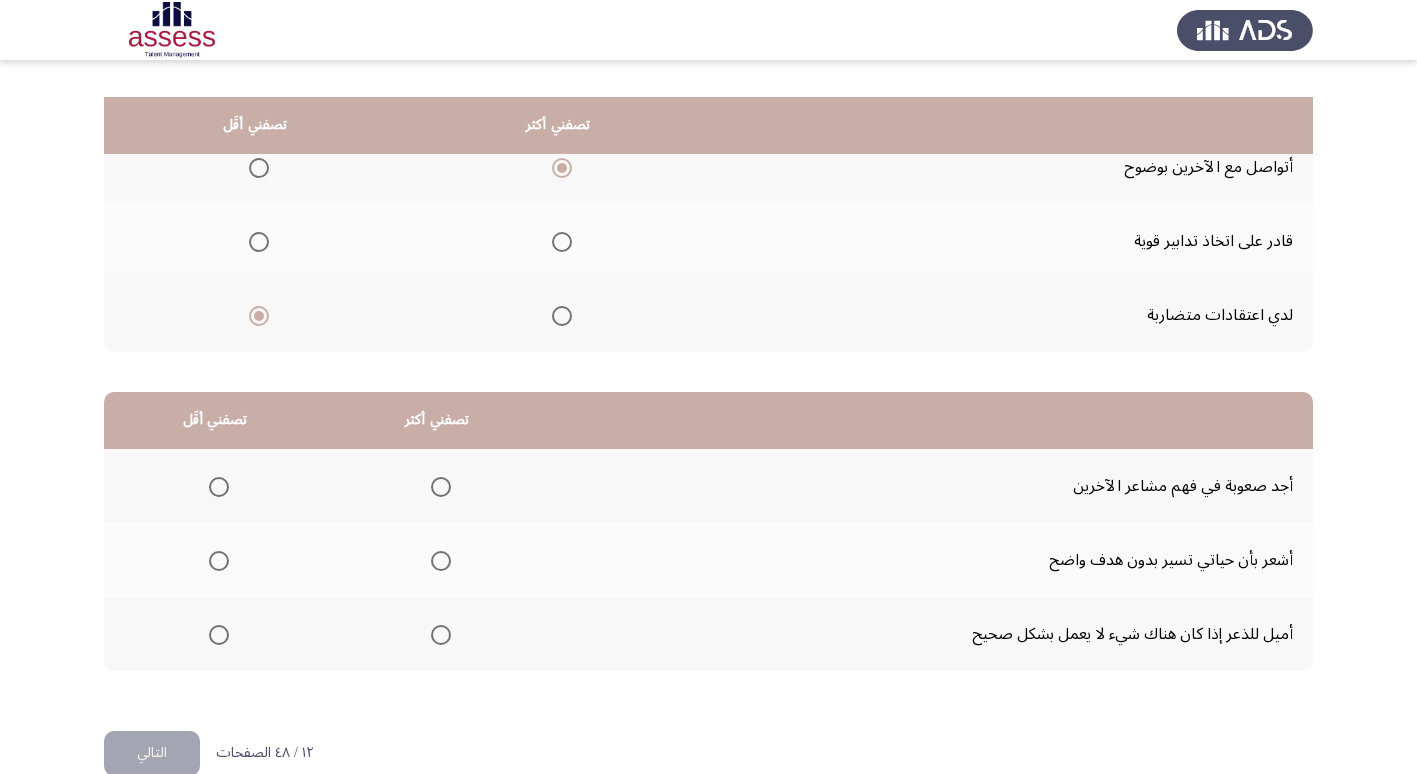 scroll, scrollTop: 236, scrollLeft: 0, axis: vertical 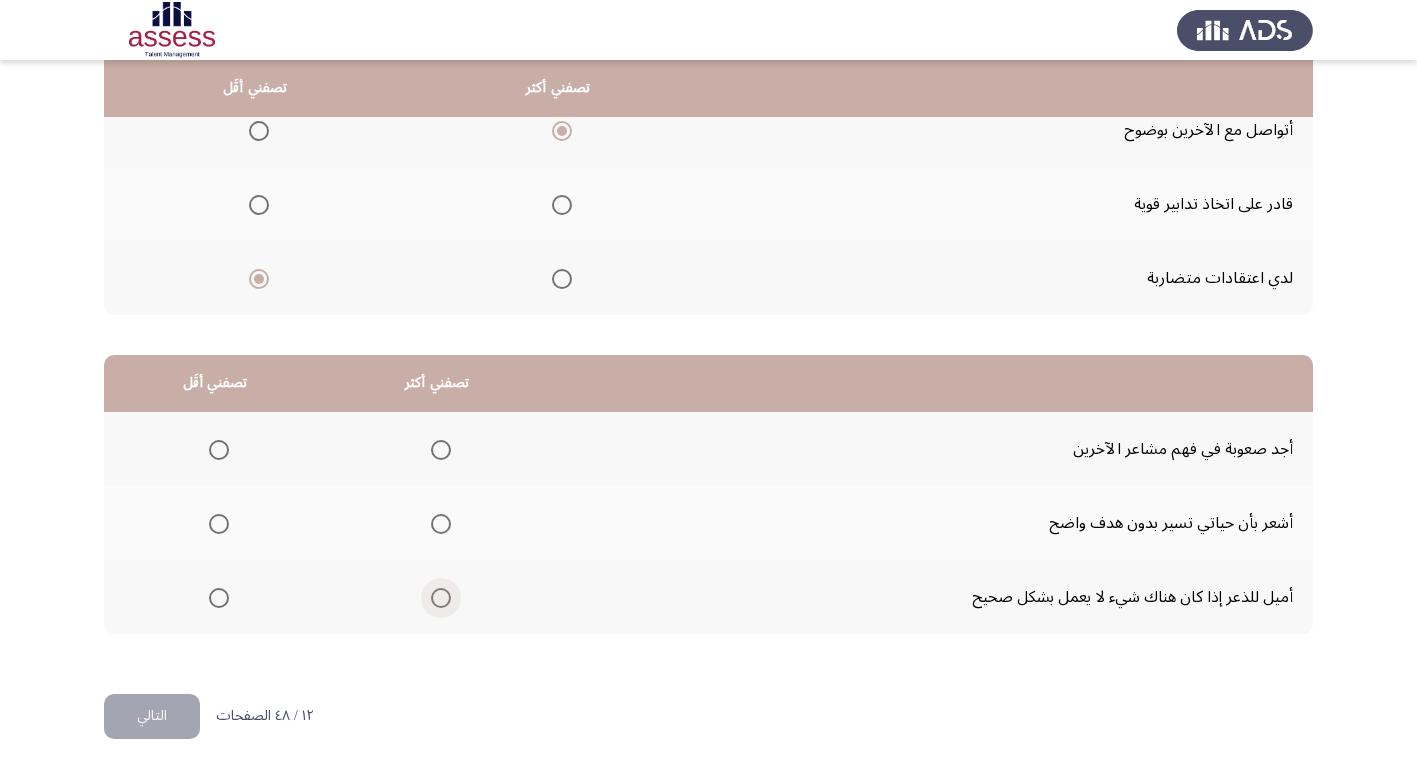 click at bounding box center (441, 598) 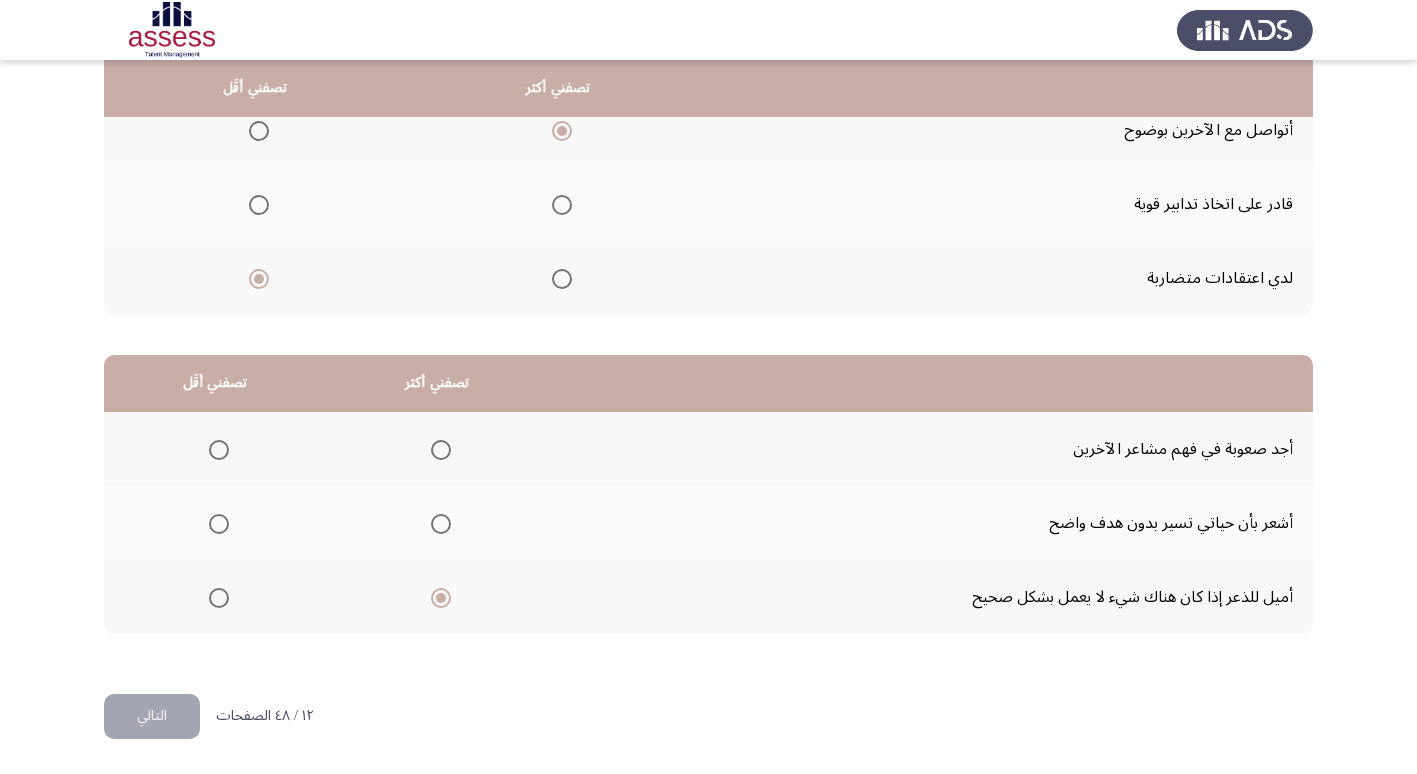 click at bounding box center [219, 450] 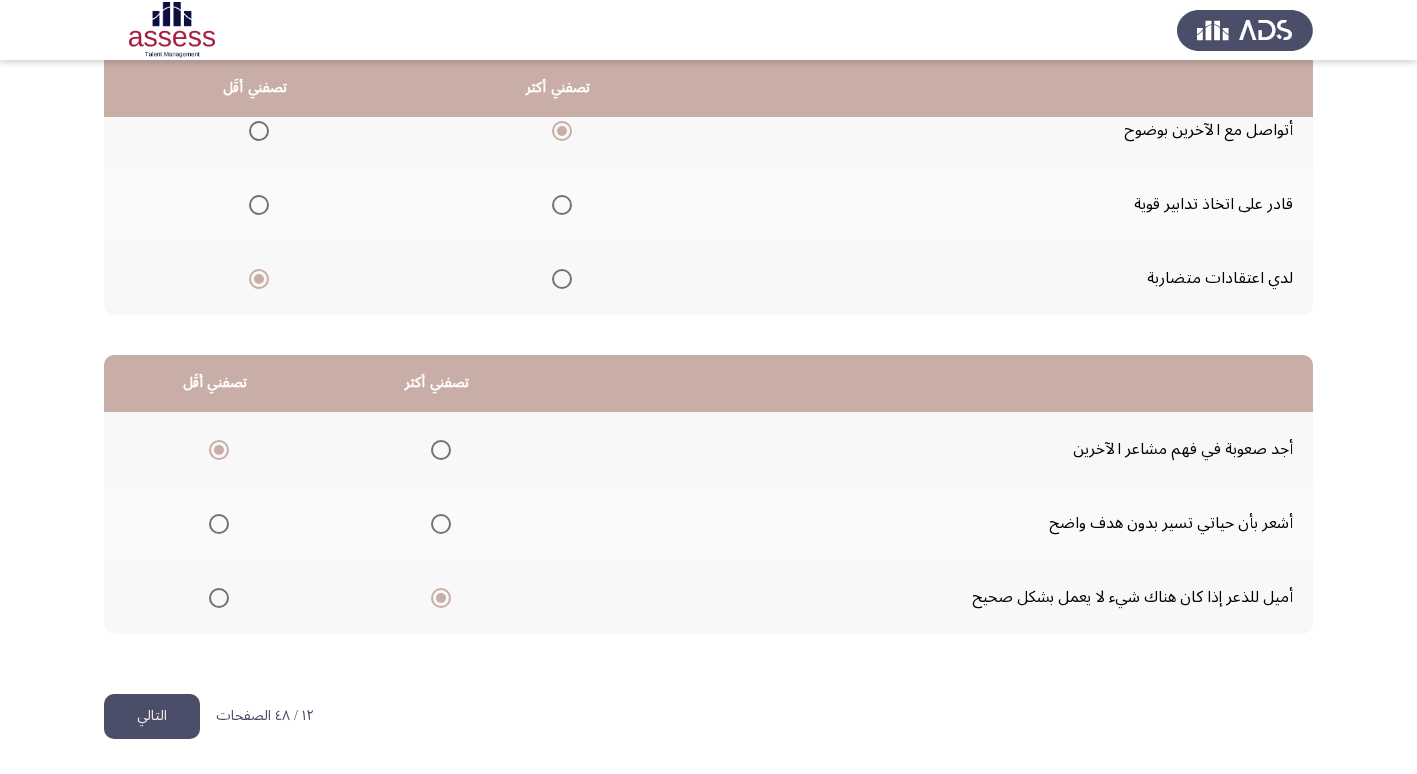 click on "التالي" 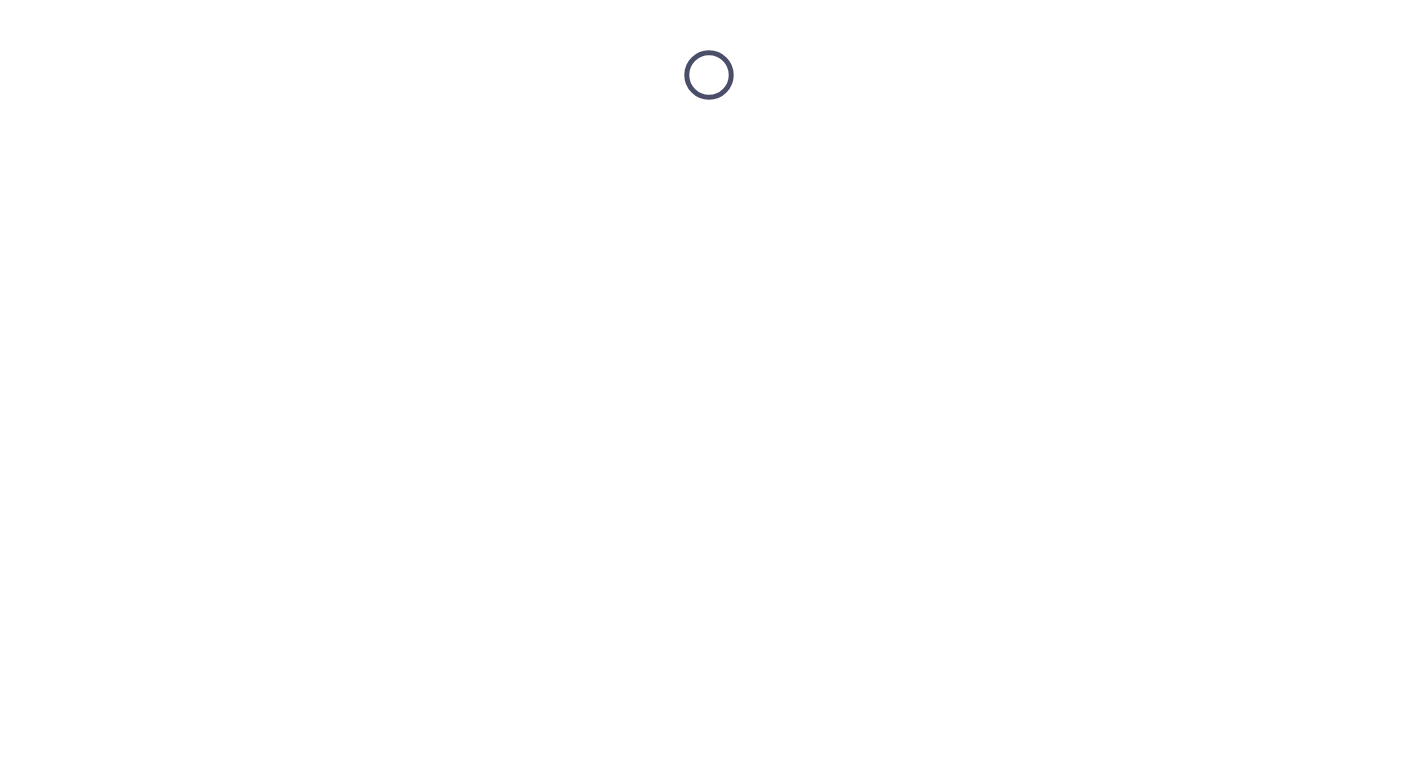 scroll, scrollTop: 0, scrollLeft: 0, axis: both 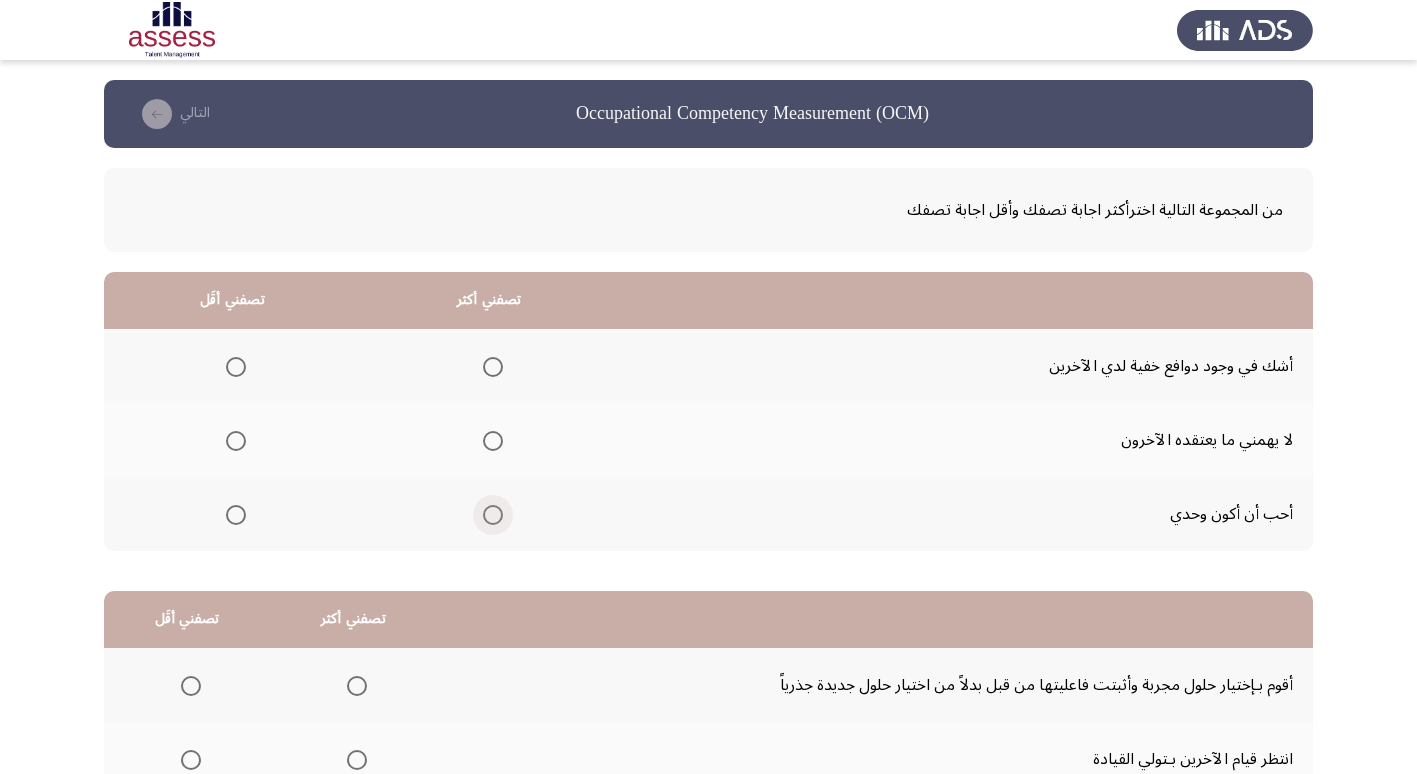 click at bounding box center [493, 515] 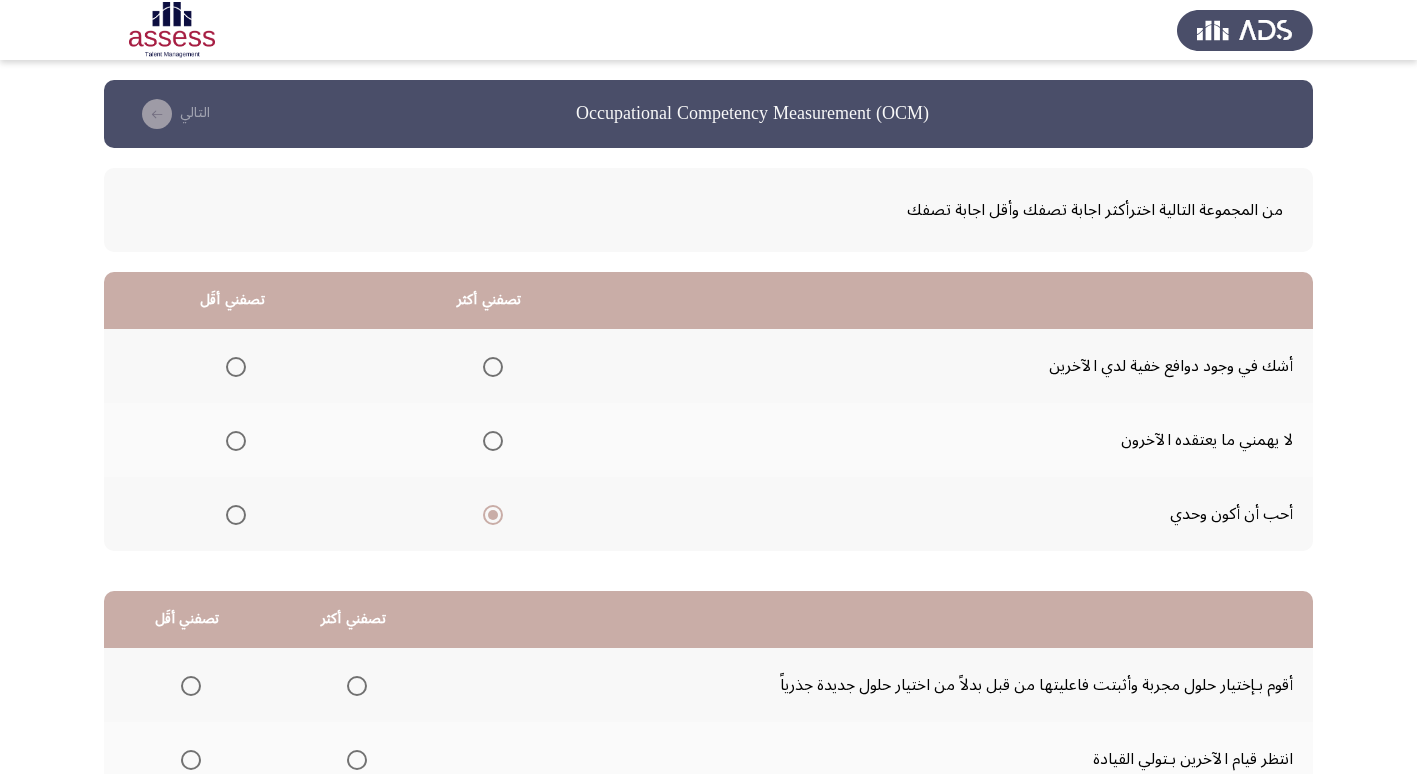 click at bounding box center (236, 441) 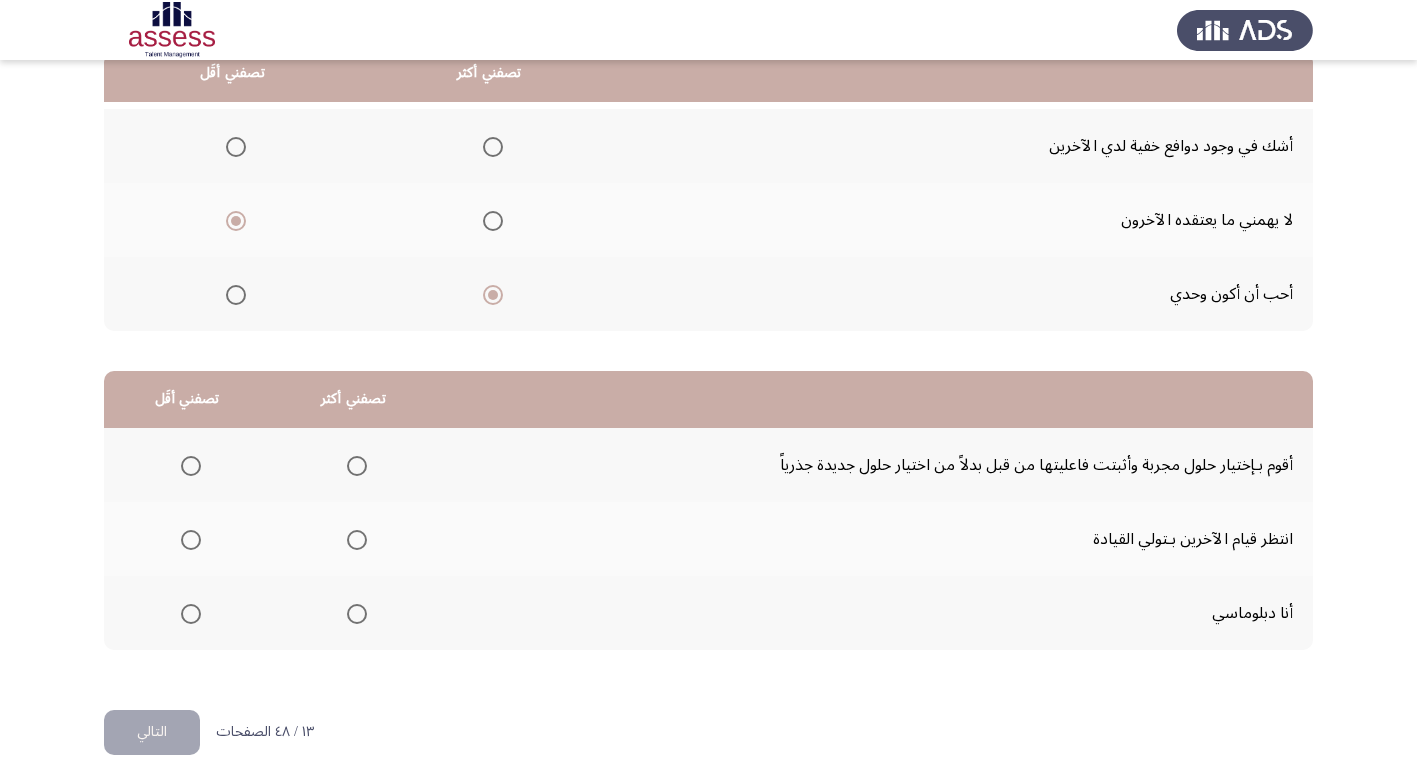 scroll, scrollTop: 236, scrollLeft: 0, axis: vertical 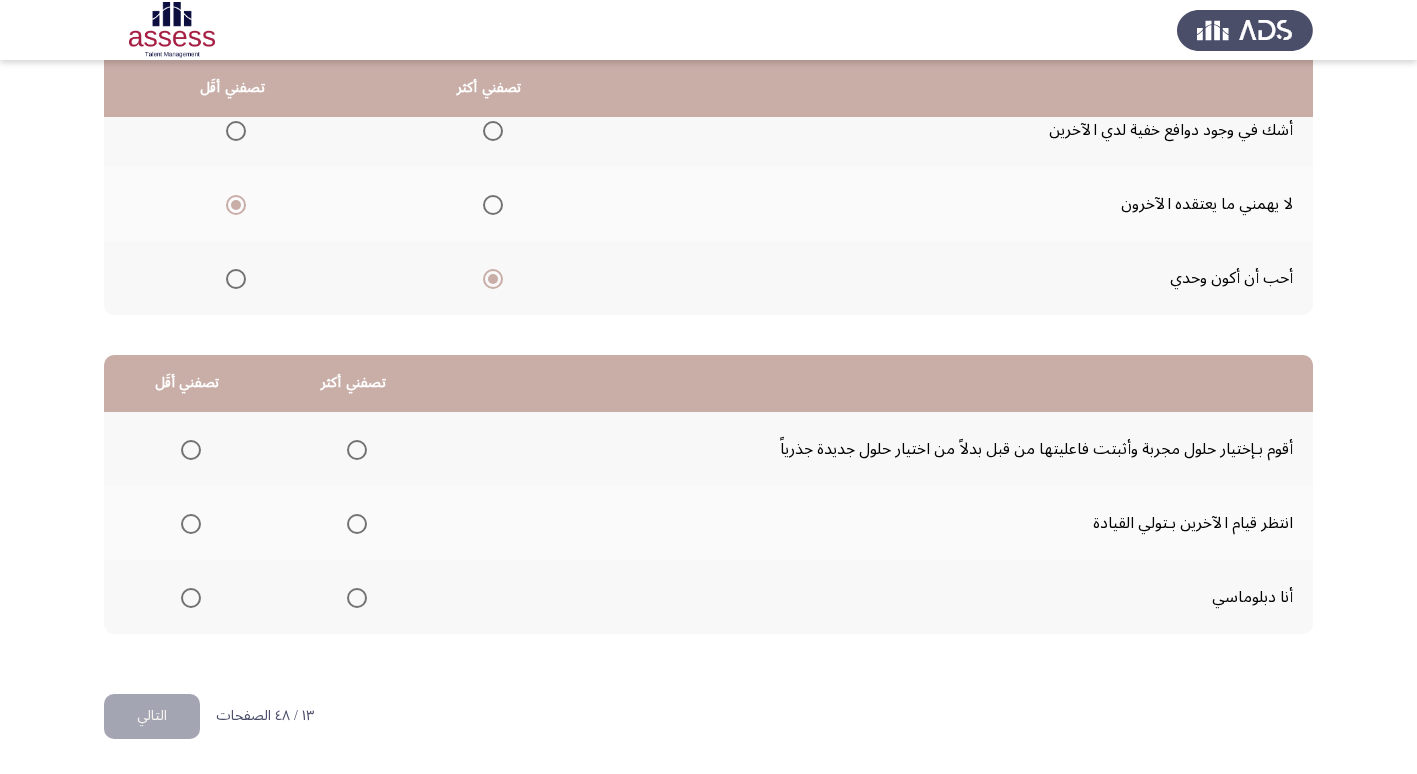 click at bounding box center (191, 524) 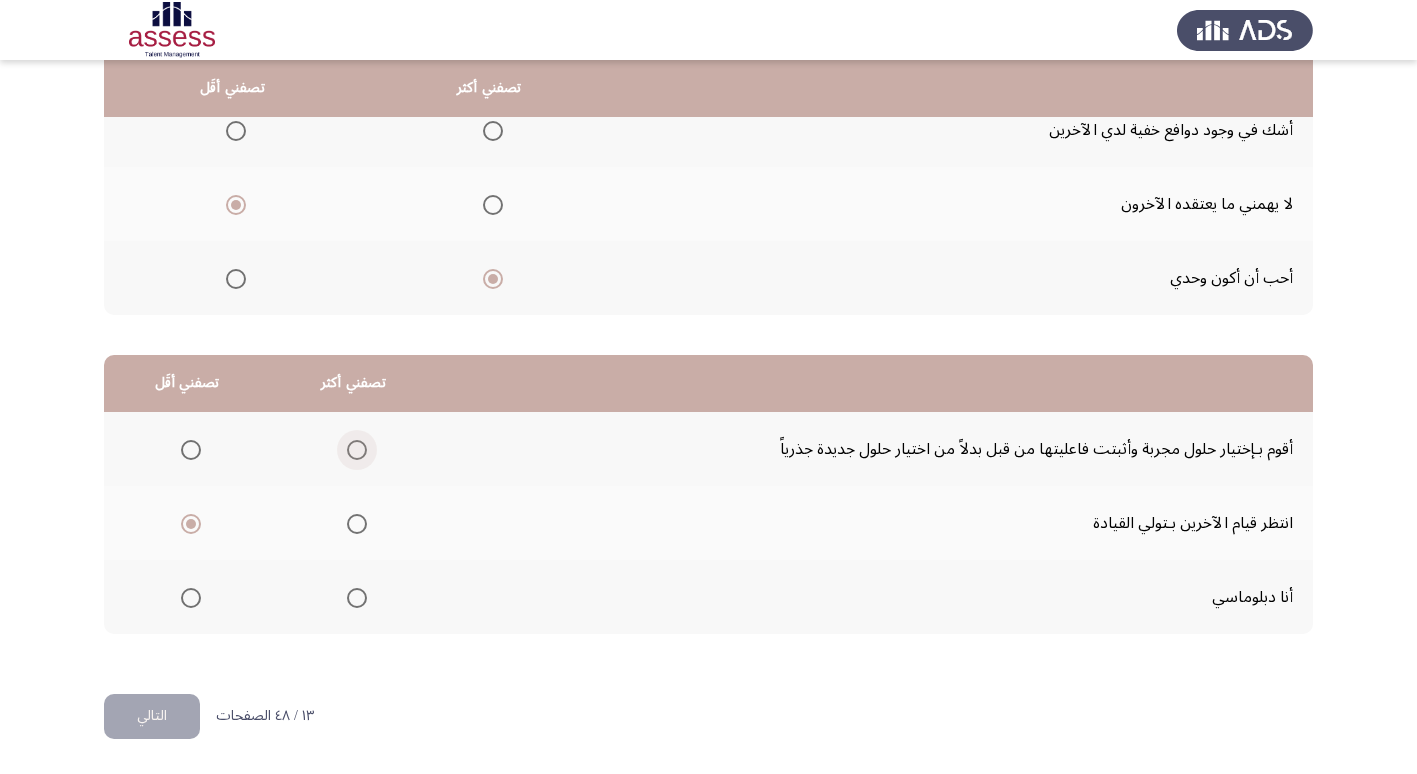 click at bounding box center (357, 450) 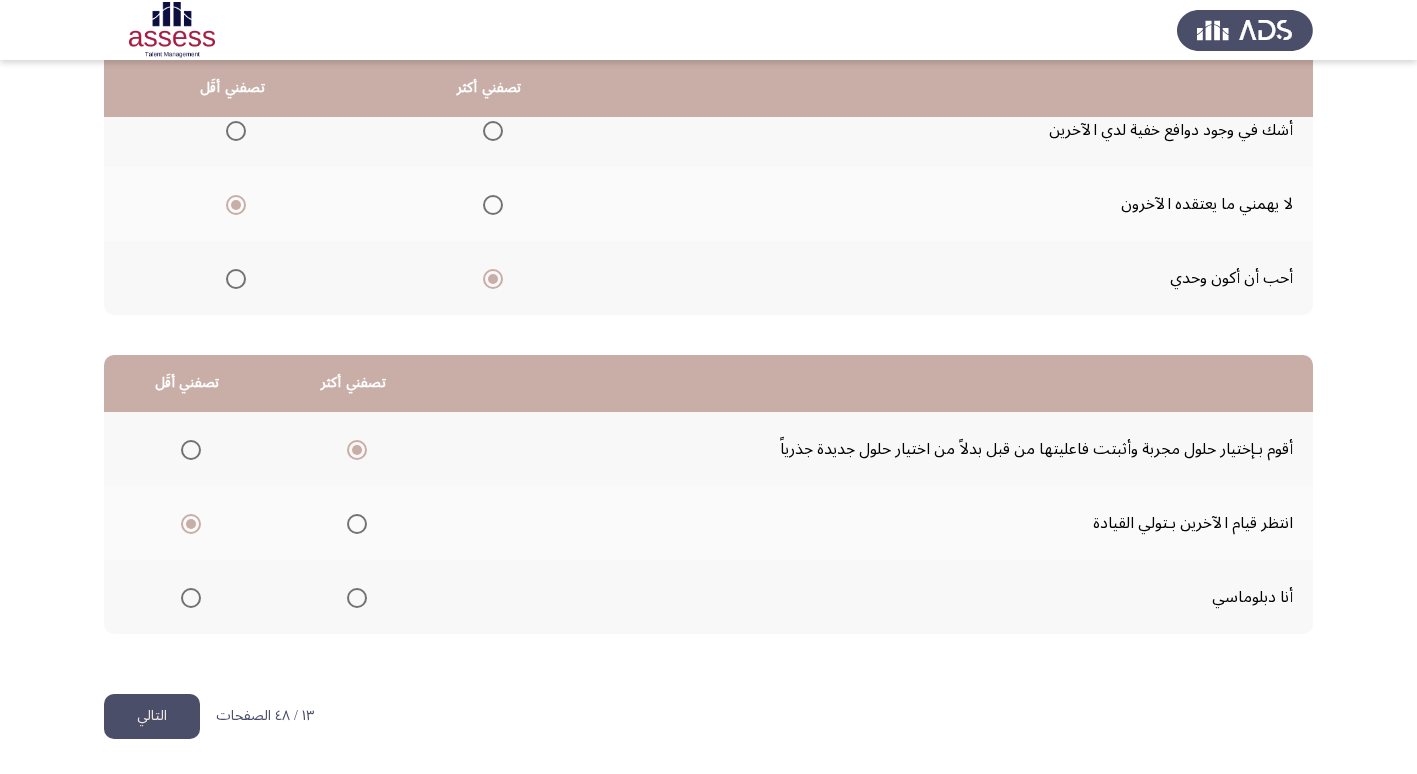 click on "التالي" 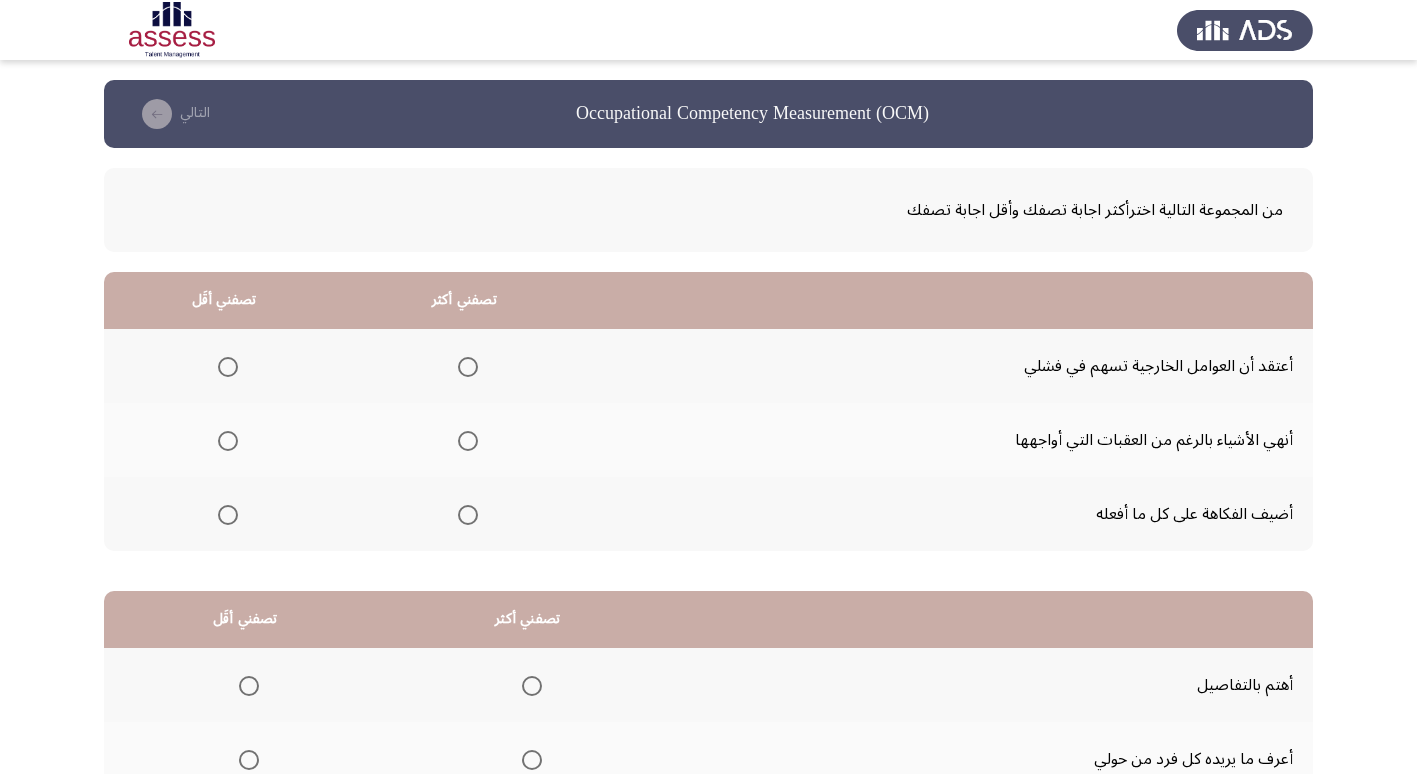 click at bounding box center (468, 441) 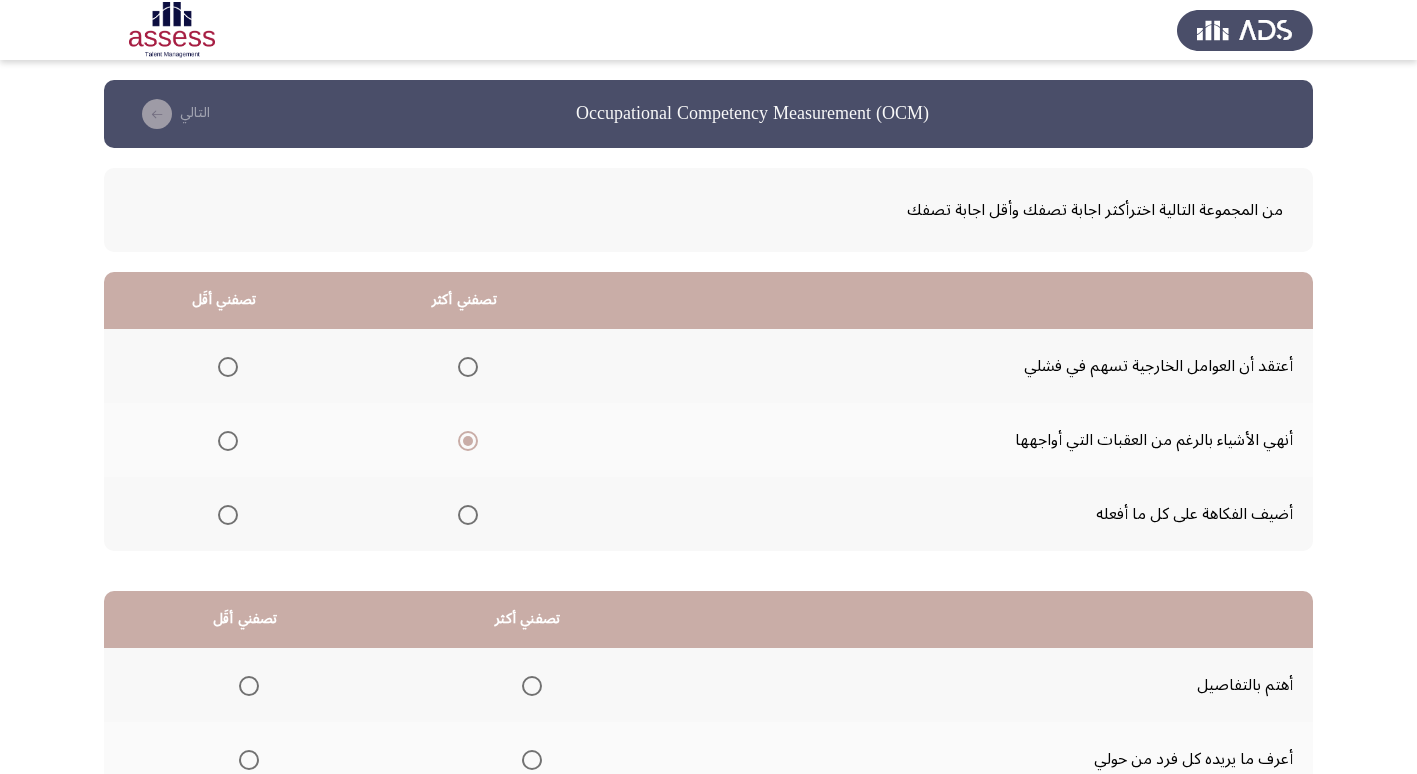 click at bounding box center (228, 367) 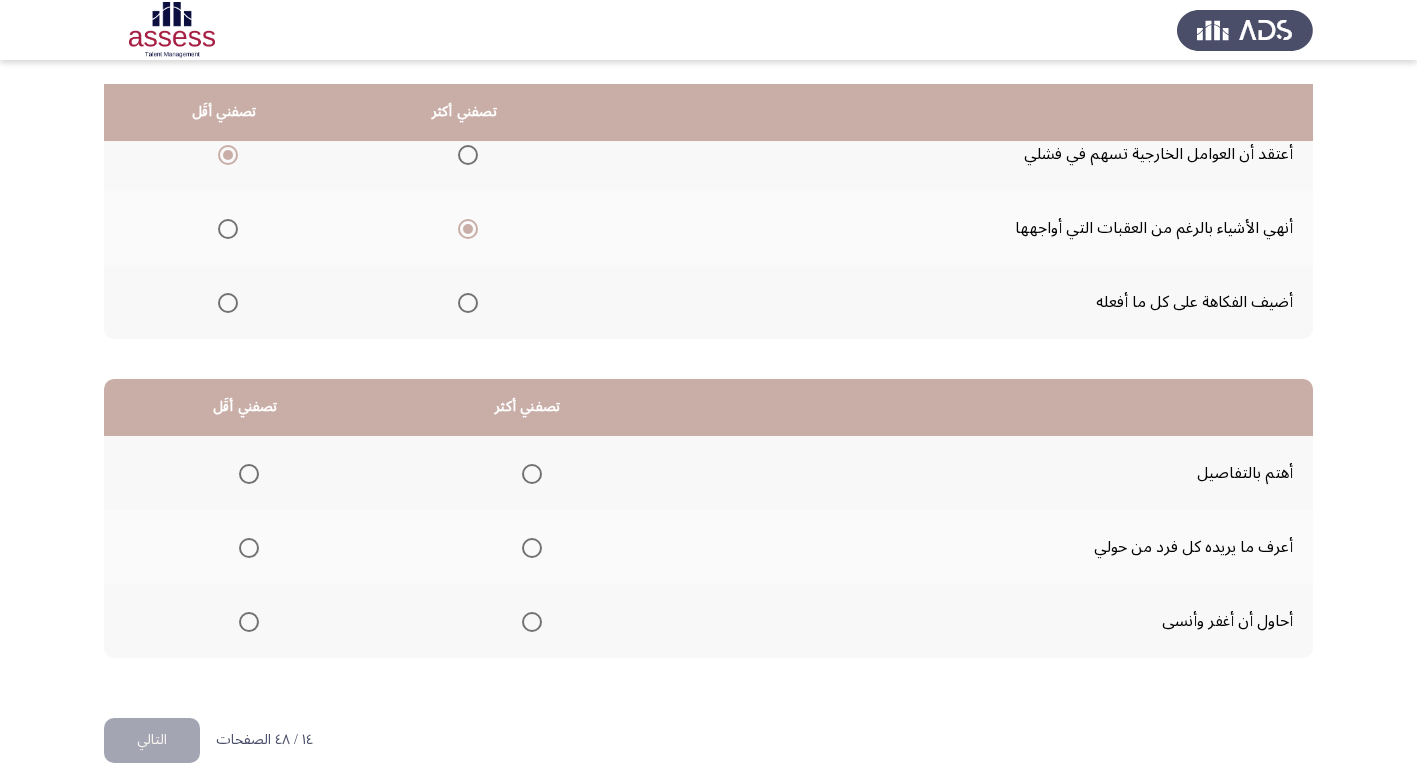 scroll, scrollTop: 236, scrollLeft: 0, axis: vertical 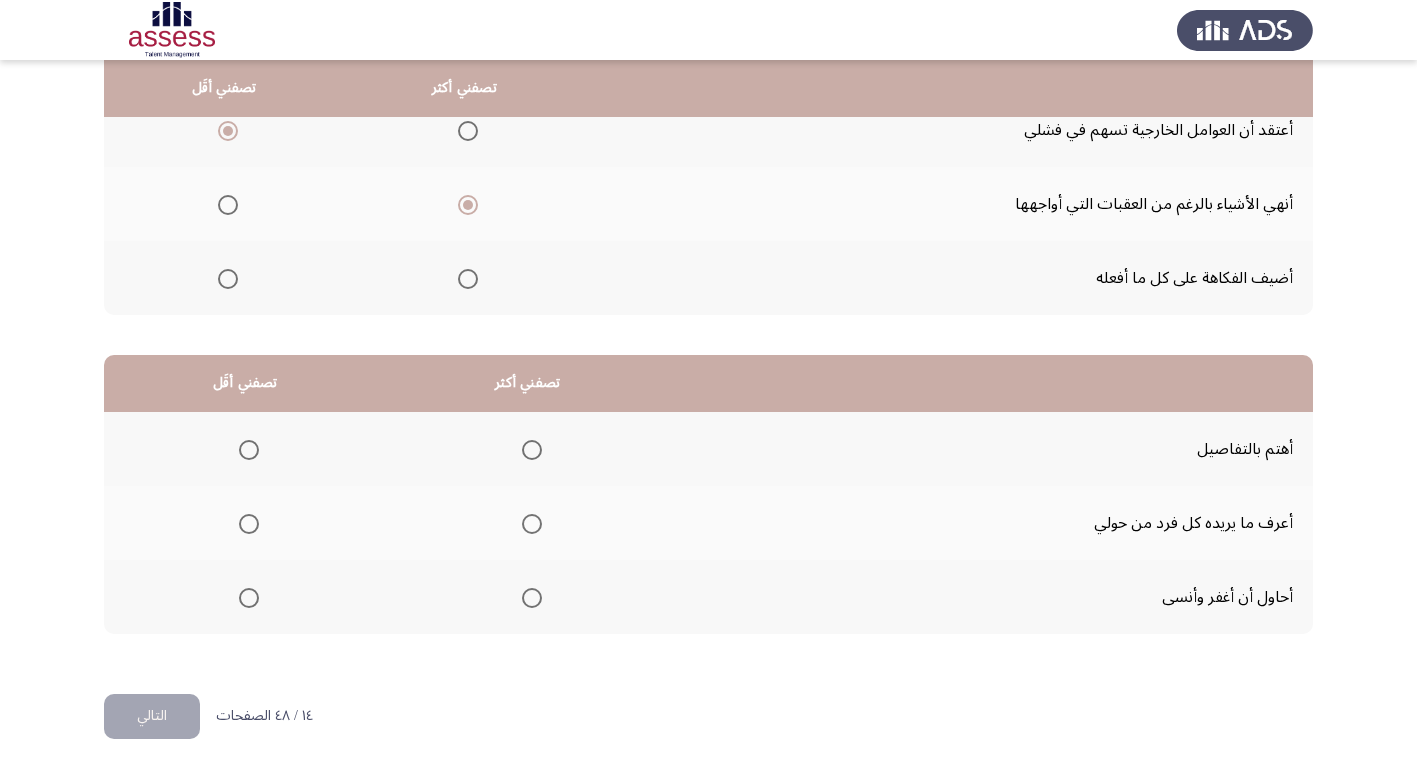 click at bounding box center [532, 598] 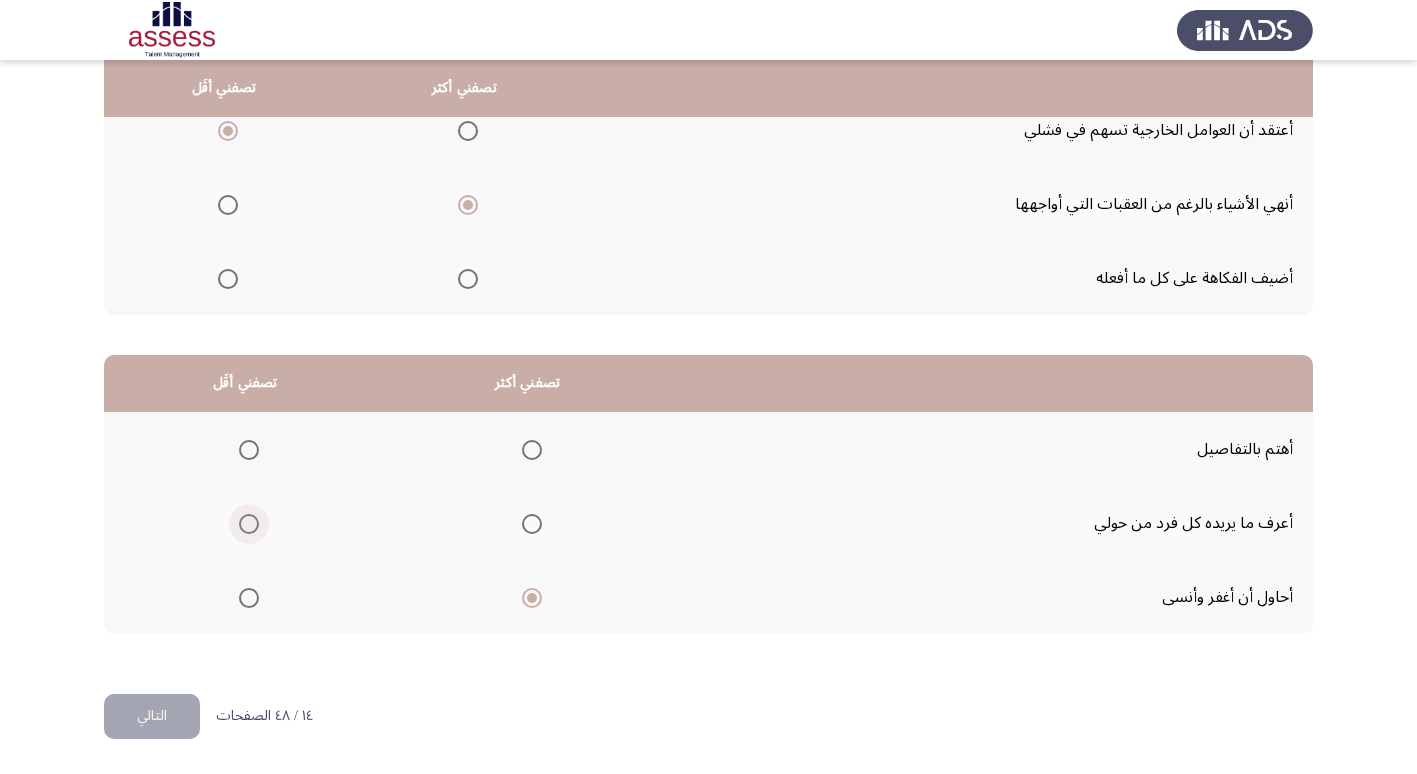click at bounding box center [249, 524] 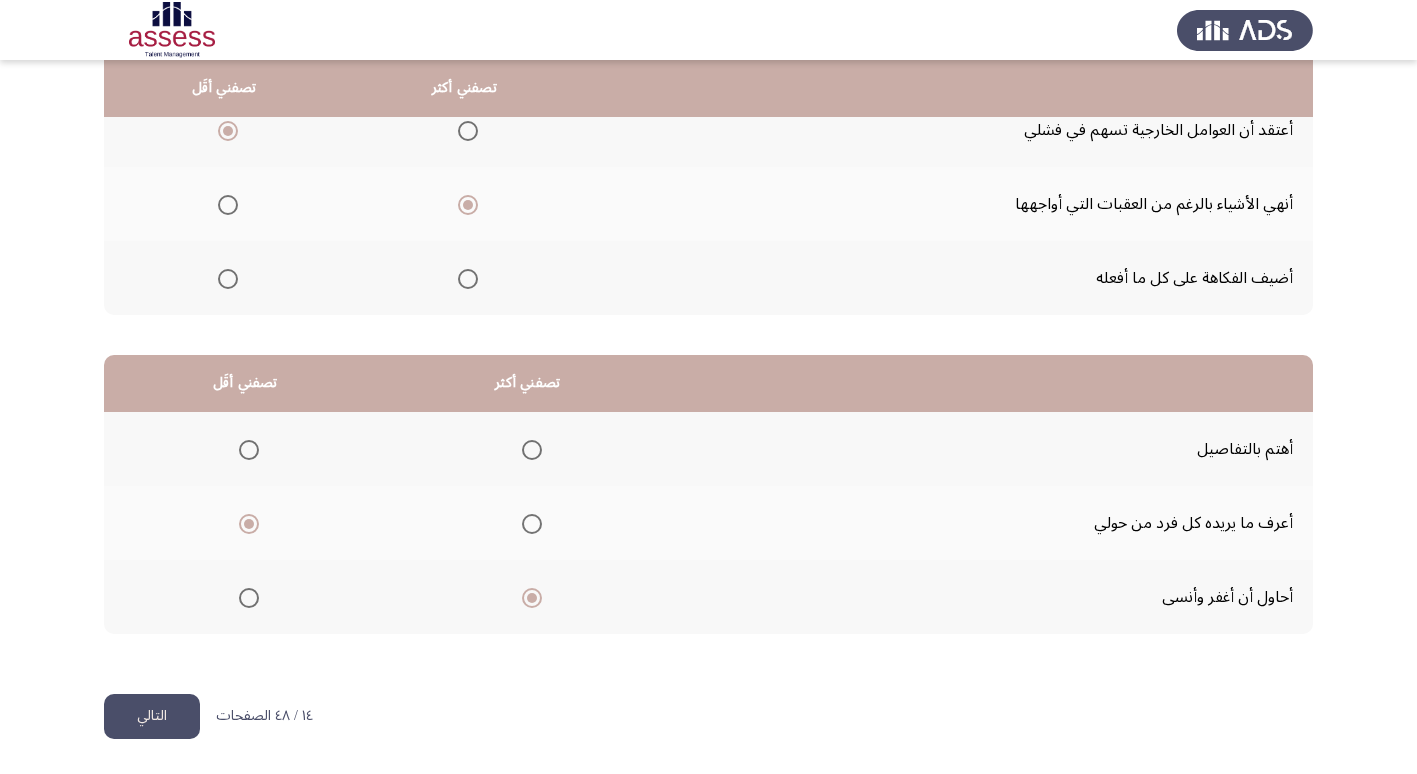 click on "التالي" 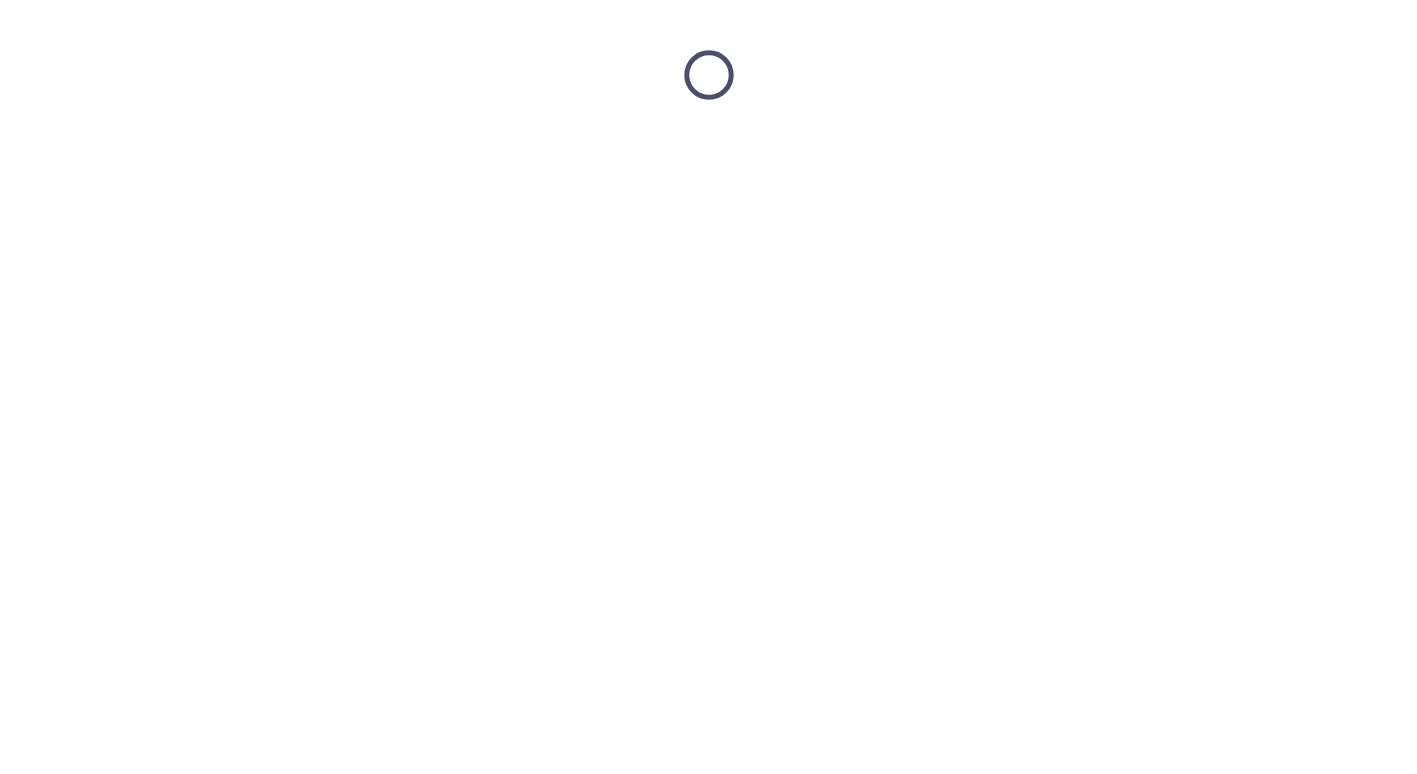 scroll, scrollTop: 0, scrollLeft: 0, axis: both 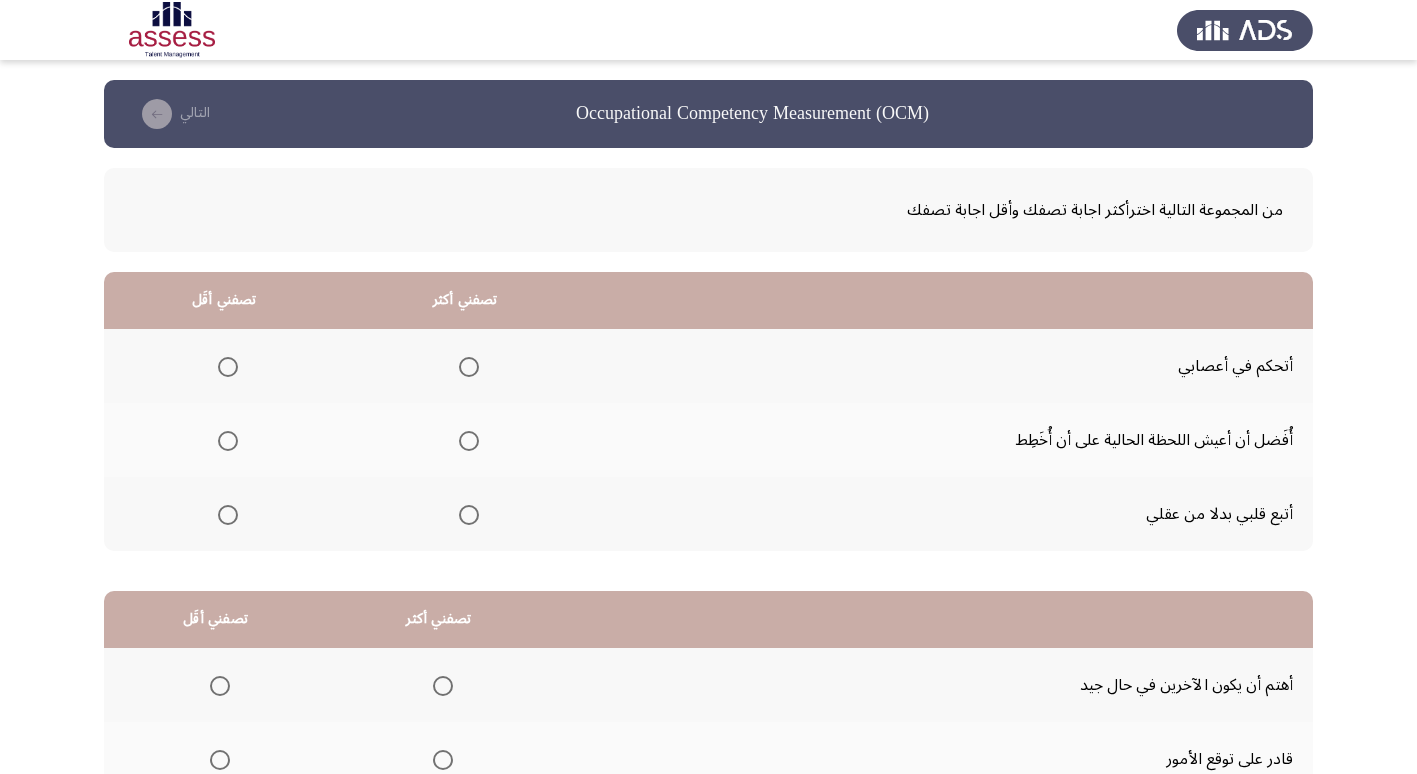 click at bounding box center (469, 515) 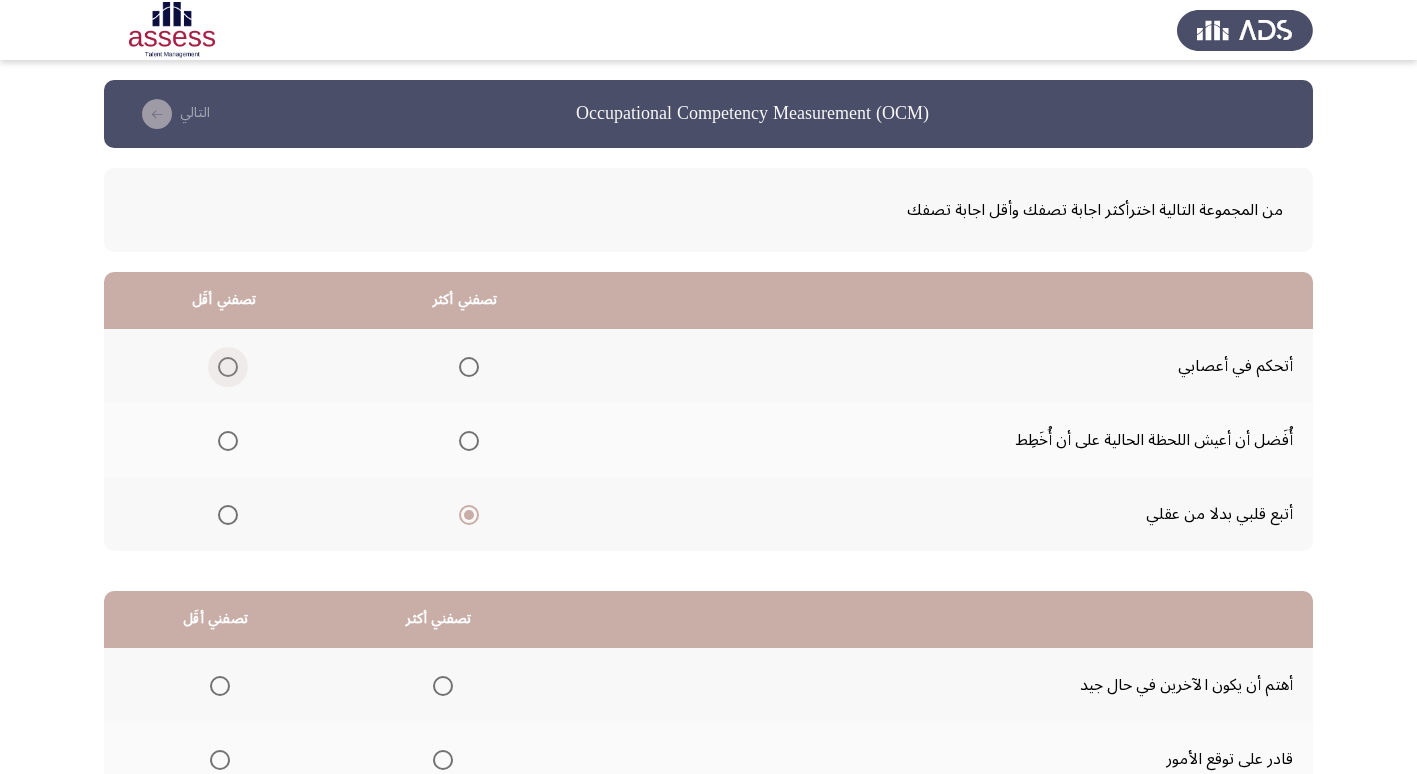 click at bounding box center [228, 367] 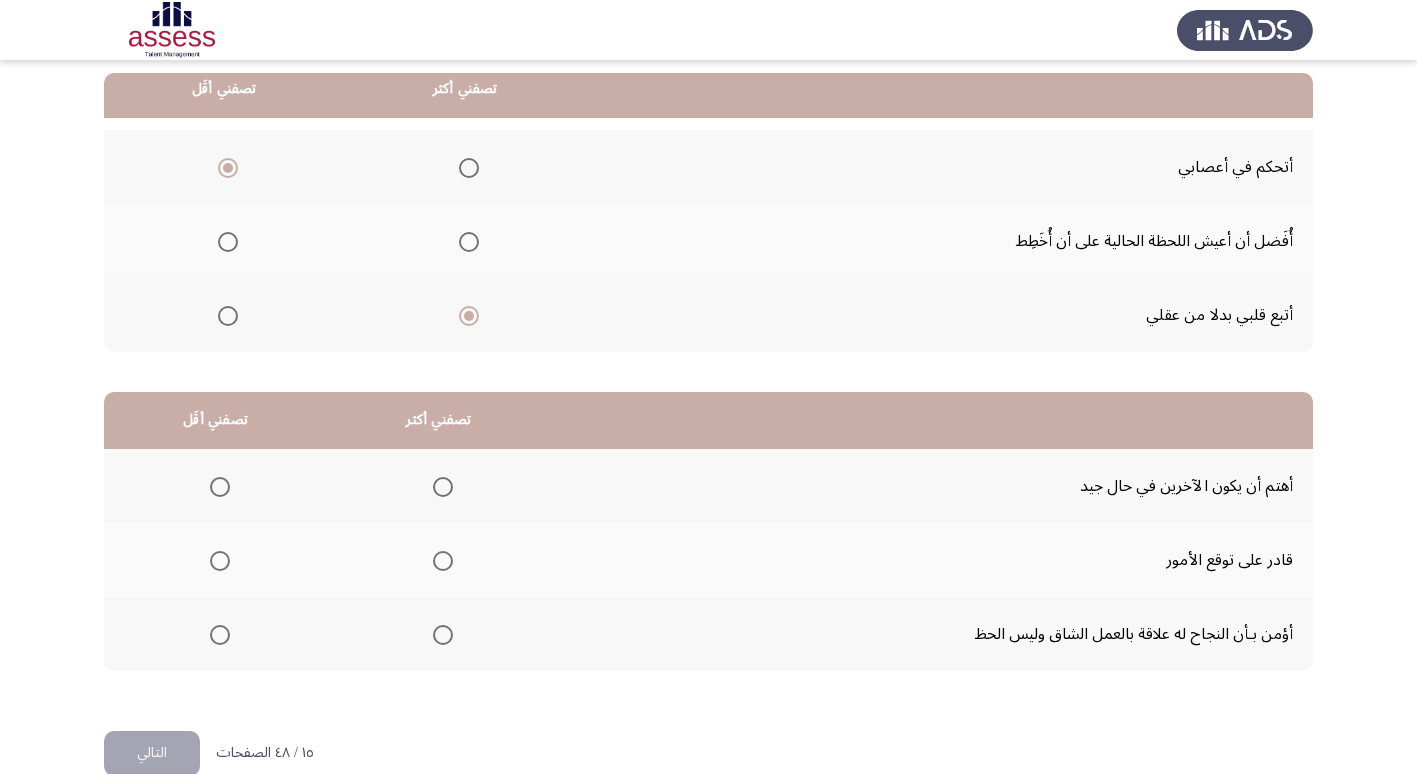 scroll, scrollTop: 200, scrollLeft: 0, axis: vertical 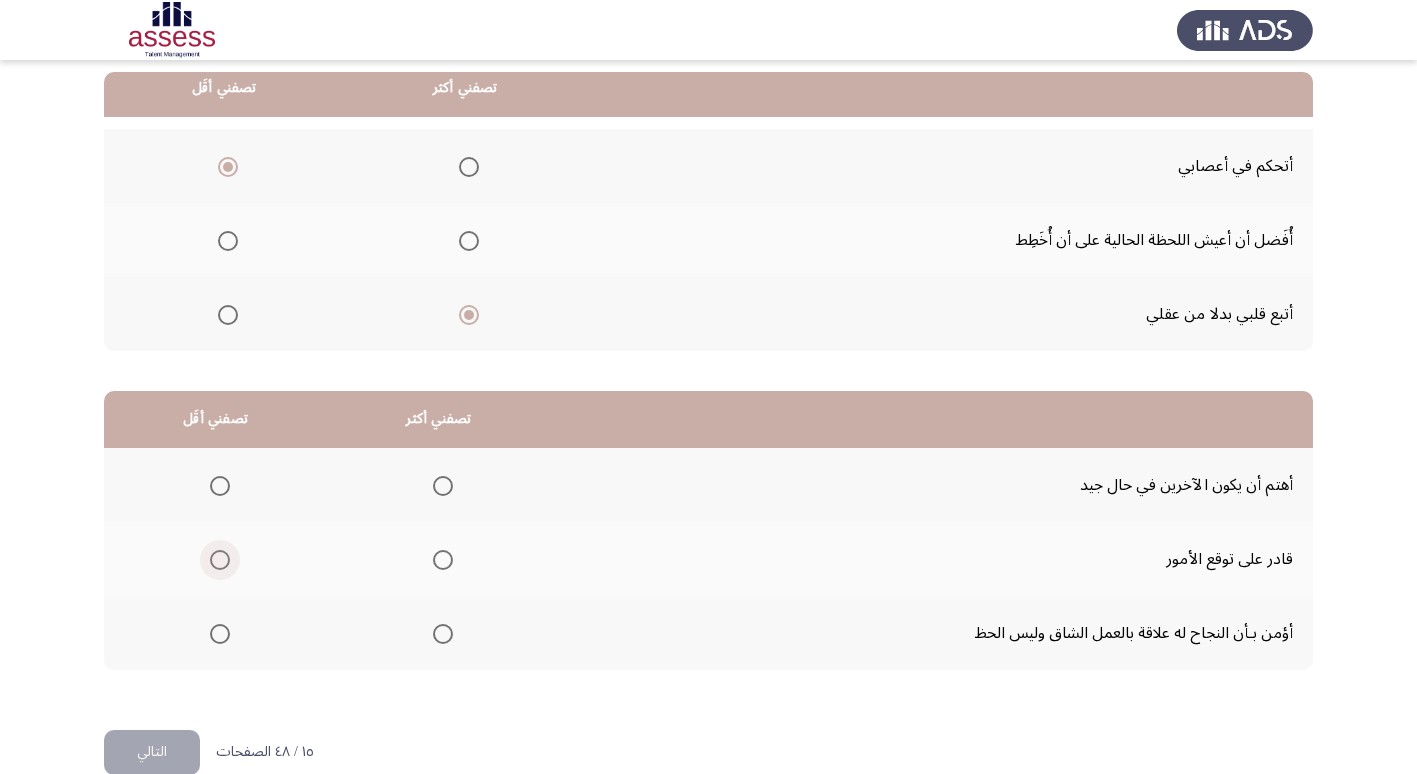 click at bounding box center (220, 560) 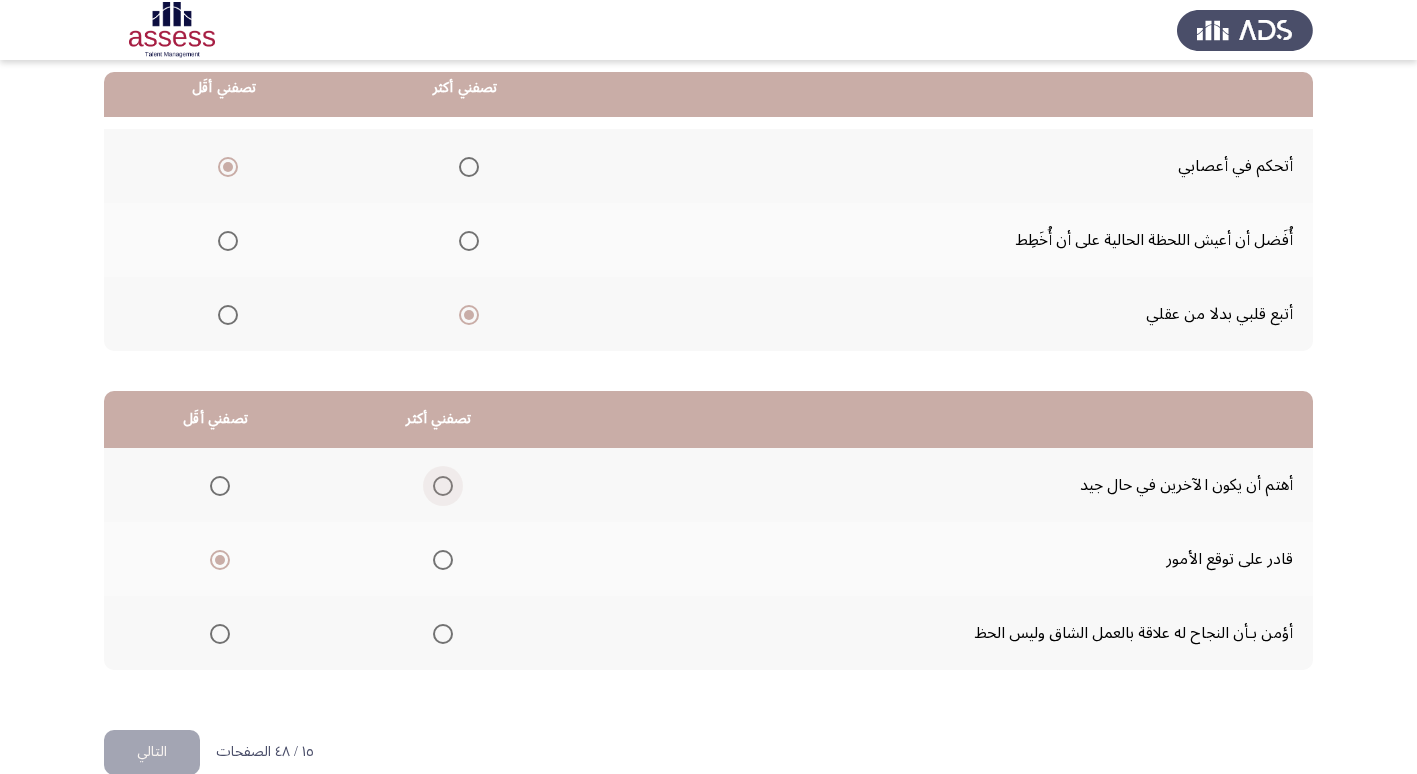 click at bounding box center [443, 486] 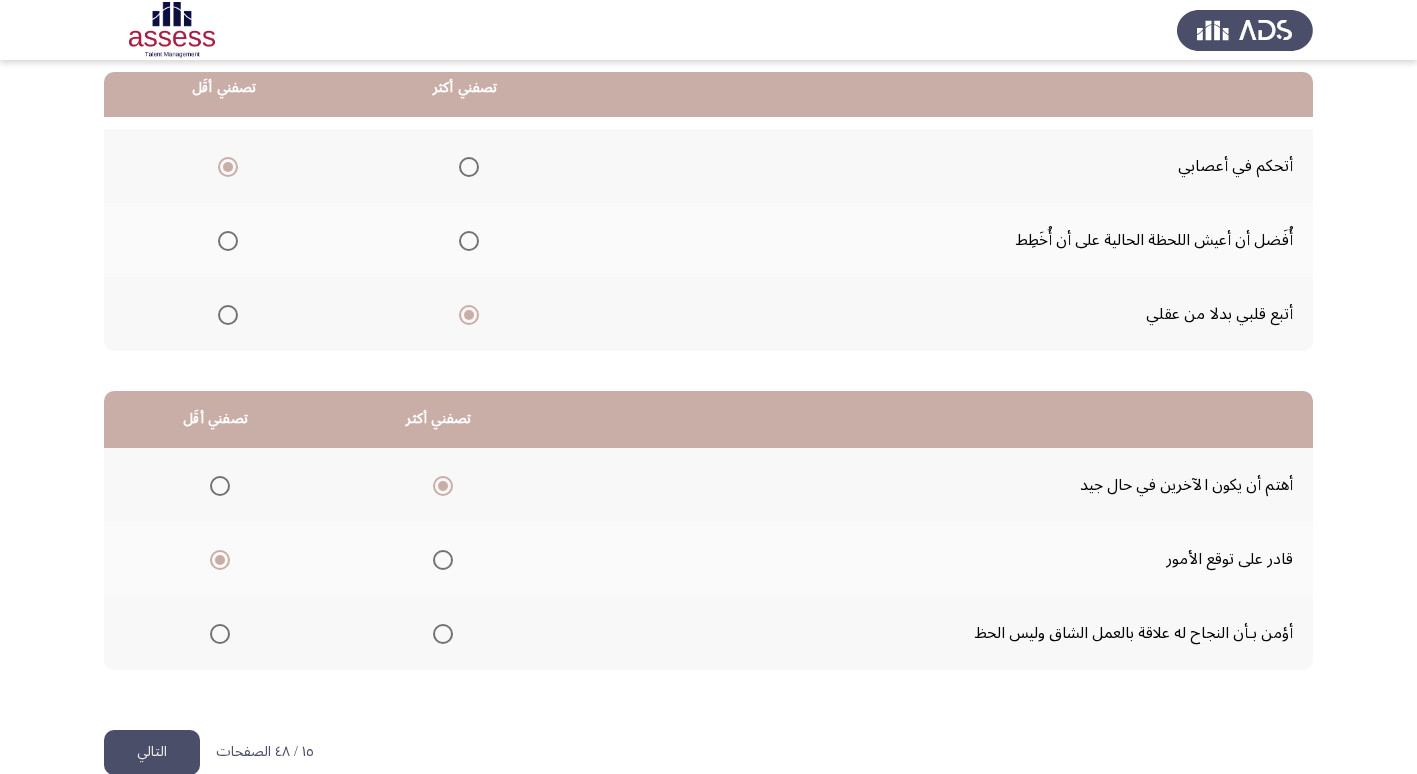 click on "التالي" 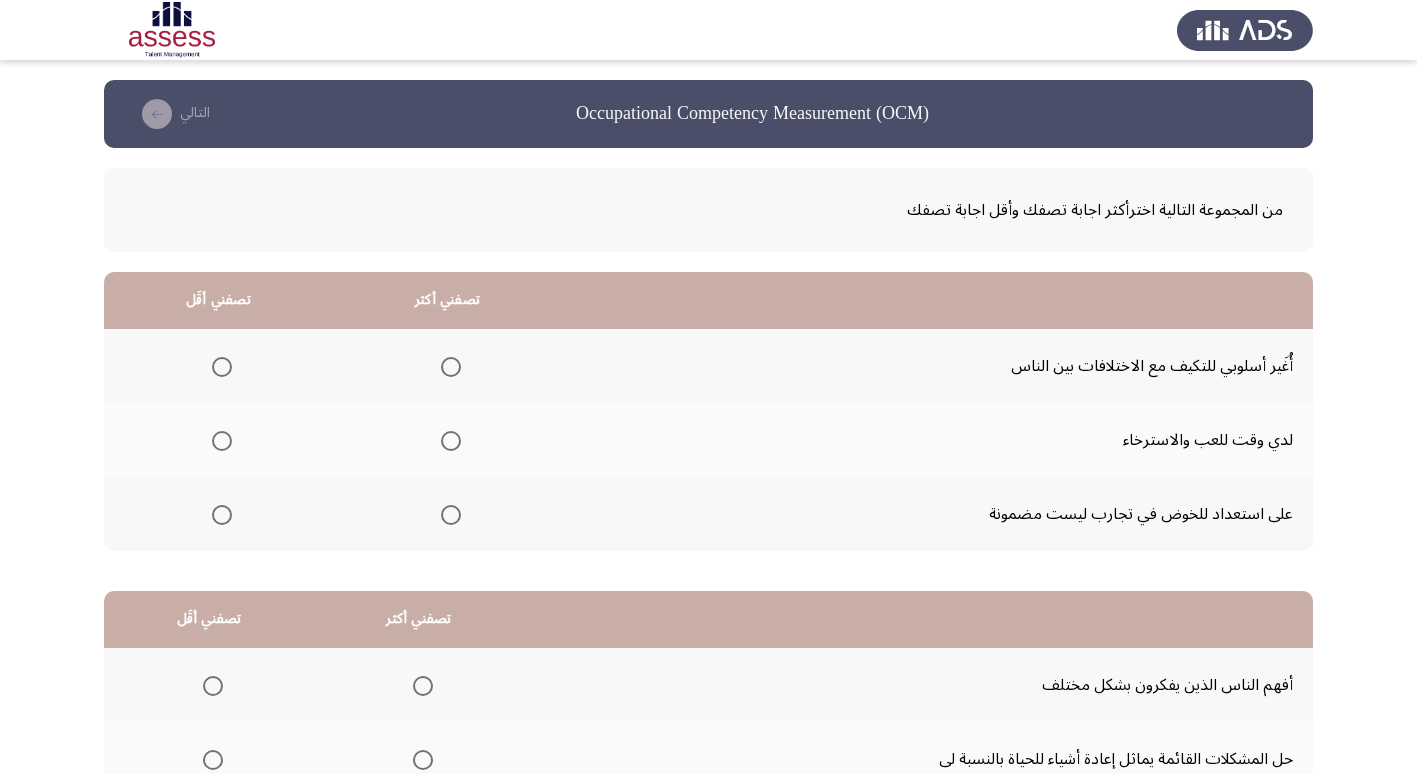 click at bounding box center [222, 515] 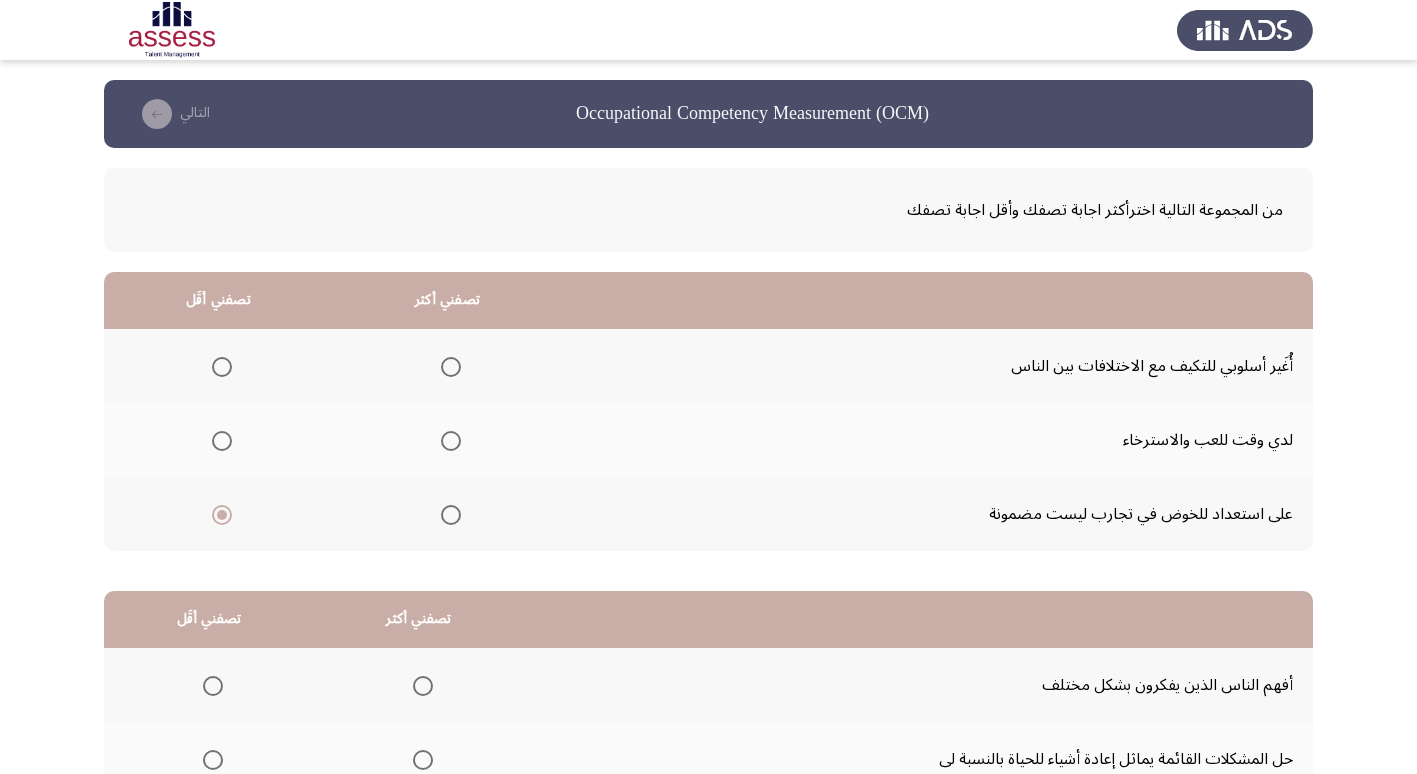 click at bounding box center (451, 367) 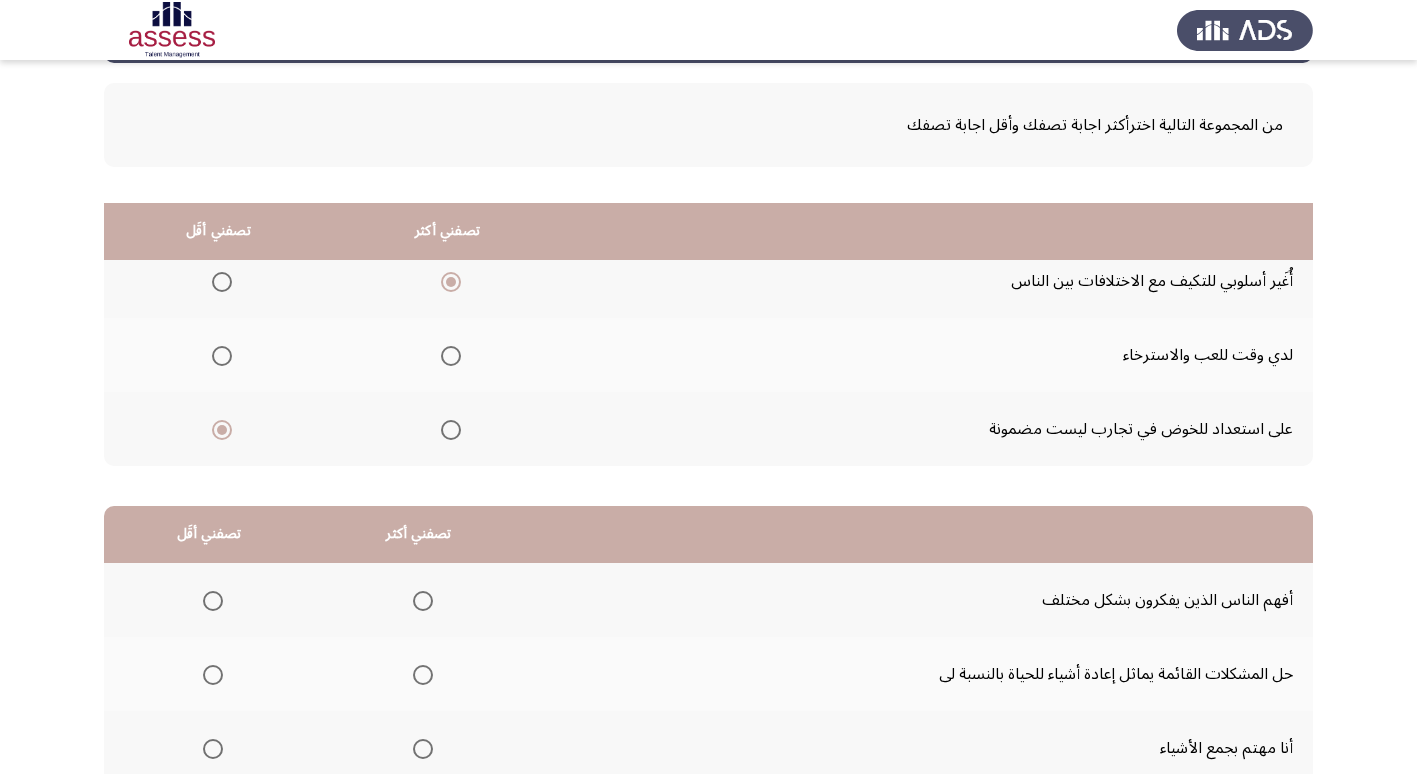 scroll, scrollTop: 236, scrollLeft: 0, axis: vertical 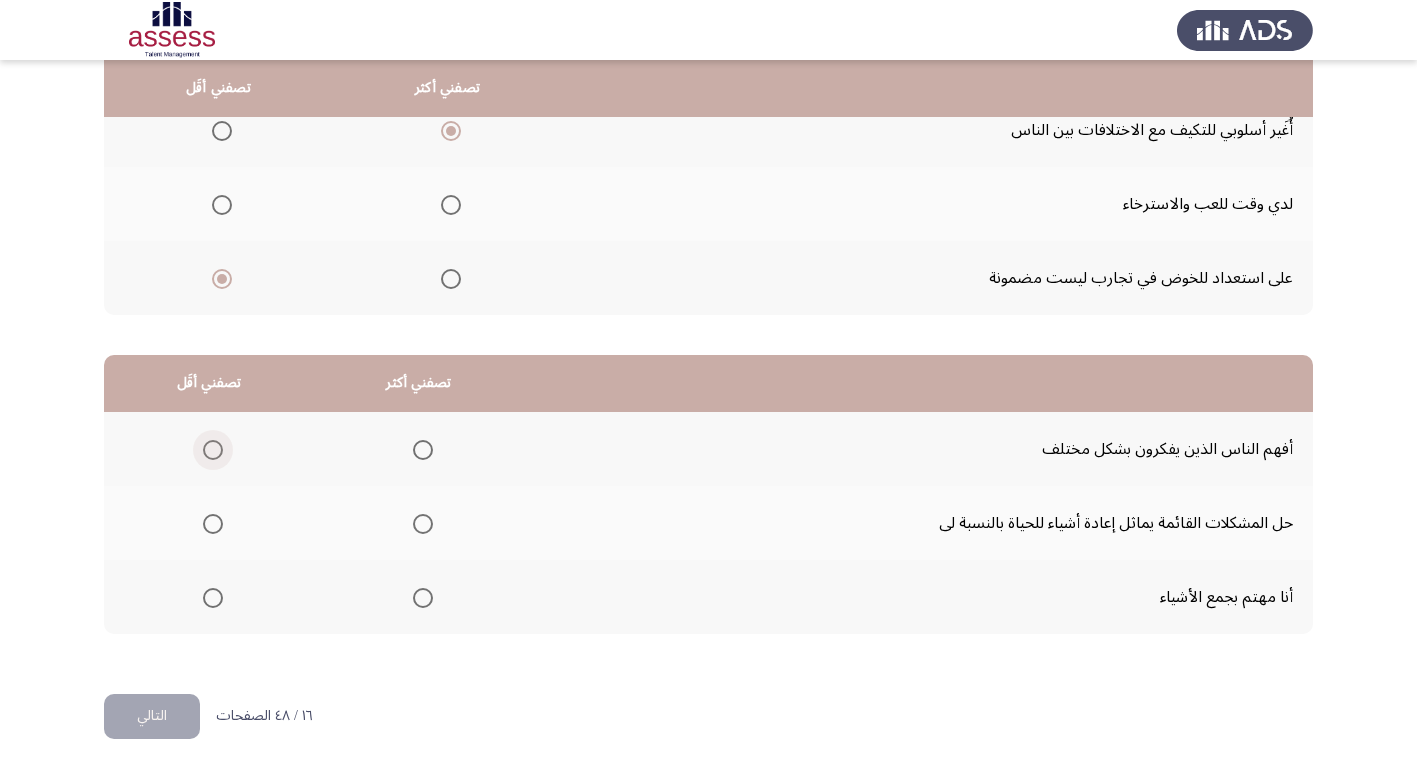 click at bounding box center (213, 450) 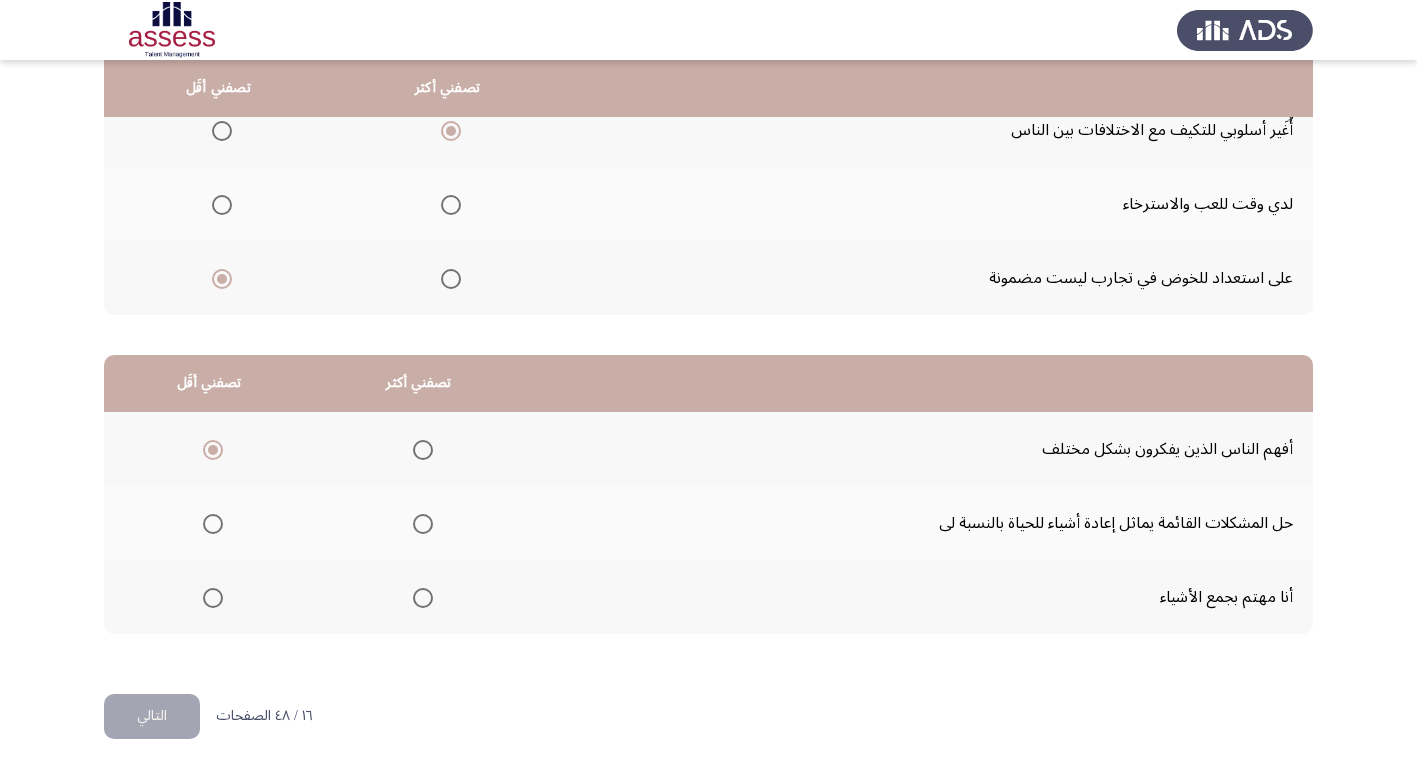 click at bounding box center [423, 598] 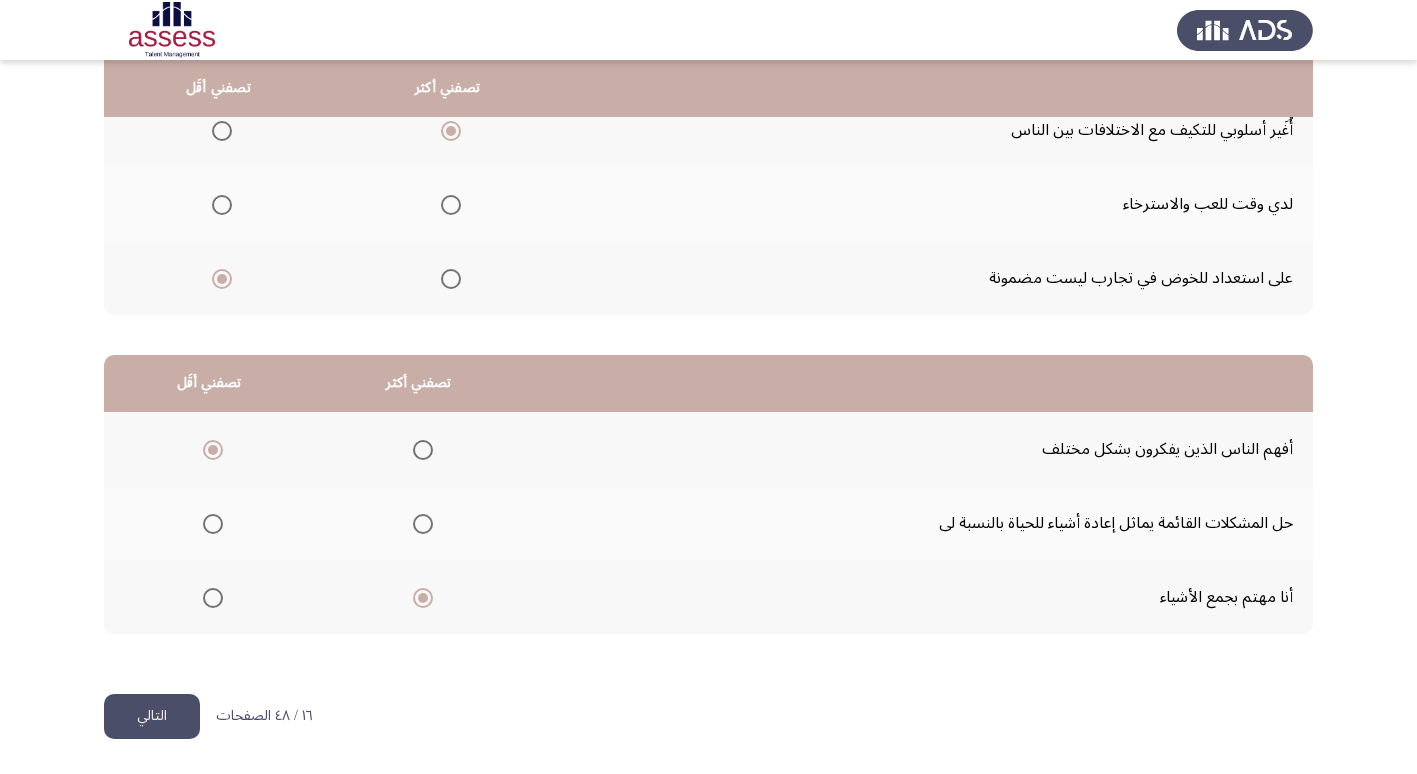 click on "التالي" 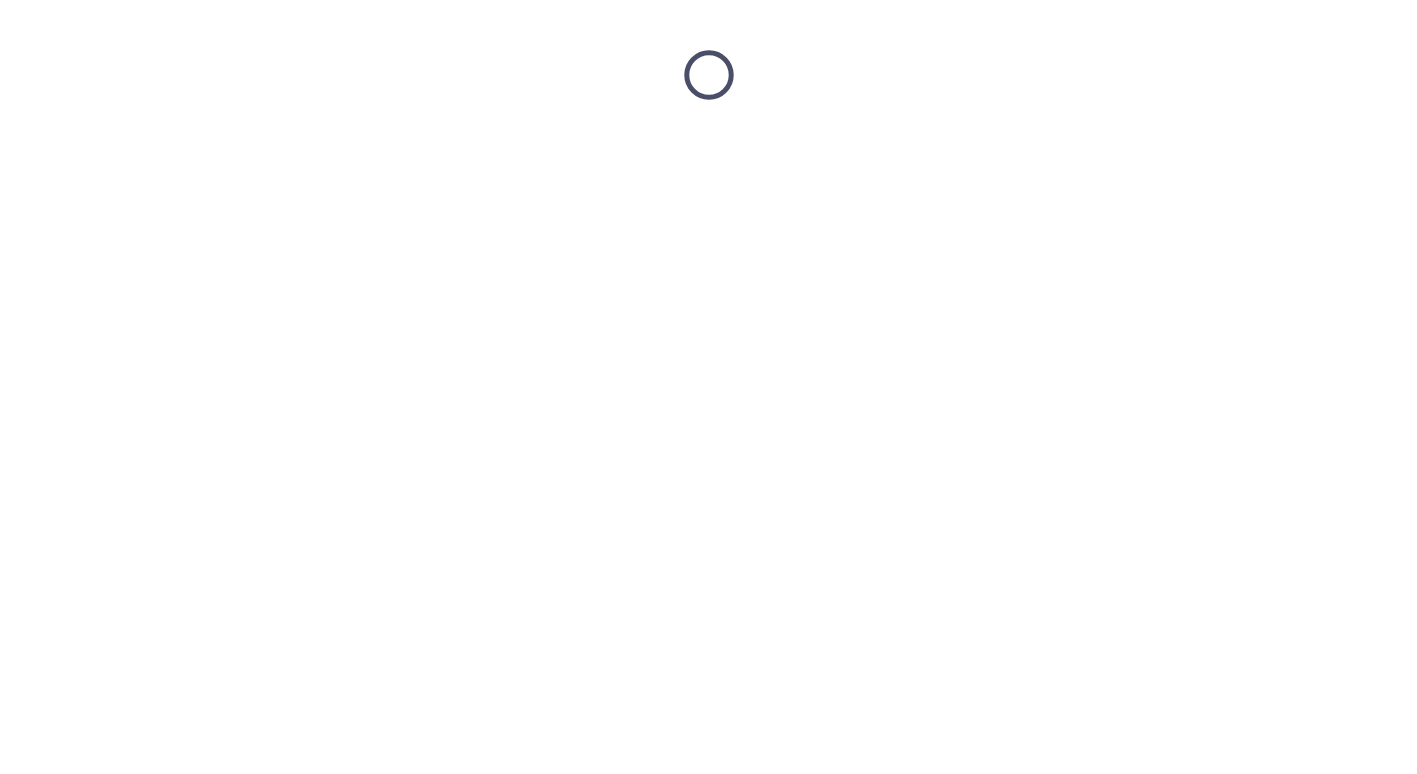 scroll, scrollTop: 0, scrollLeft: 0, axis: both 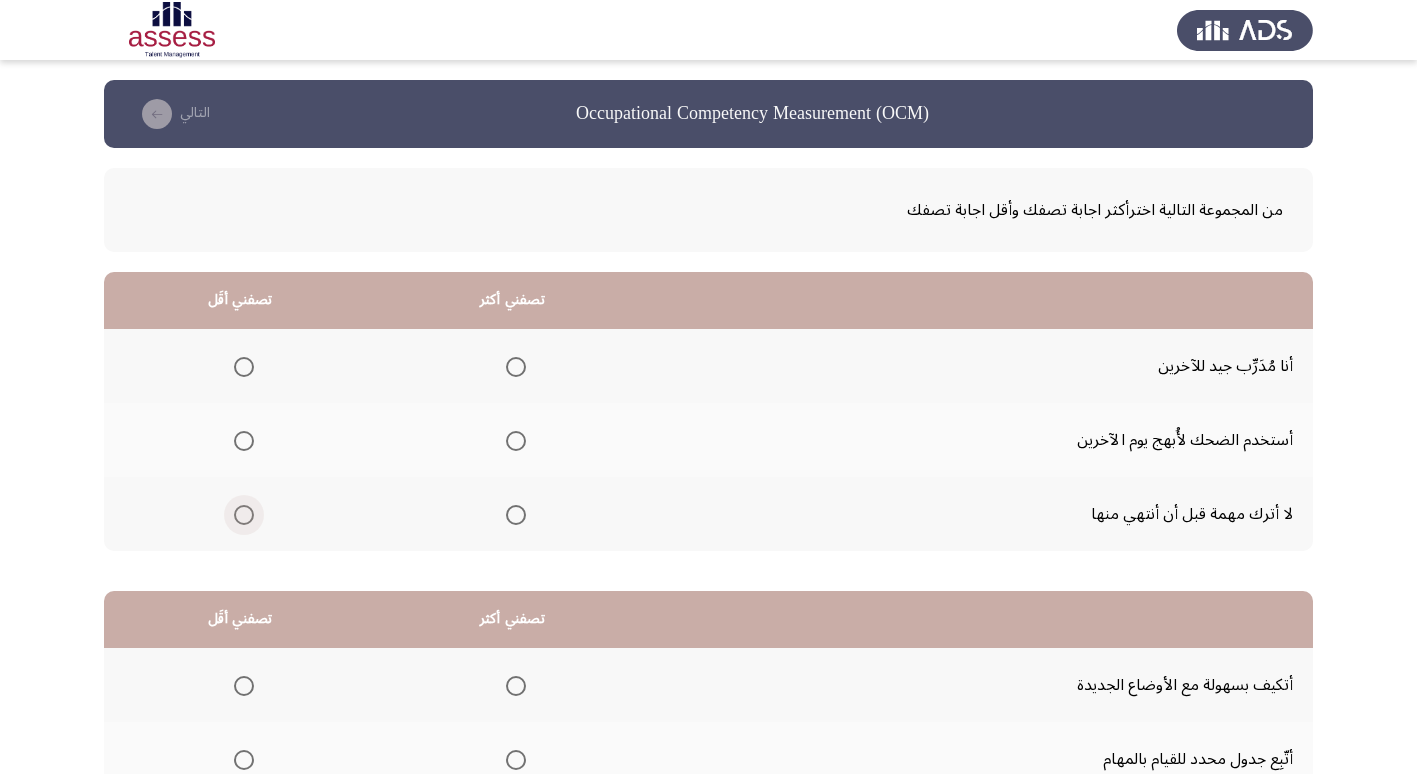 click at bounding box center [244, 515] 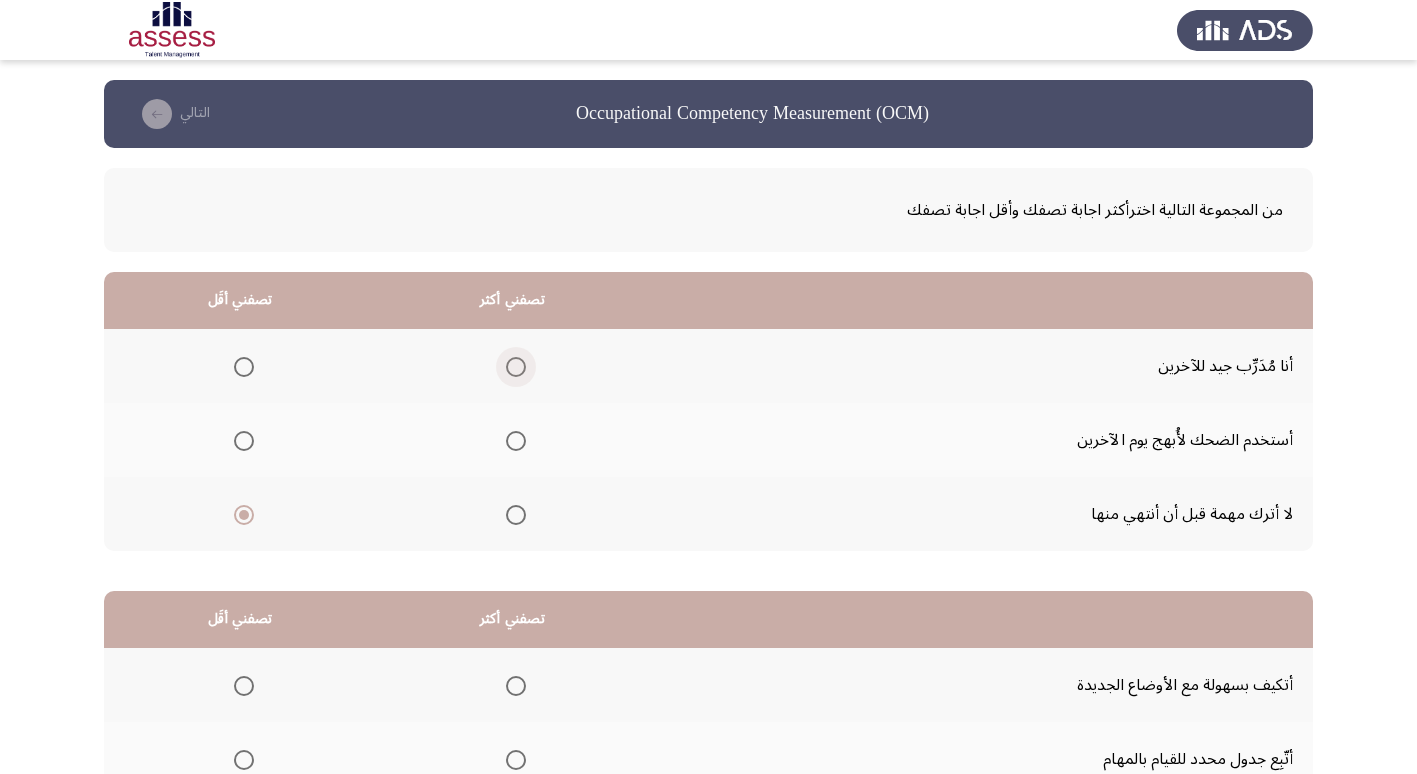 click at bounding box center [516, 367] 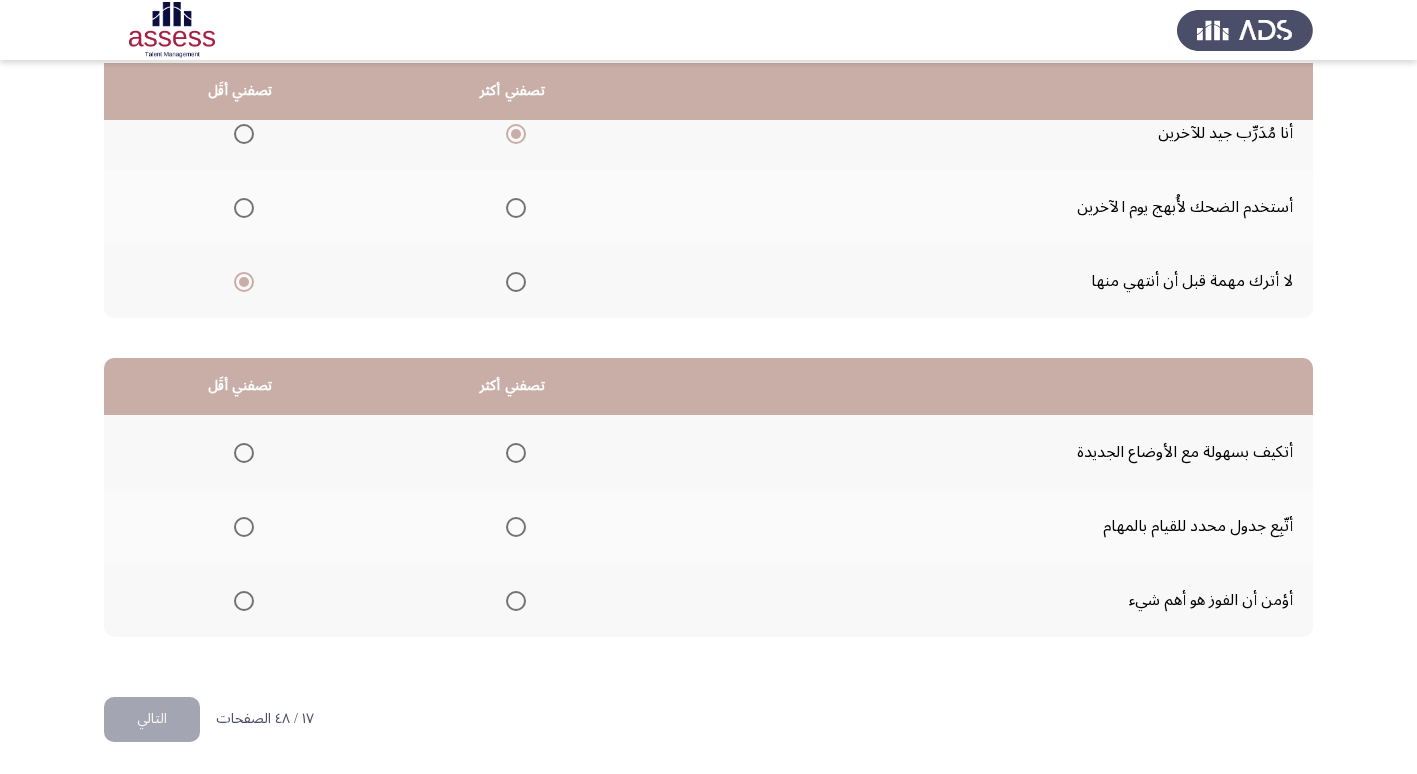 scroll, scrollTop: 236, scrollLeft: 0, axis: vertical 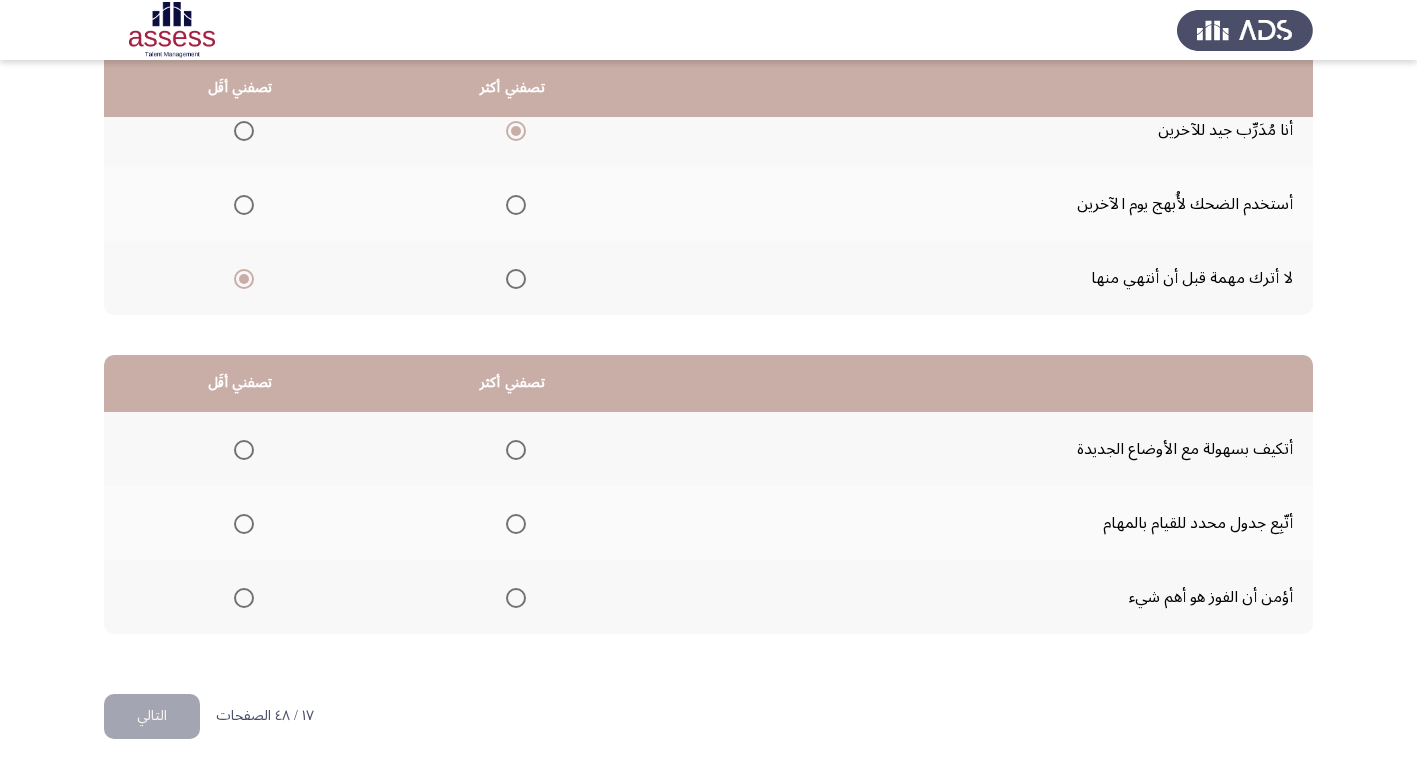 click 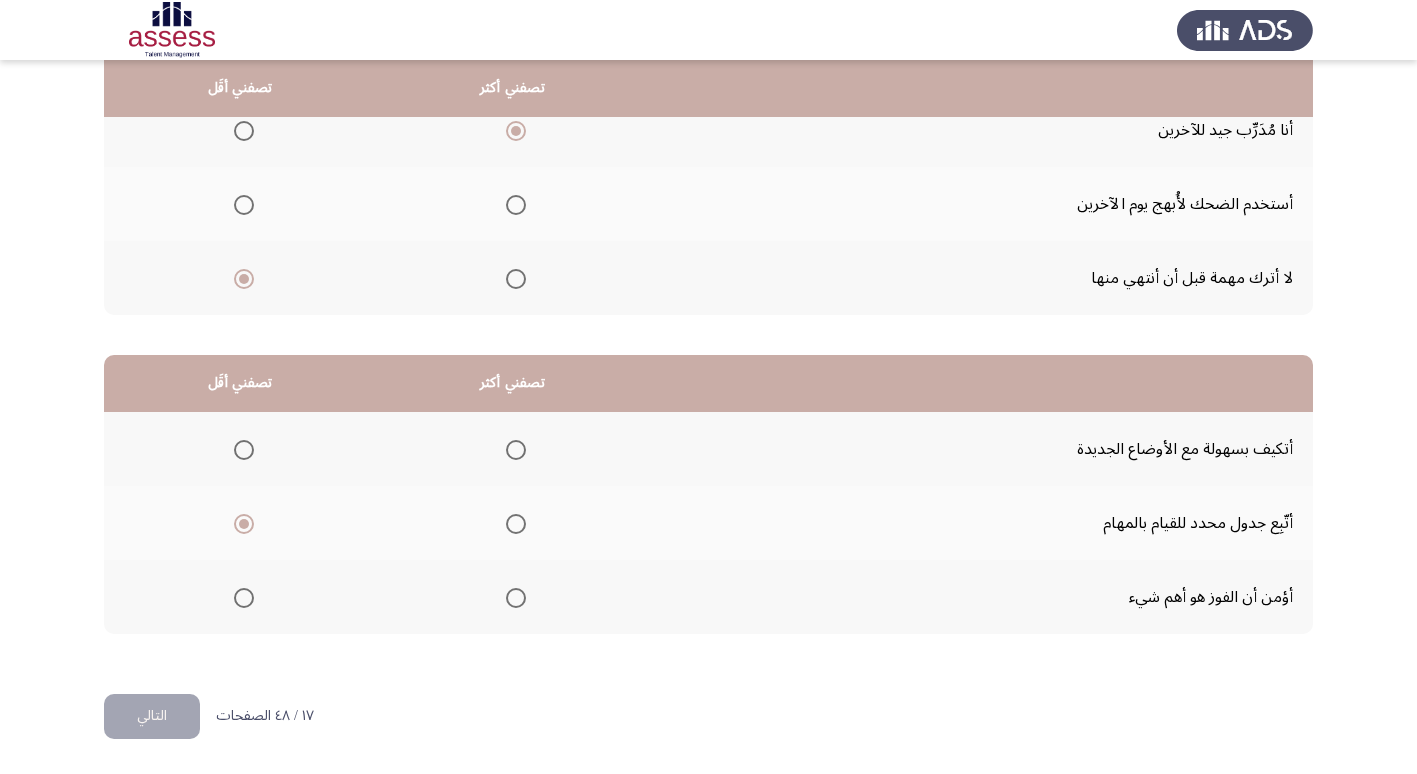 click at bounding box center (516, 450) 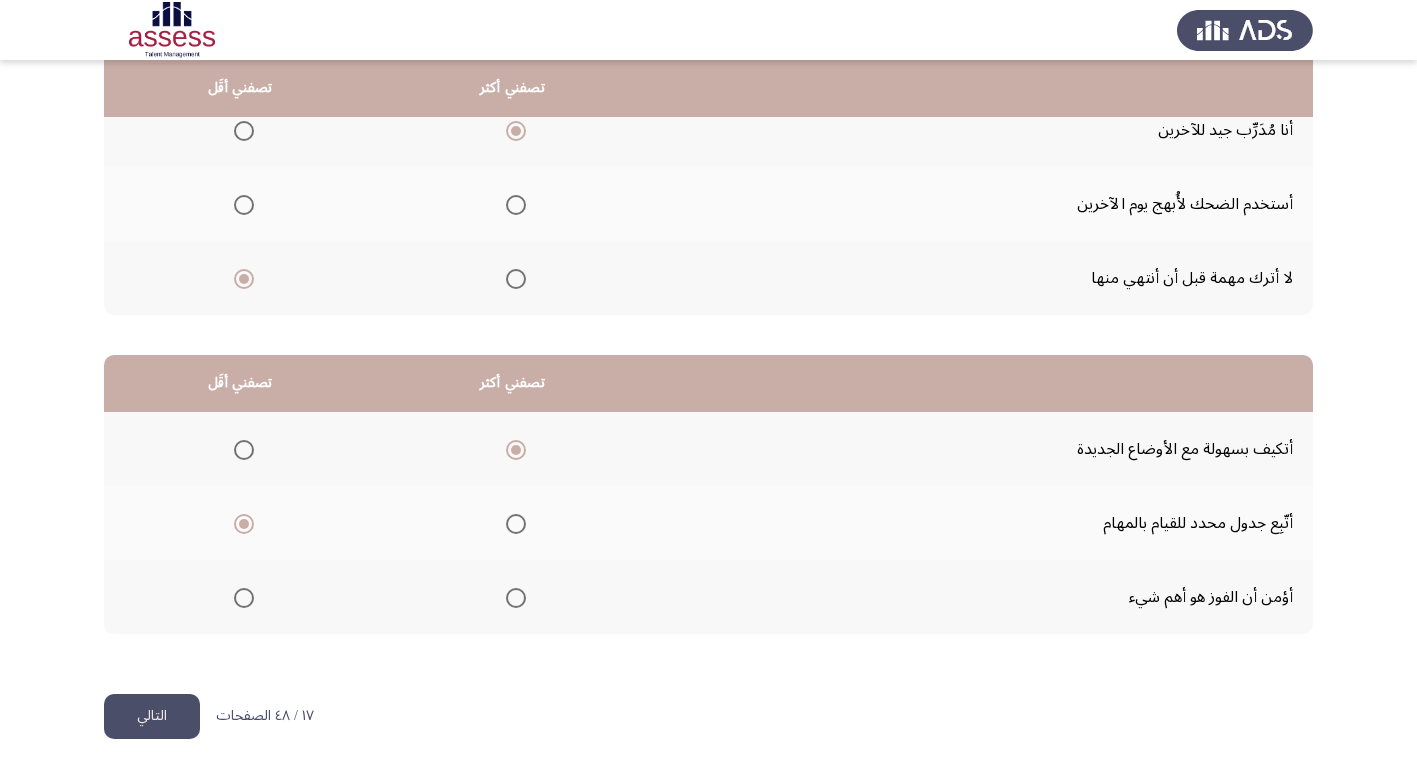 click on "التالي" 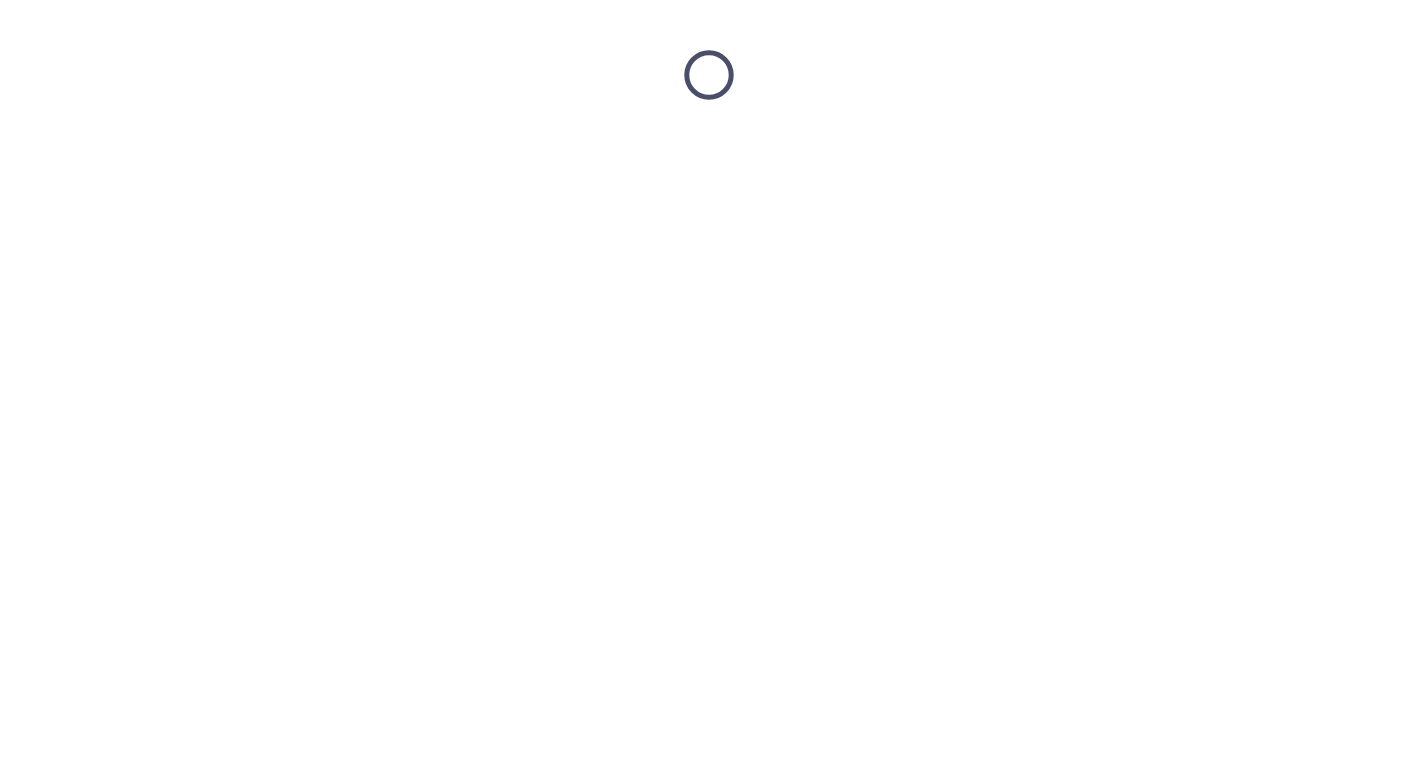 scroll, scrollTop: 0, scrollLeft: 0, axis: both 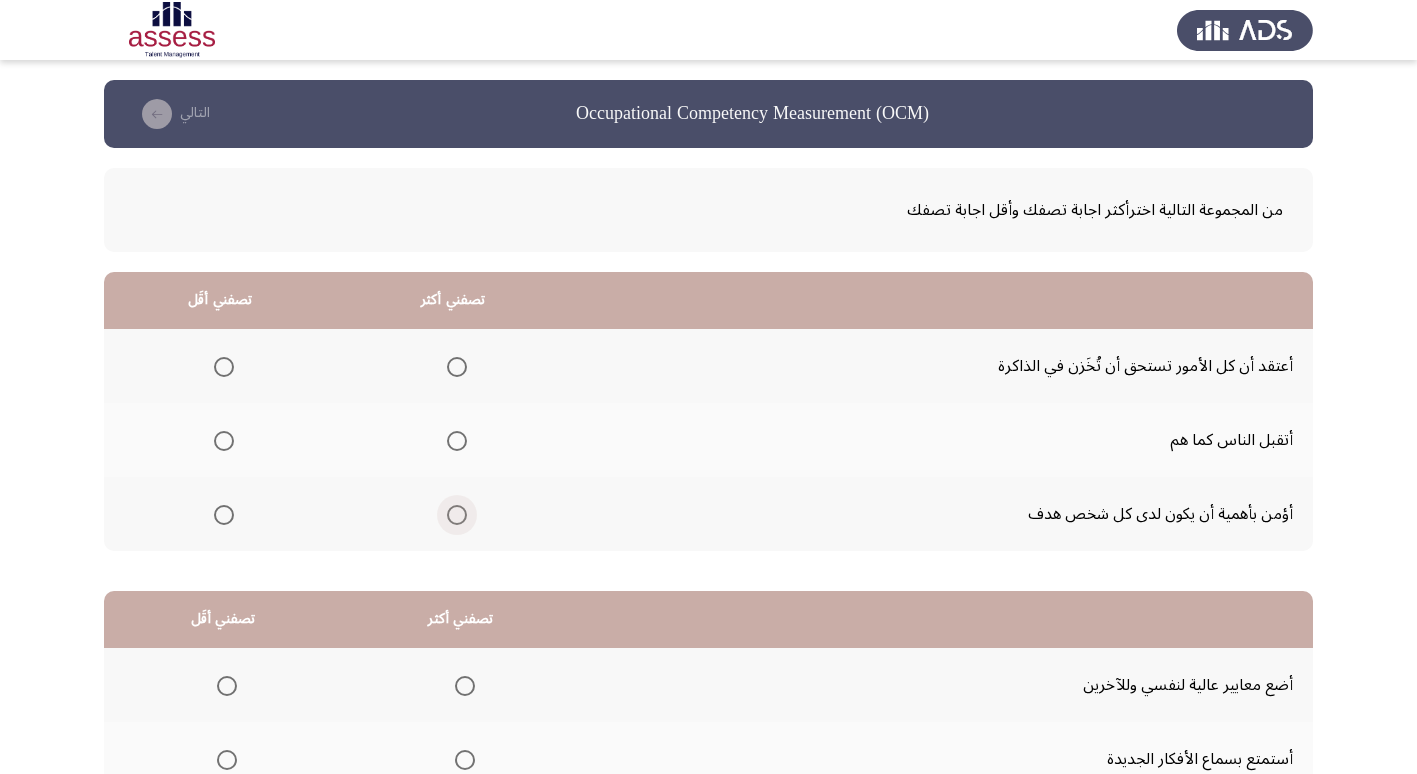 click at bounding box center [457, 515] 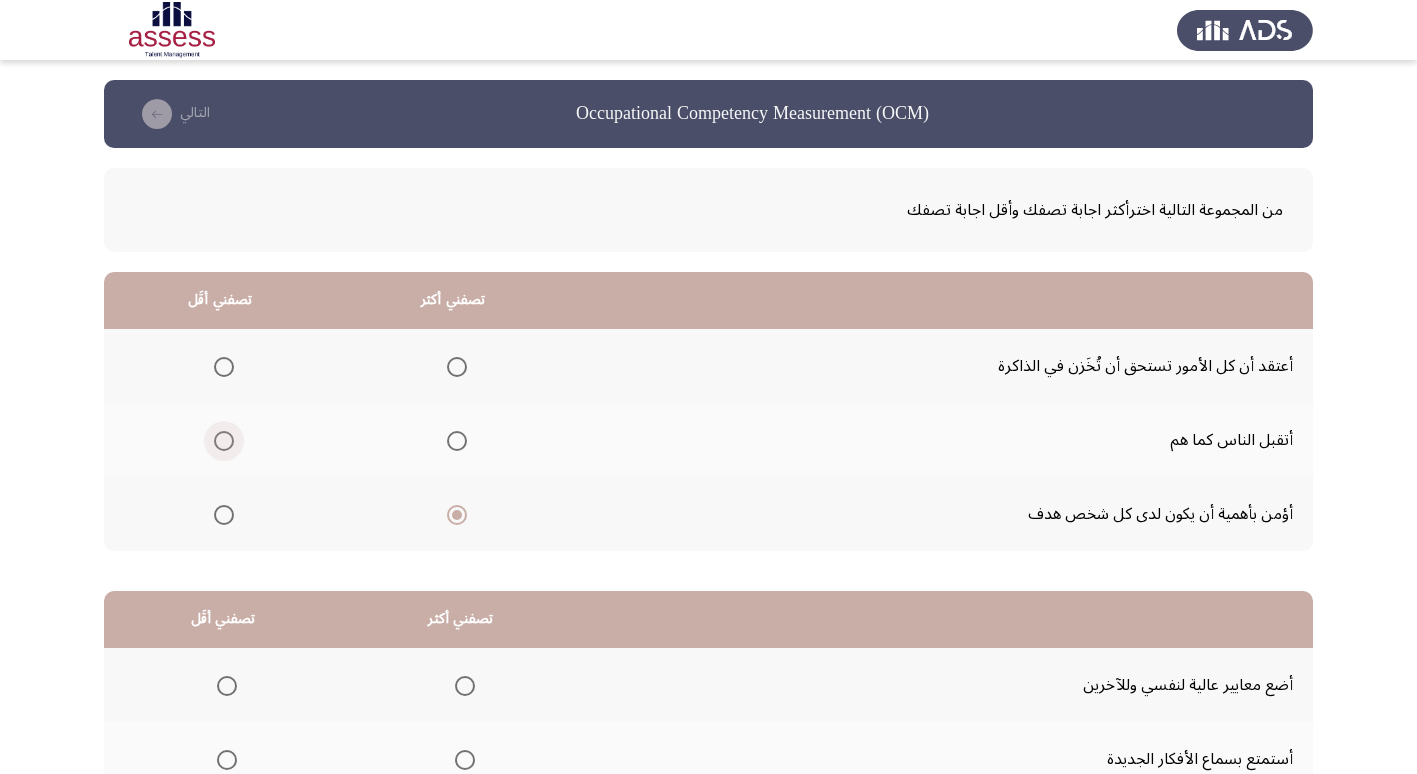 click at bounding box center [224, 441] 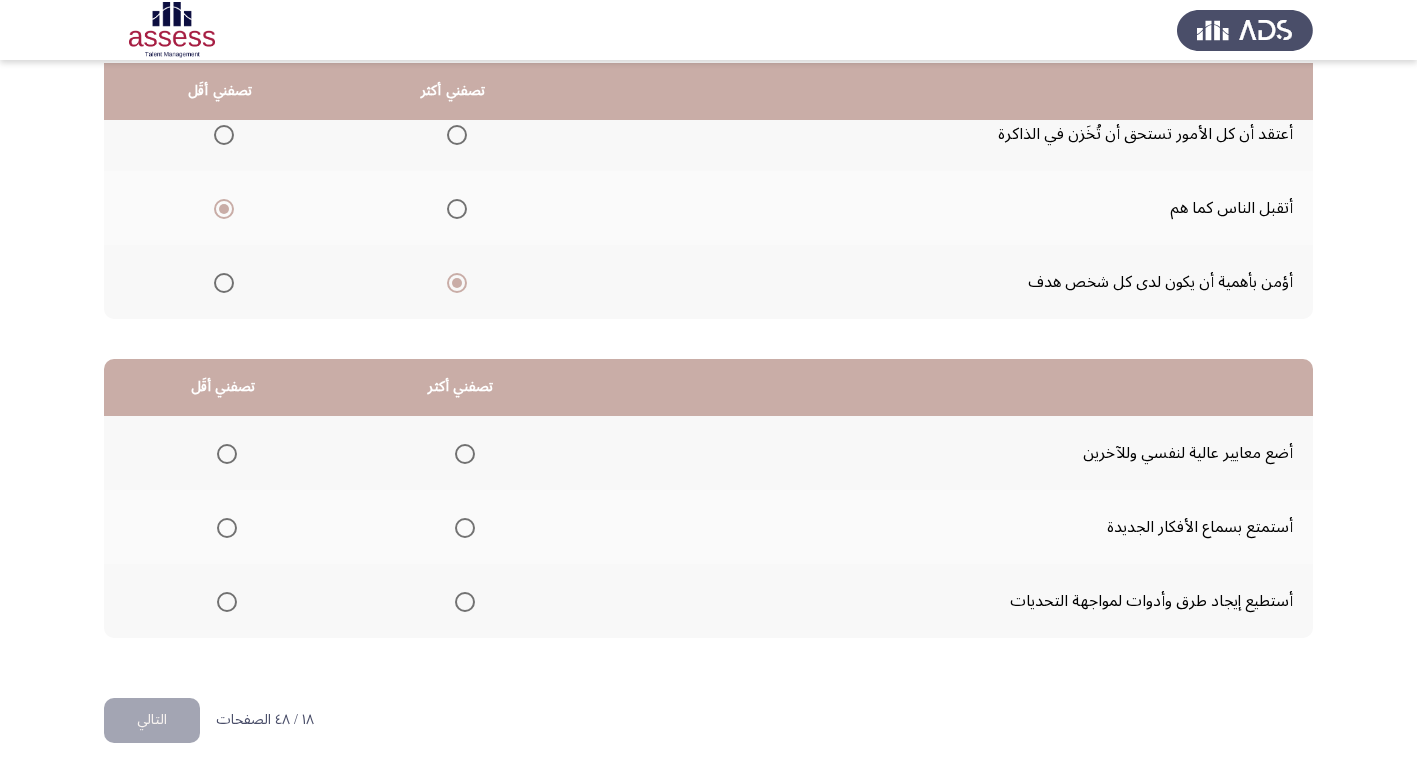 scroll, scrollTop: 236, scrollLeft: 0, axis: vertical 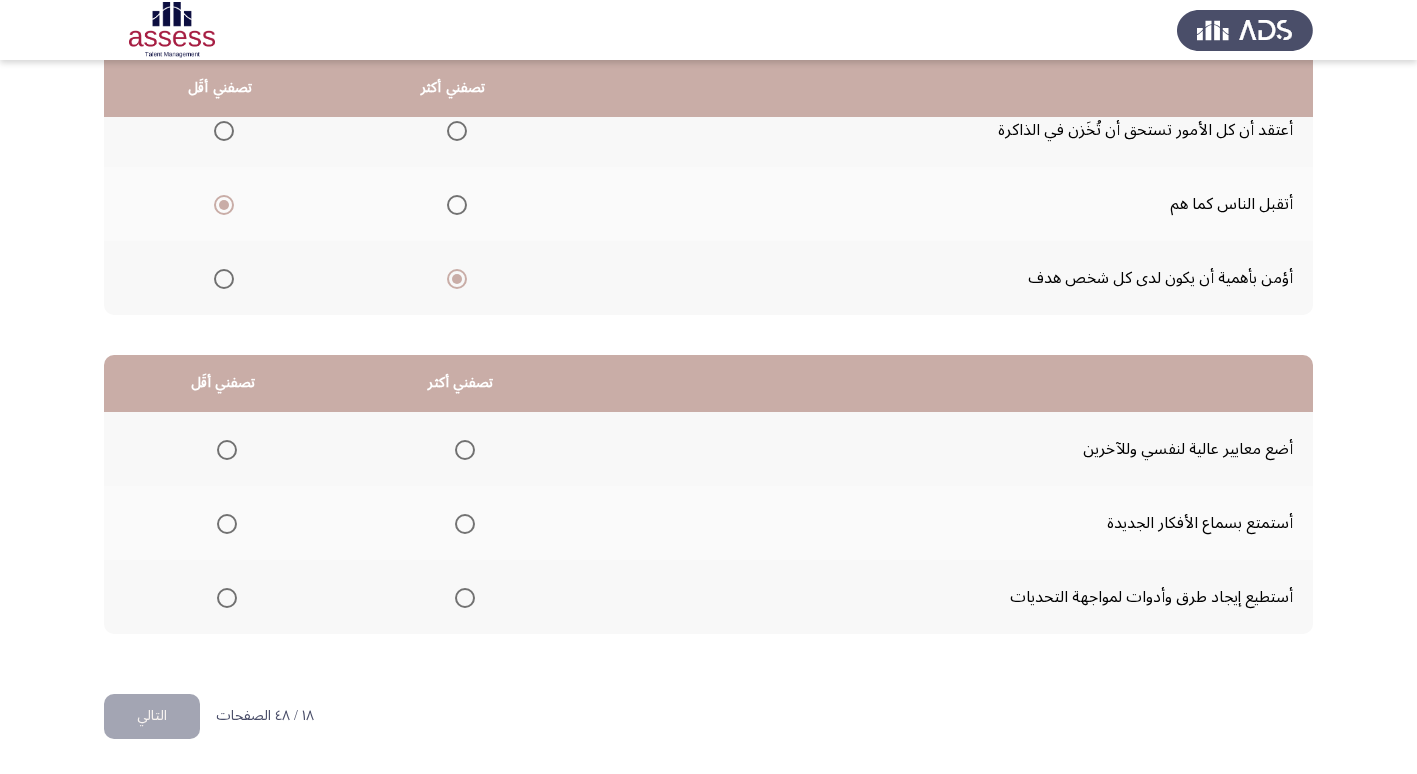 click at bounding box center [223, 598] 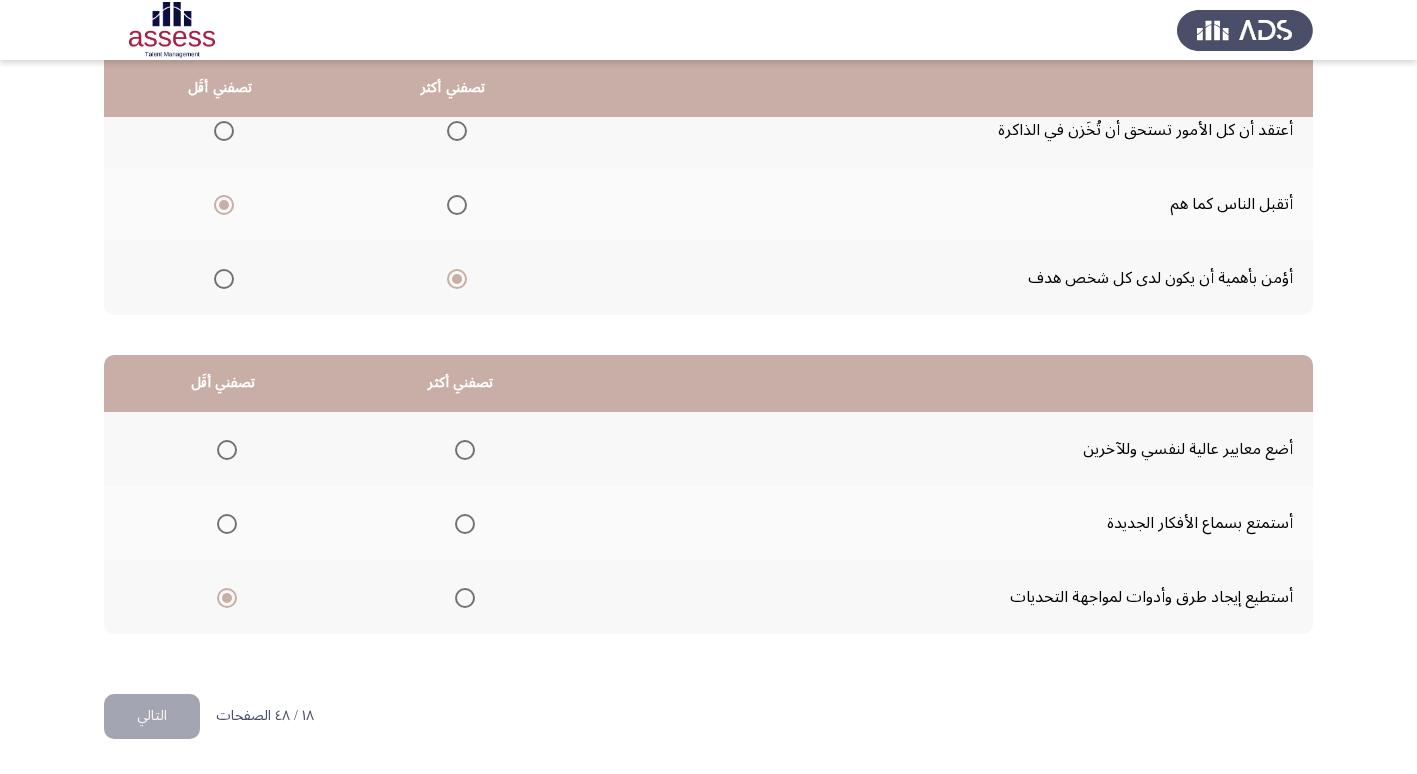 click at bounding box center (465, 450) 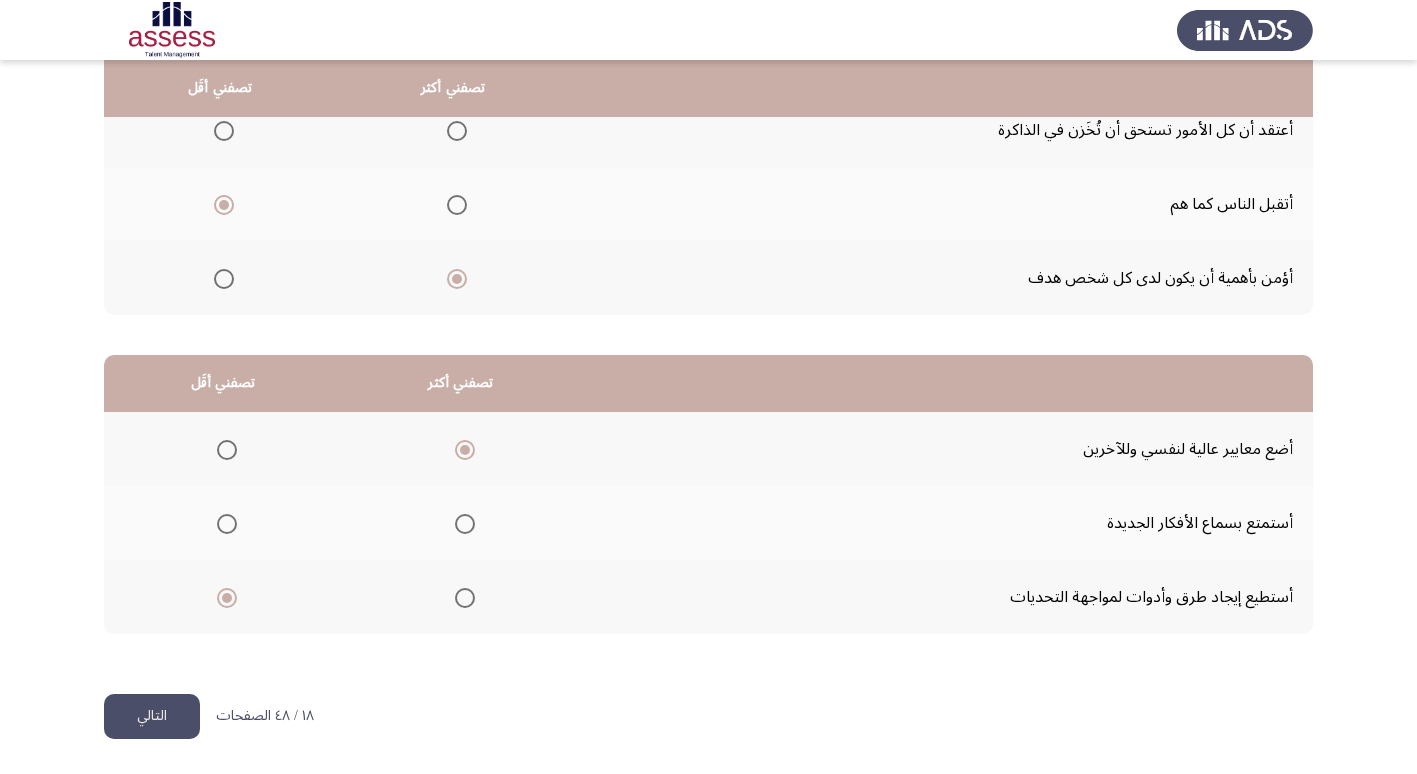 click on "التالي" 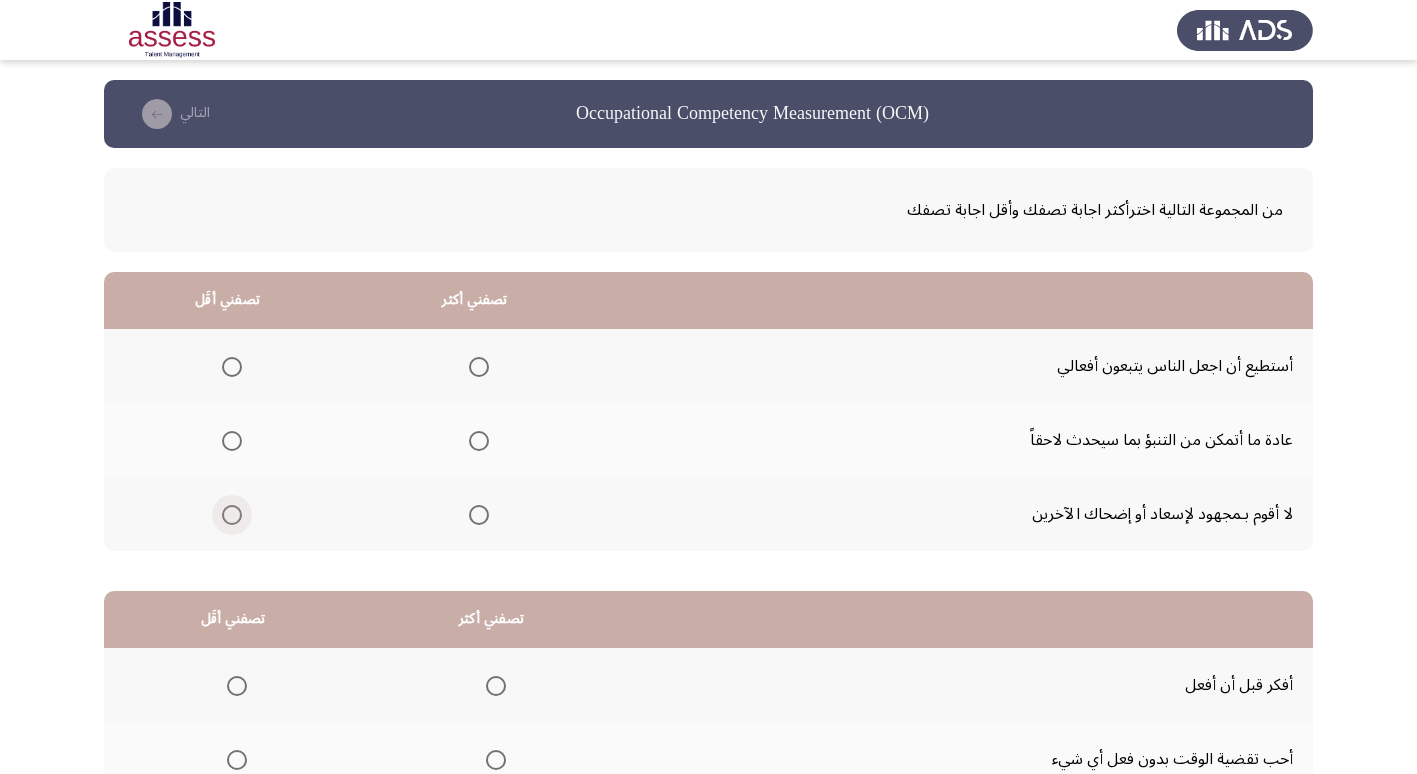 click at bounding box center (232, 515) 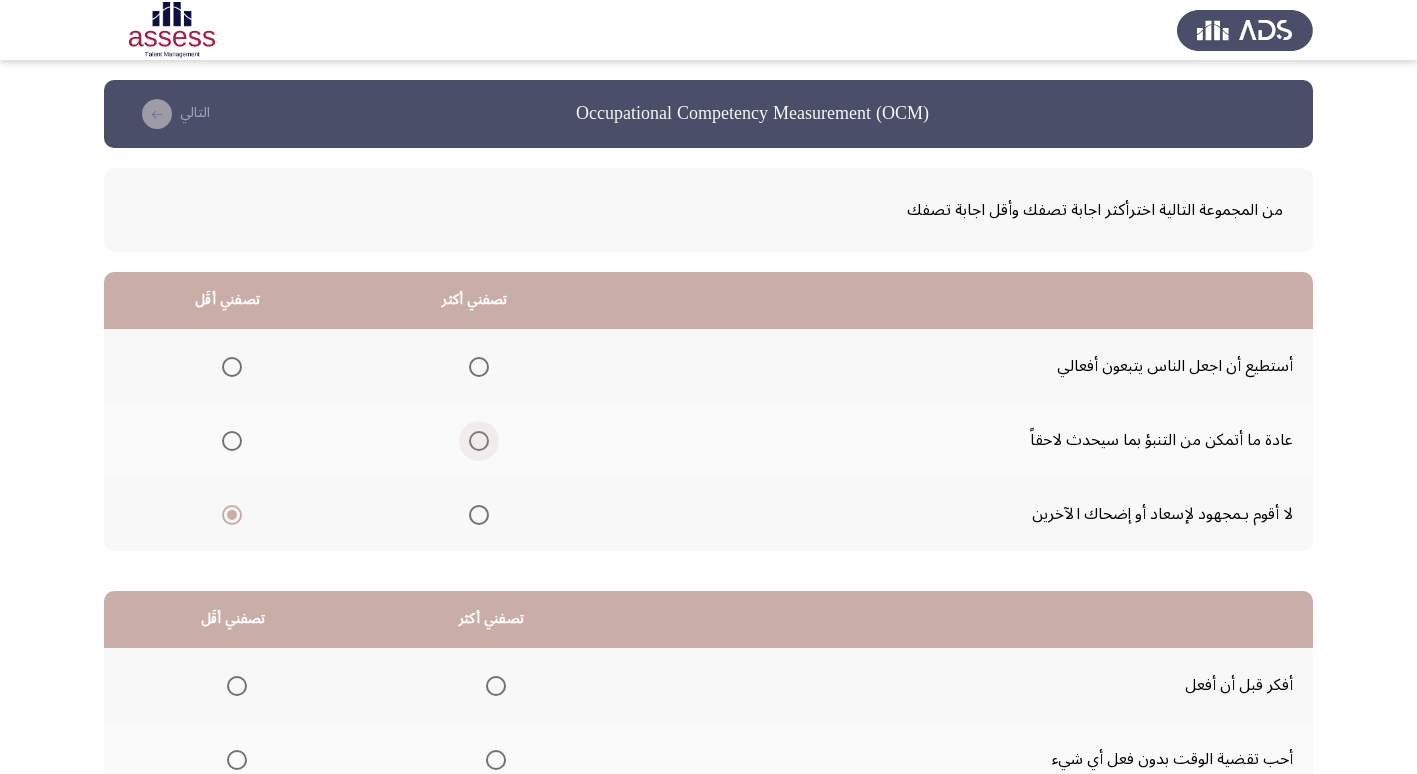 click at bounding box center (479, 441) 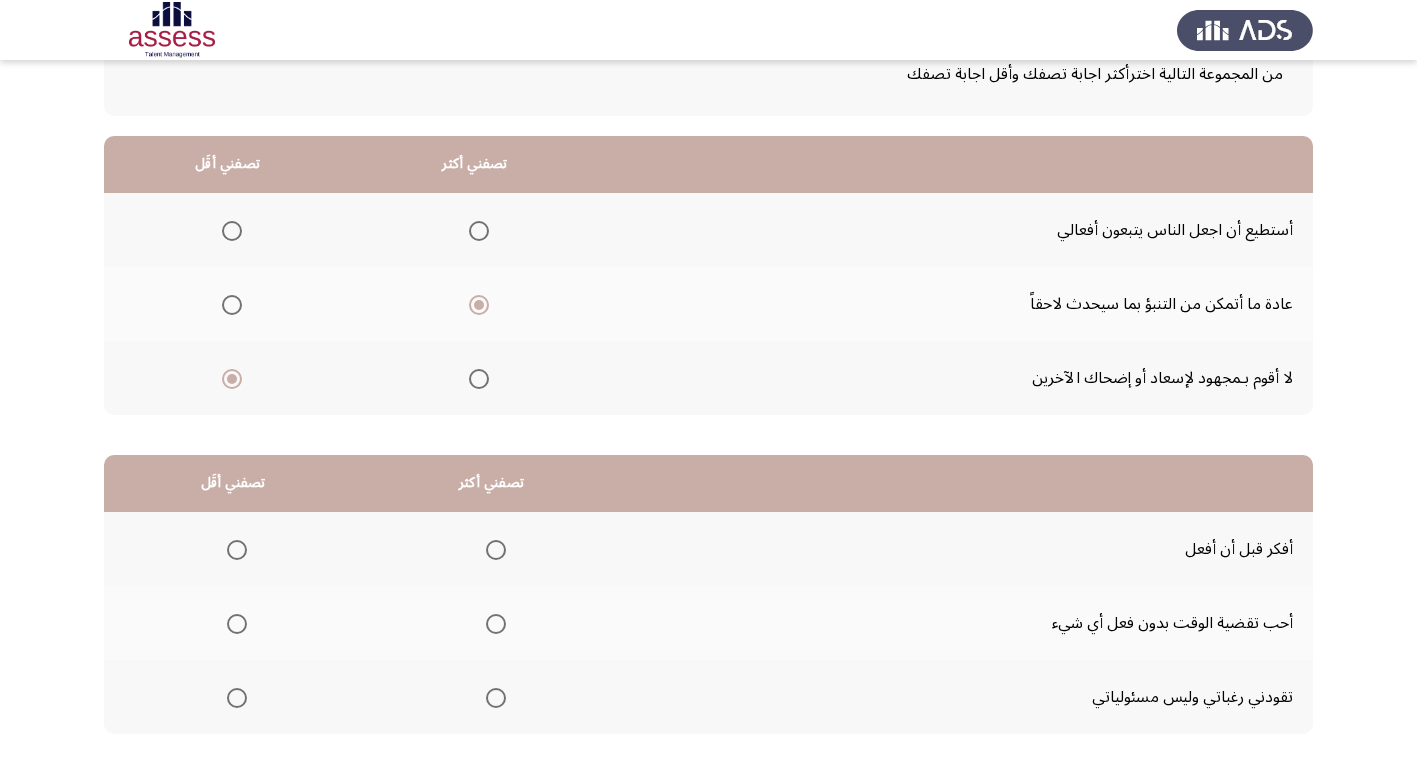 scroll, scrollTop: 236, scrollLeft: 0, axis: vertical 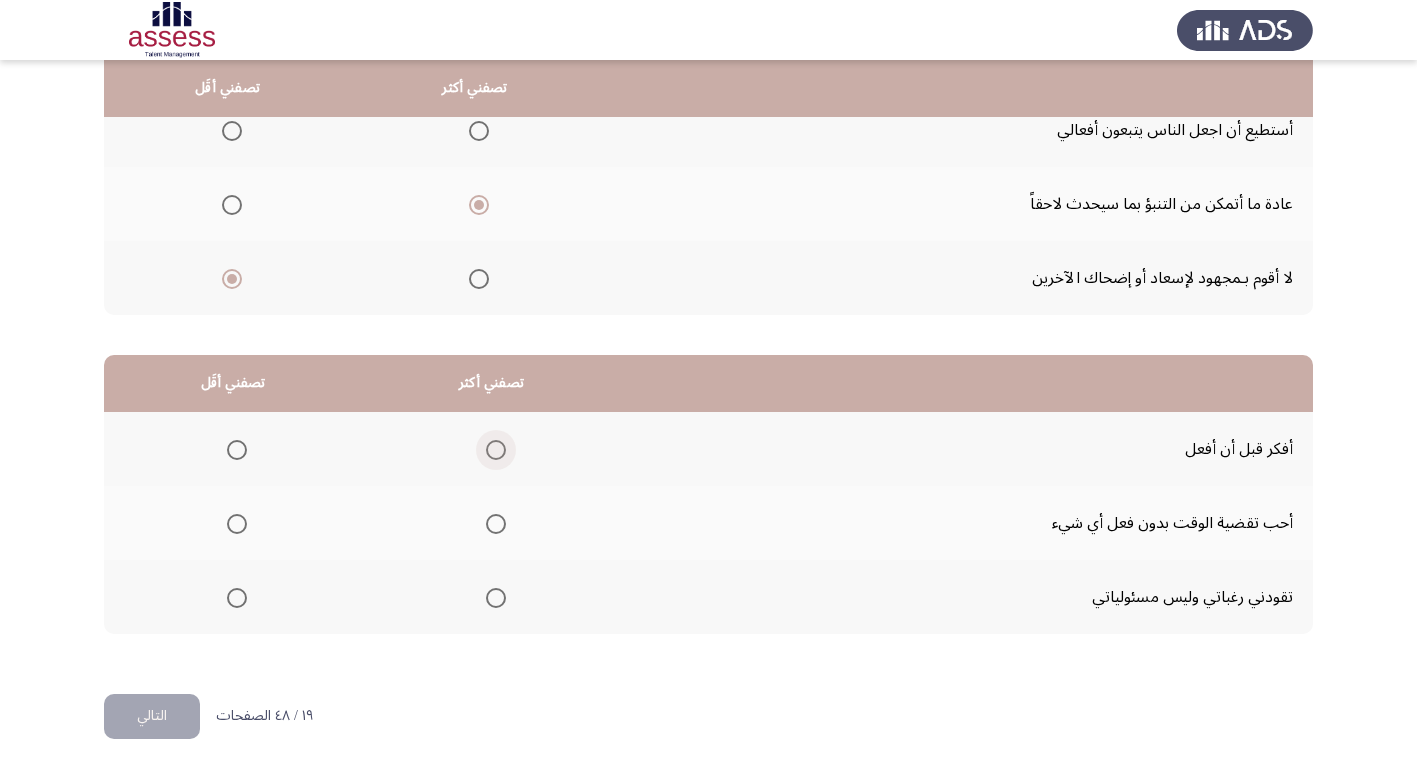 click at bounding box center [496, 450] 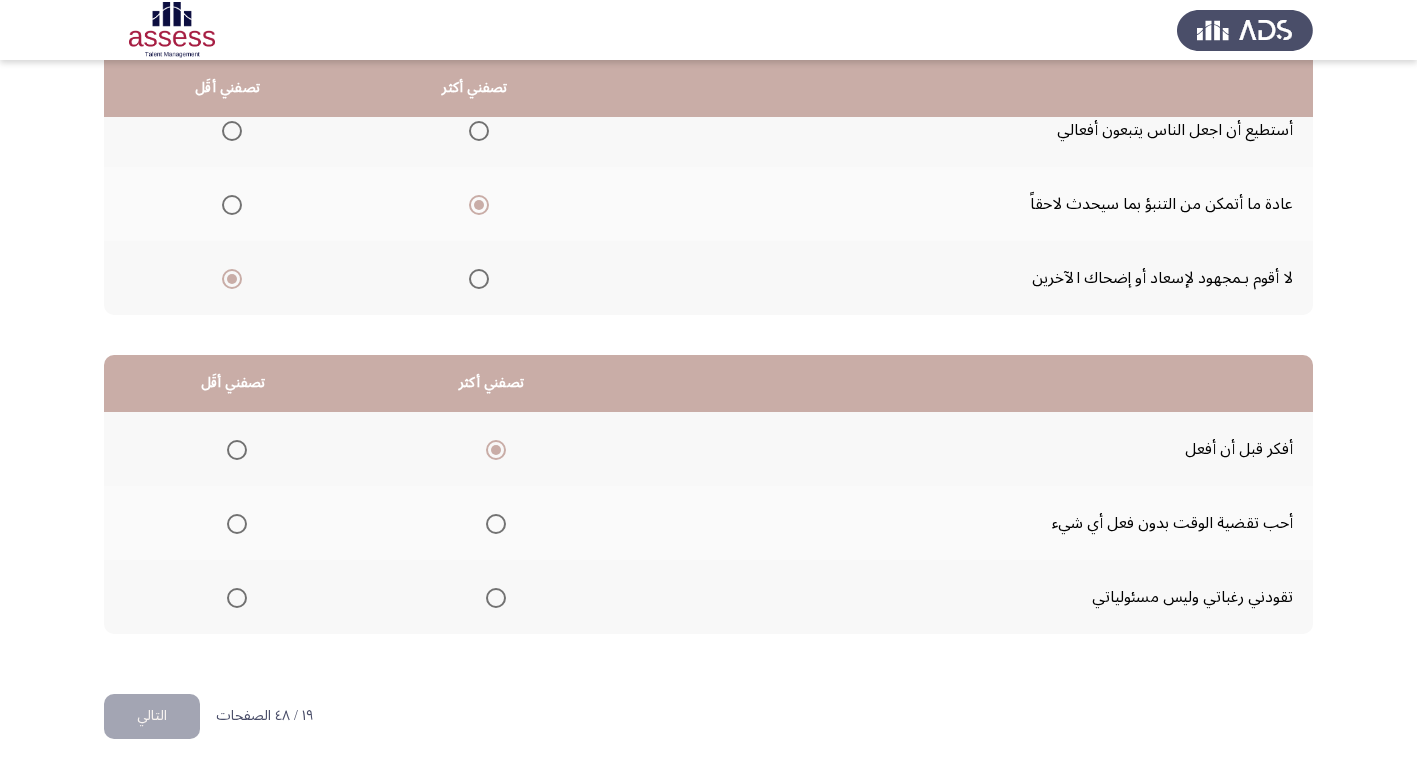 click at bounding box center (237, 524) 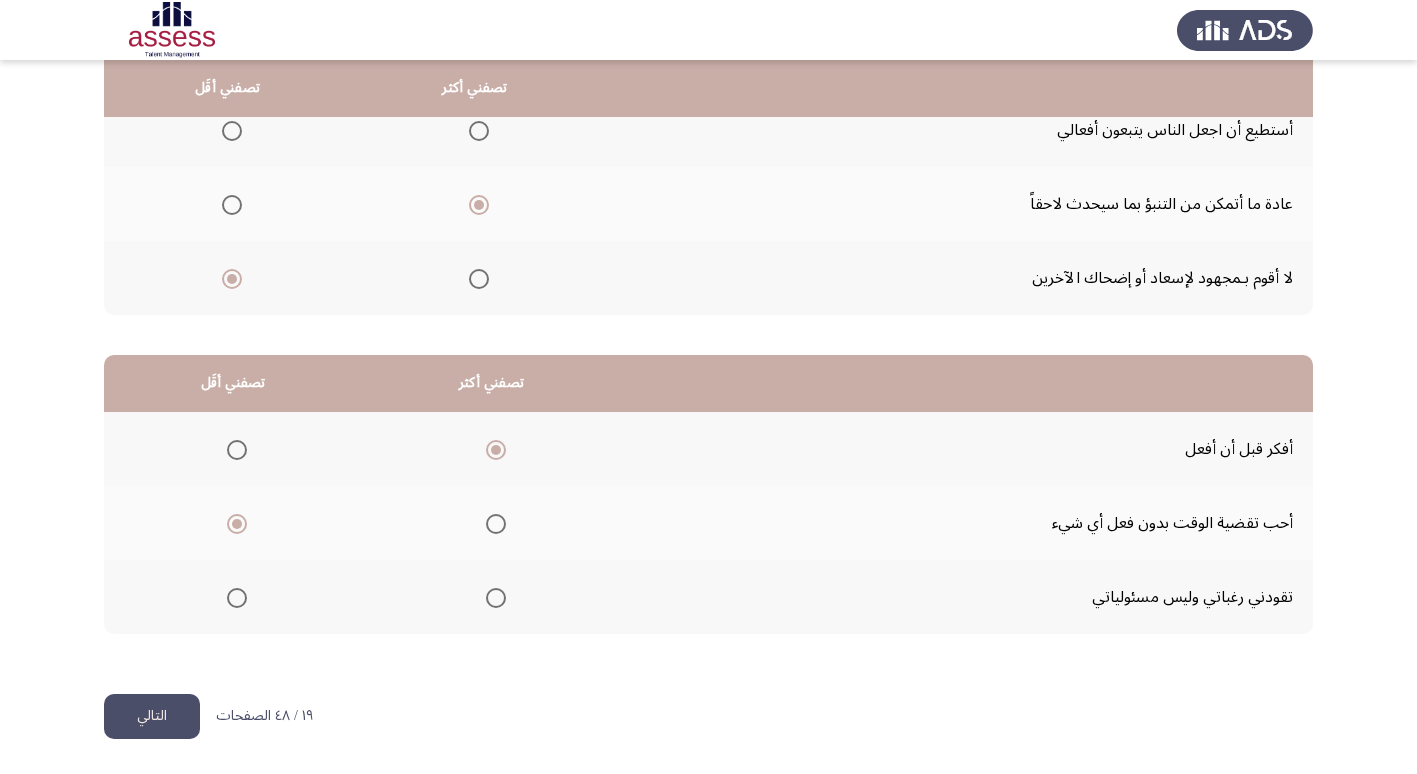 click on "التالي" 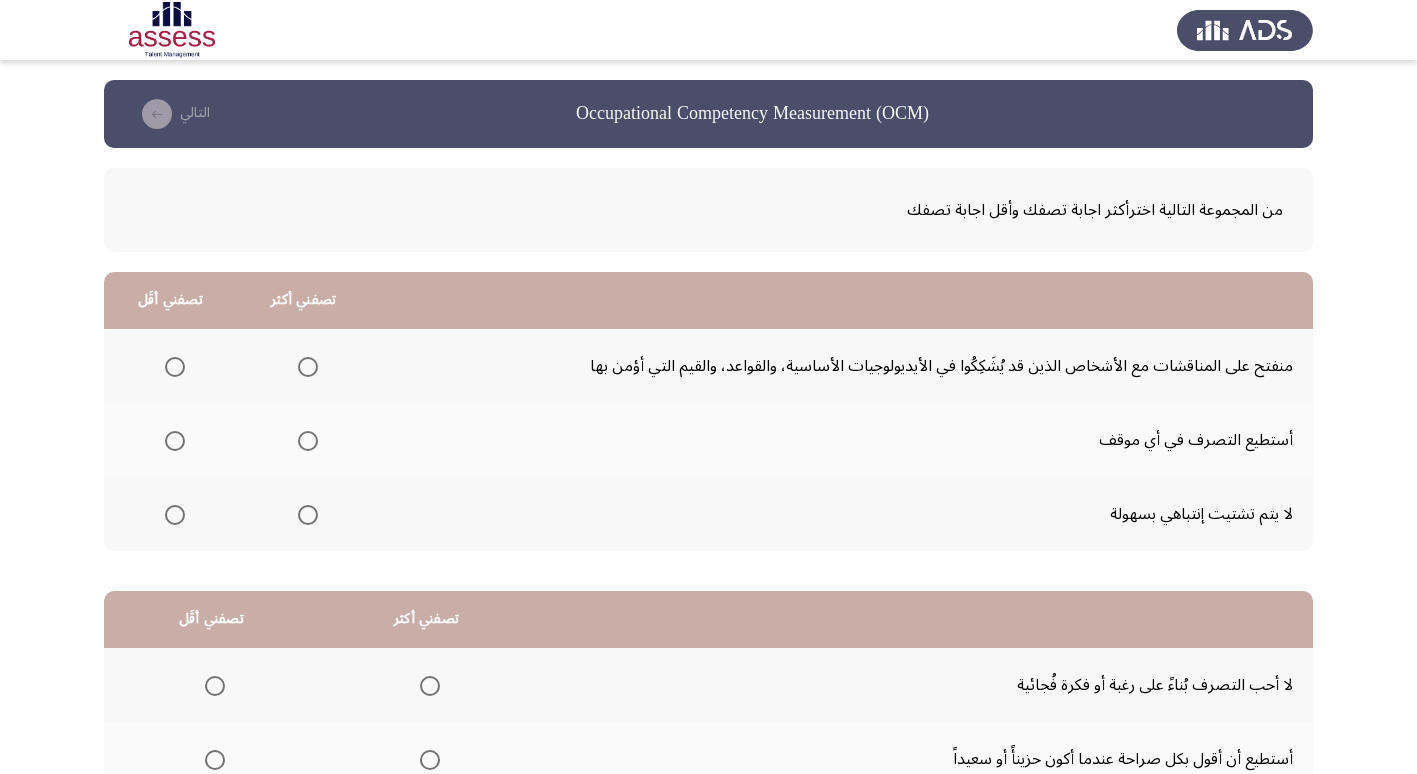 click at bounding box center (308, 367) 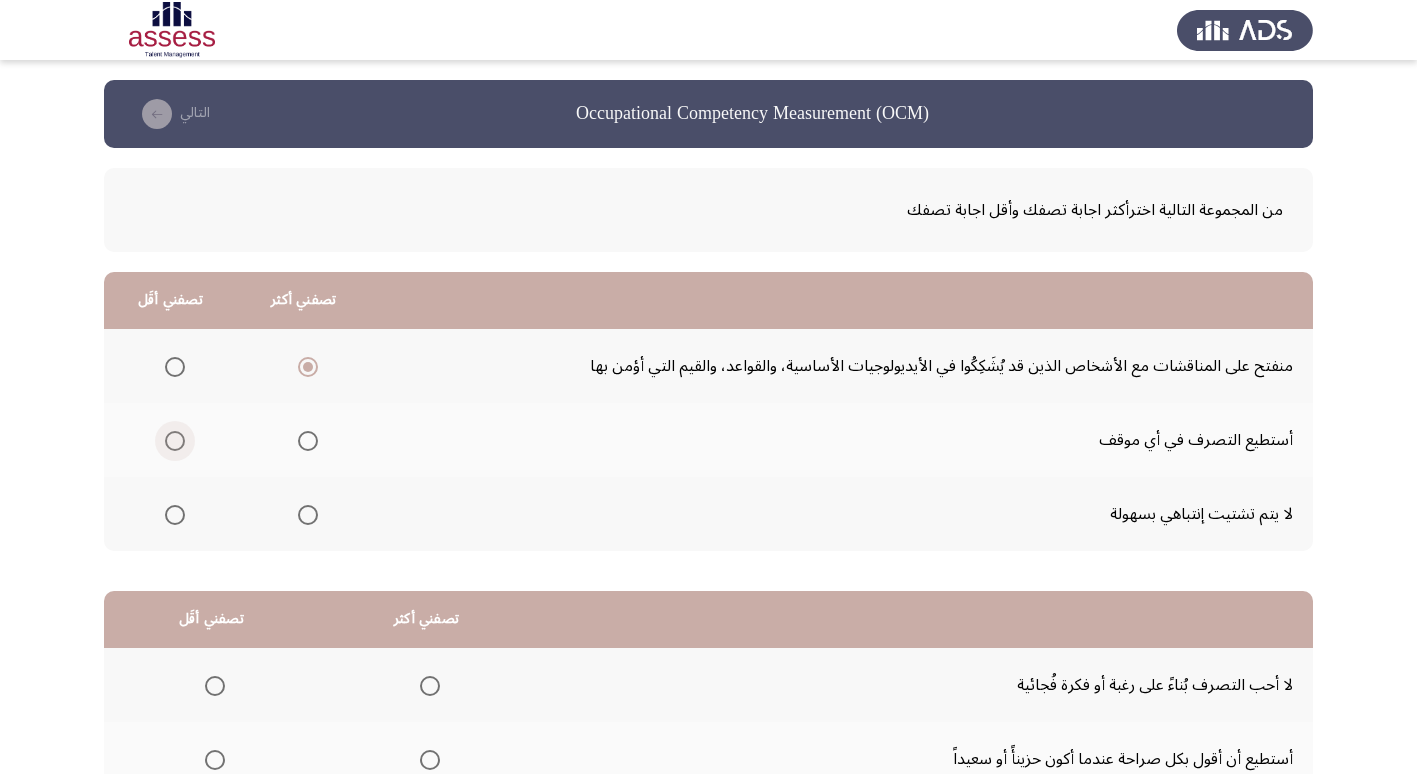 click at bounding box center (175, 441) 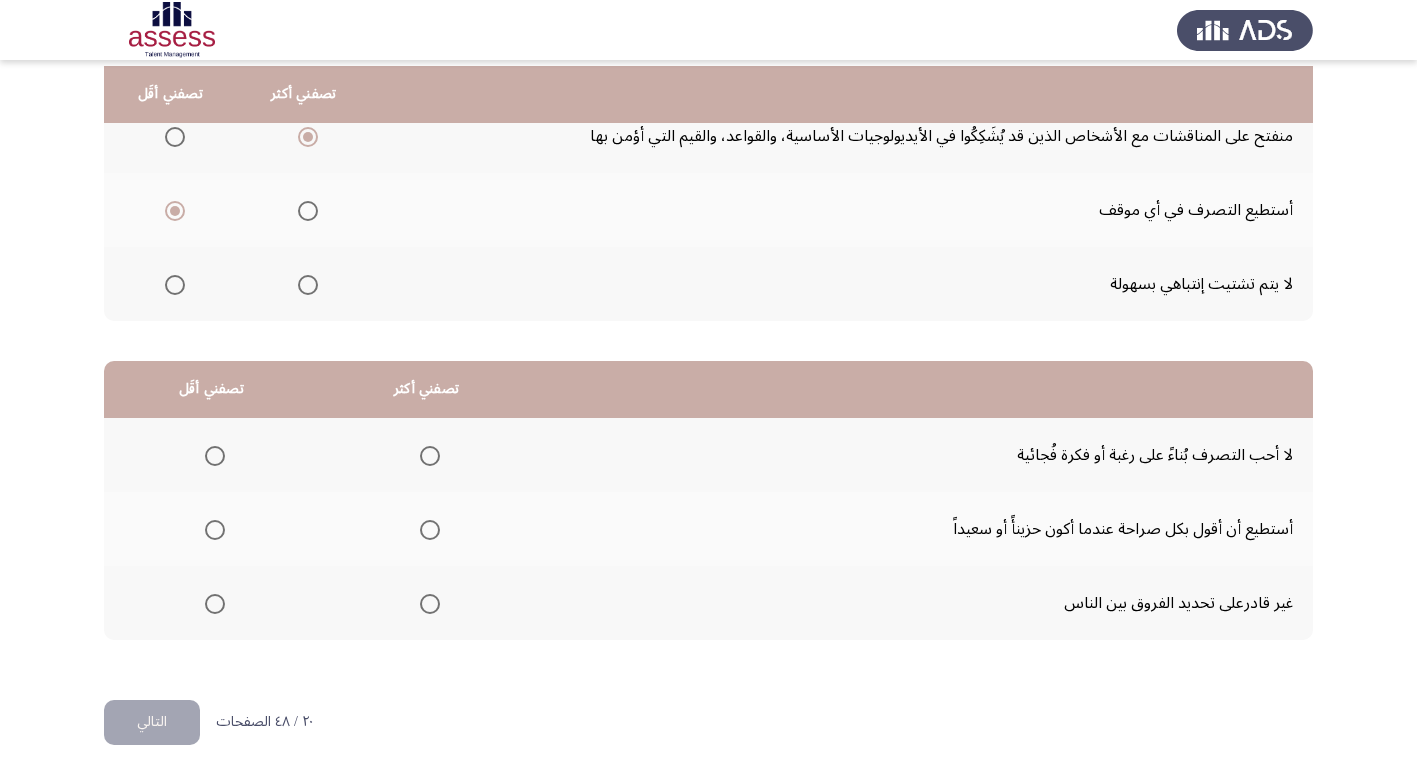 scroll, scrollTop: 236, scrollLeft: 0, axis: vertical 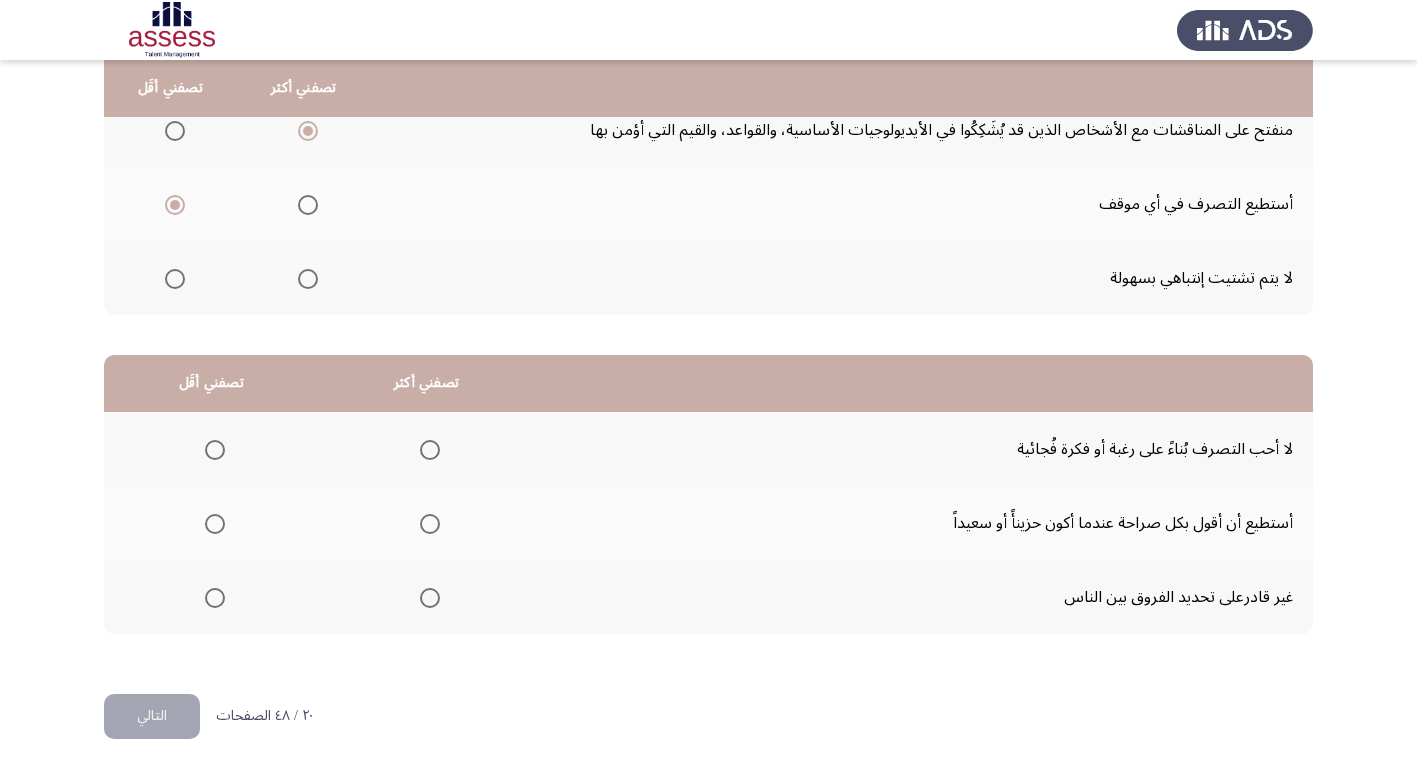 click at bounding box center (215, 450) 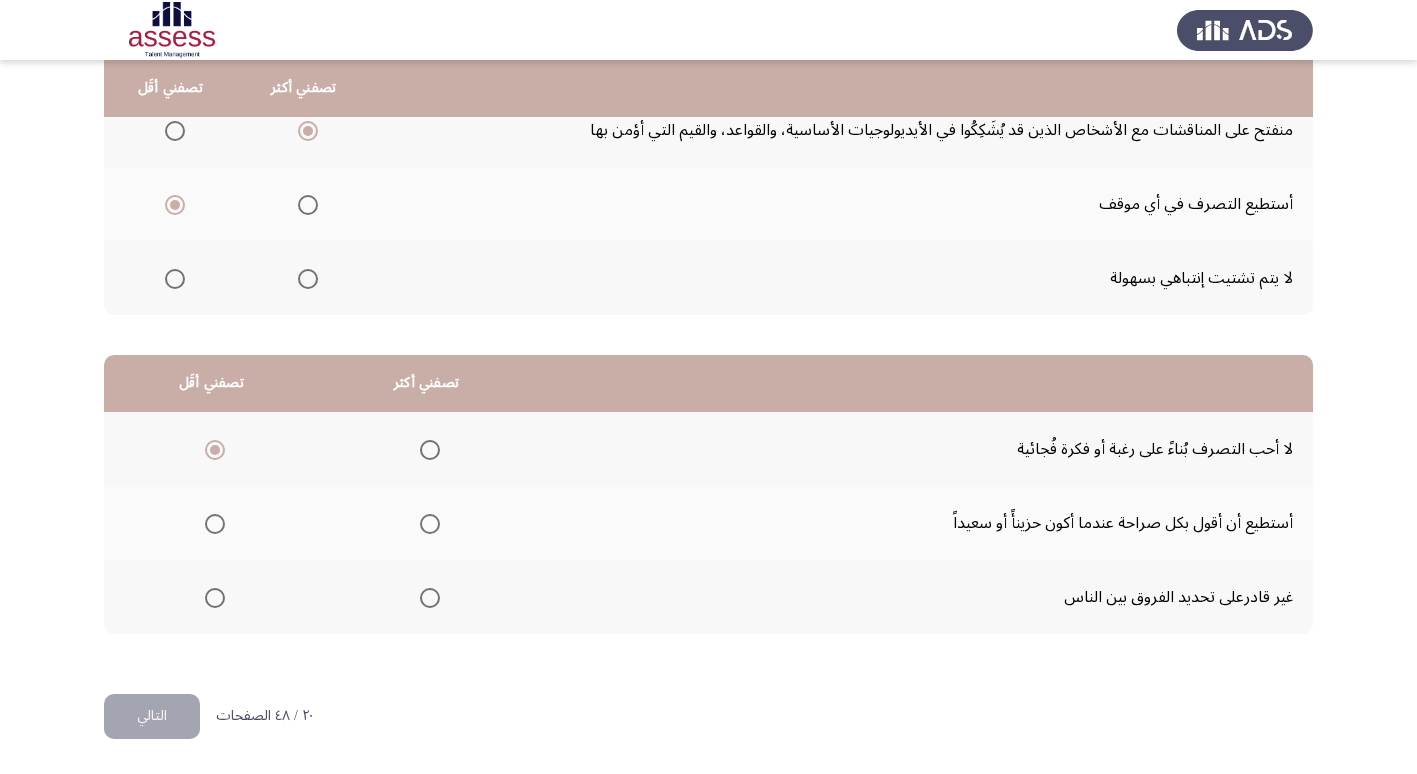 click at bounding box center (430, 524) 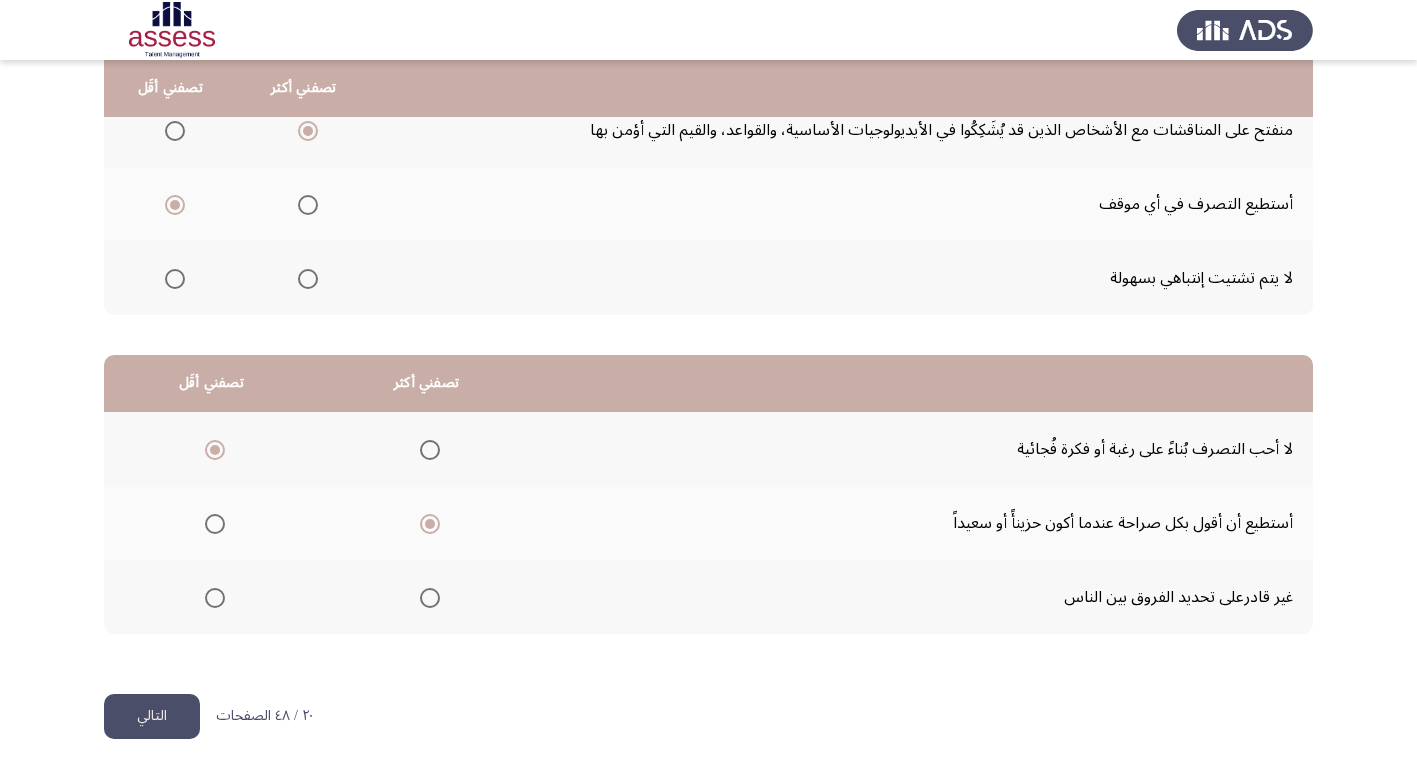 click on "التالي" 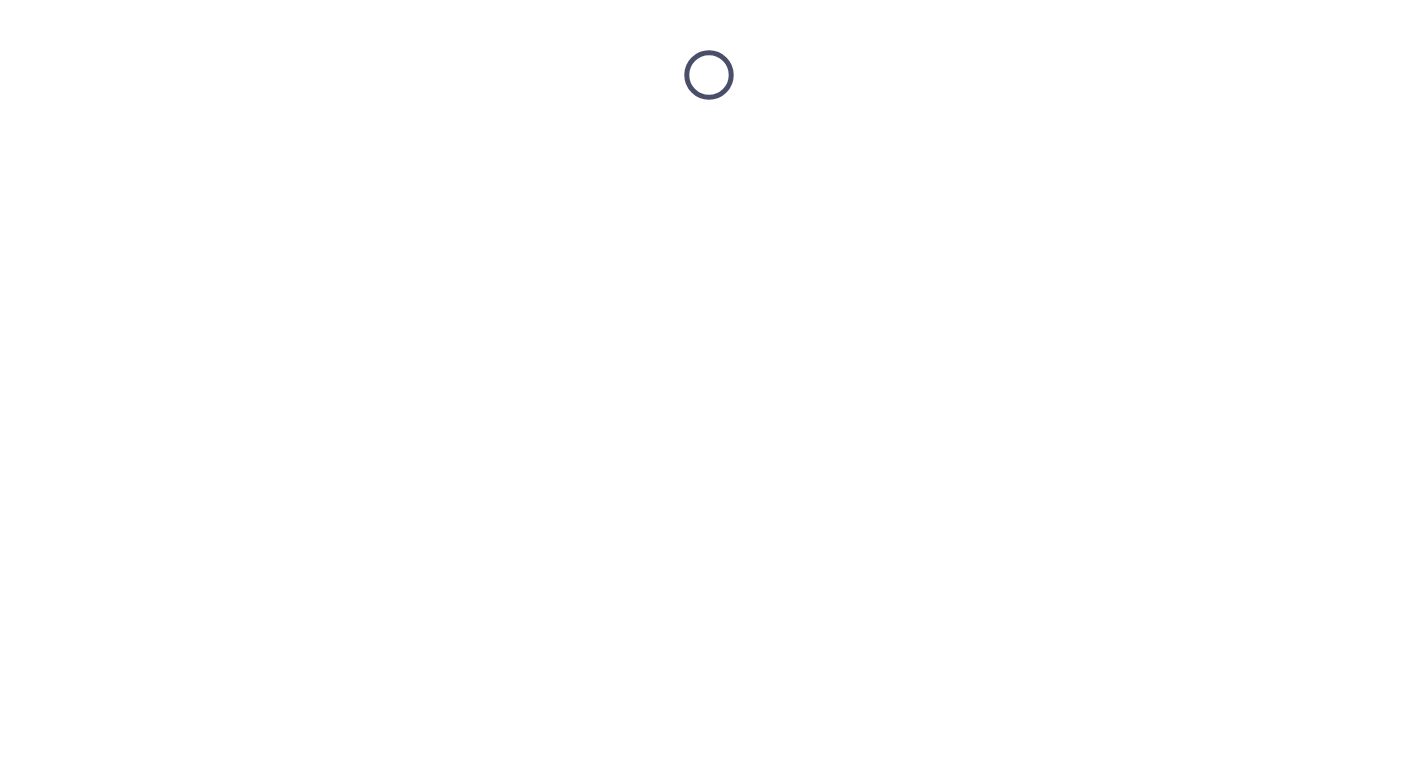 scroll, scrollTop: 0, scrollLeft: 0, axis: both 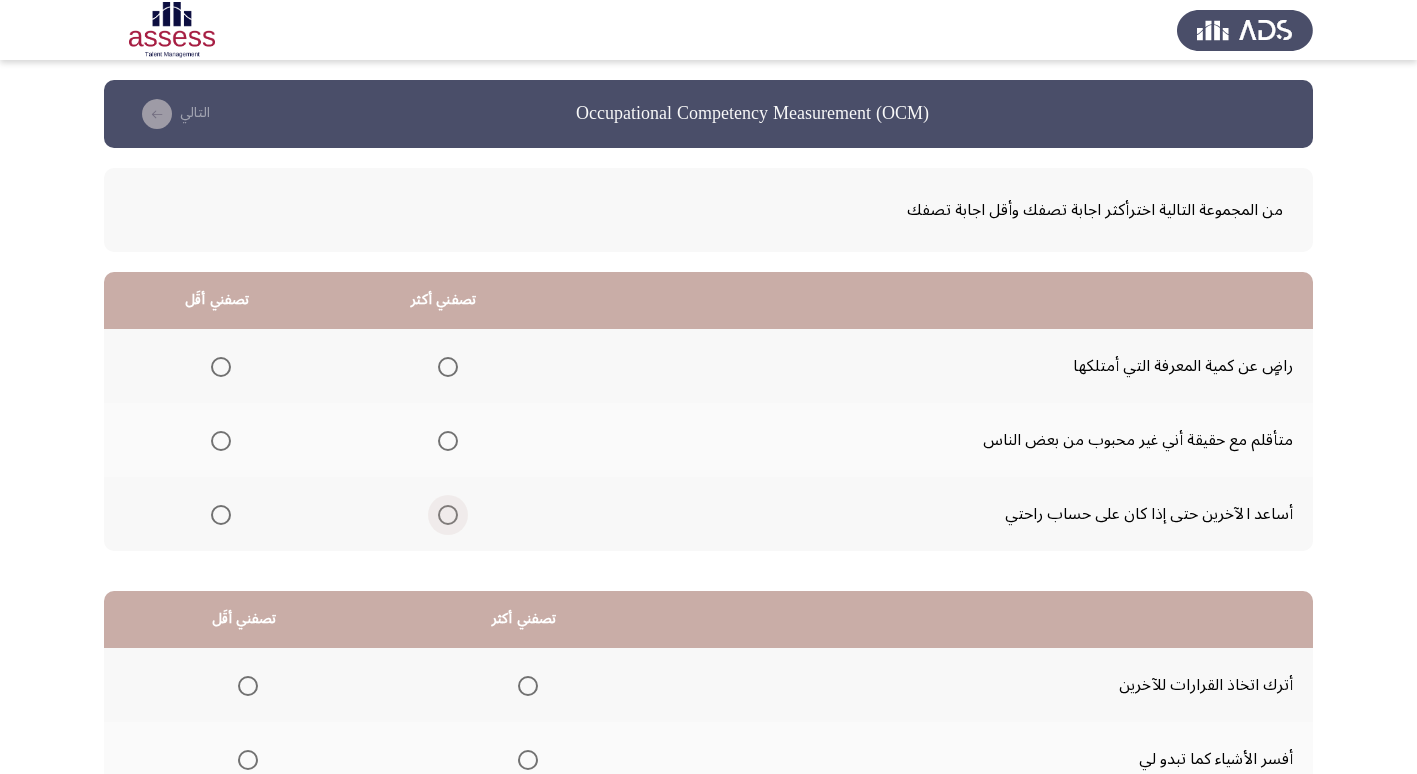 click at bounding box center [448, 515] 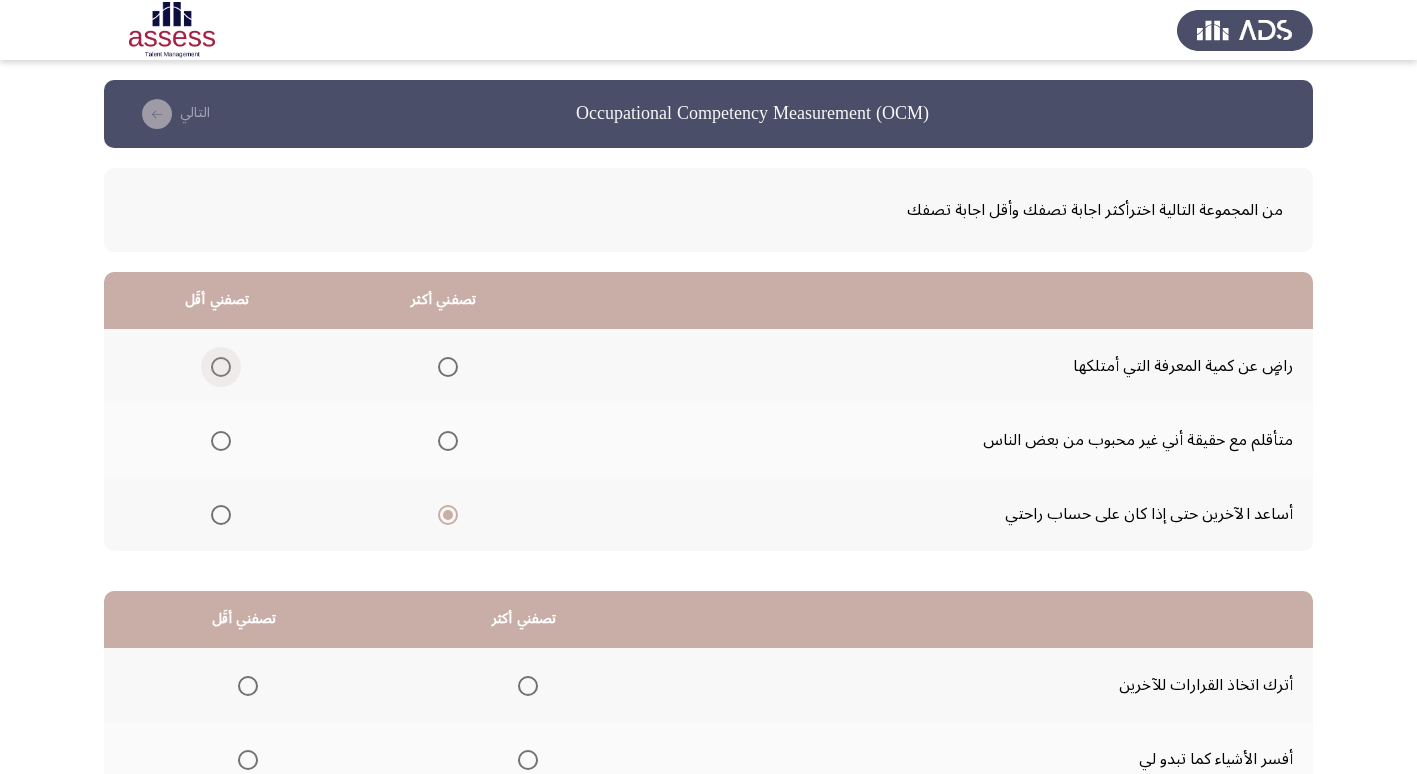 click at bounding box center (221, 367) 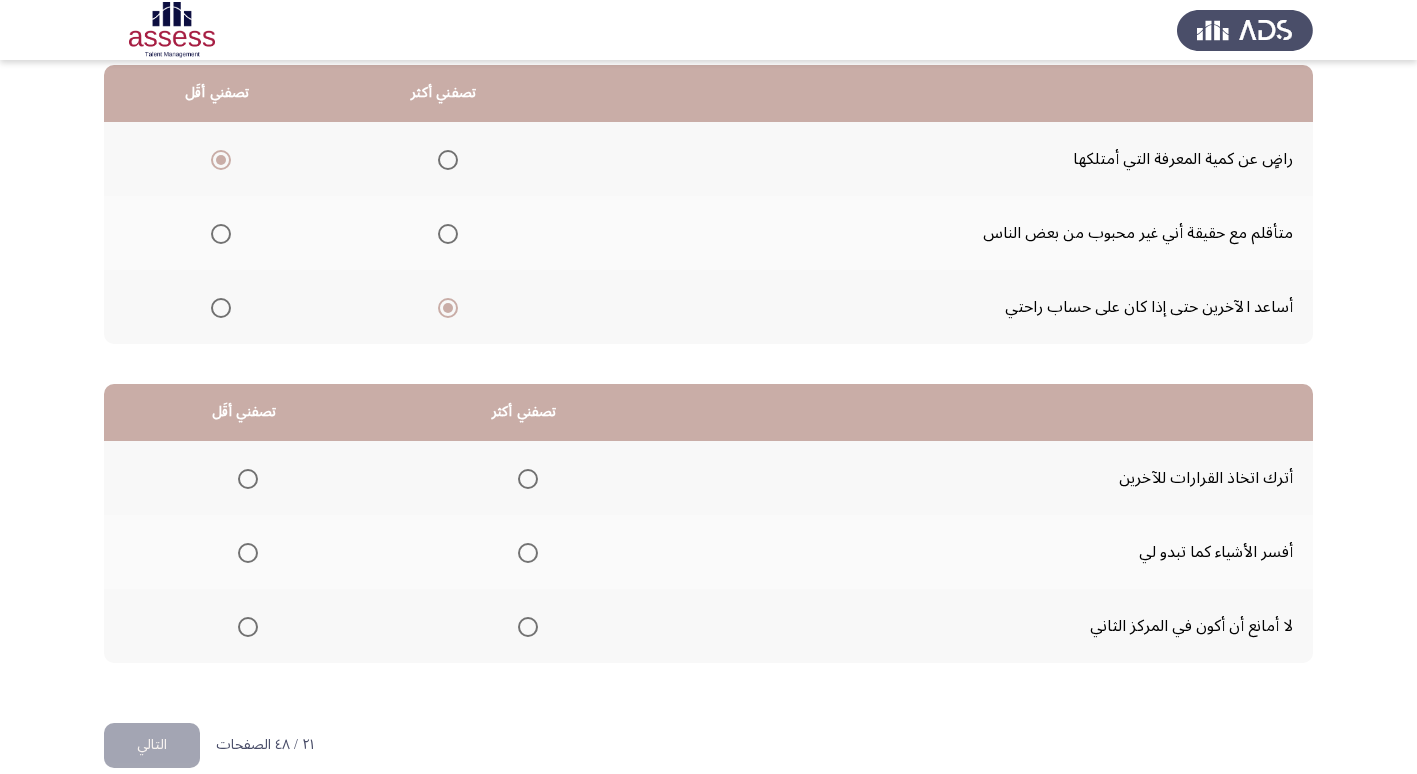 scroll, scrollTop: 236, scrollLeft: 0, axis: vertical 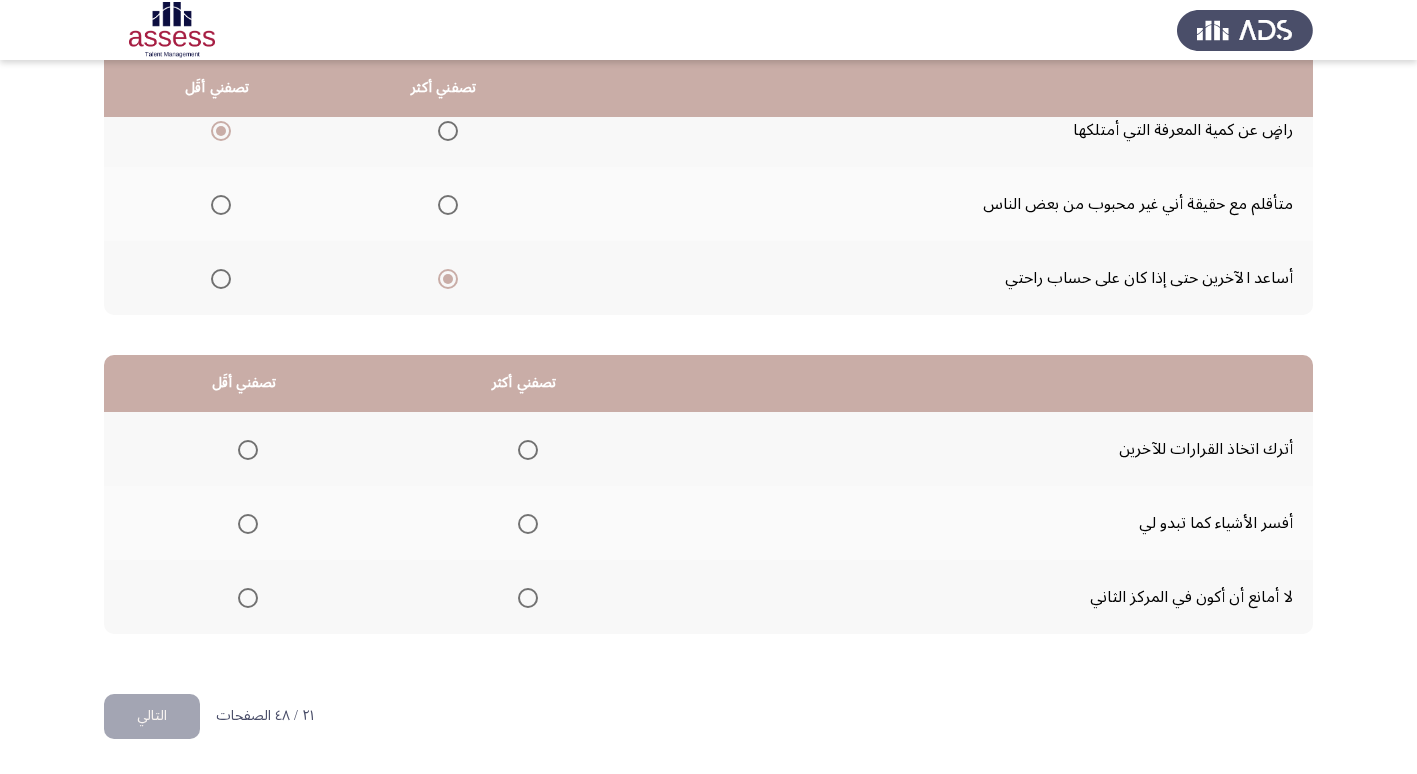 click at bounding box center (248, 598) 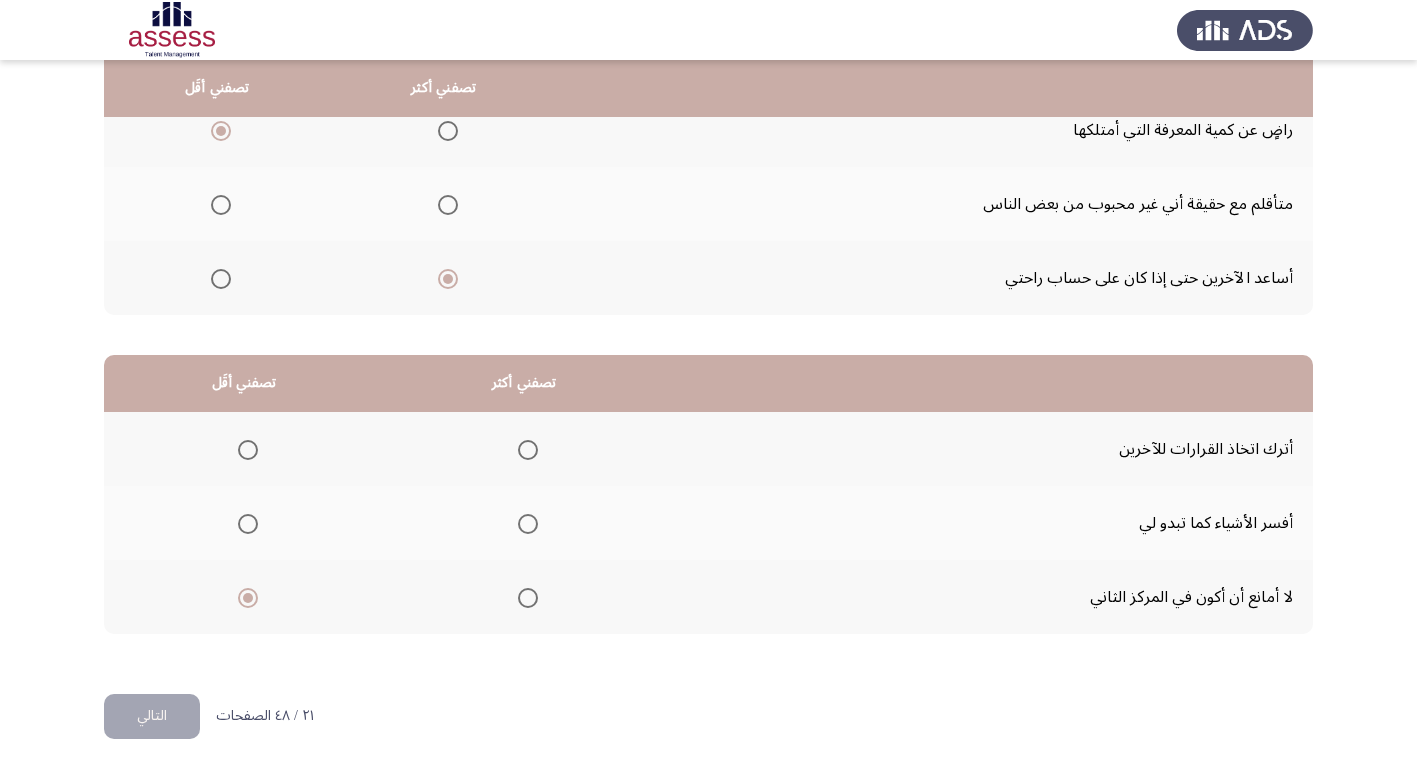 click at bounding box center [528, 524] 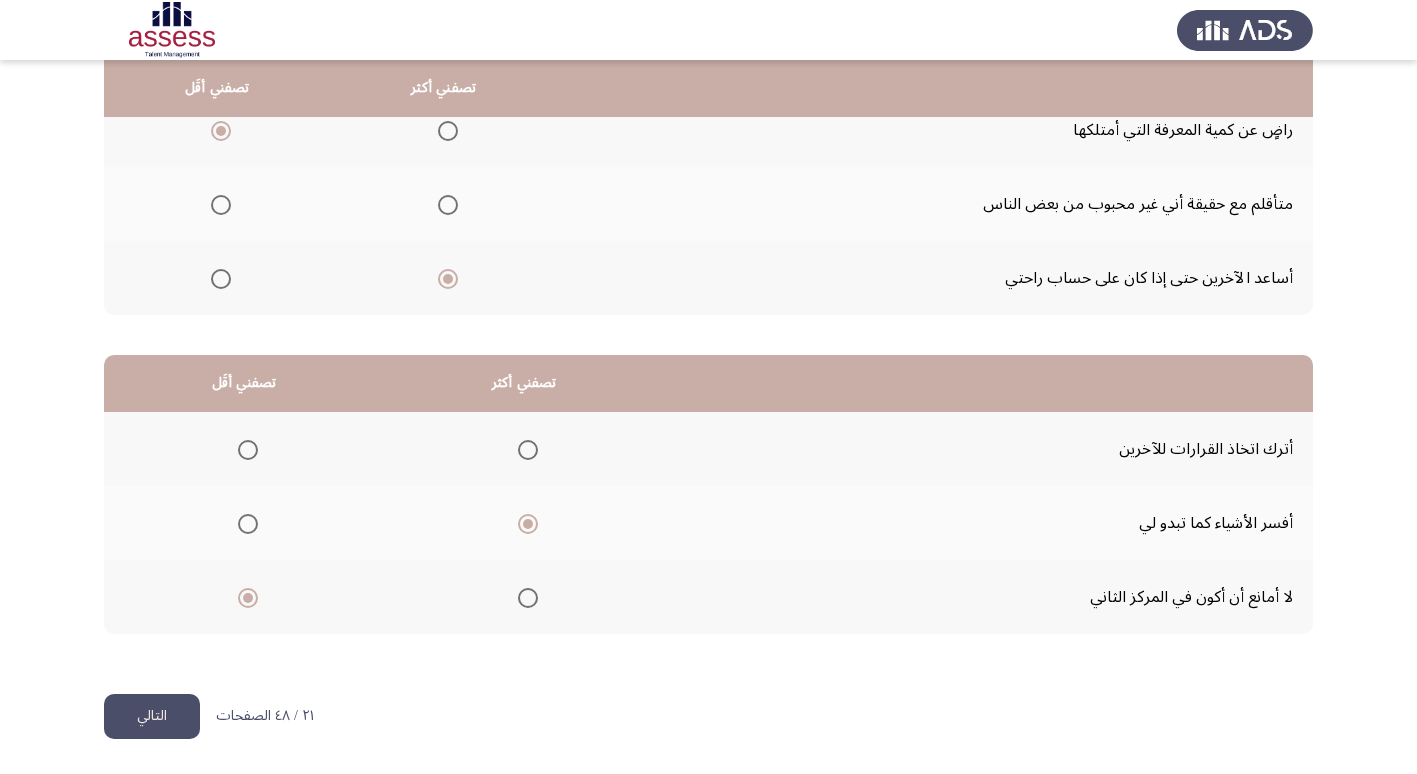 click on "التالي" 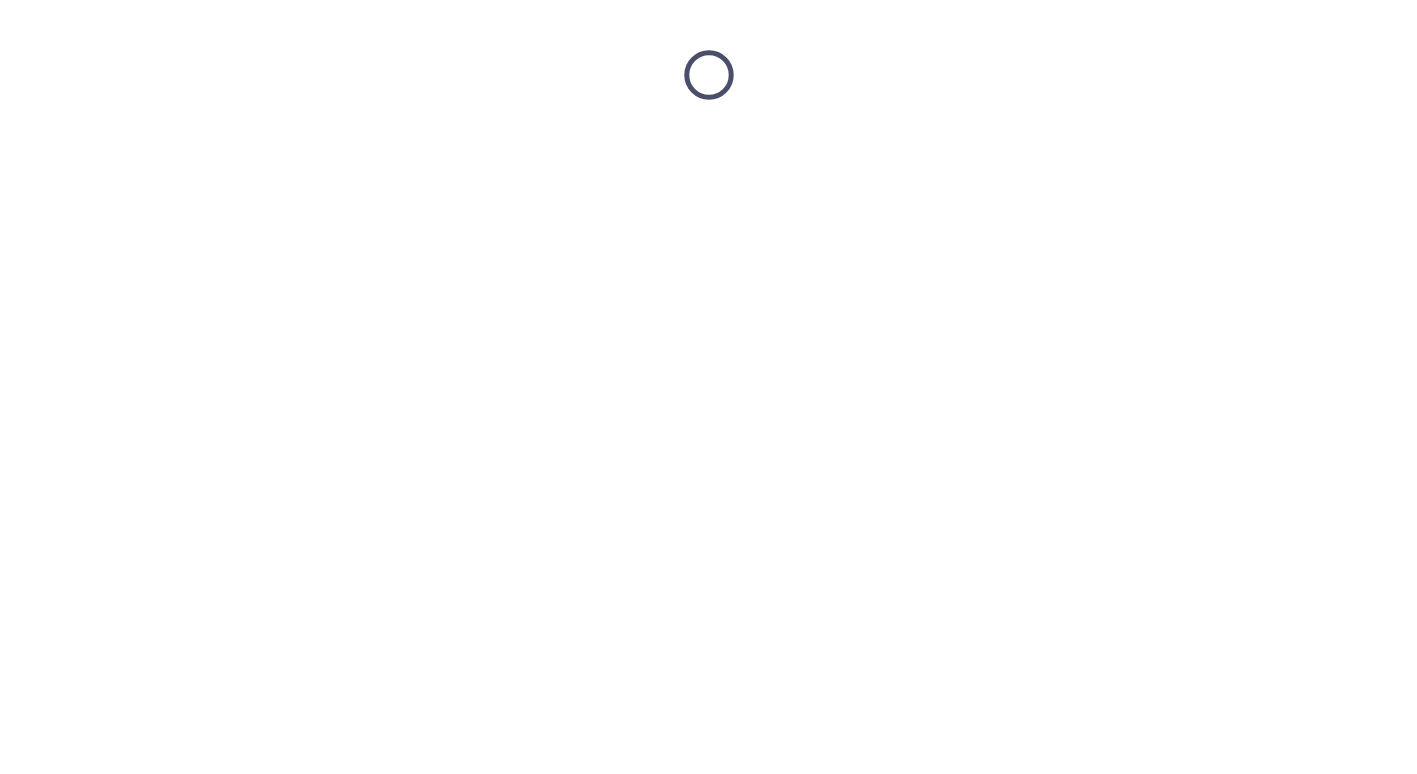 scroll, scrollTop: 0, scrollLeft: 0, axis: both 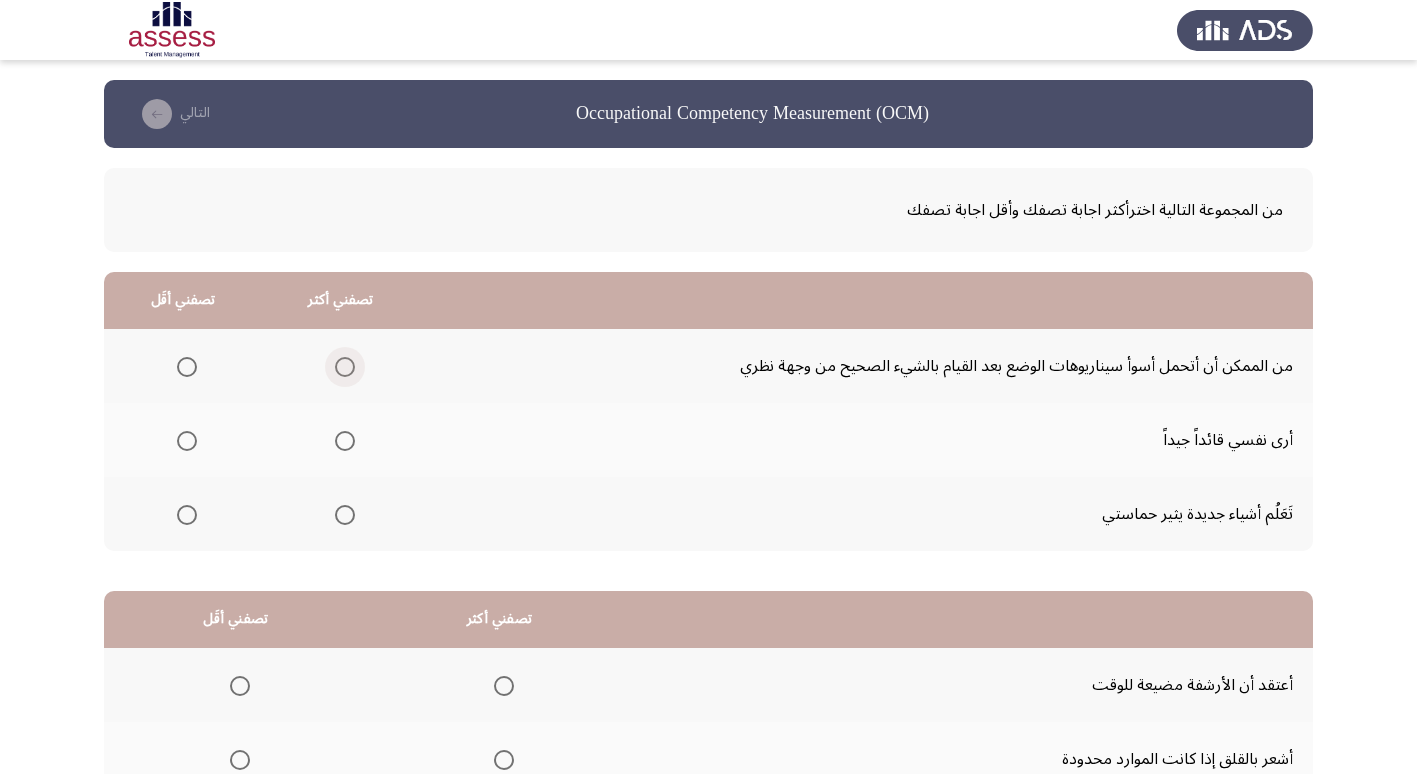 click at bounding box center (345, 367) 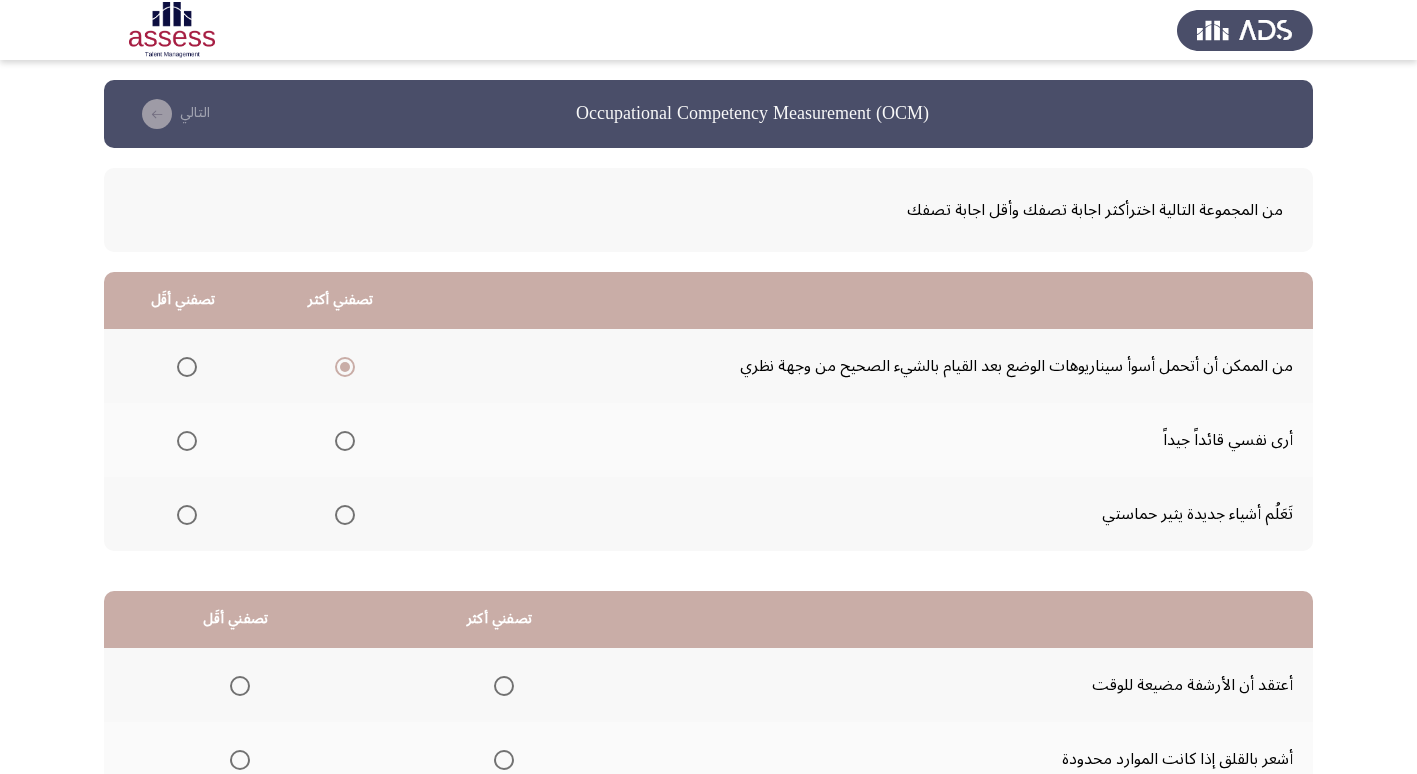 click at bounding box center [187, 441] 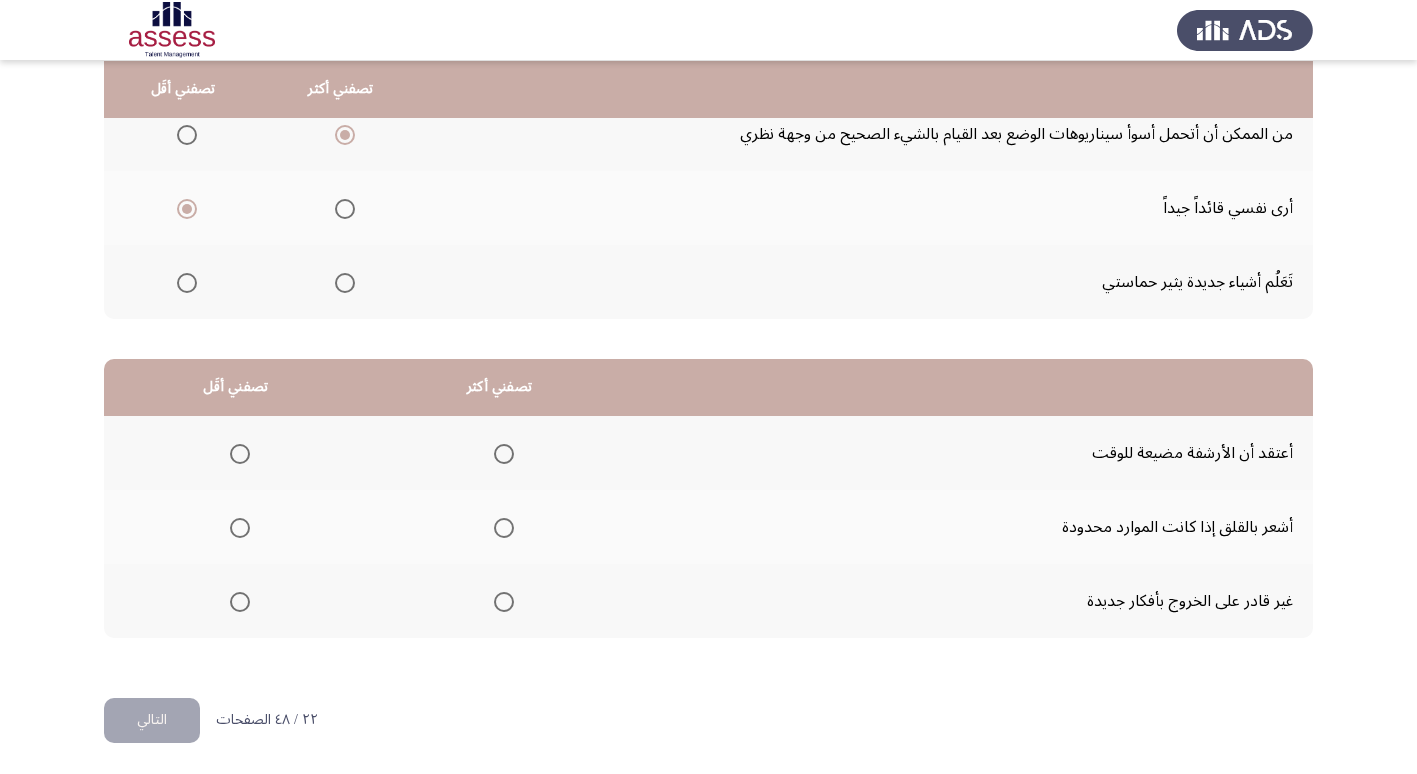 scroll, scrollTop: 236, scrollLeft: 0, axis: vertical 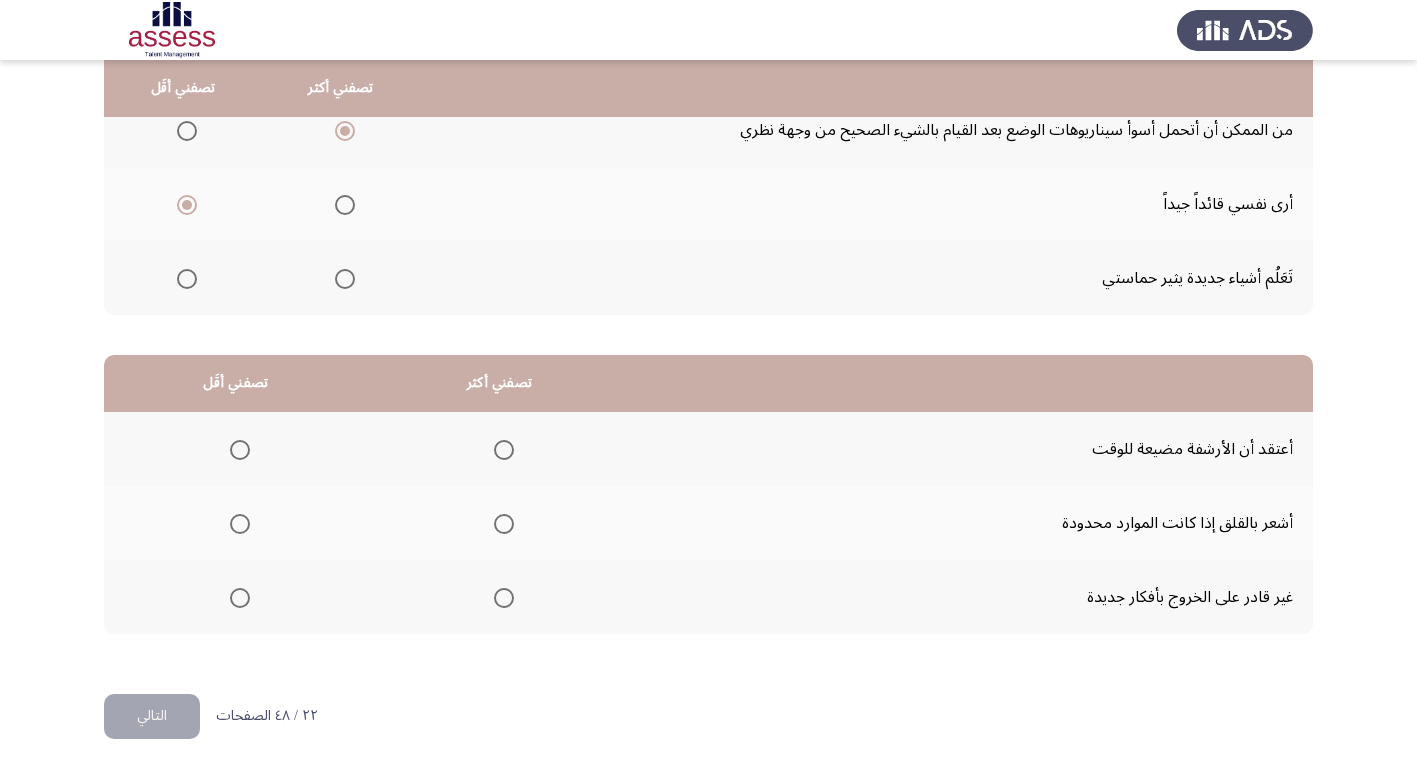 click at bounding box center (240, 450) 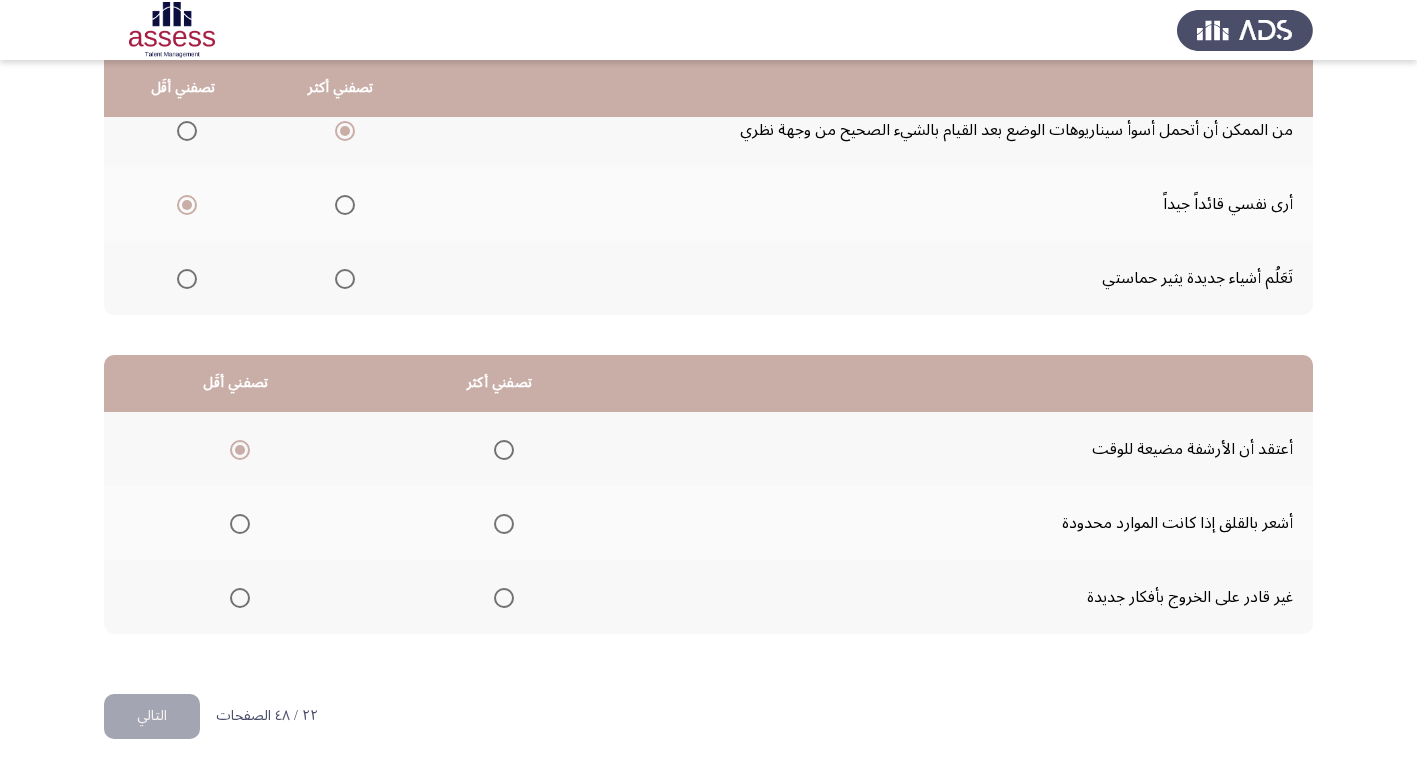 click at bounding box center (504, 524) 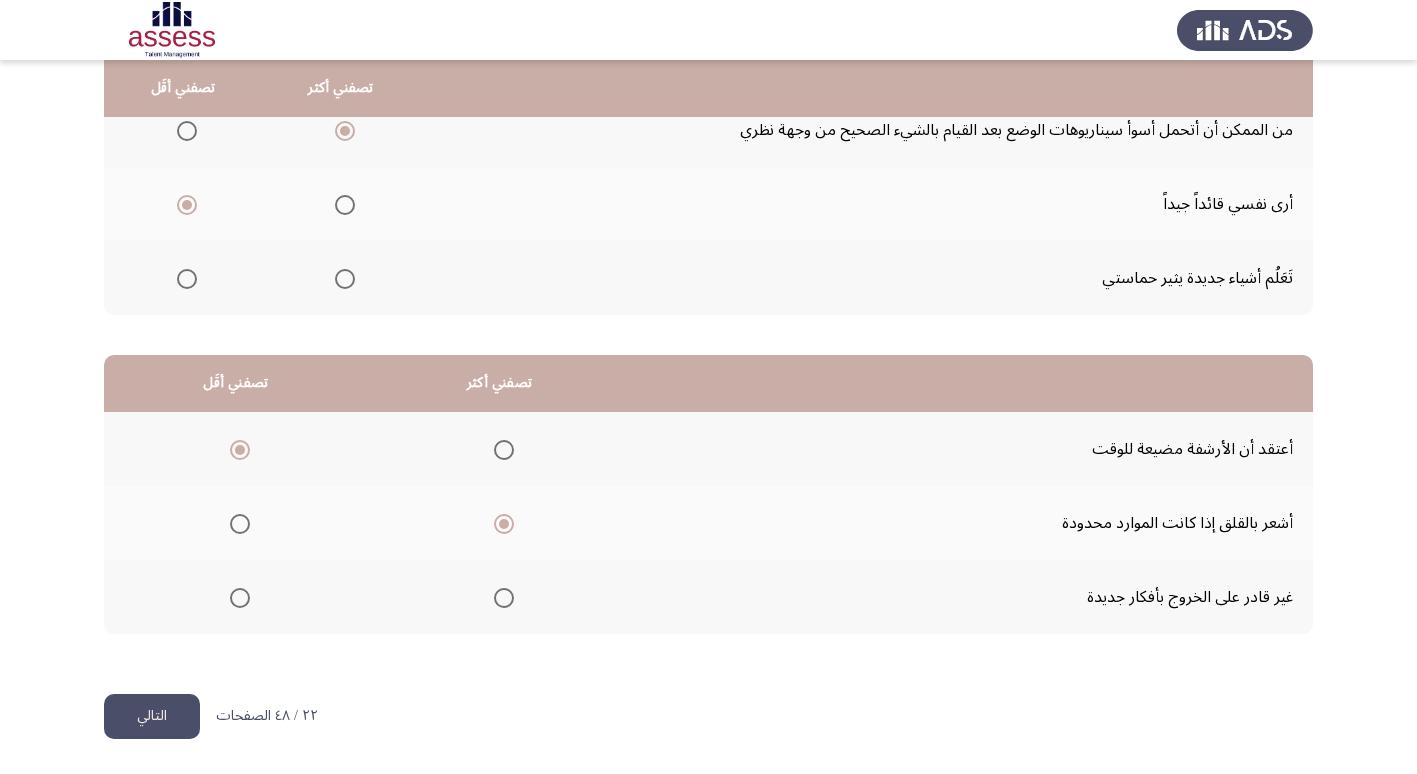click on "التالي" 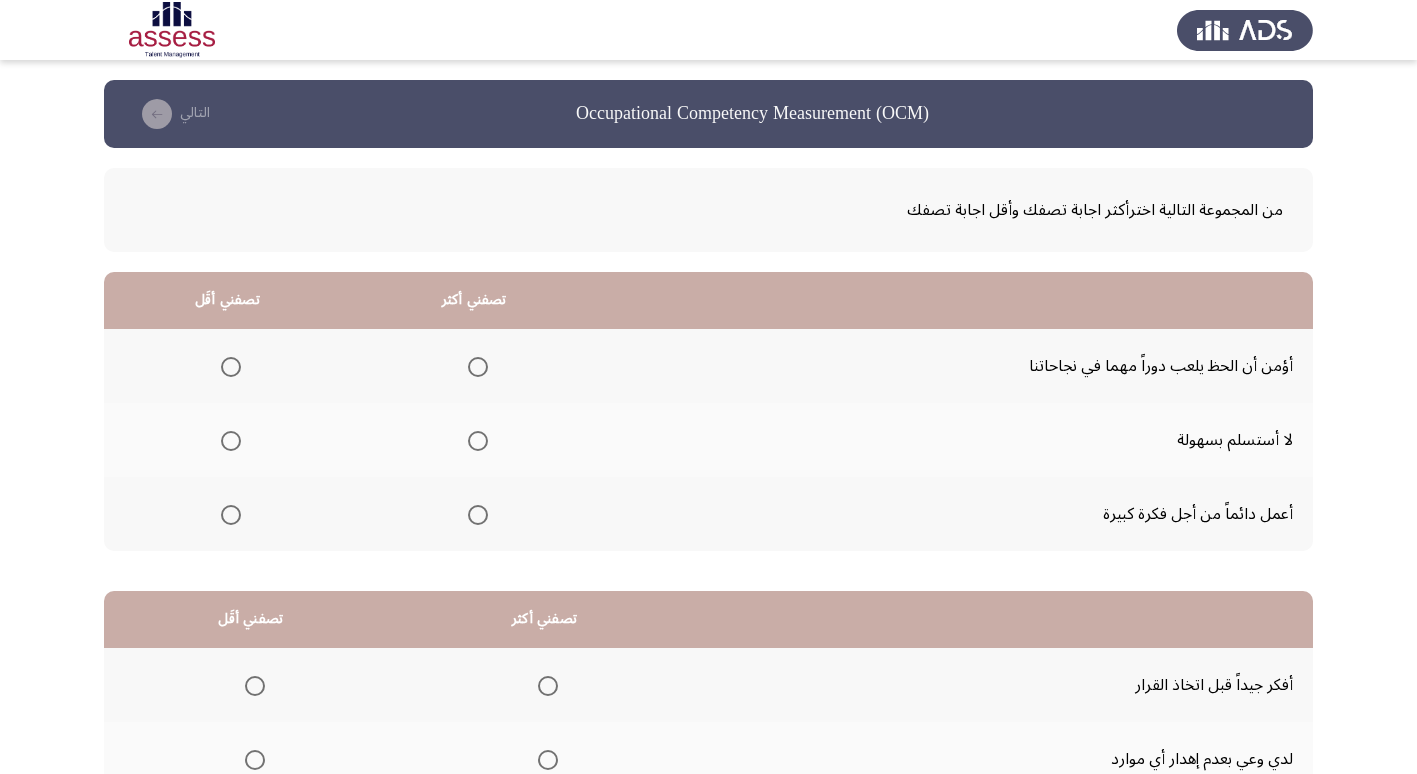 click at bounding box center [231, 441] 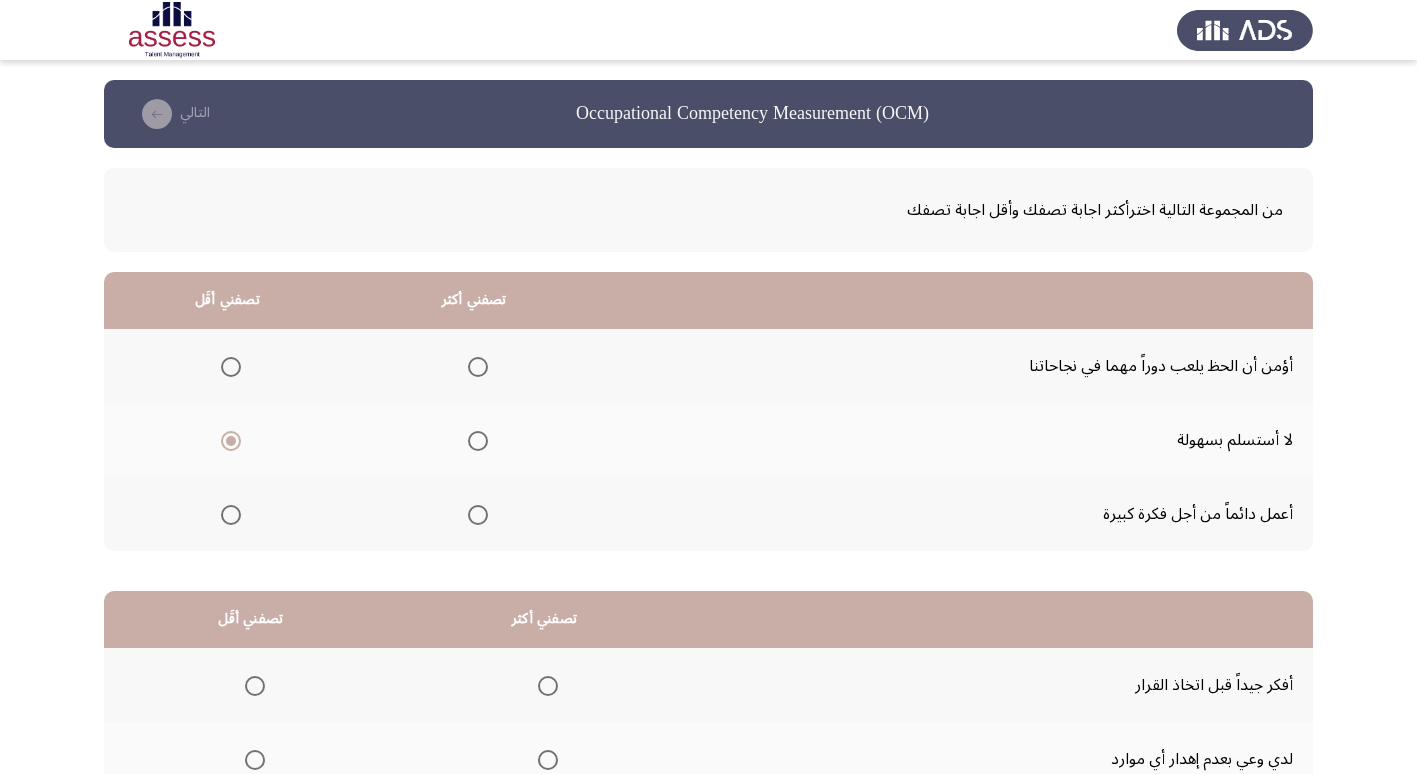 click 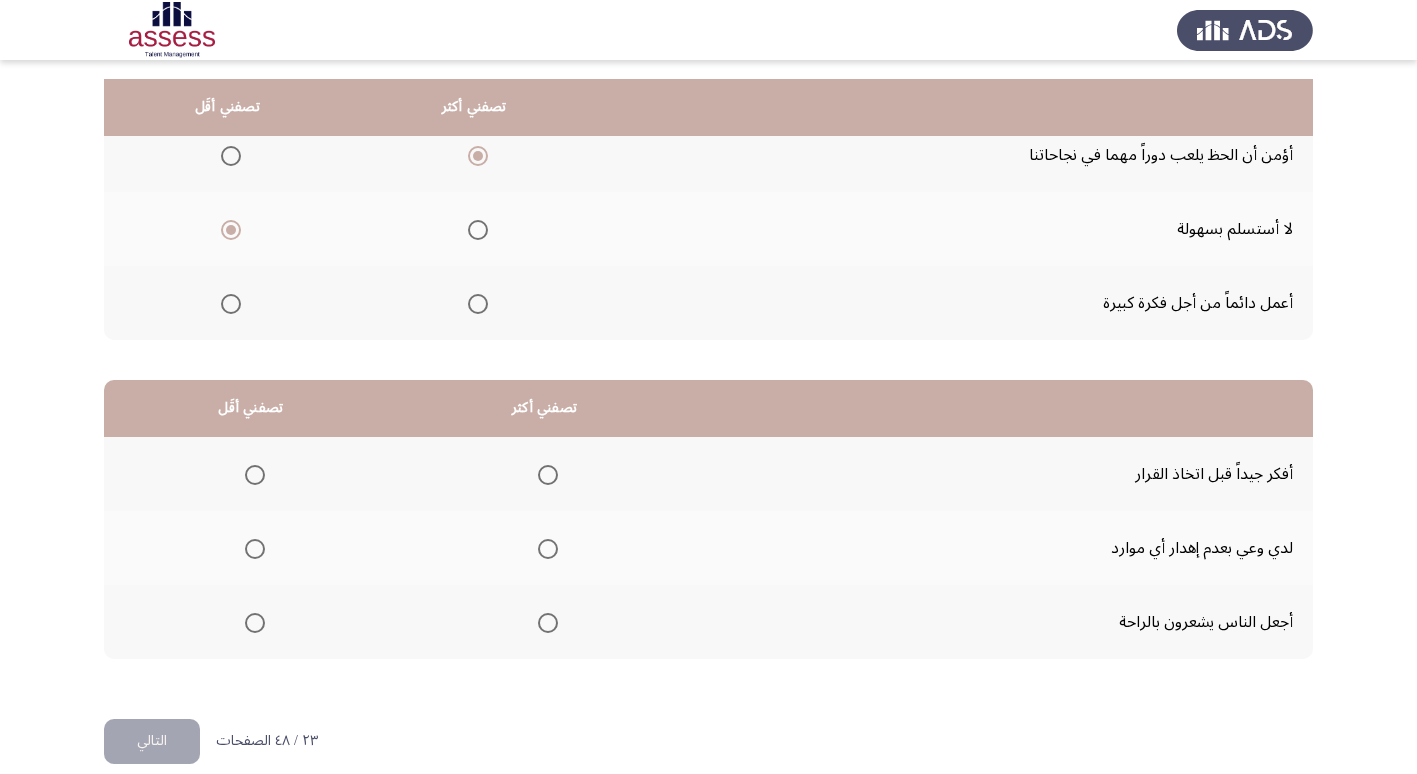 scroll, scrollTop: 236, scrollLeft: 0, axis: vertical 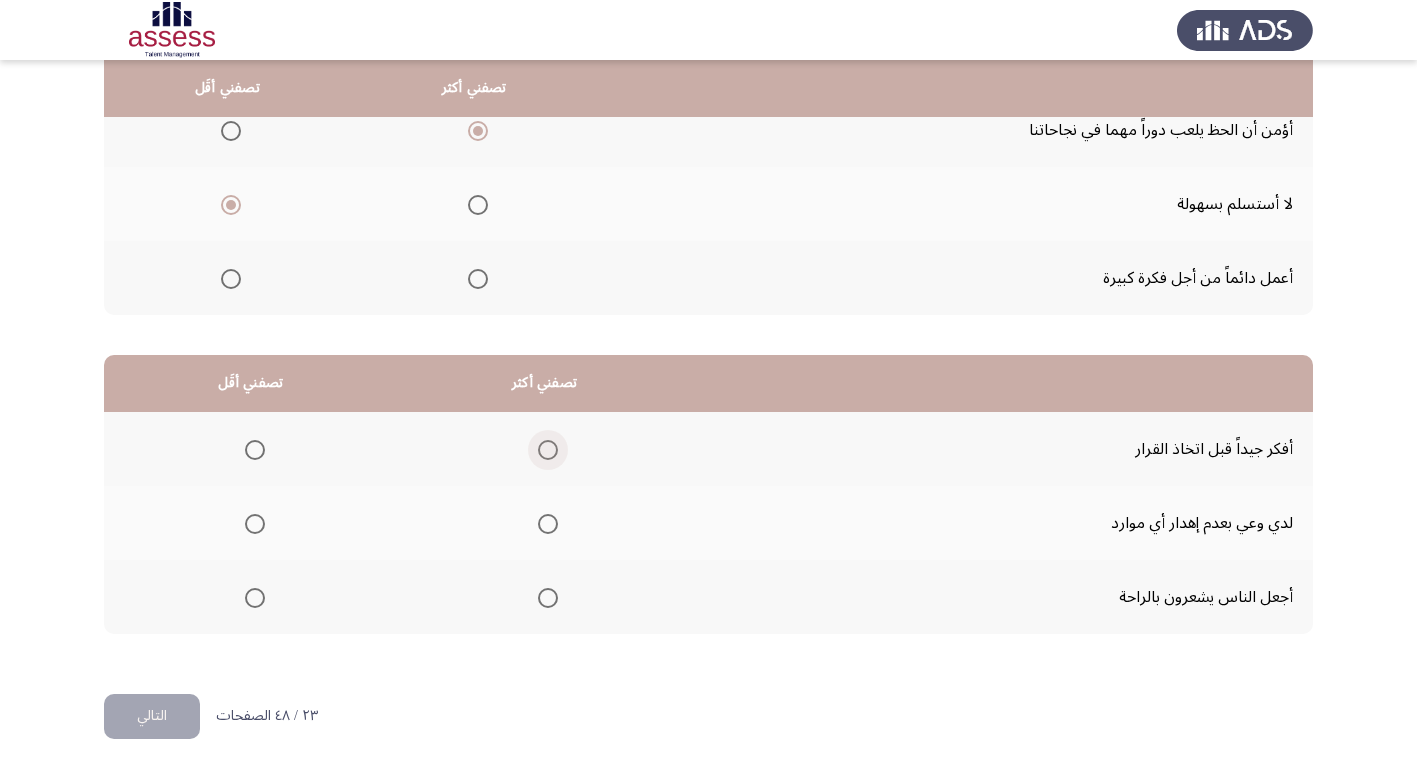 click at bounding box center [548, 450] 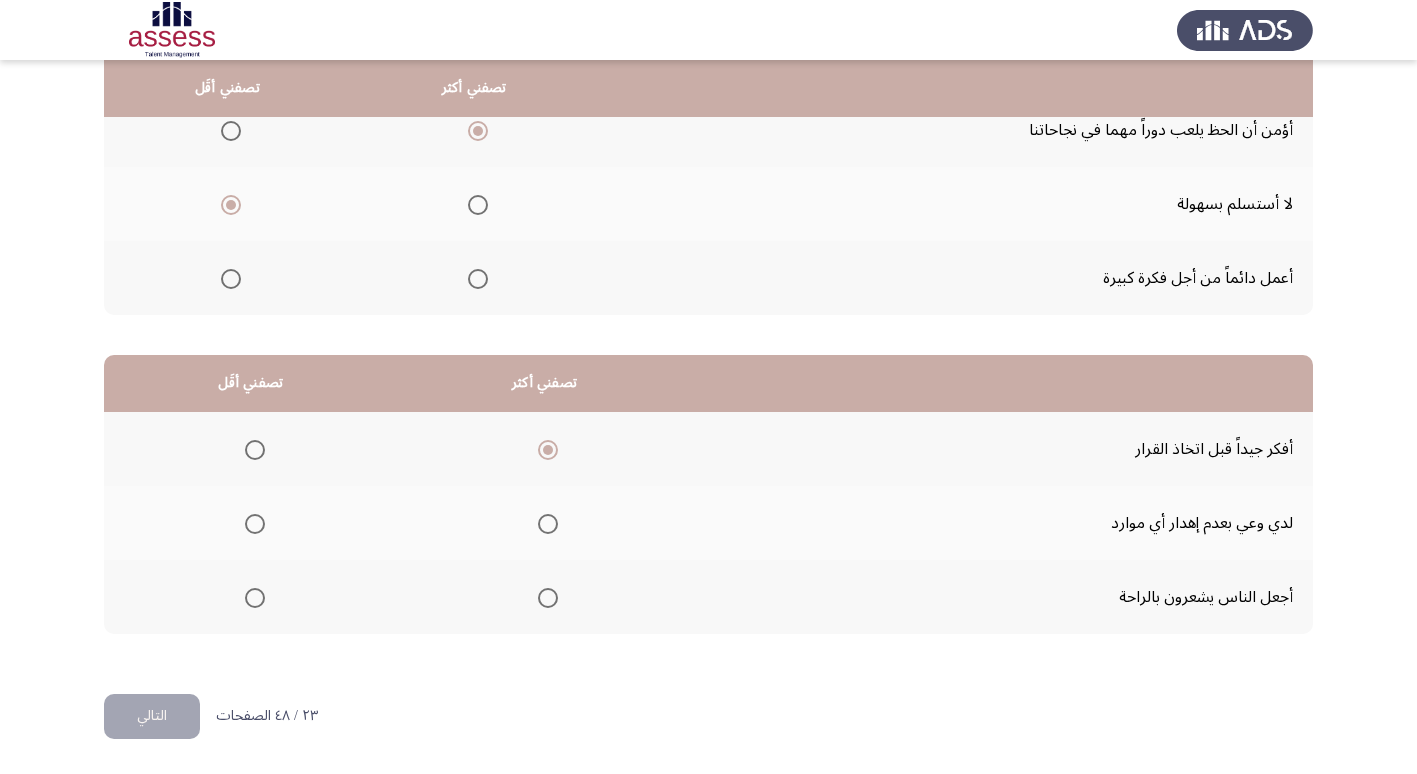 click at bounding box center [255, 598] 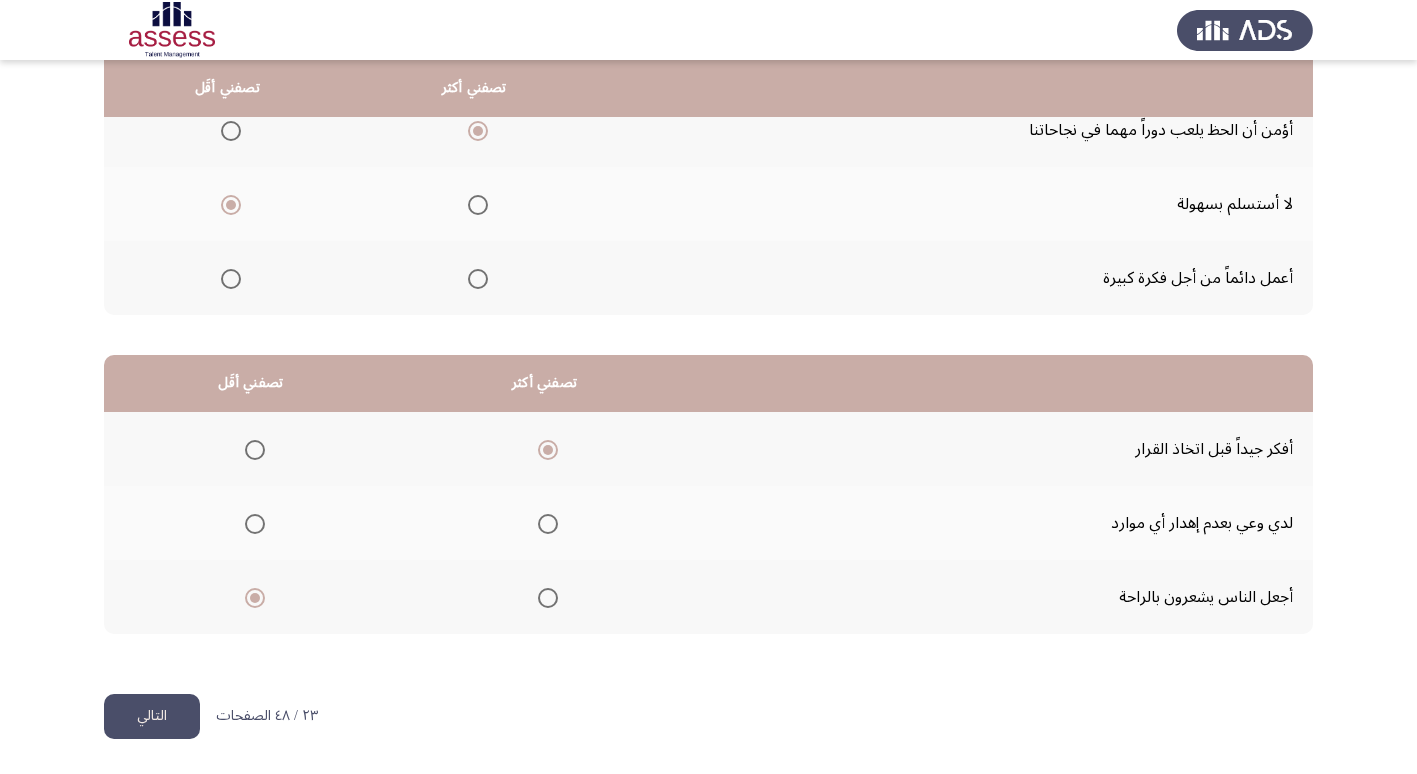 click on "التالي" 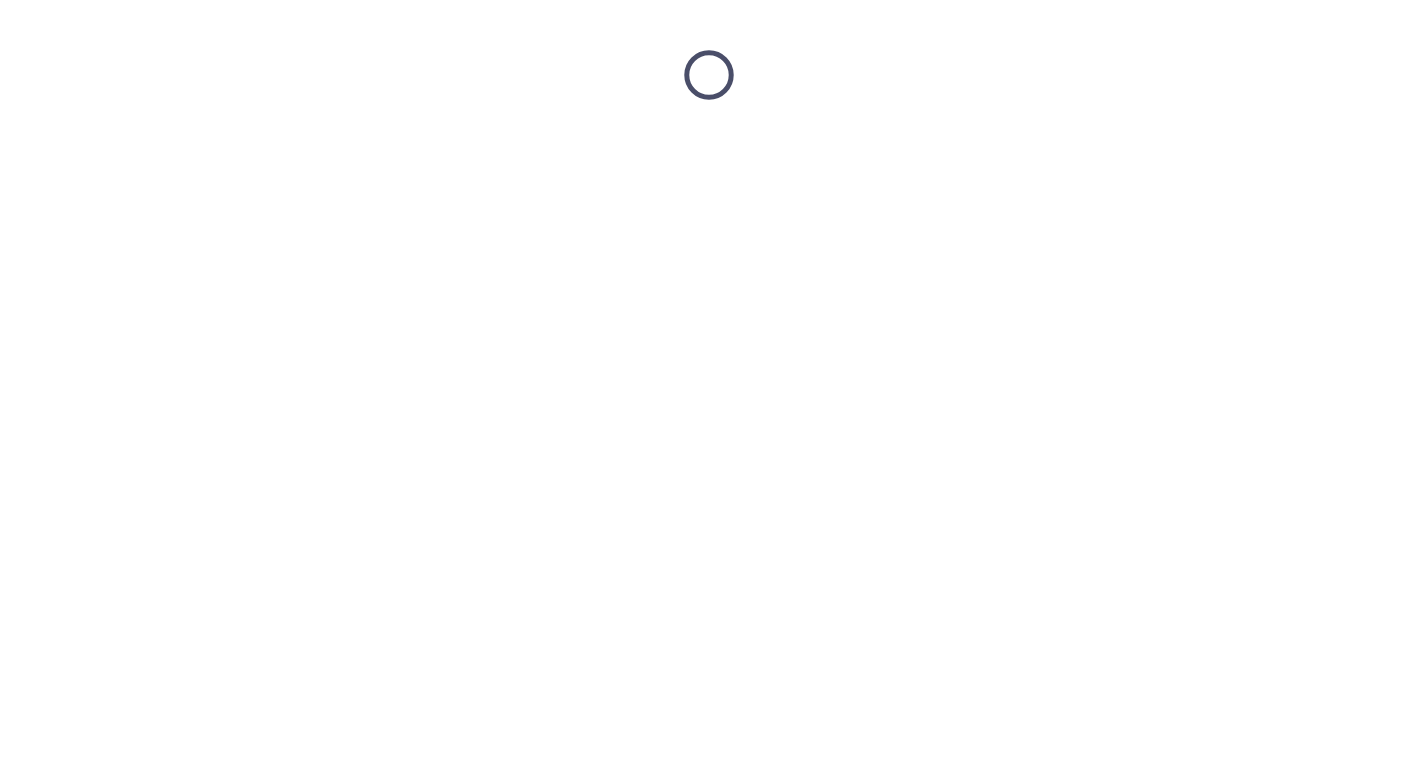 scroll, scrollTop: 0, scrollLeft: 0, axis: both 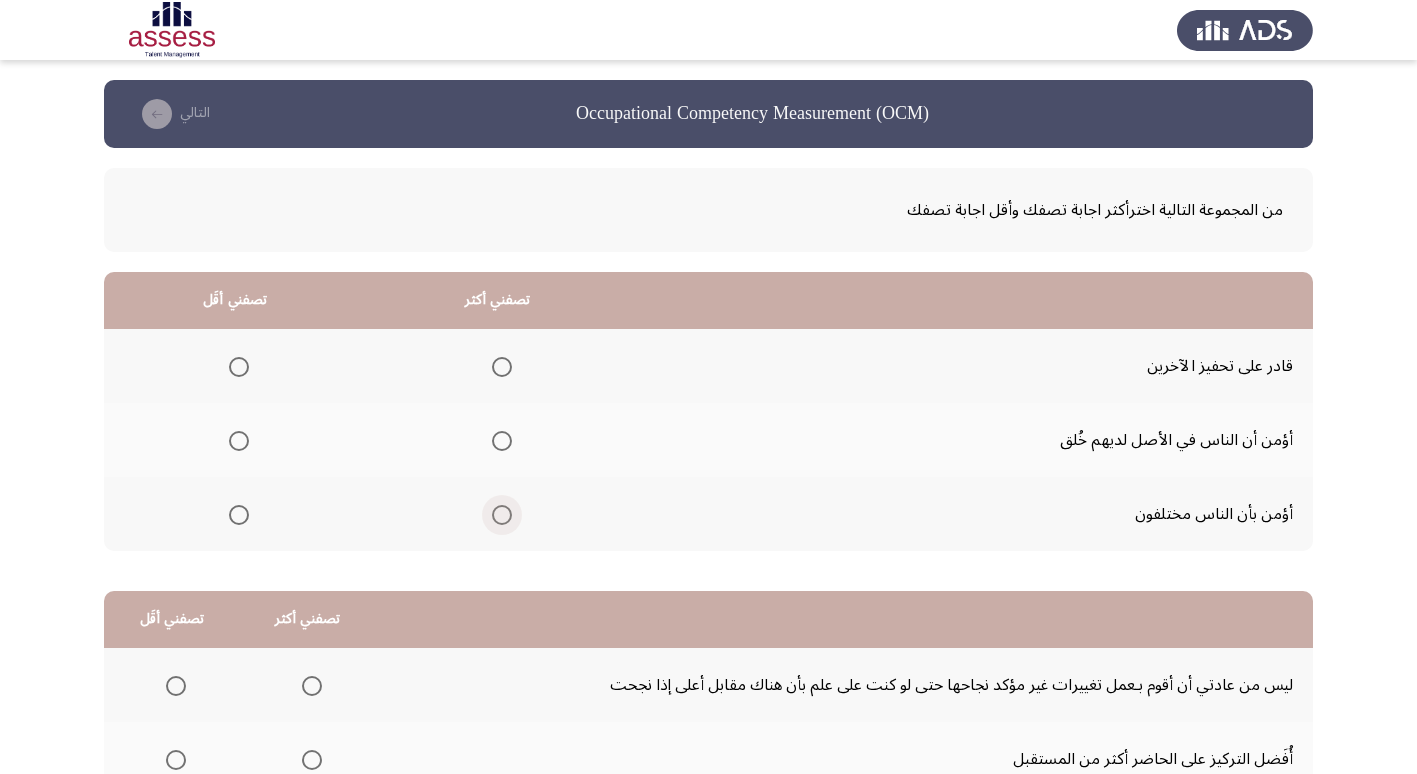 click at bounding box center [502, 515] 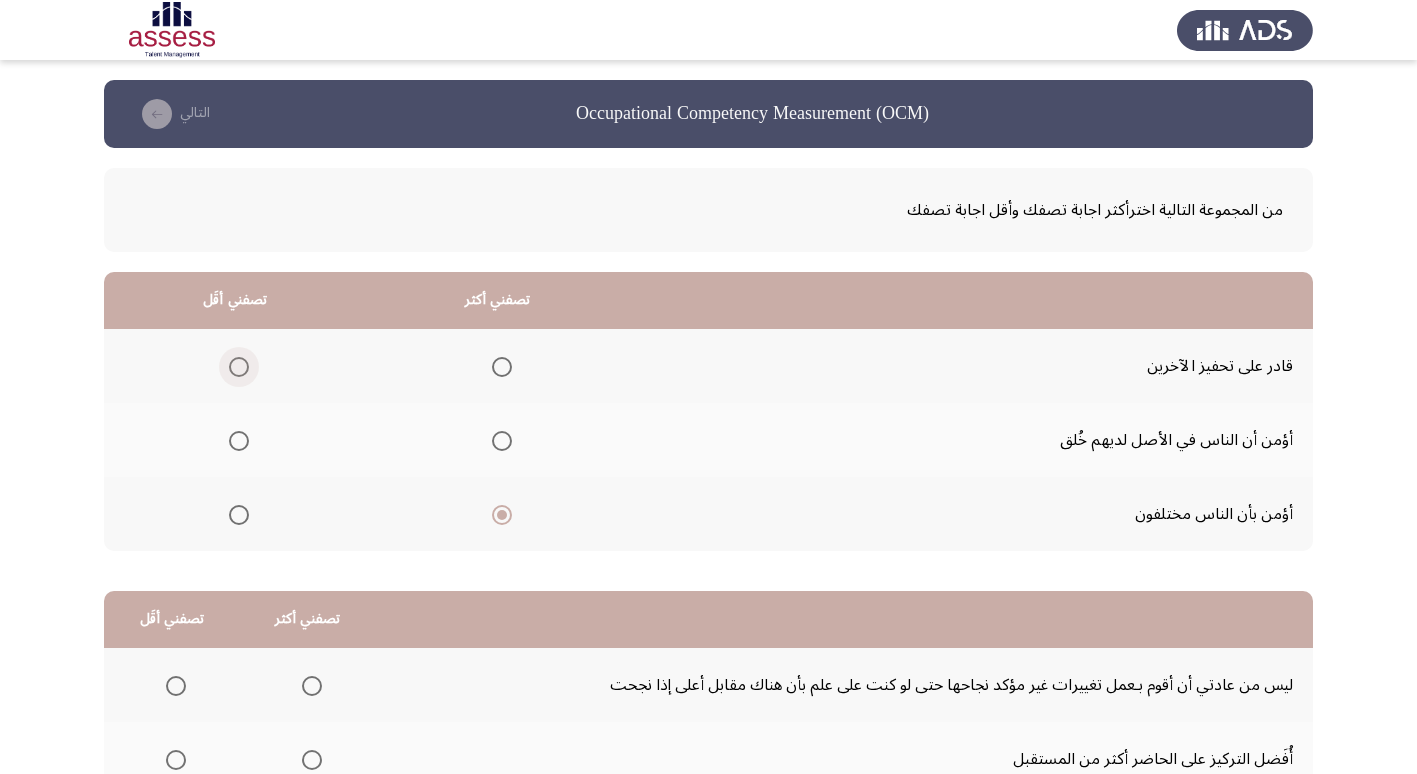click at bounding box center [239, 367] 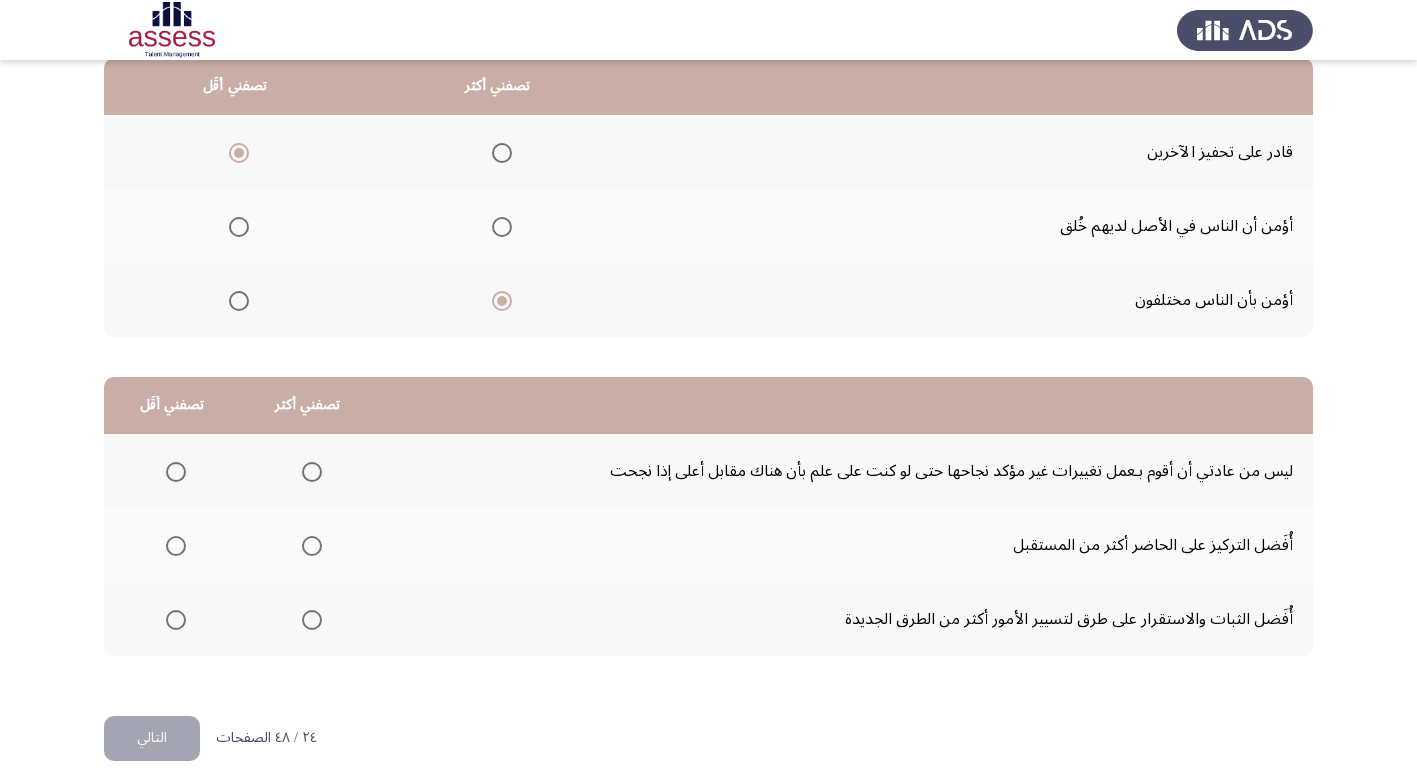 scroll, scrollTop: 236, scrollLeft: 0, axis: vertical 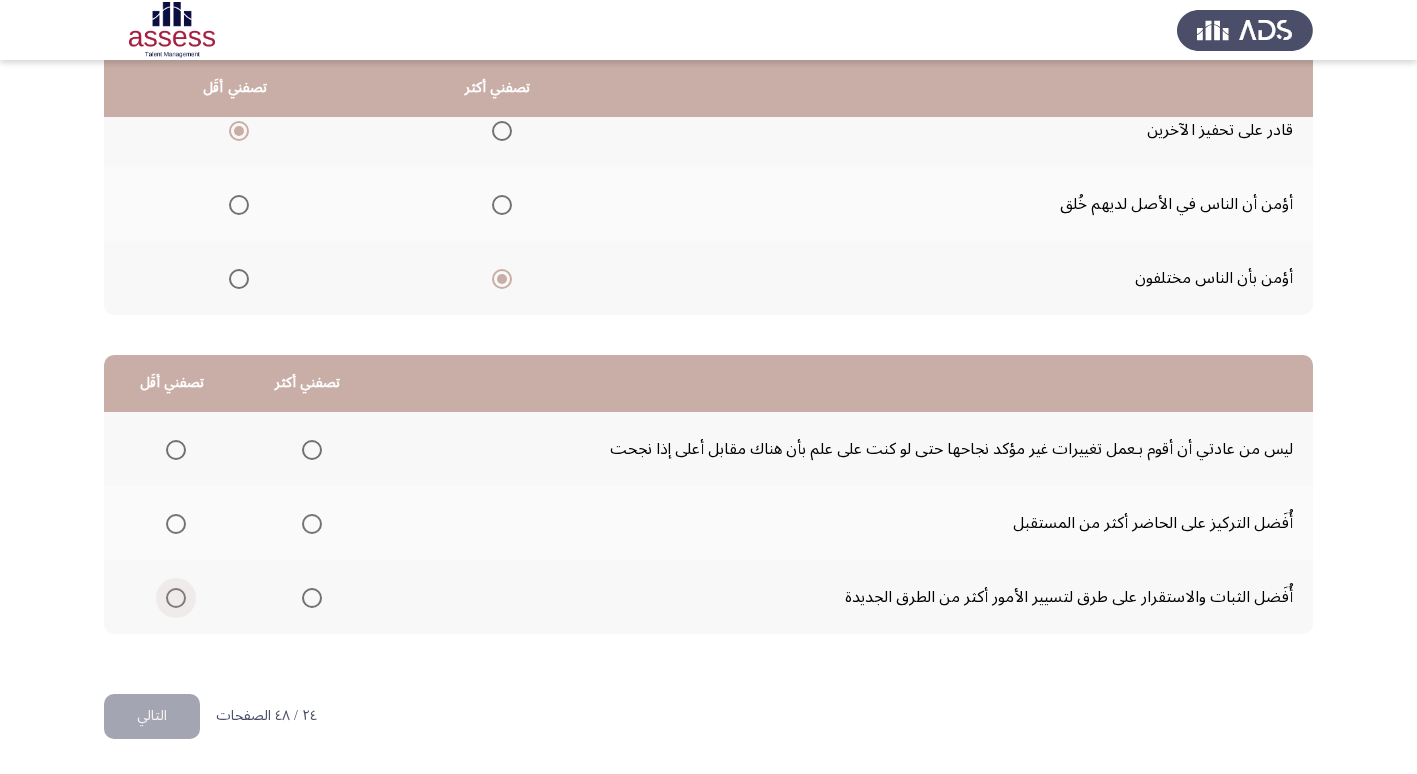 click at bounding box center (176, 598) 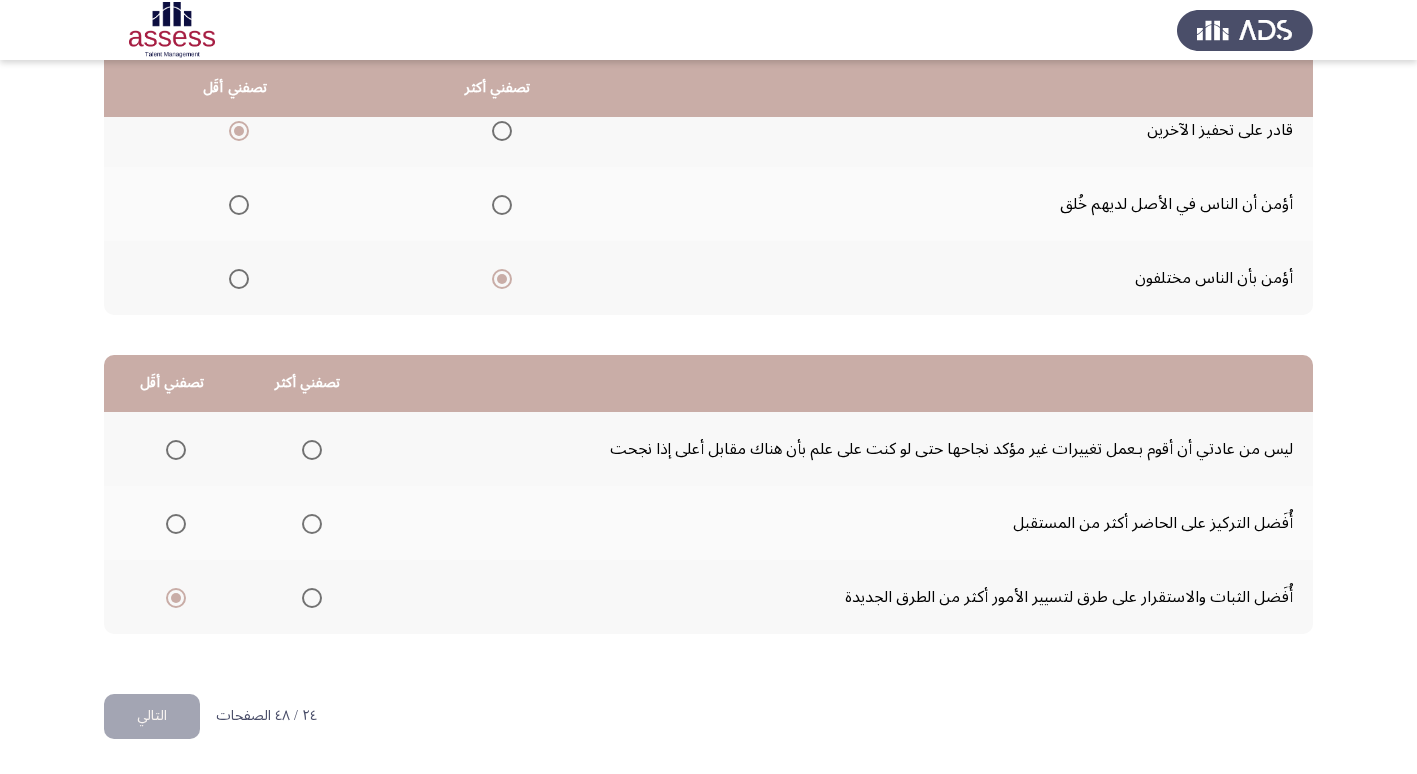 click at bounding box center [312, 524] 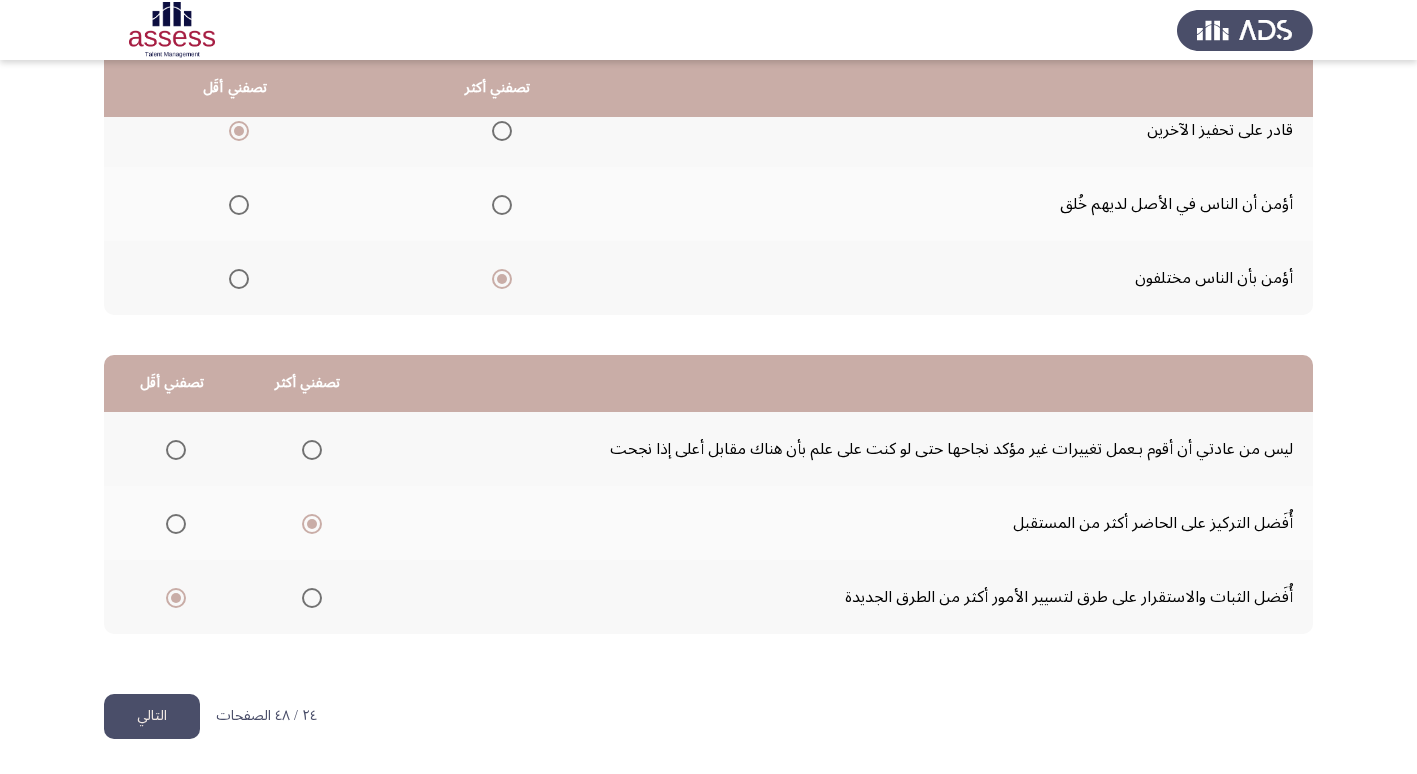 click on "التالي" 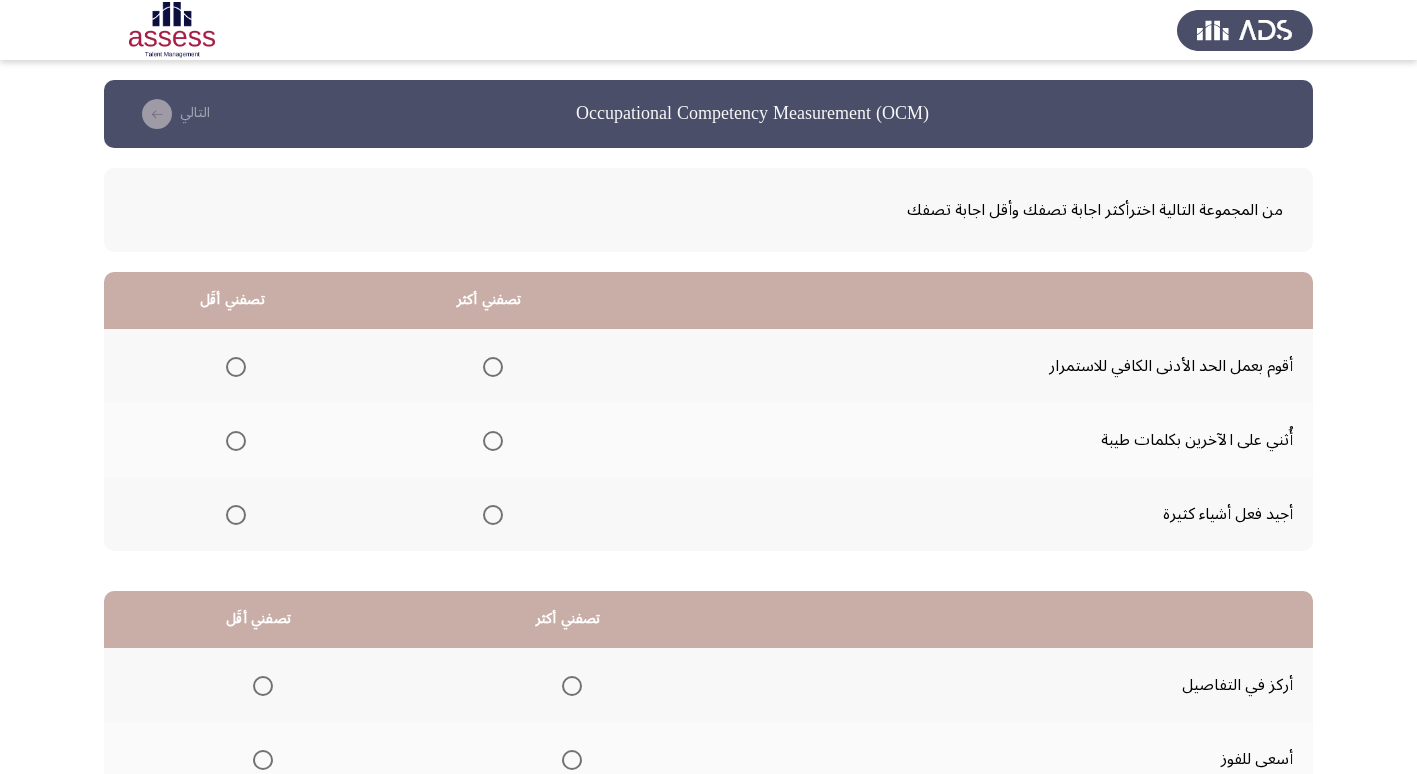click at bounding box center [493, 441] 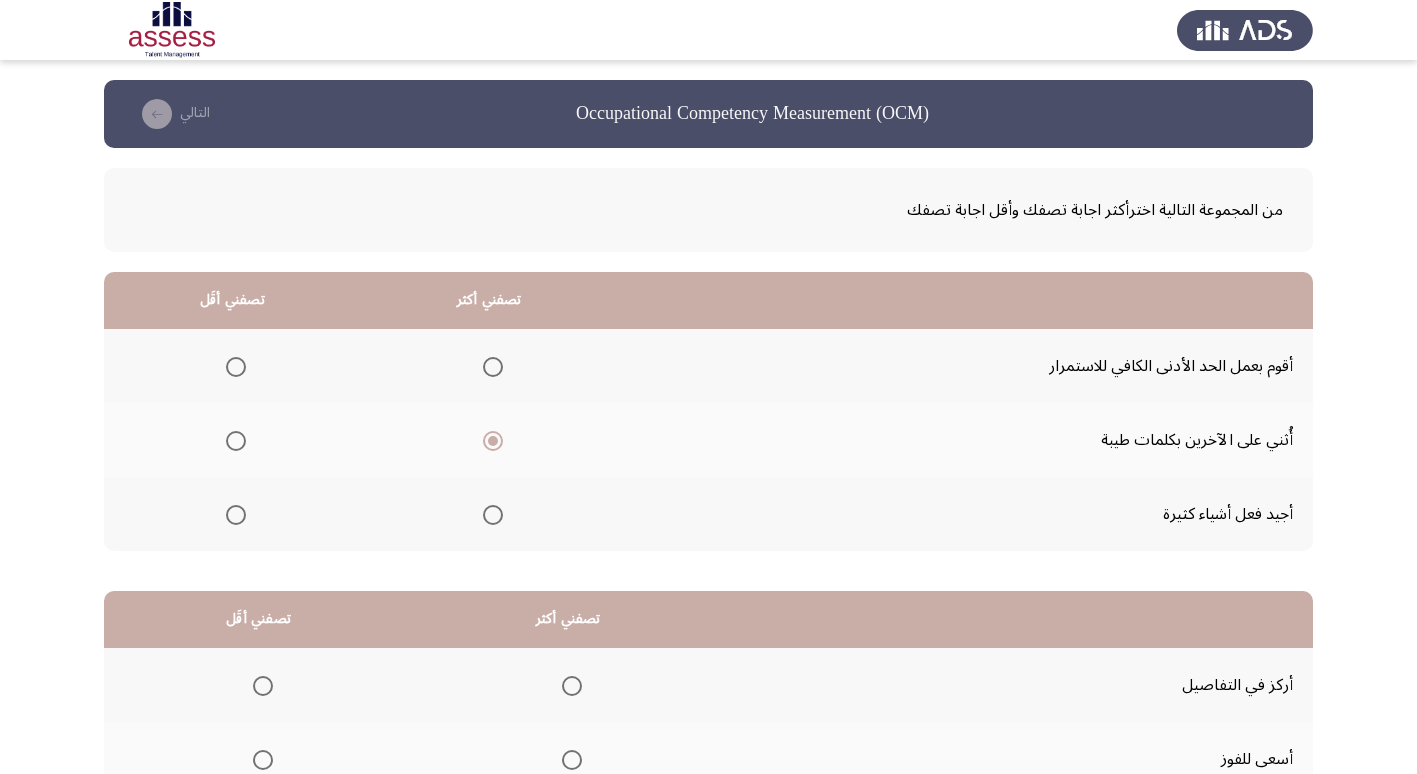 click at bounding box center [236, 367] 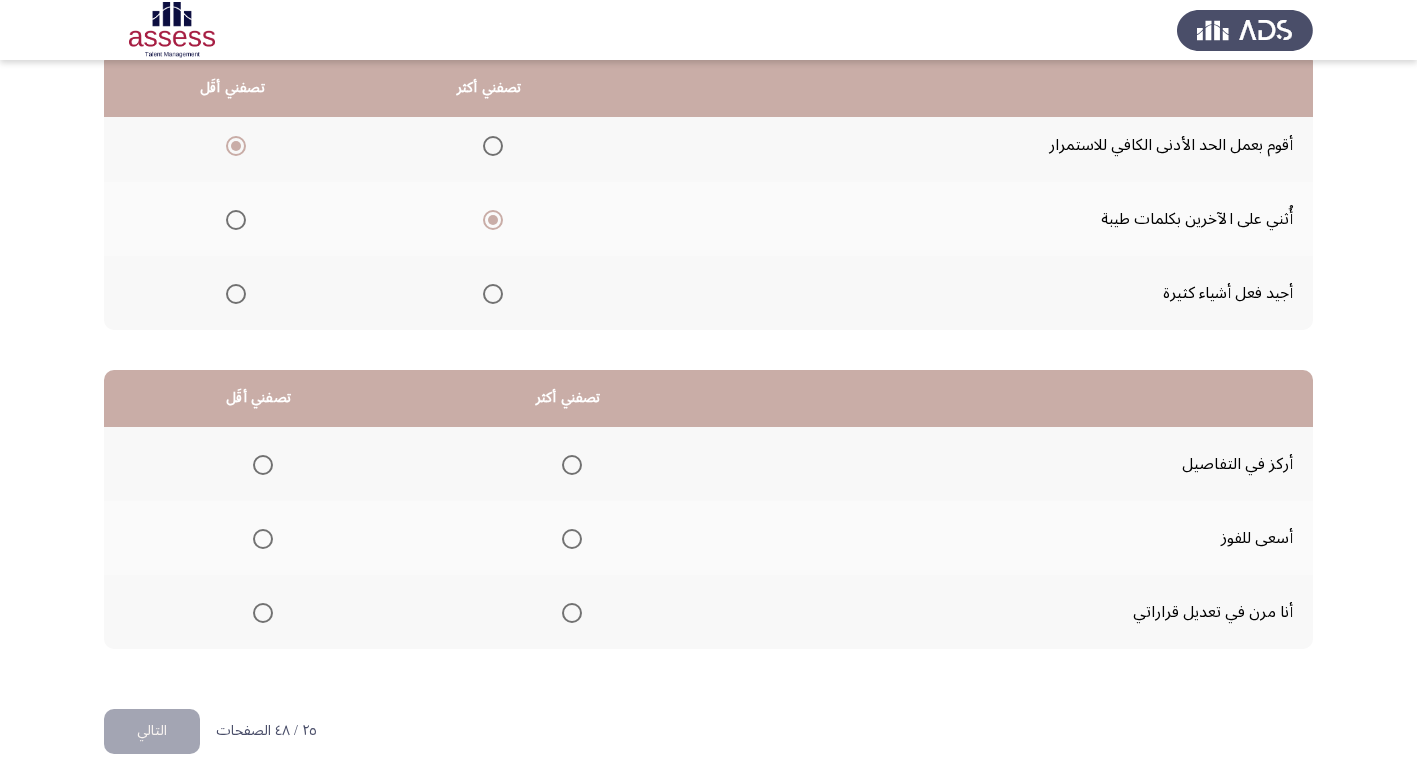 scroll, scrollTop: 236, scrollLeft: 0, axis: vertical 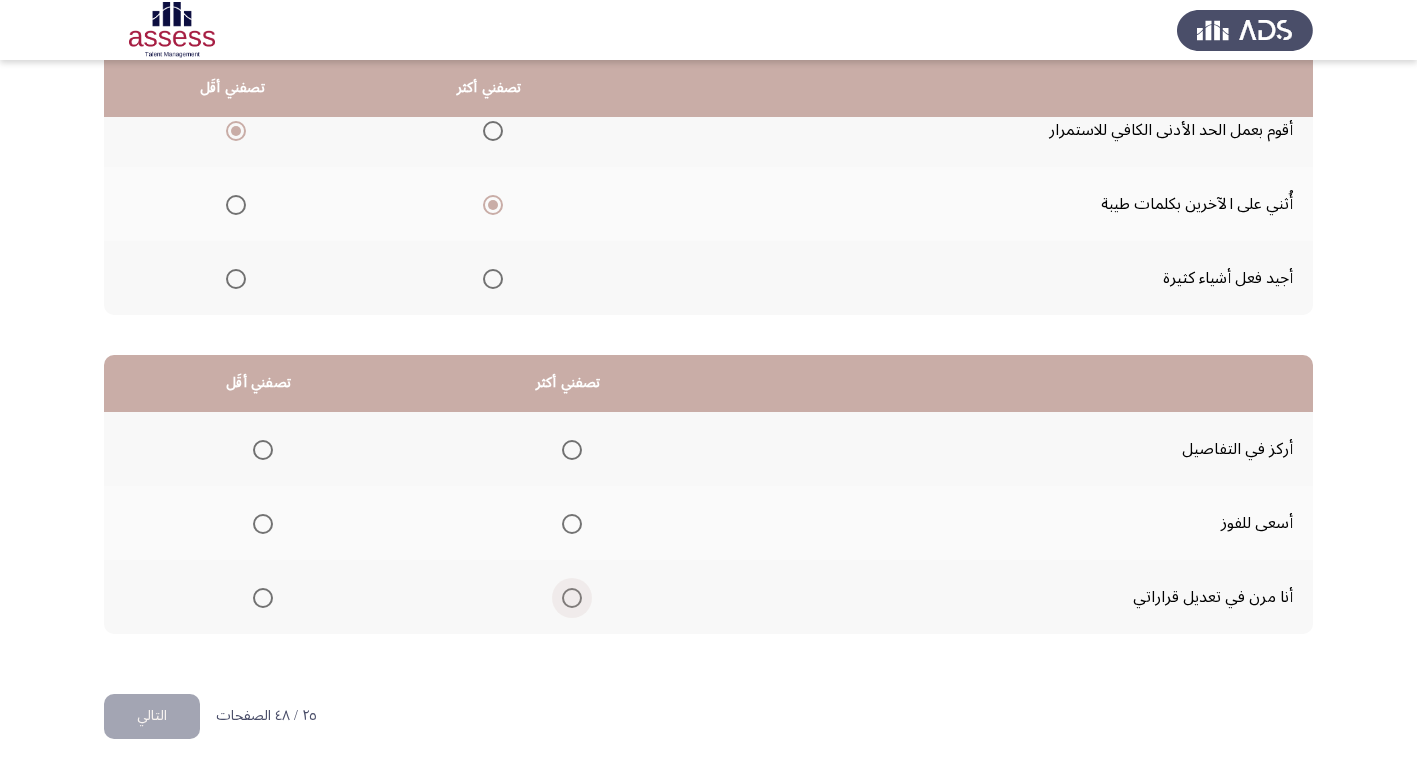 click at bounding box center [572, 598] 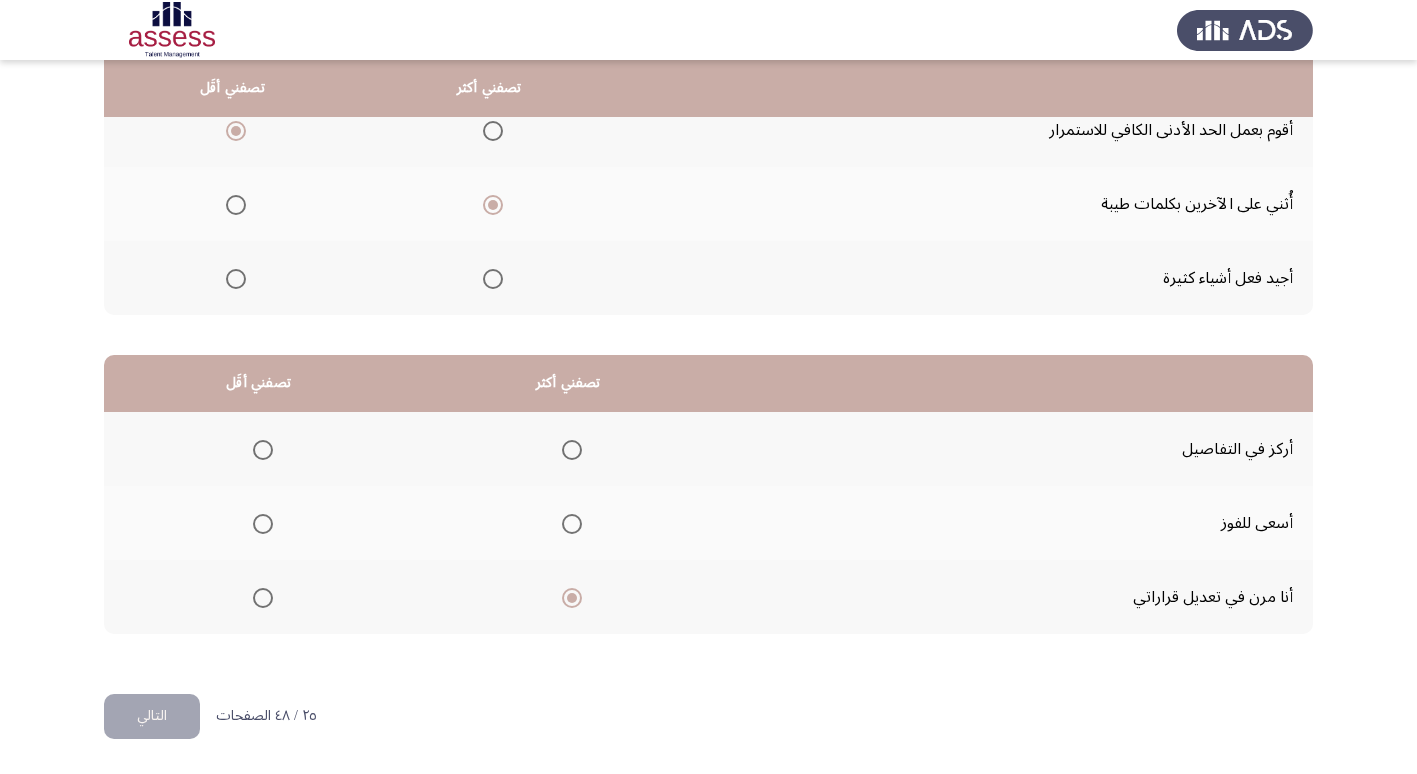 click at bounding box center [263, 450] 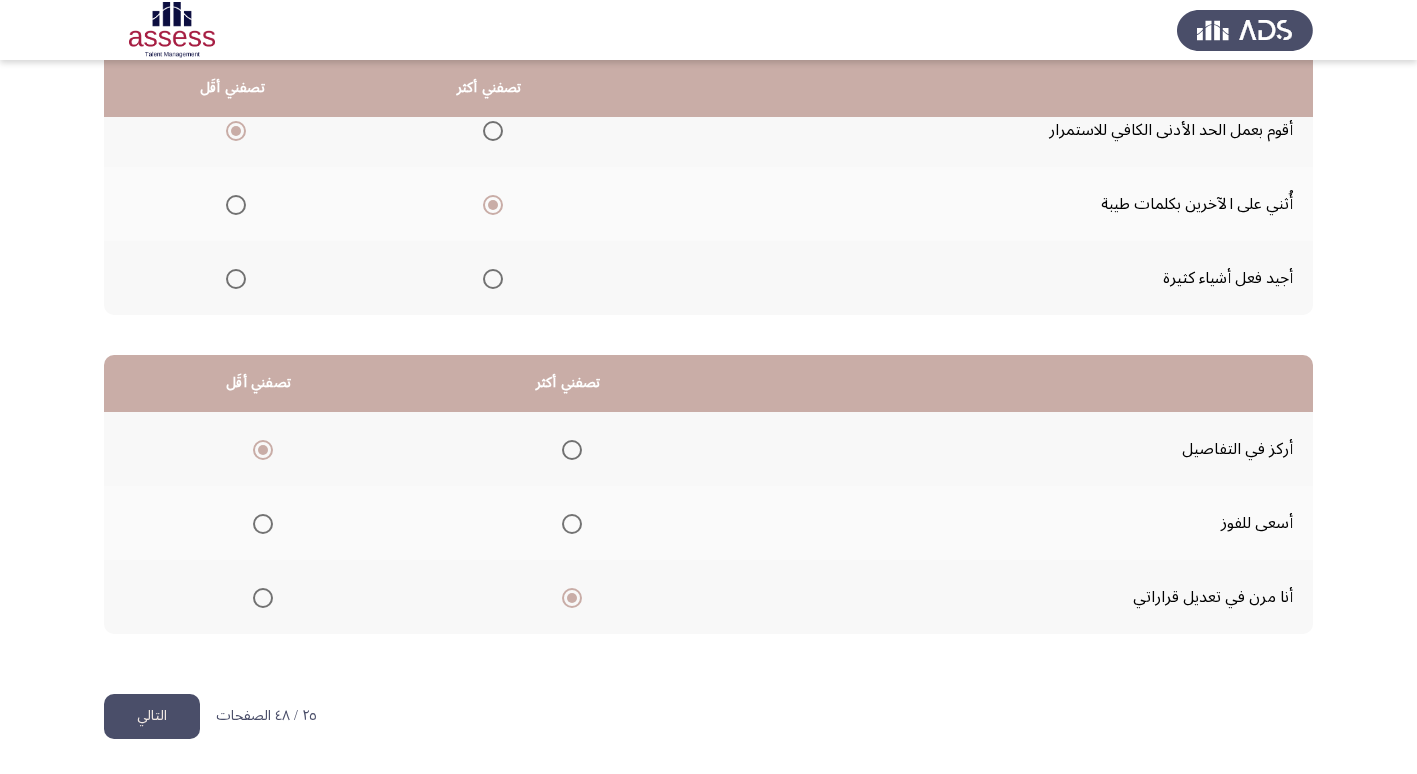 click on "التالي" 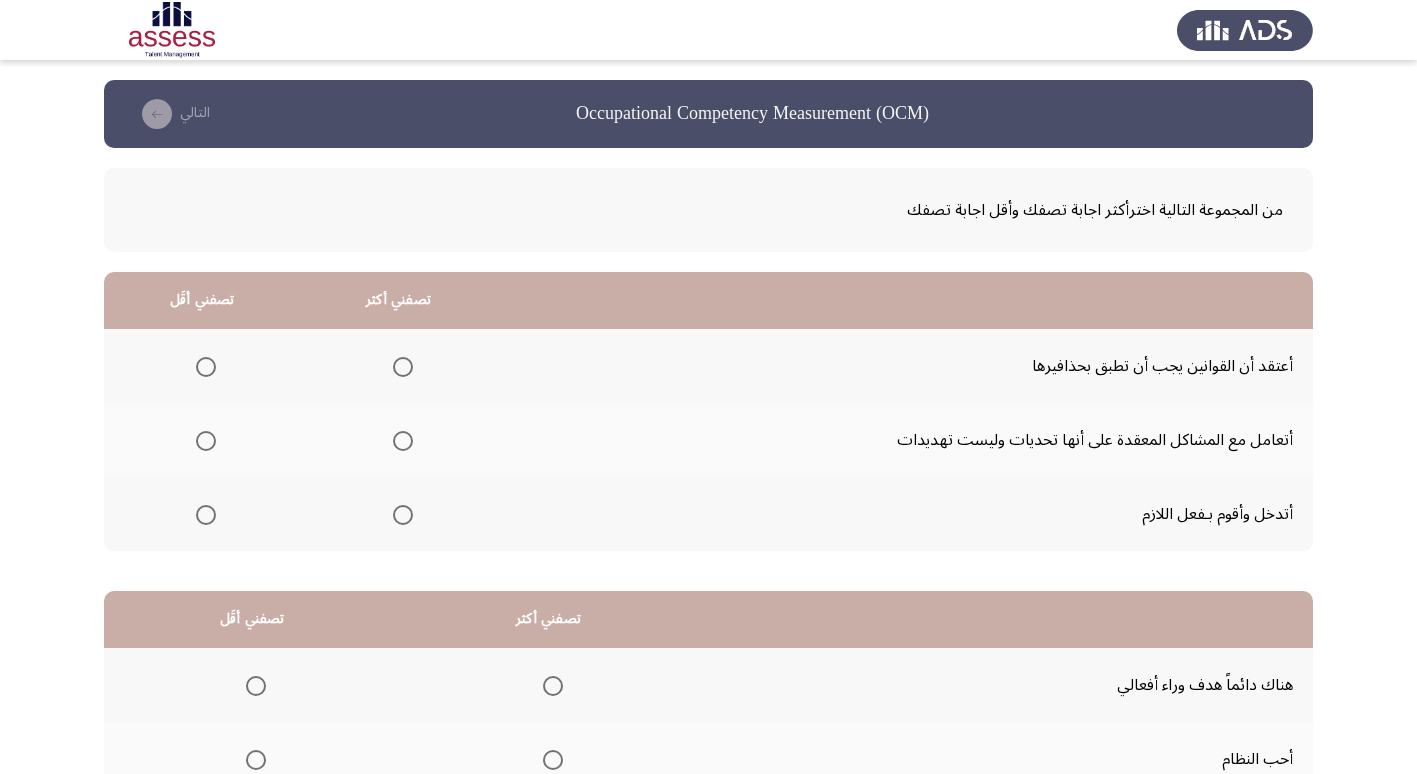 click at bounding box center [206, 441] 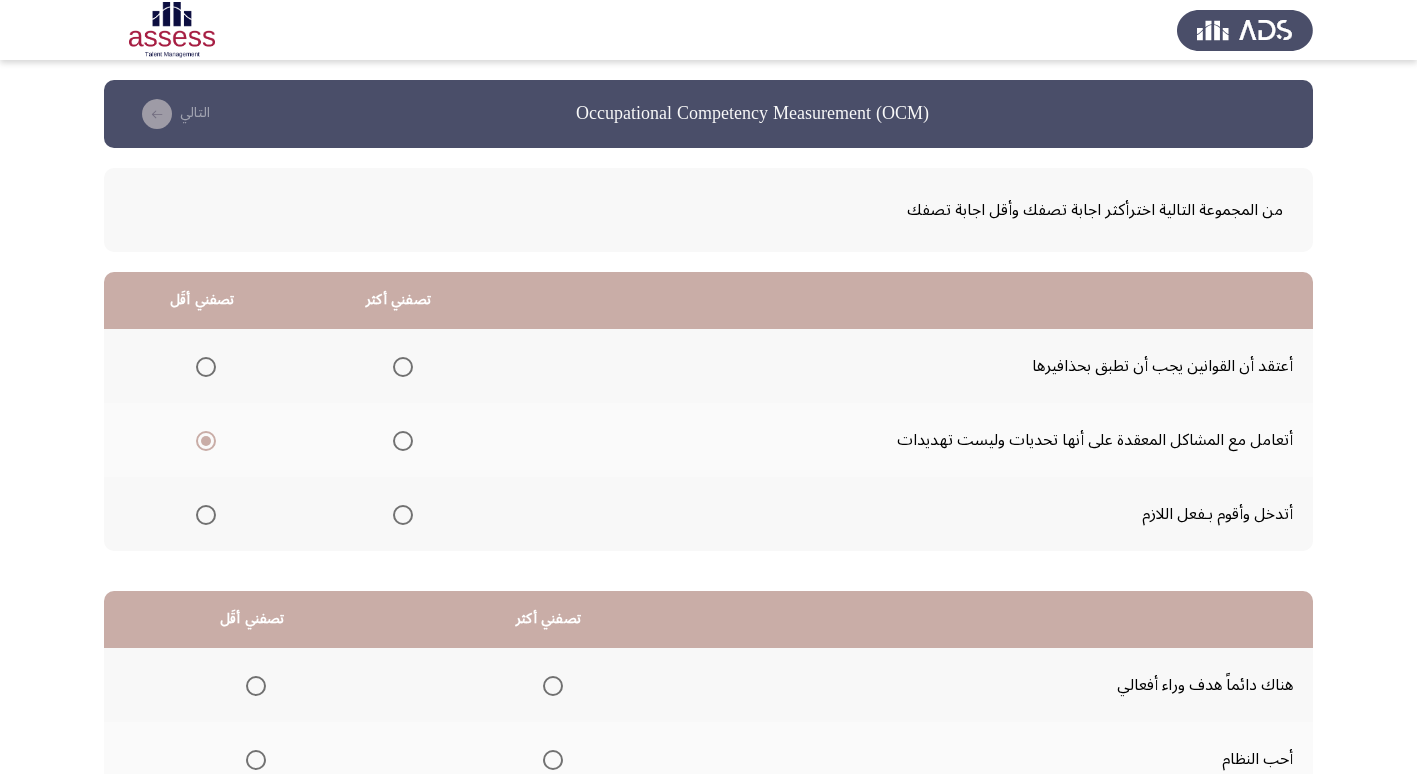 click at bounding box center [403, 515] 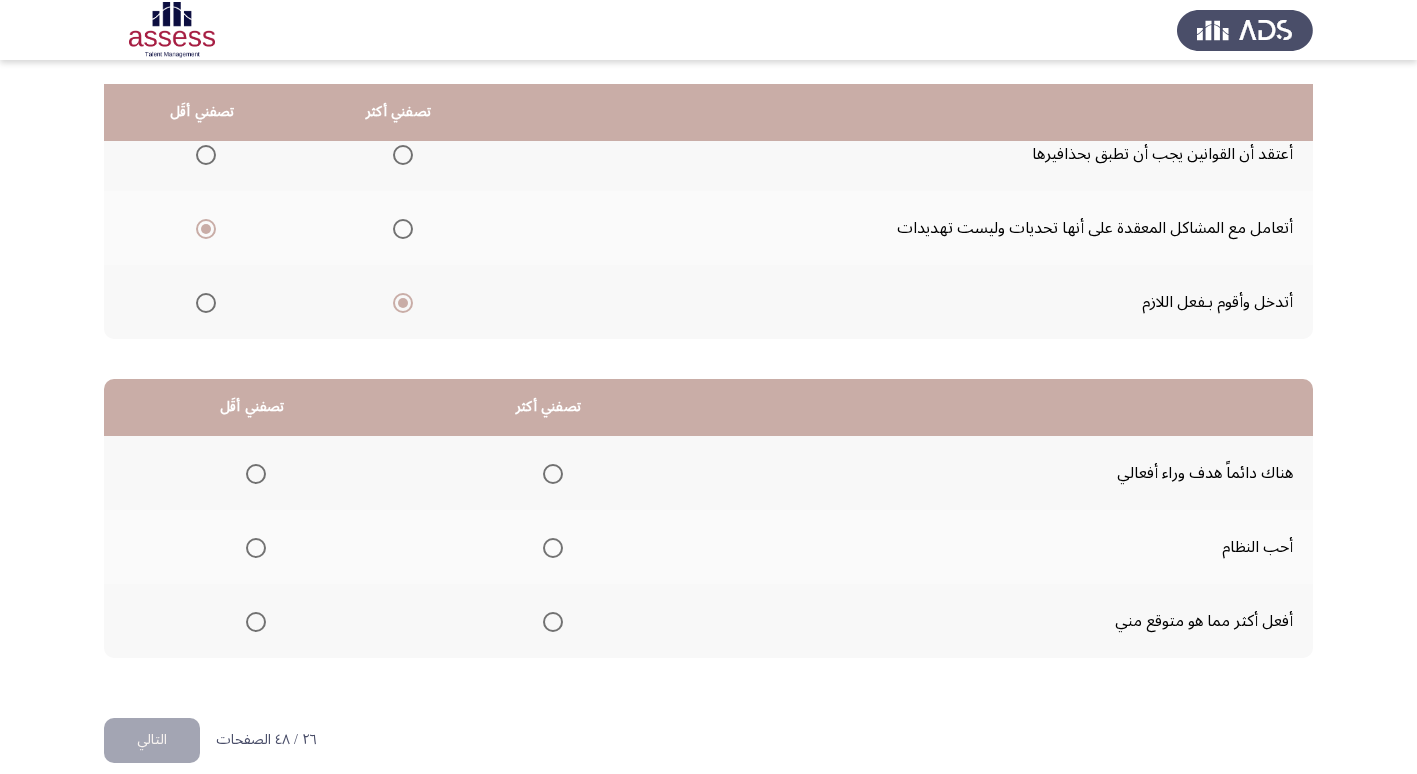scroll, scrollTop: 236, scrollLeft: 0, axis: vertical 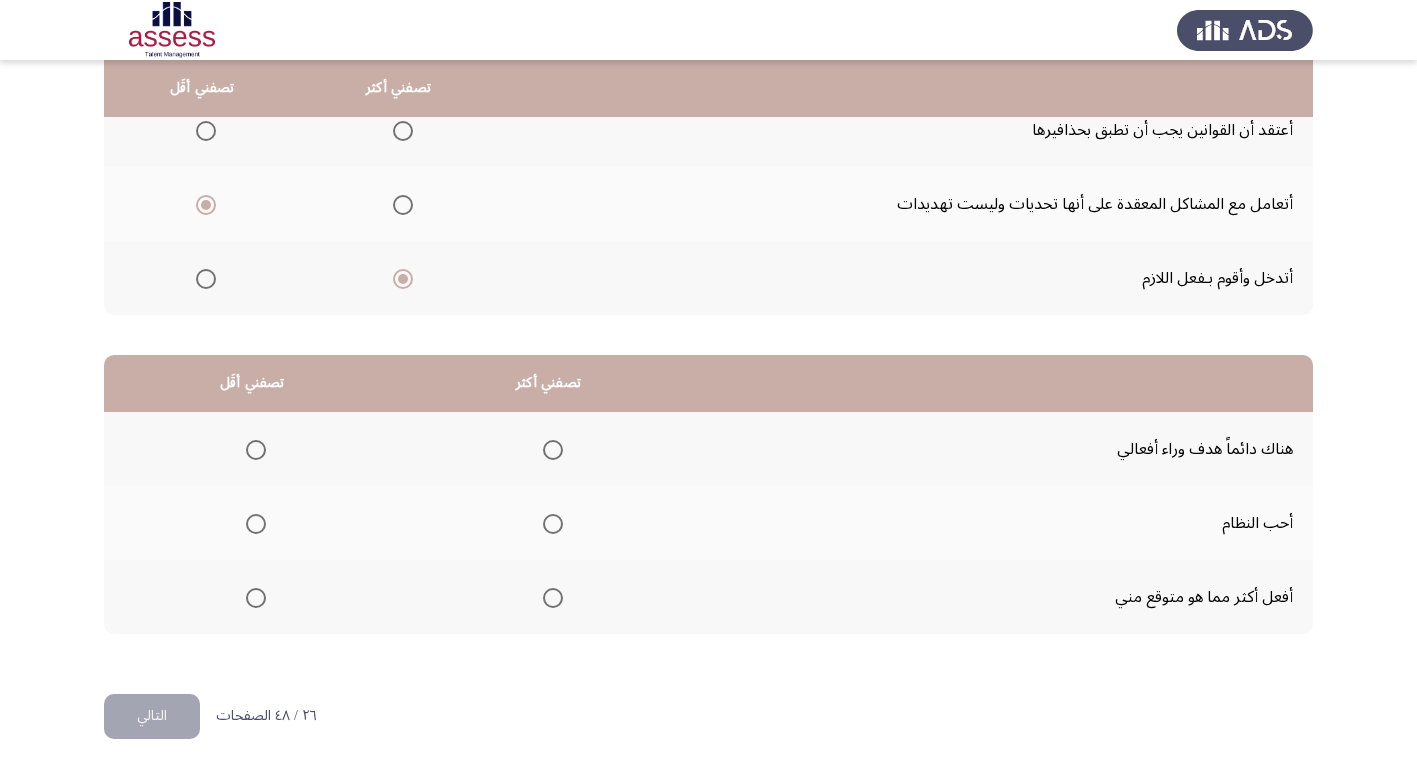 click at bounding box center (553, 598) 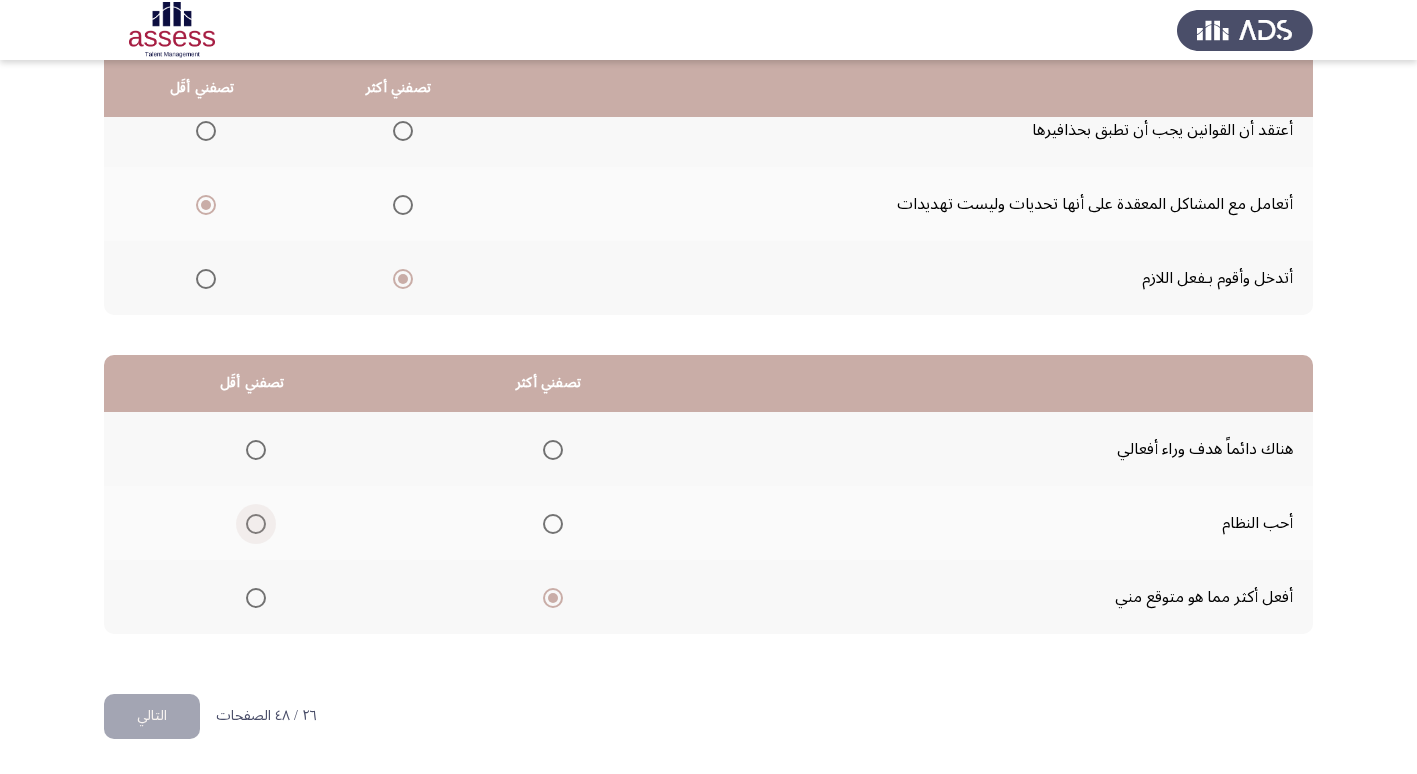 click at bounding box center [256, 524] 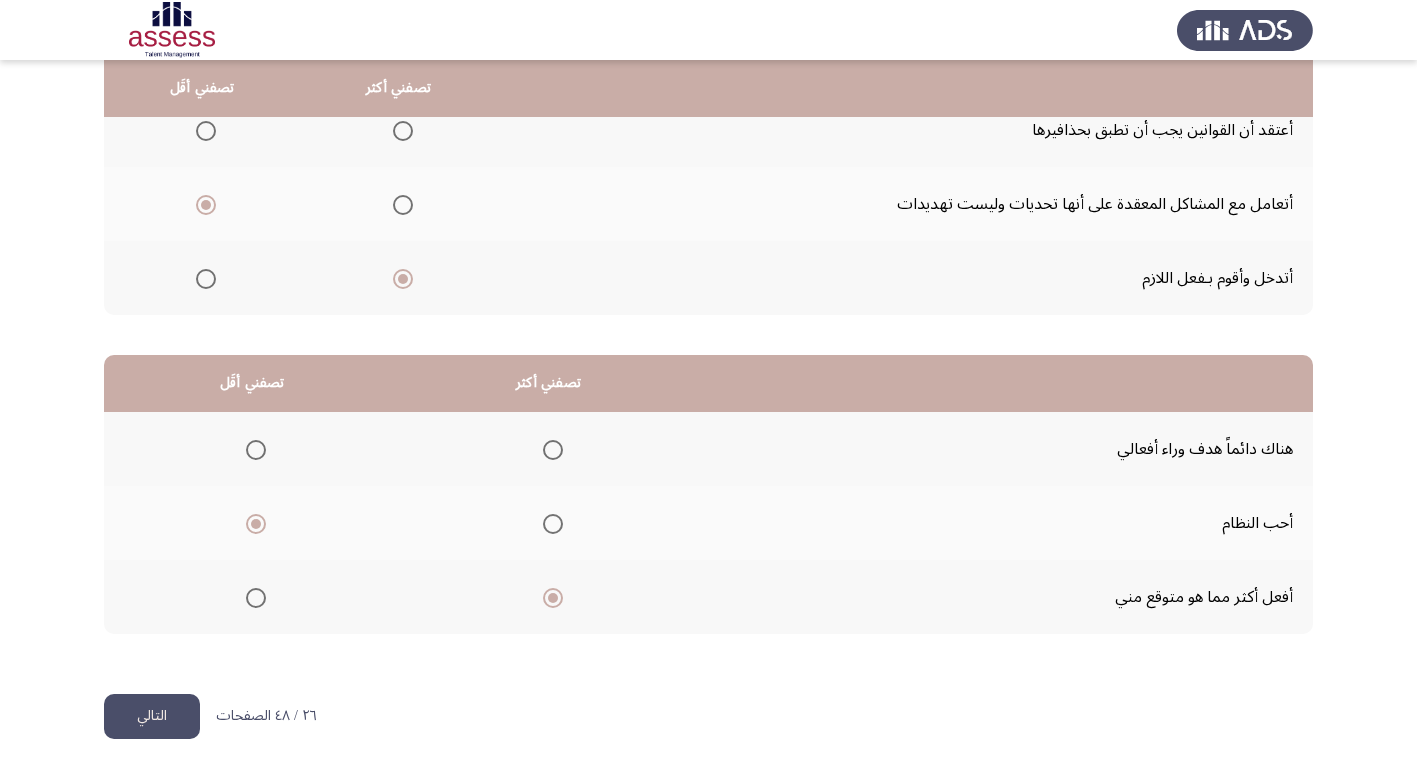 click on "التالي" 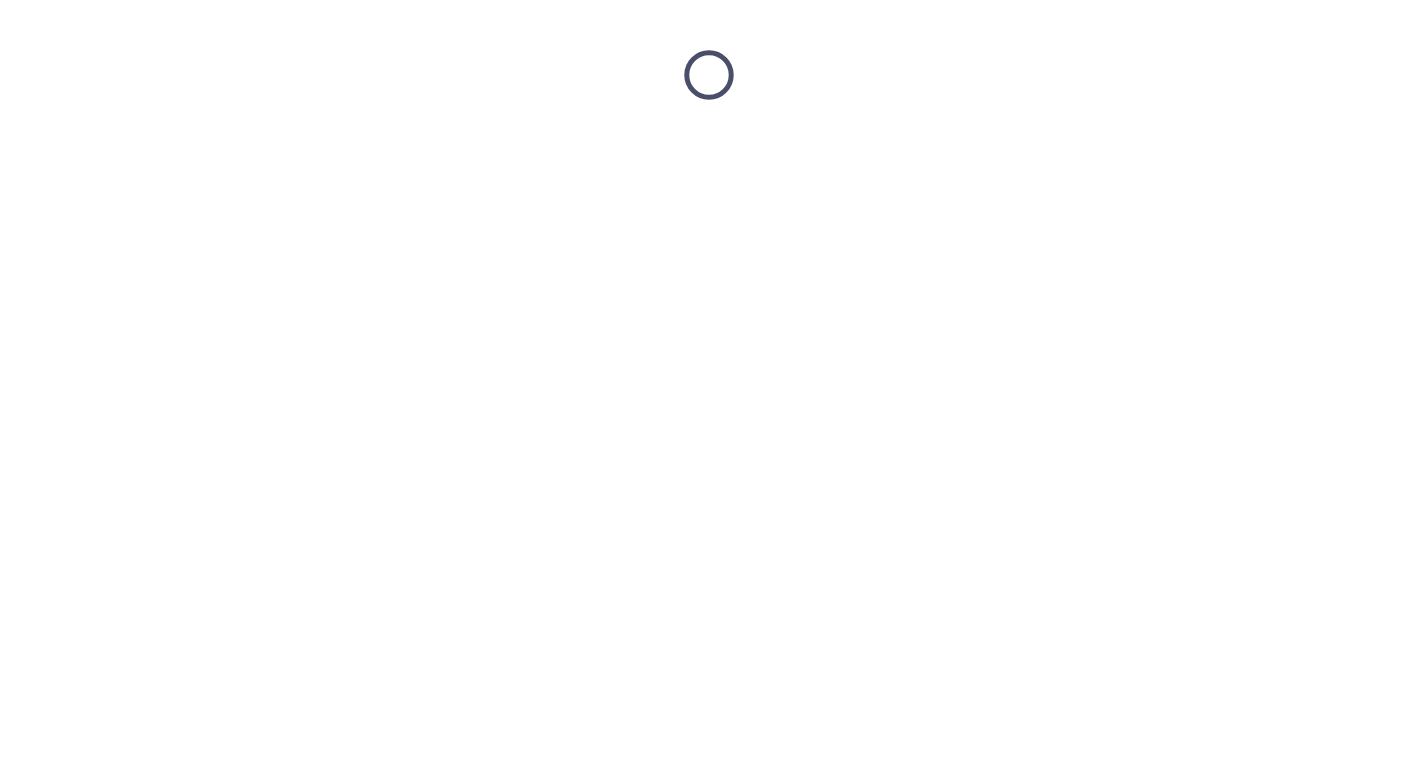 scroll, scrollTop: 0, scrollLeft: 0, axis: both 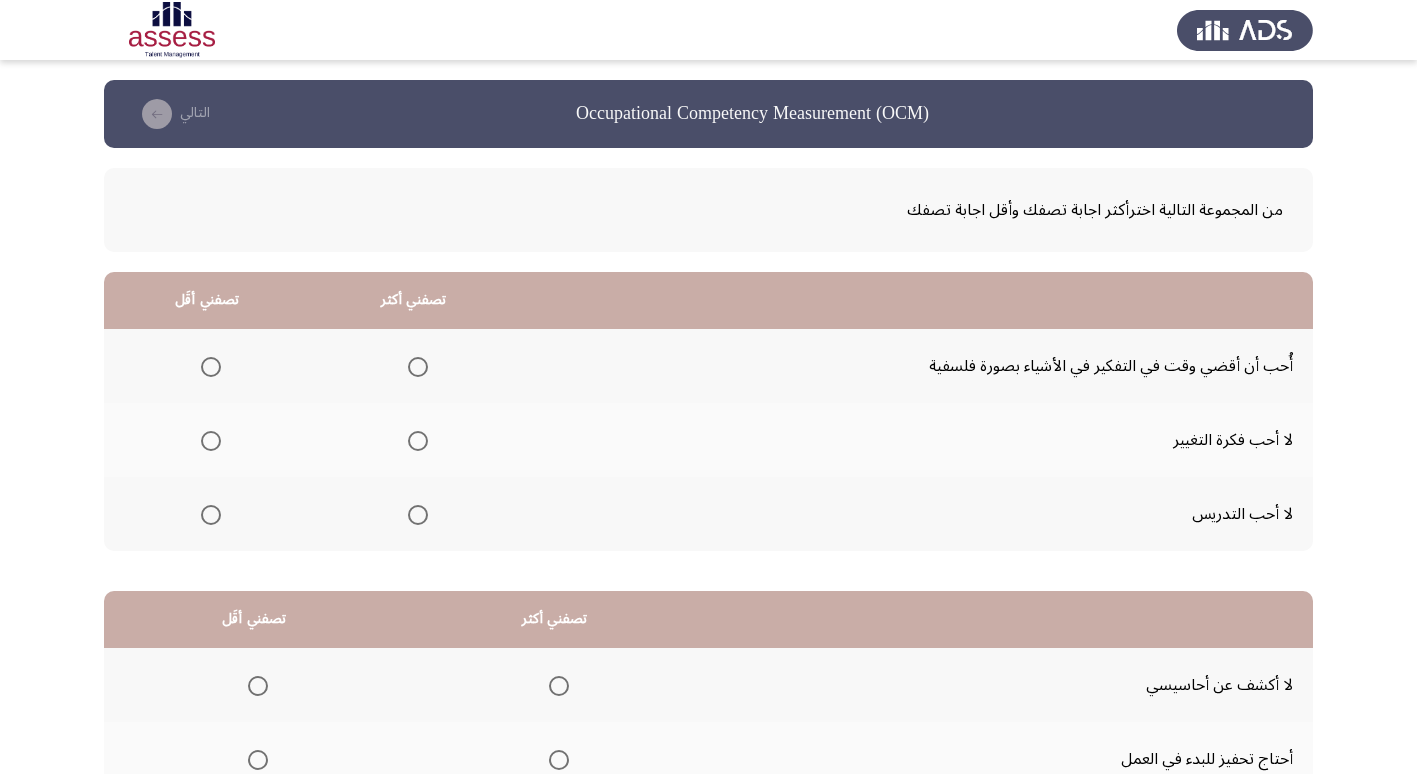 click at bounding box center (418, 515) 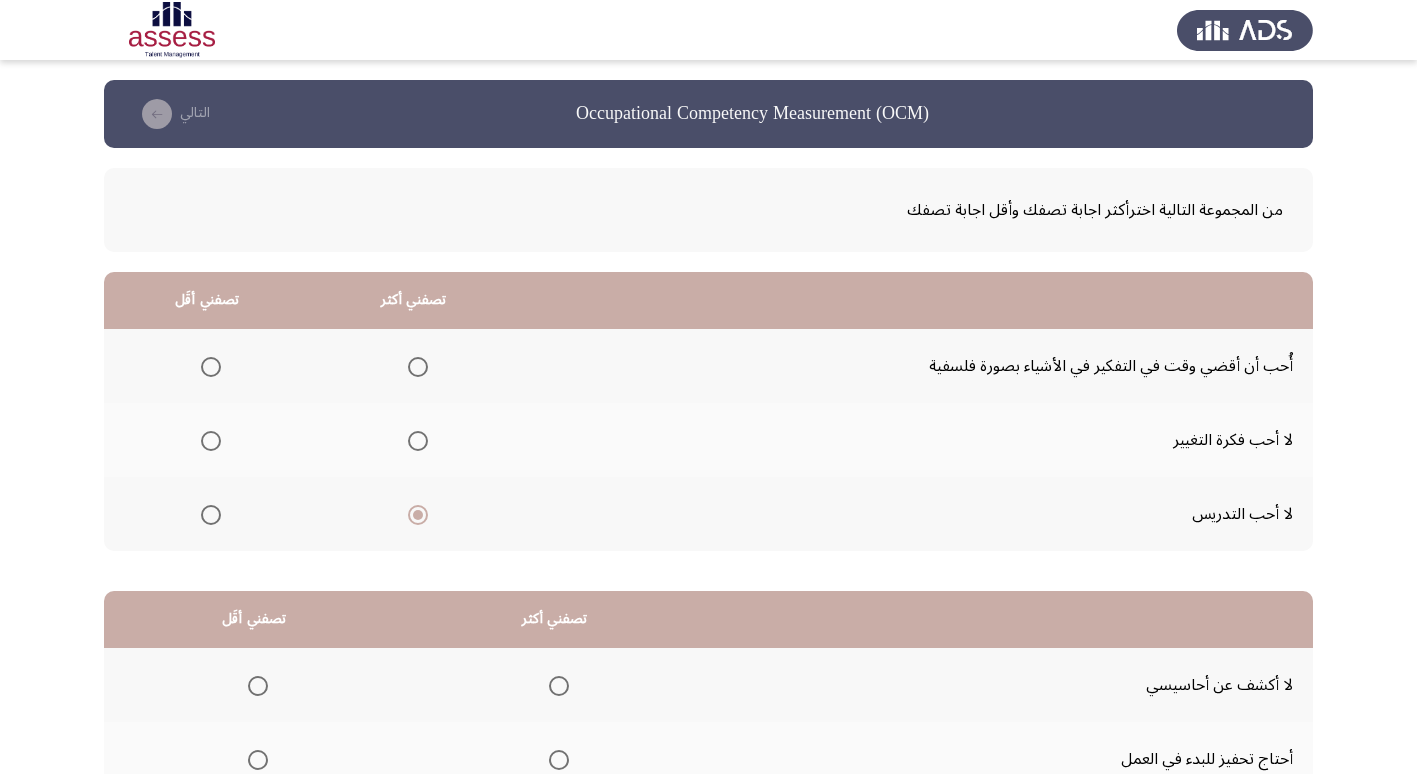 click at bounding box center [211, 441] 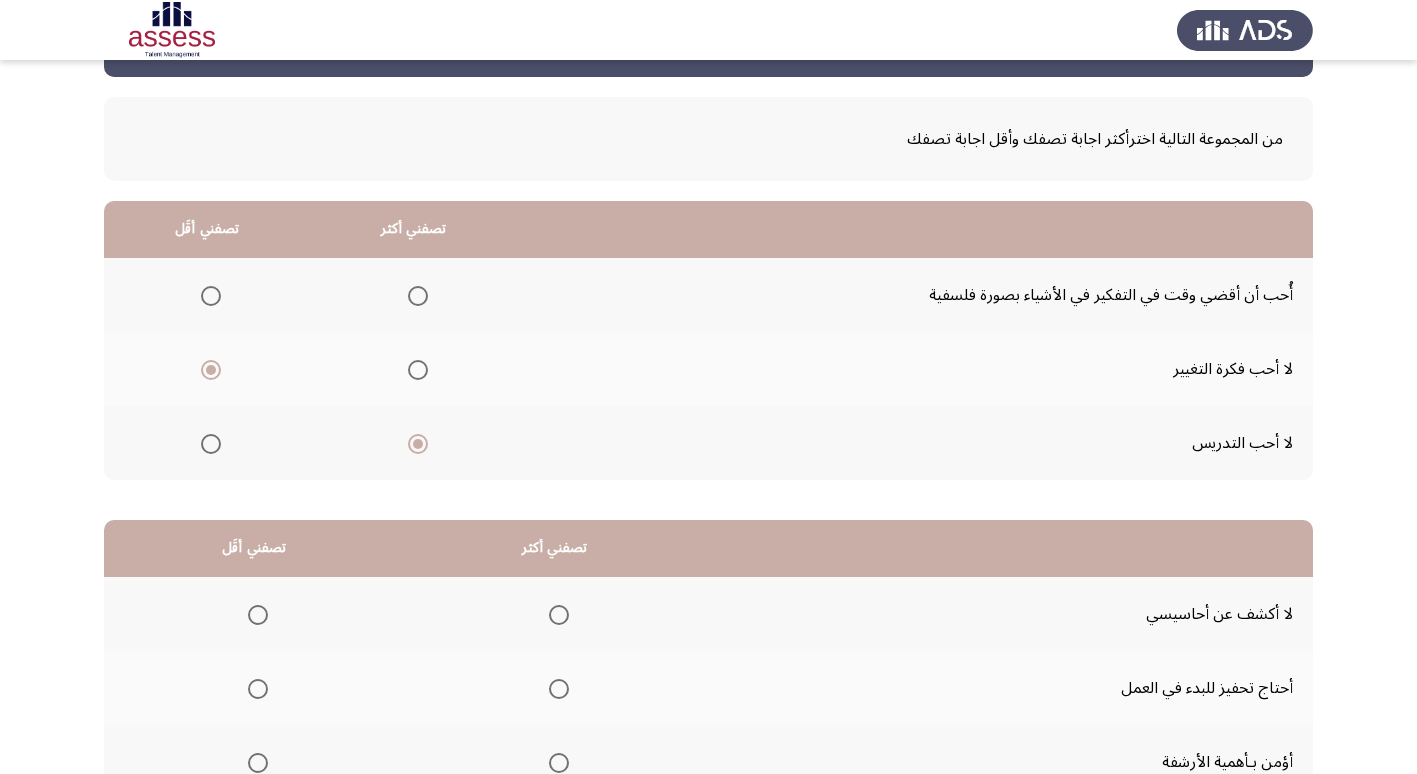 scroll, scrollTop: 236, scrollLeft: 0, axis: vertical 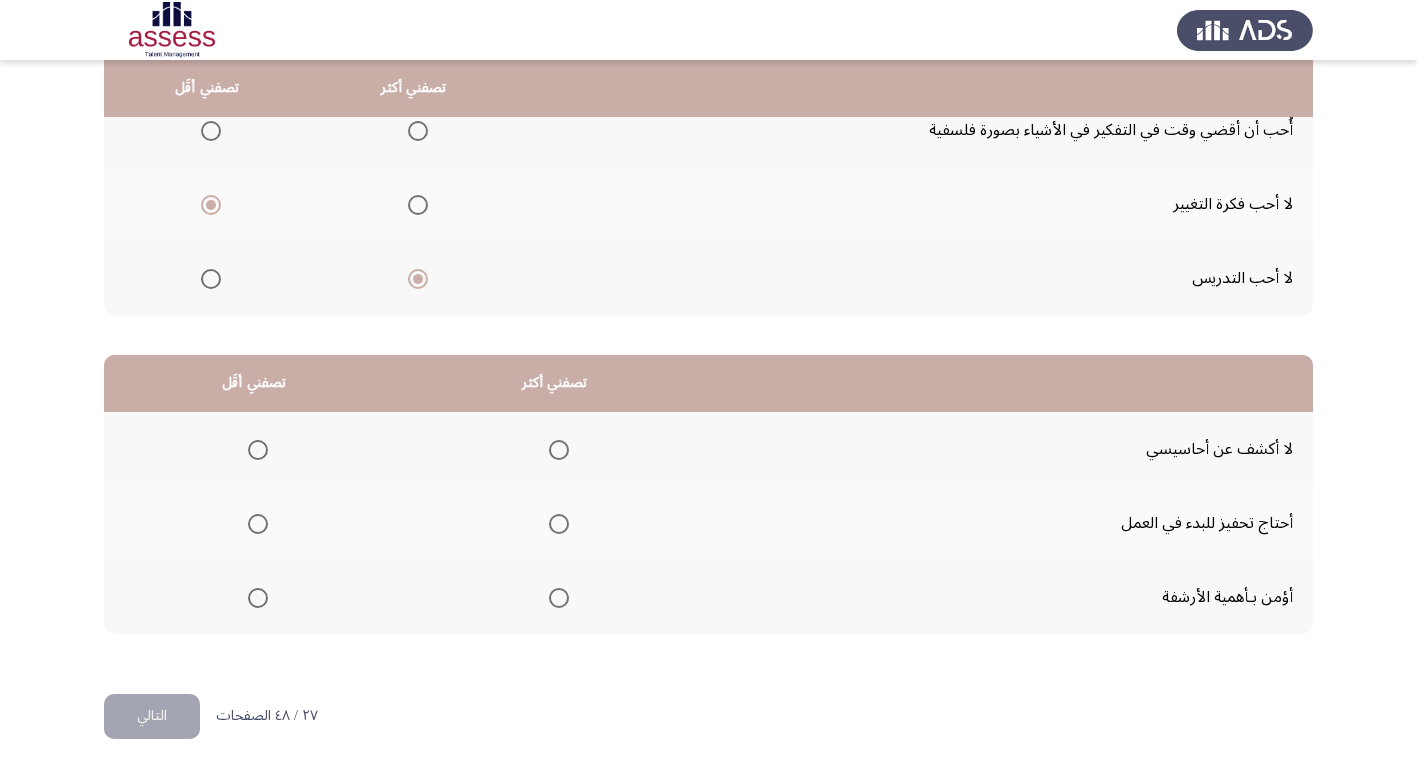 click 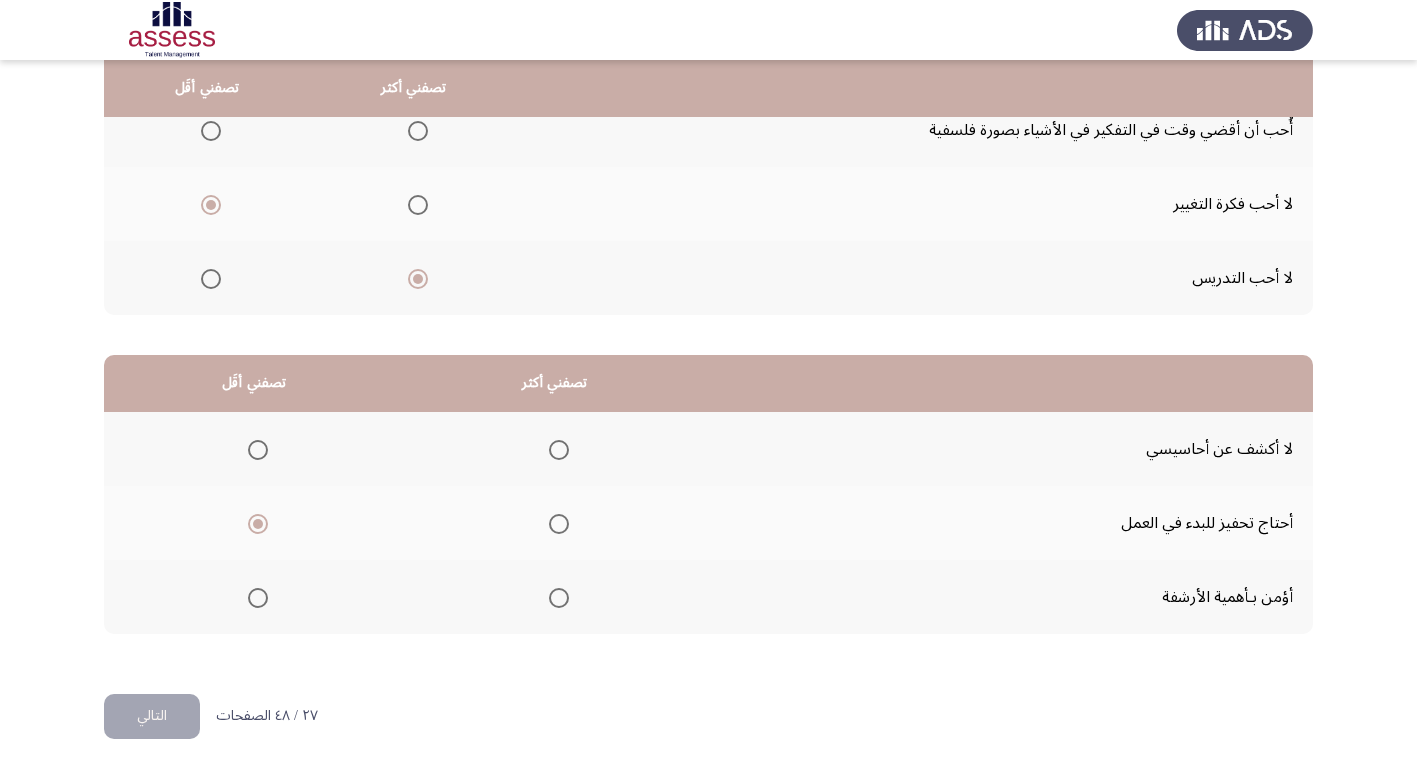 click at bounding box center [559, 450] 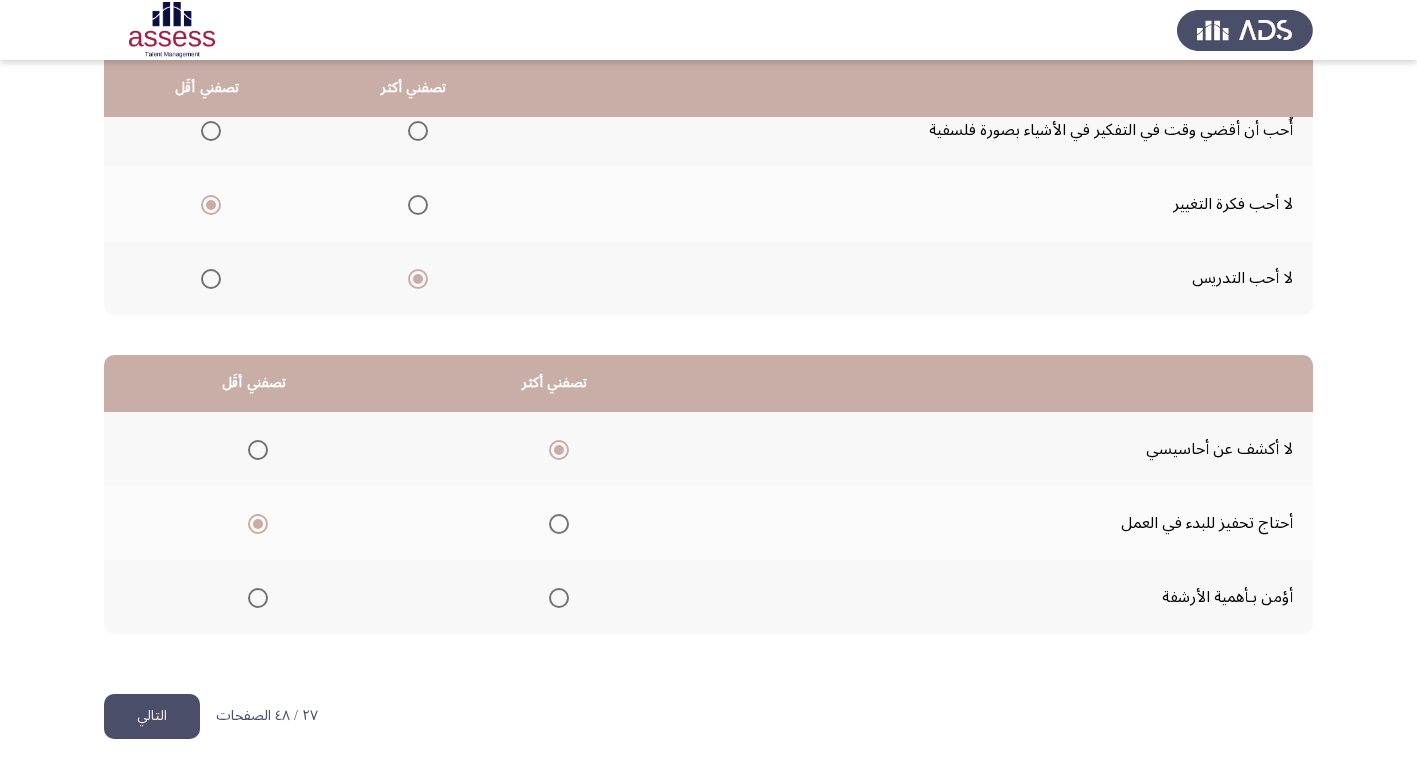 click on "التالي" 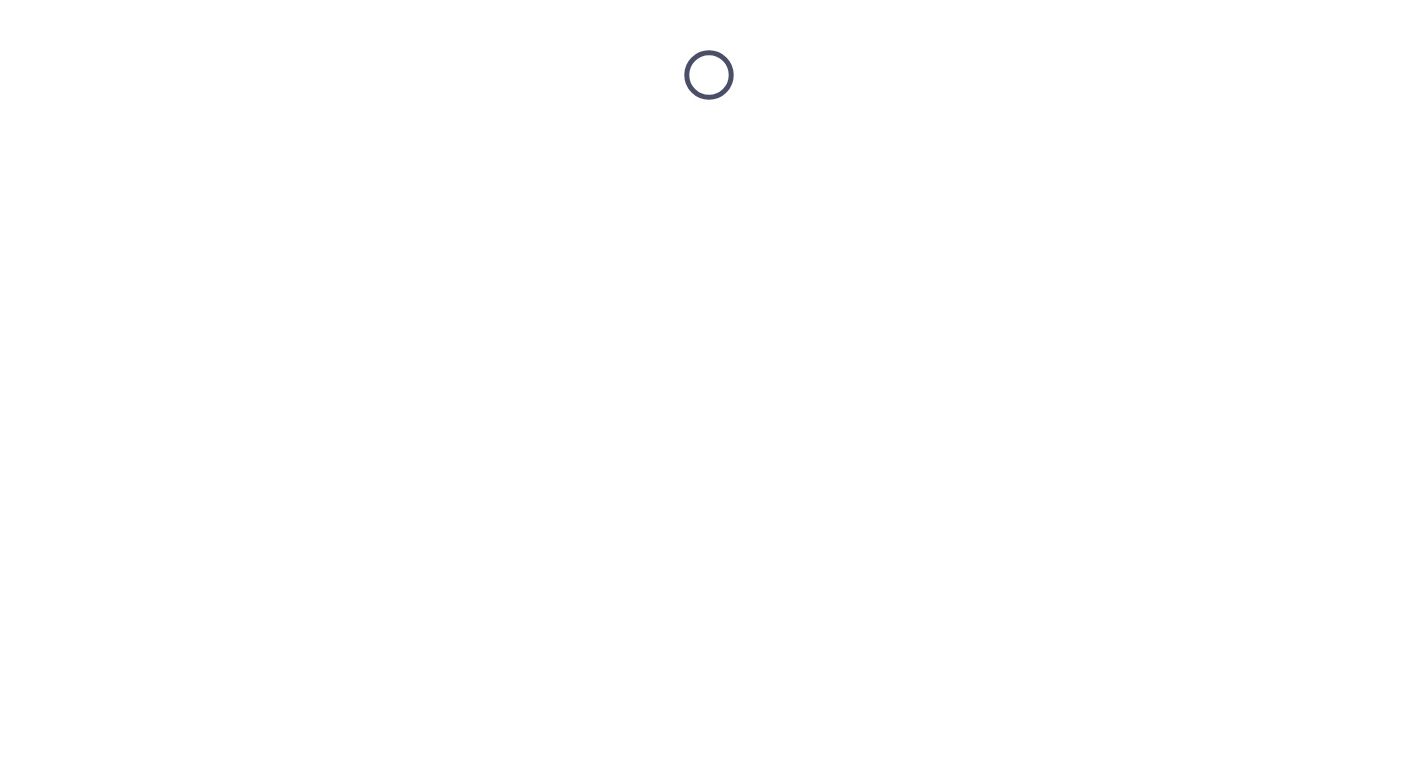 scroll, scrollTop: 0, scrollLeft: 0, axis: both 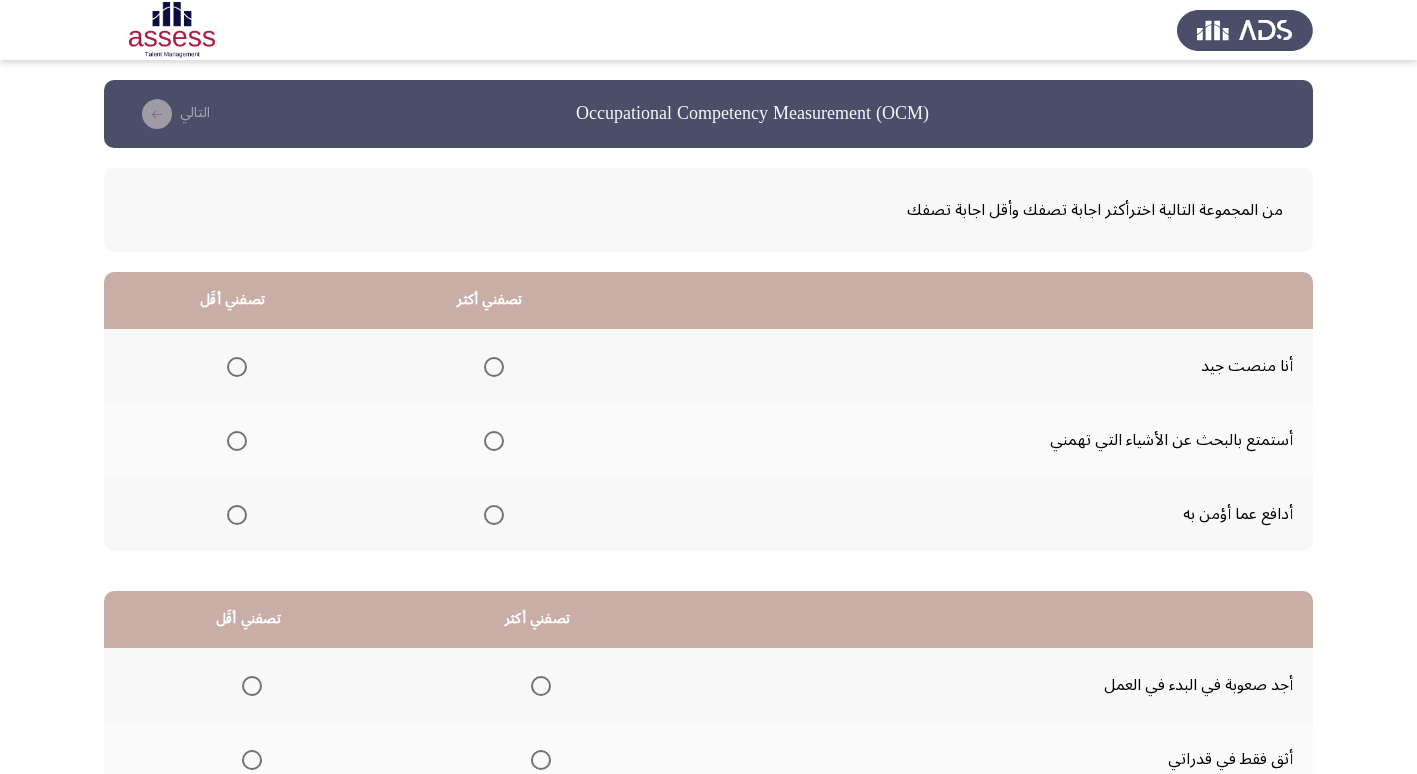 click at bounding box center [494, 515] 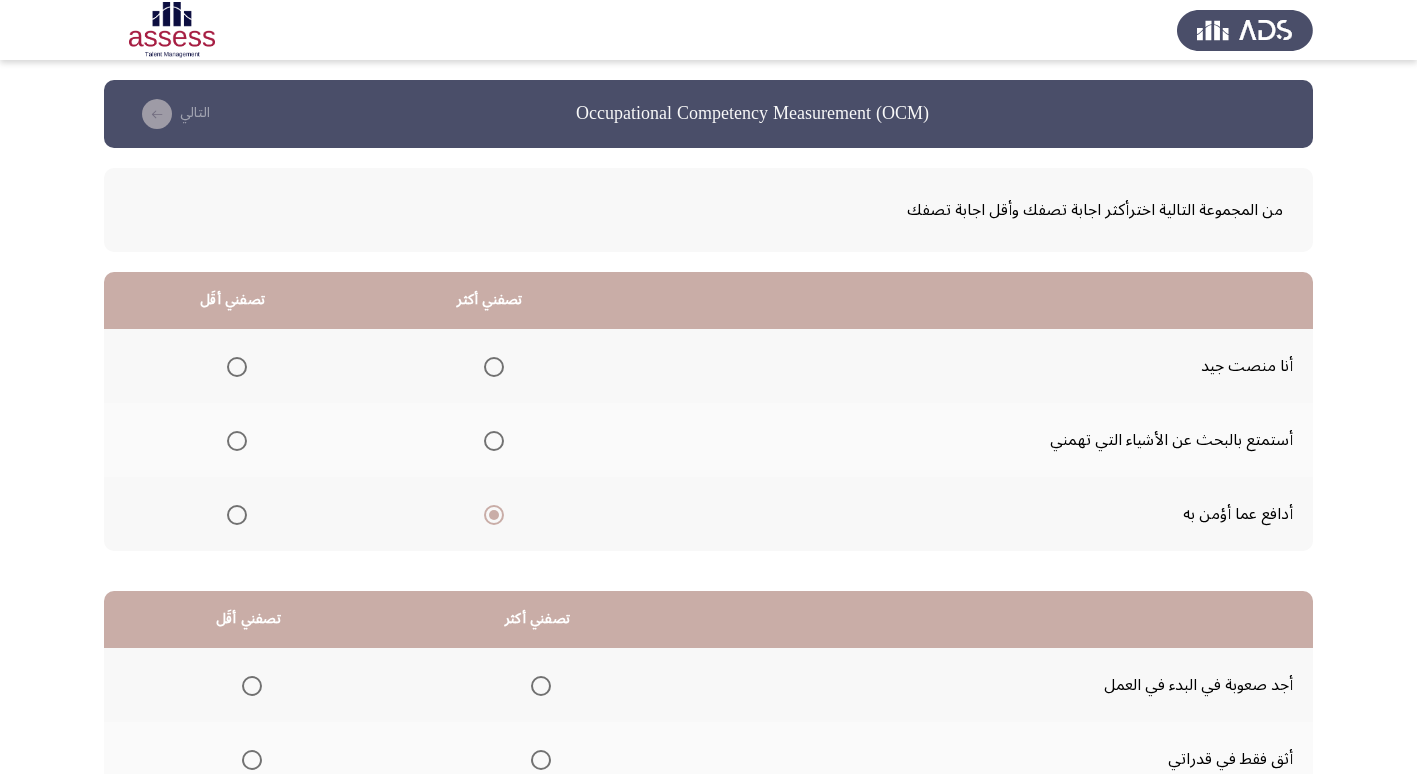 click 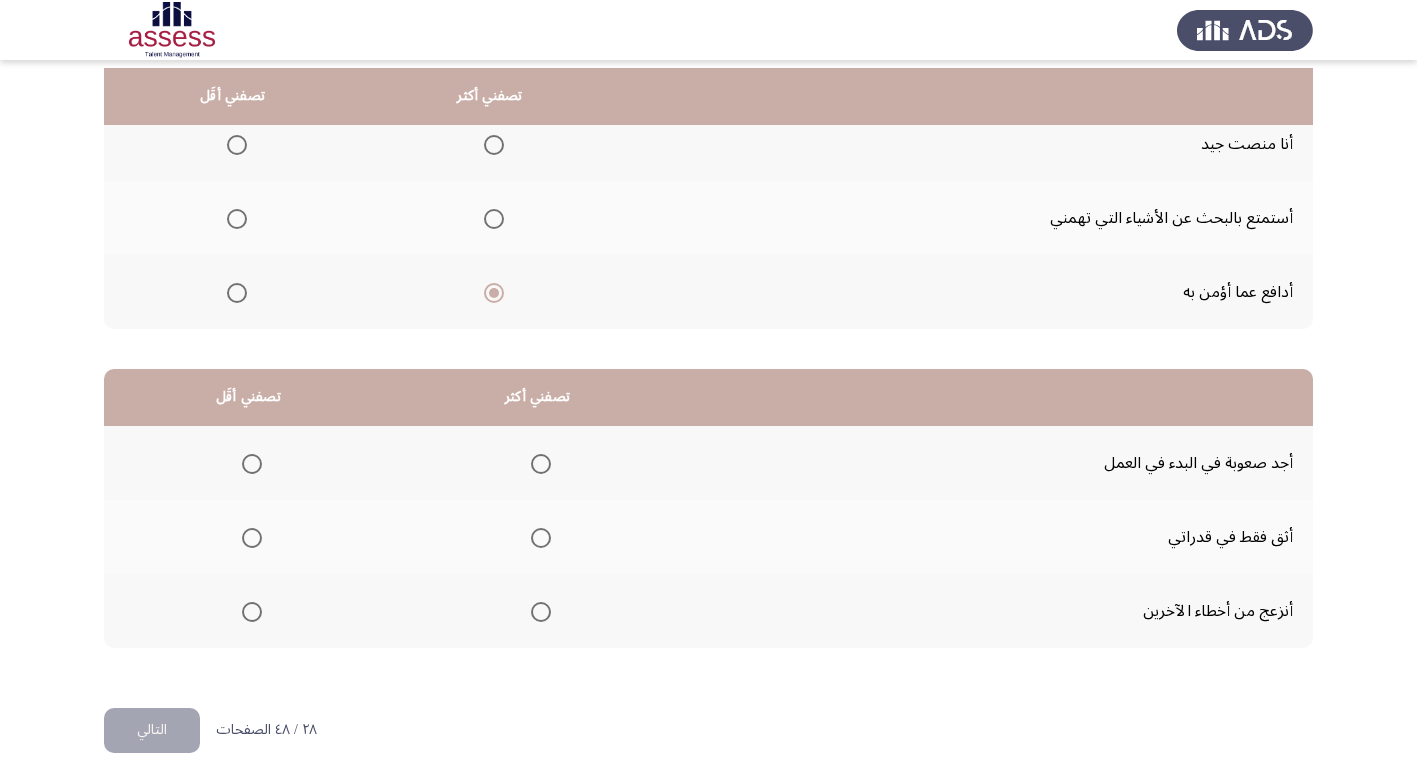 scroll, scrollTop: 236, scrollLeft: 0, axis: vertical 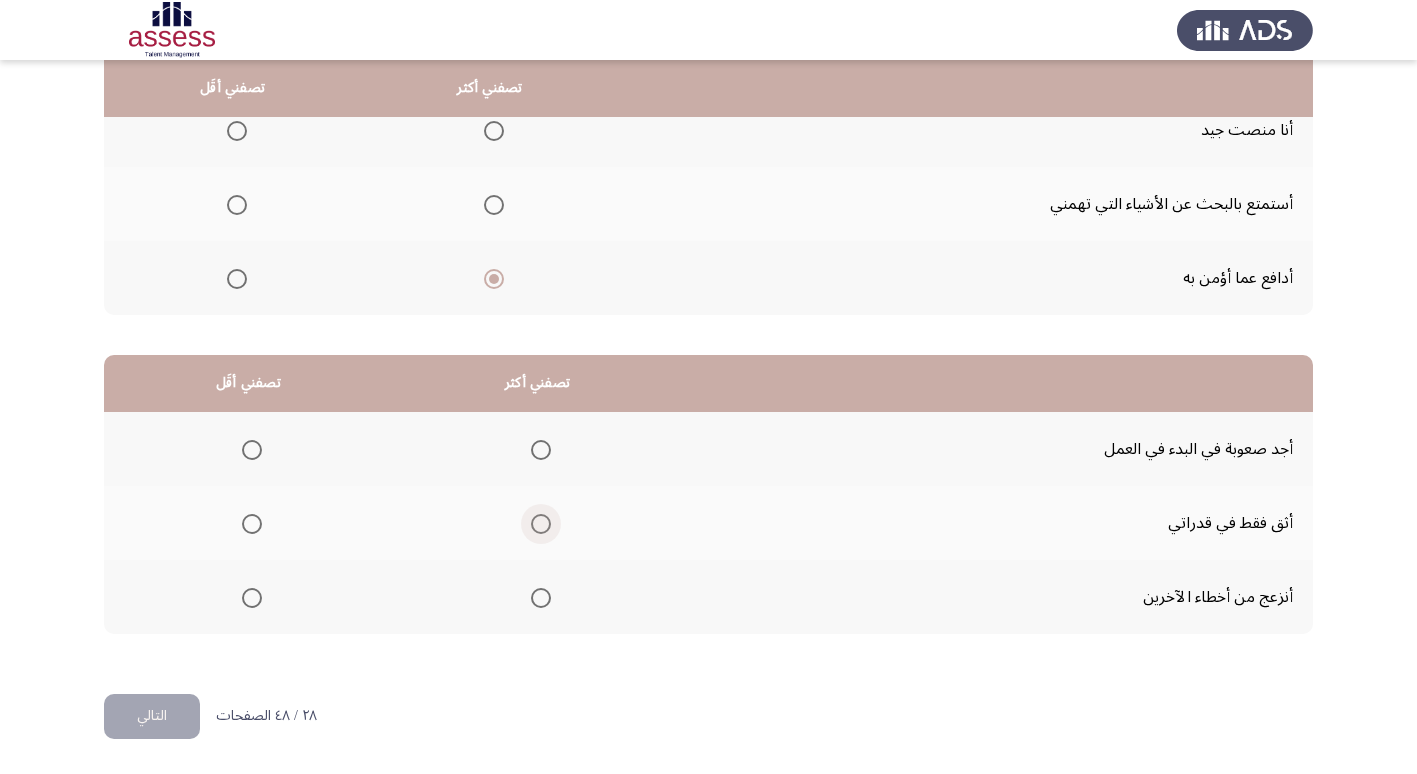 click at bounding box center (541, 524) 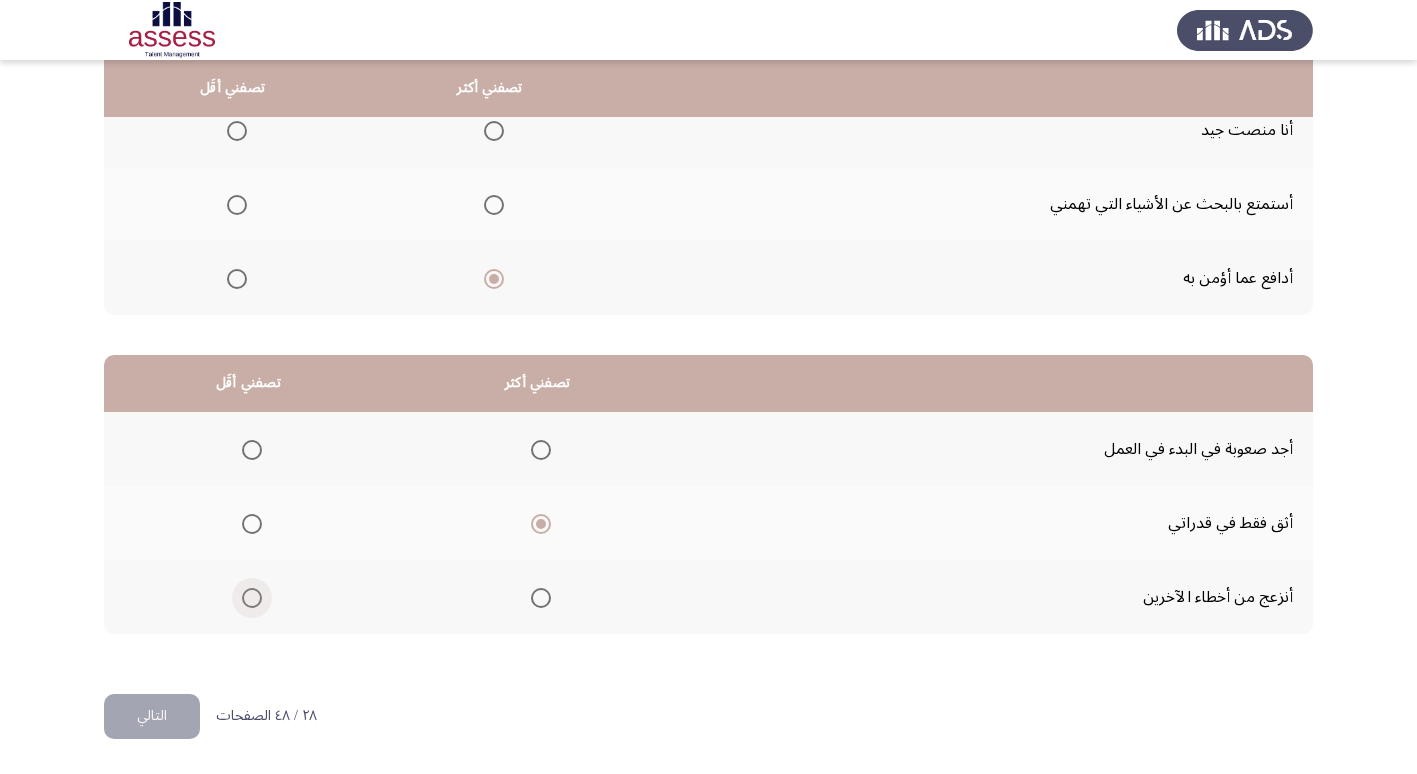 click at bounding box center (252, 598) 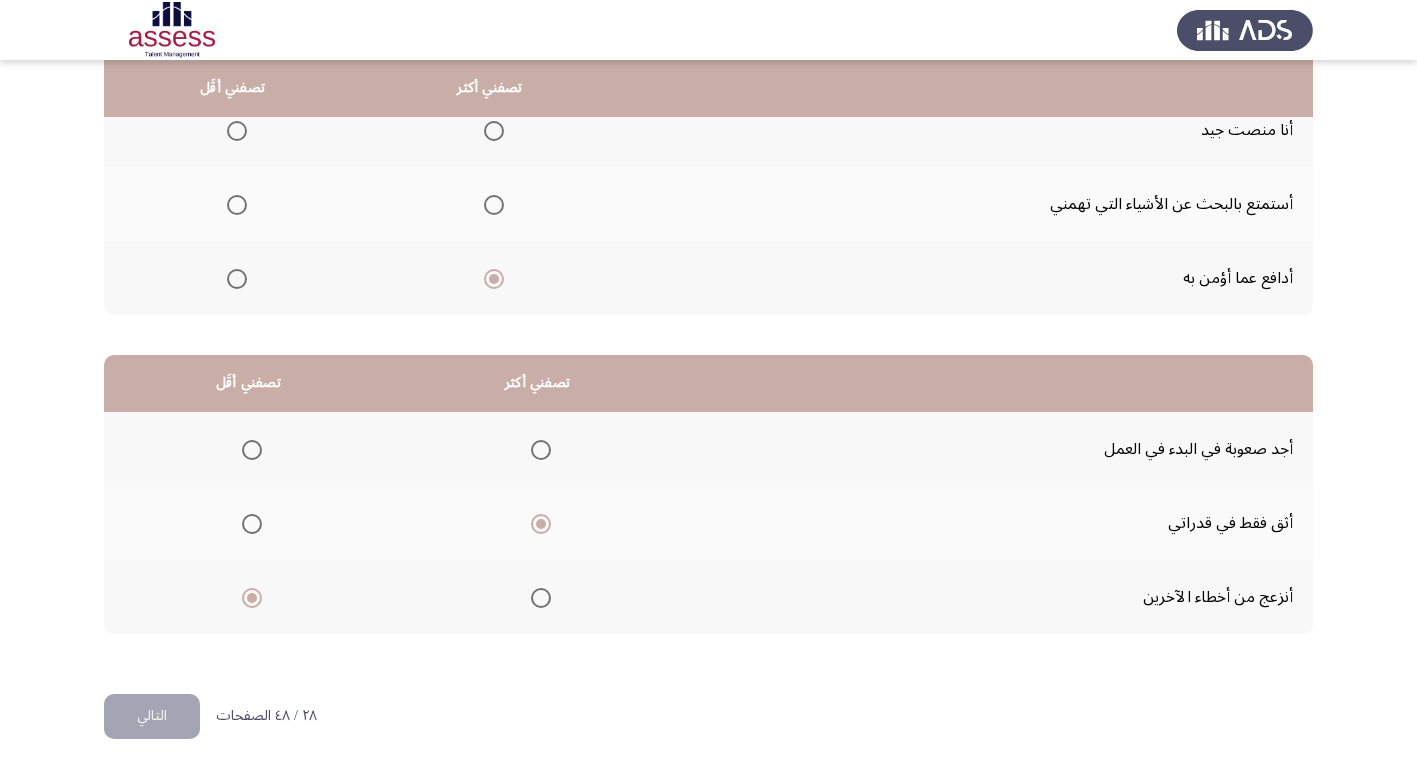 click on "التالي" 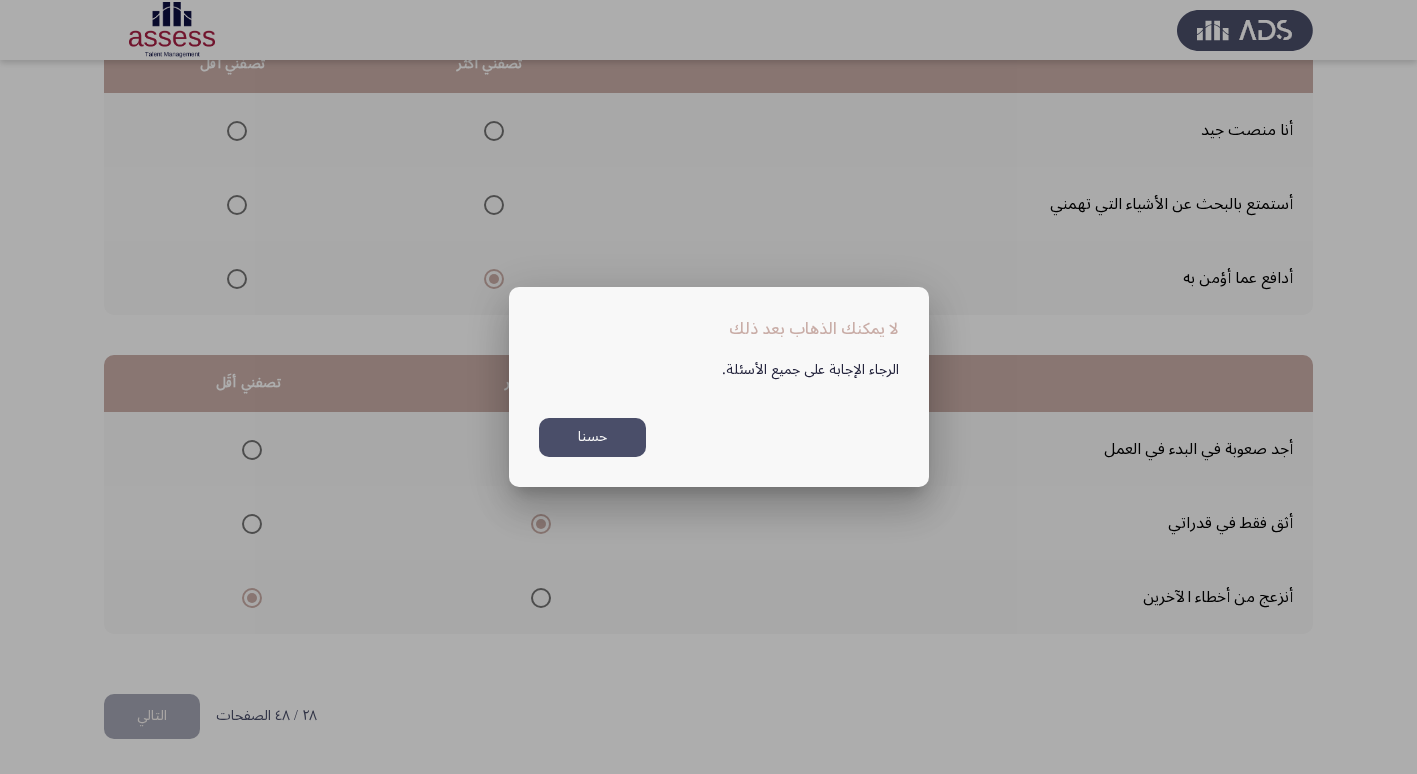 click on "حسنا" at bounding box center (592, 437) 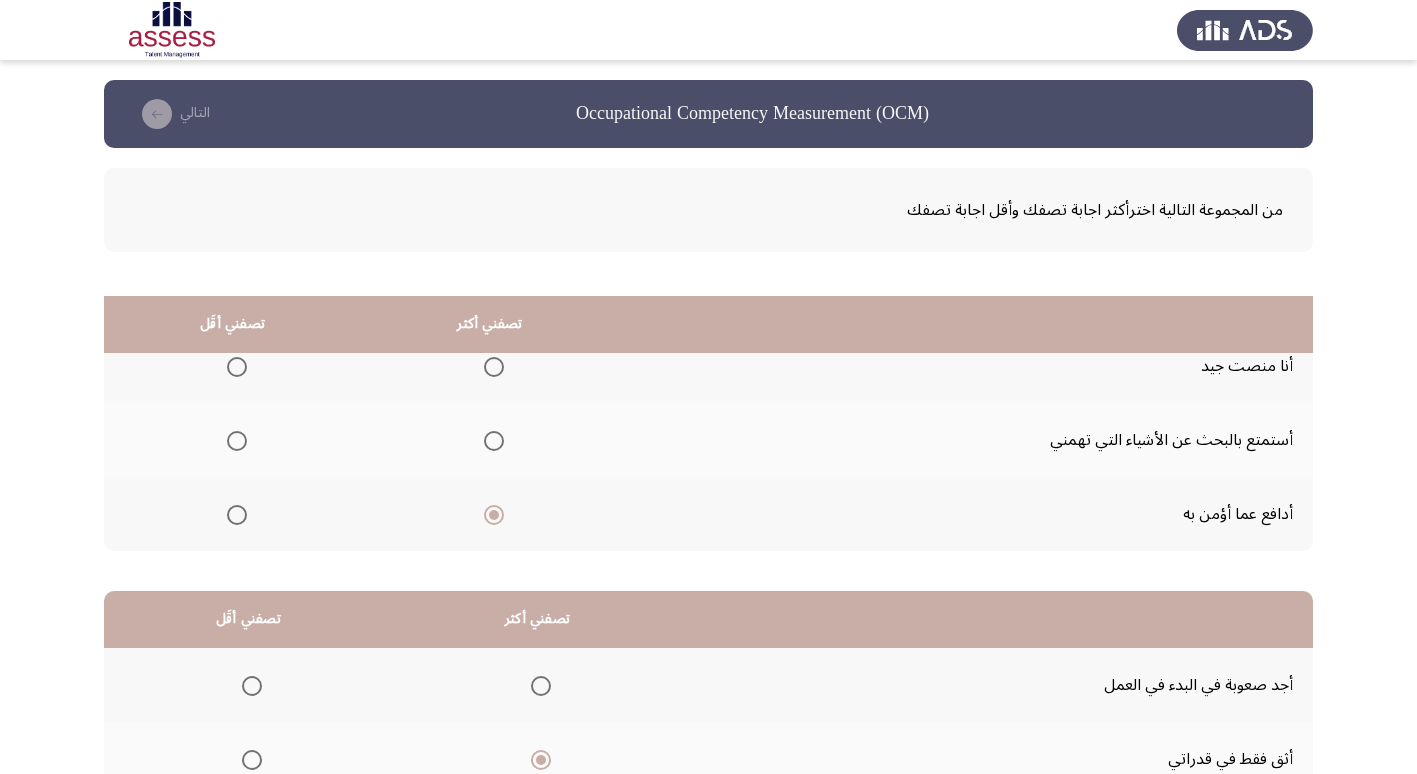 scroll, scrollTop: 236, scrollLeft: 0, axis: vertical 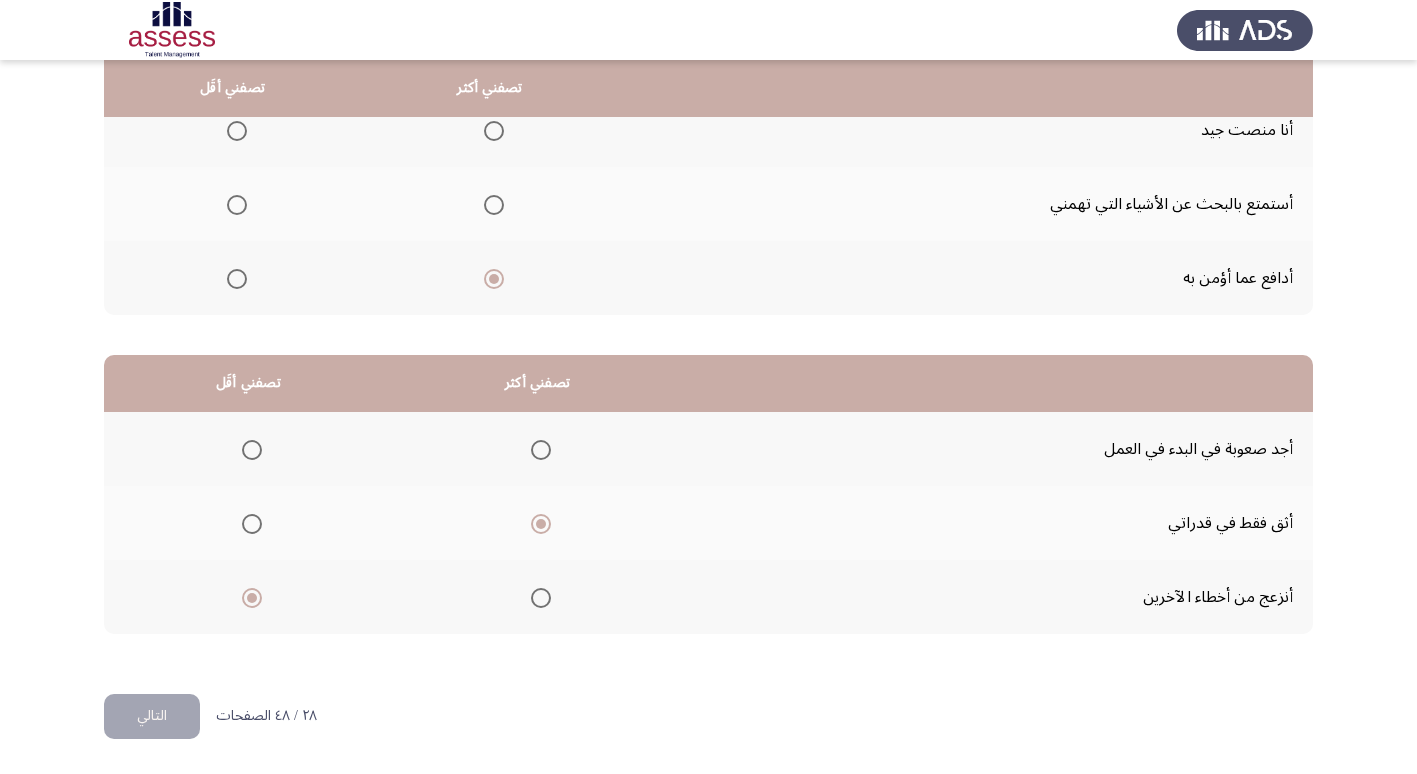 click on "التالي" 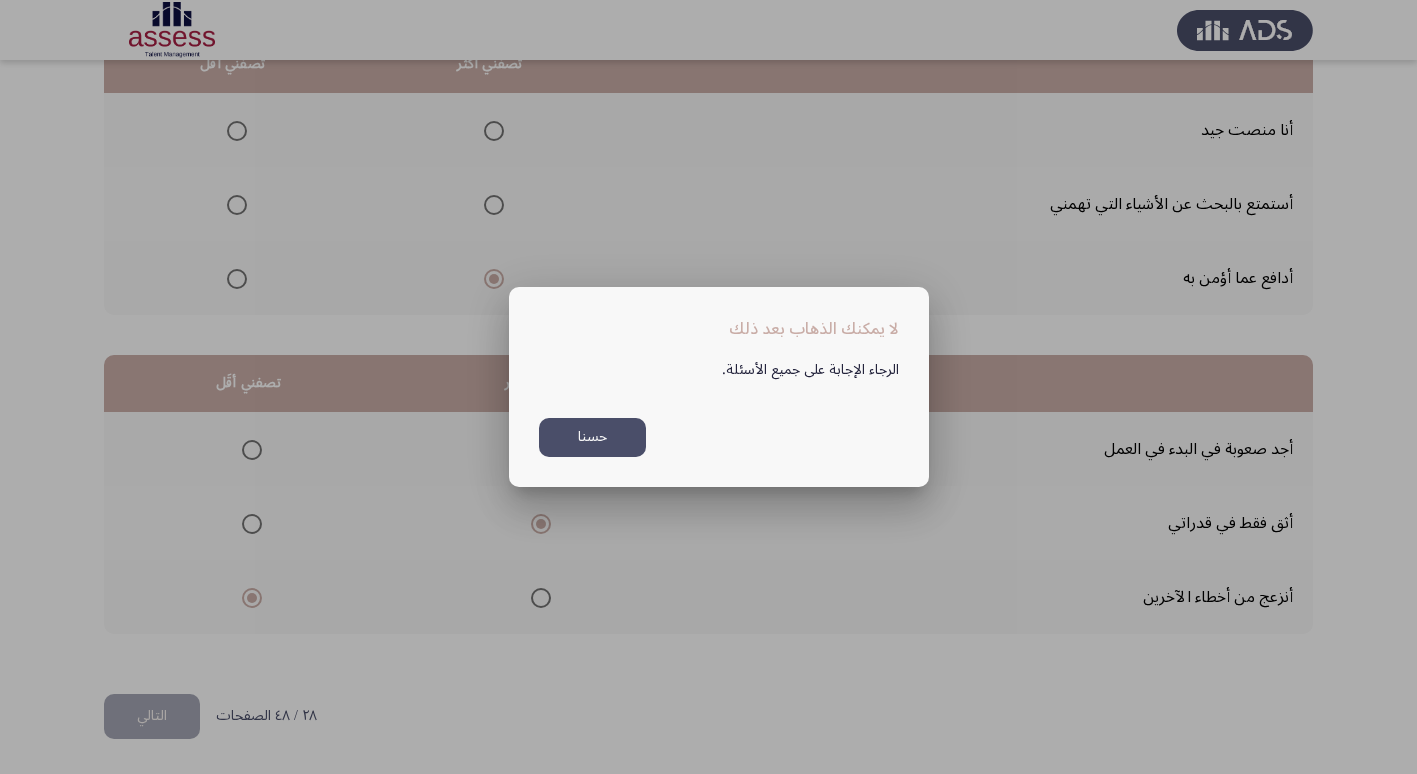 scroll, scrollTop: 0, scrollLeft: 0, axis: both 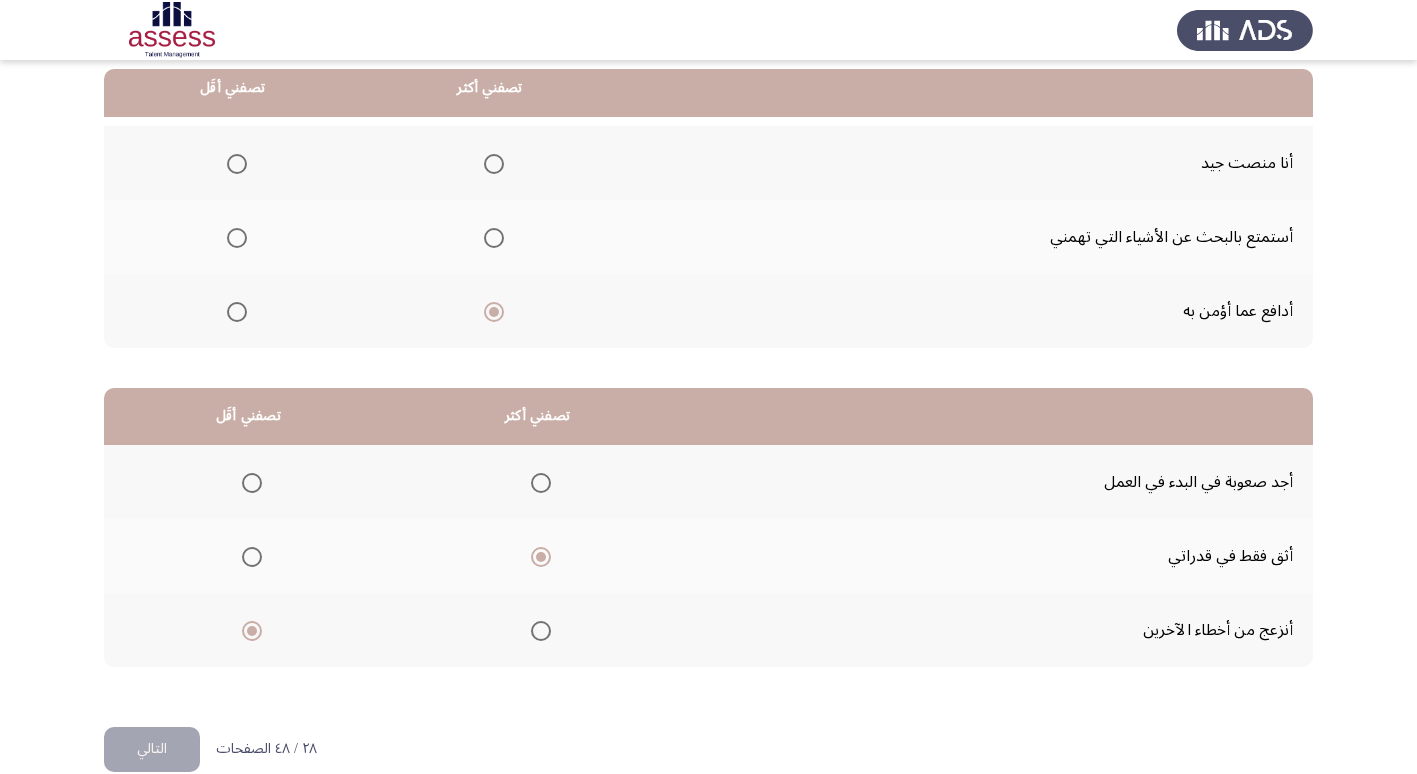 click at bounding box center (237, 238) 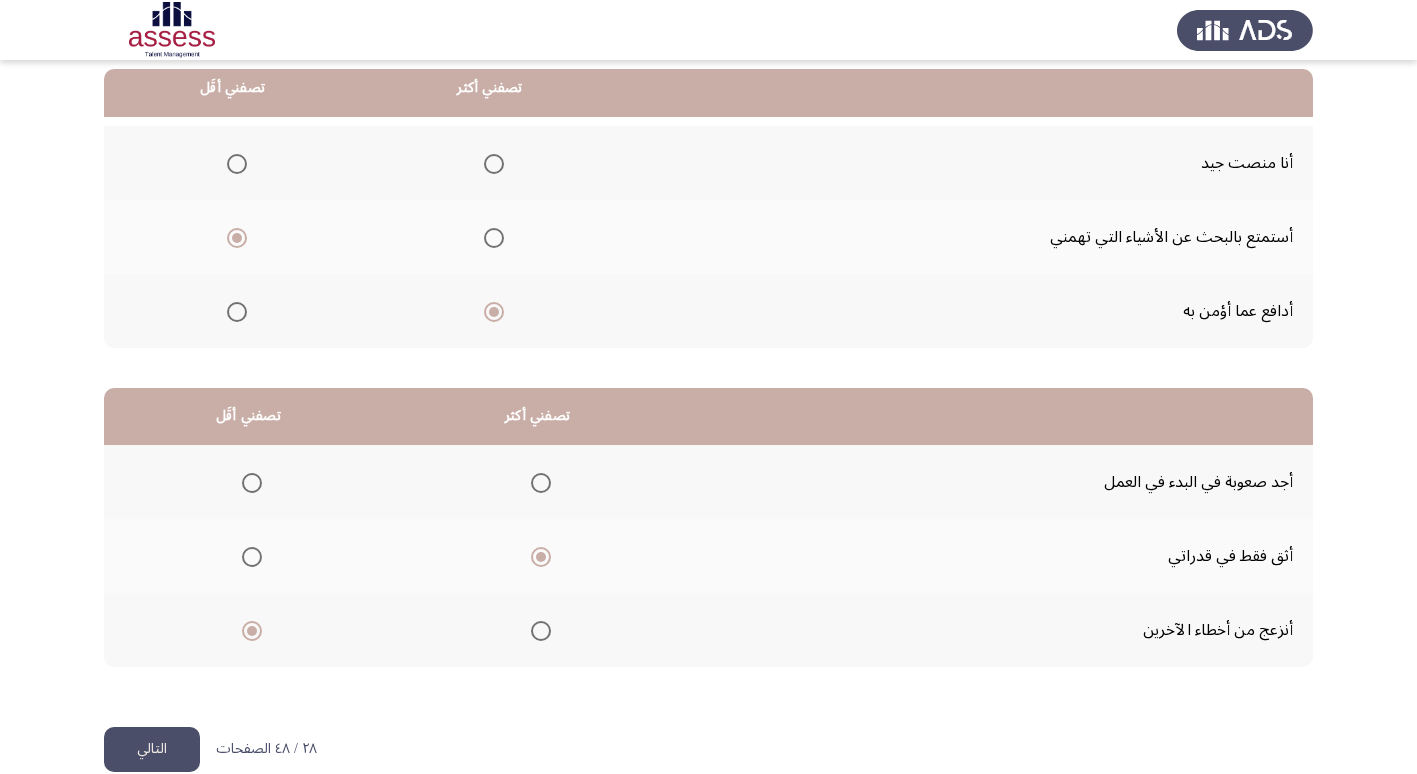click on "التالي" 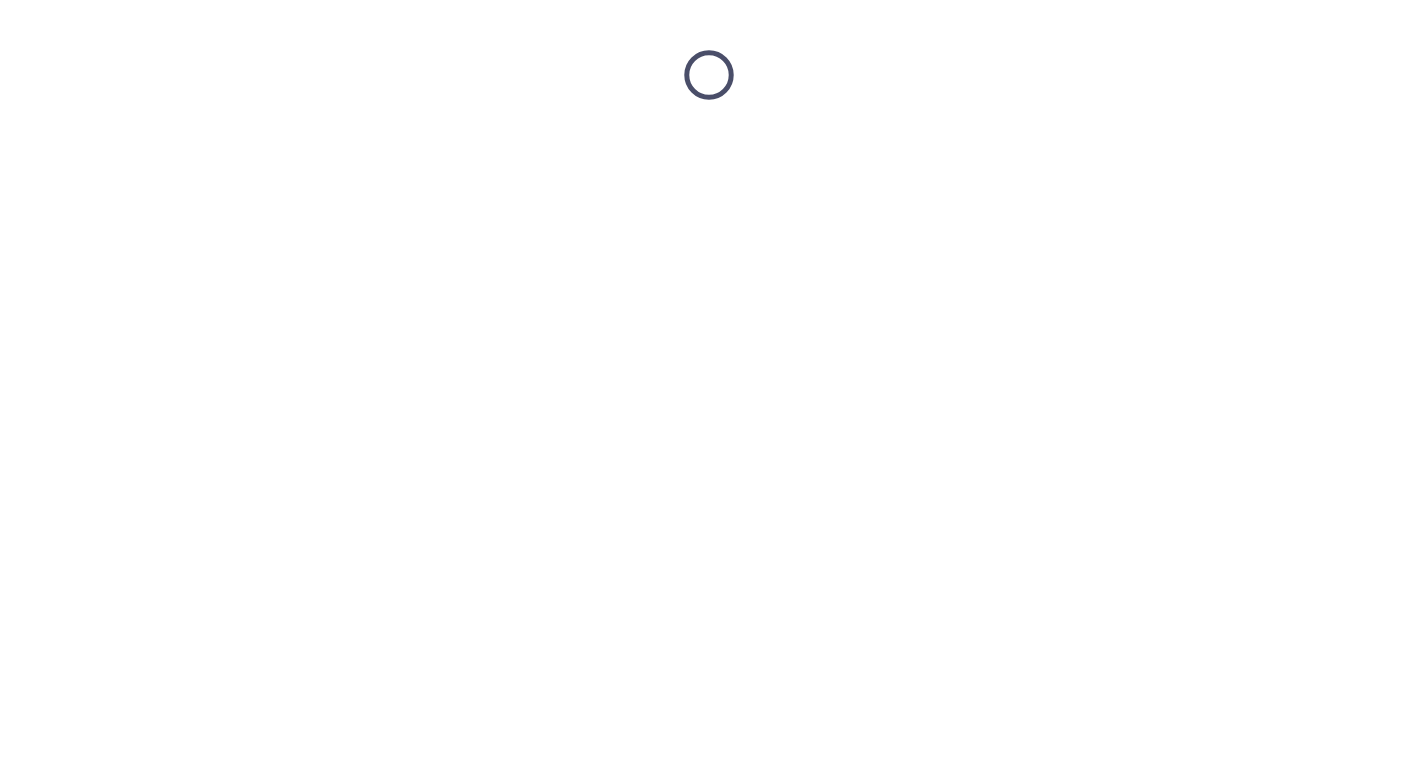 click at bounding box center (708, 75) 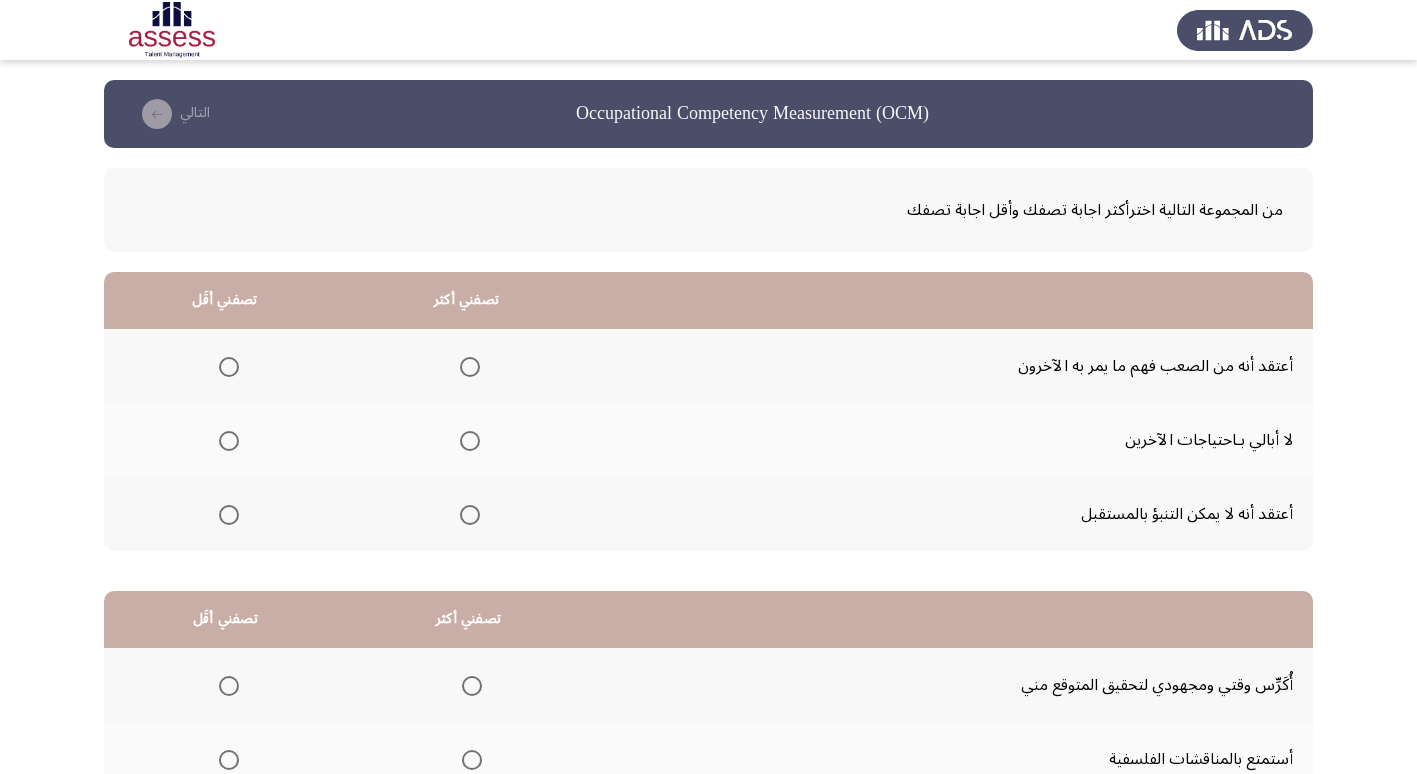 click at bounding box center [470, 515] 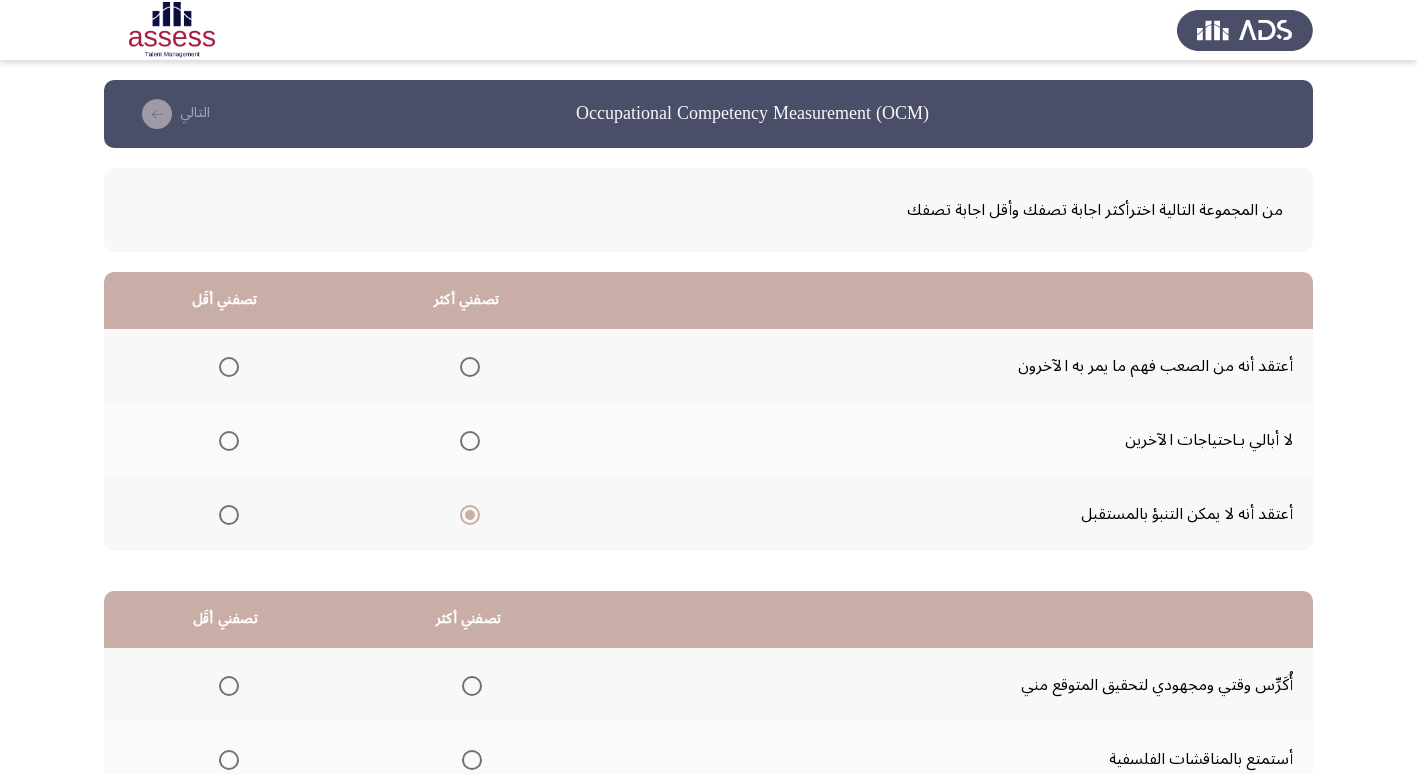 click at bounding box center [229, 367] 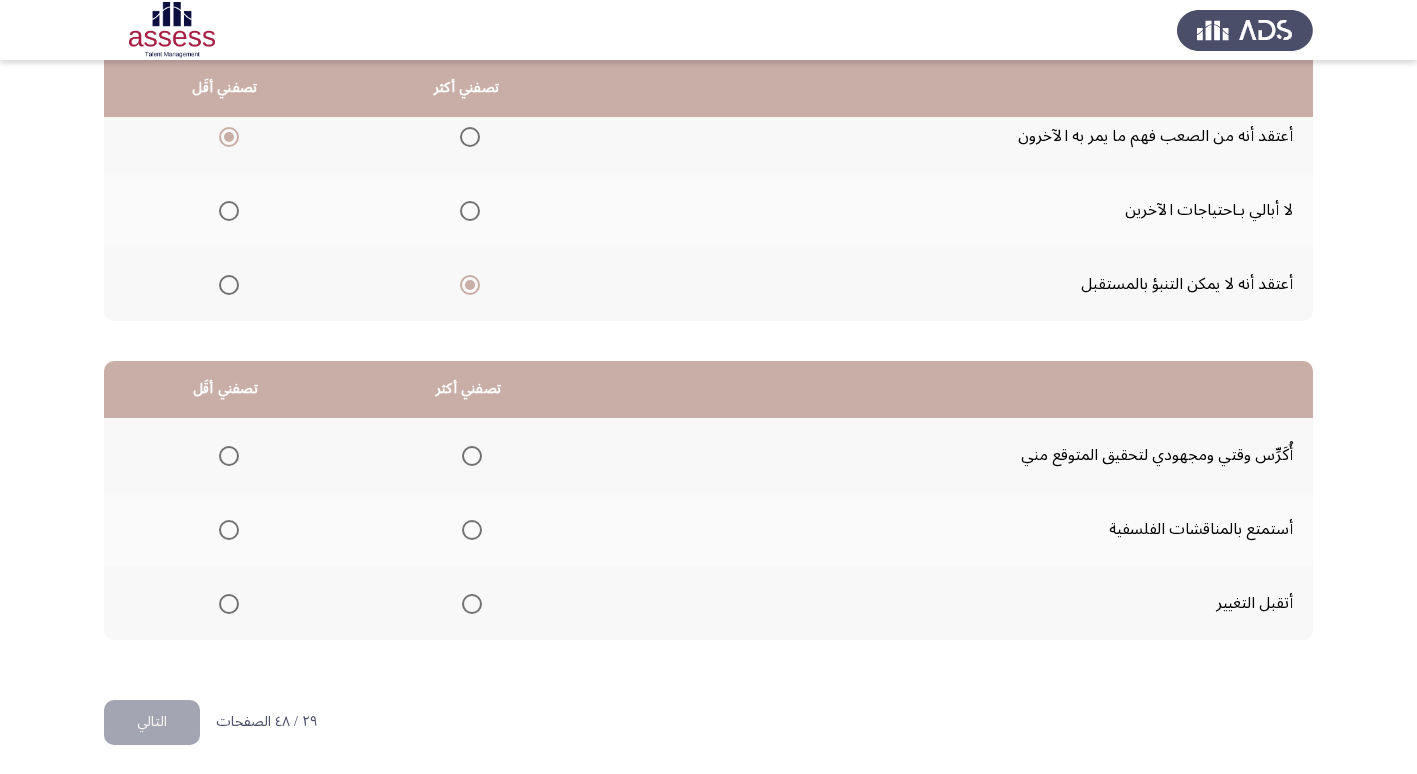 scroll, scrollTop: 236, scrollLeft: 0, axis: vertical 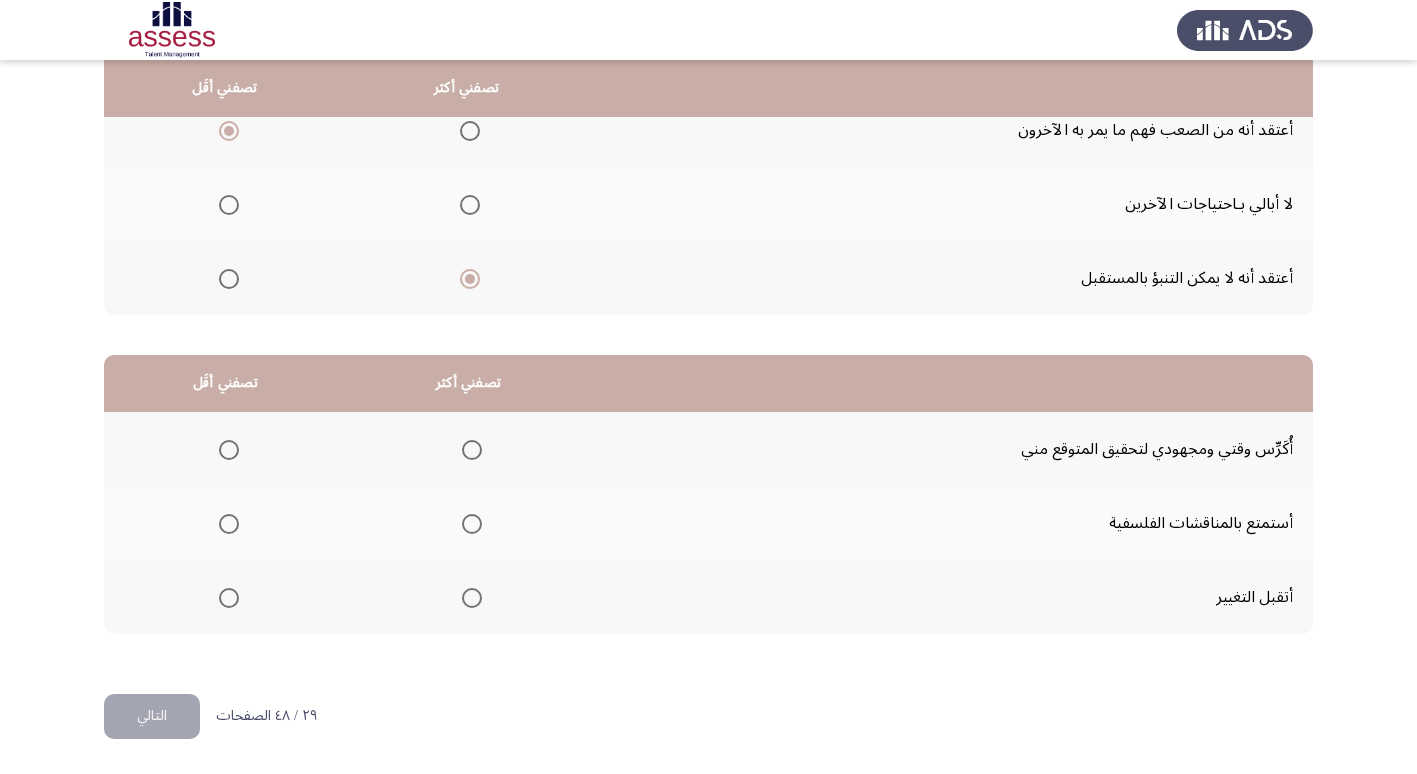 click at bounding box center (229, 598) 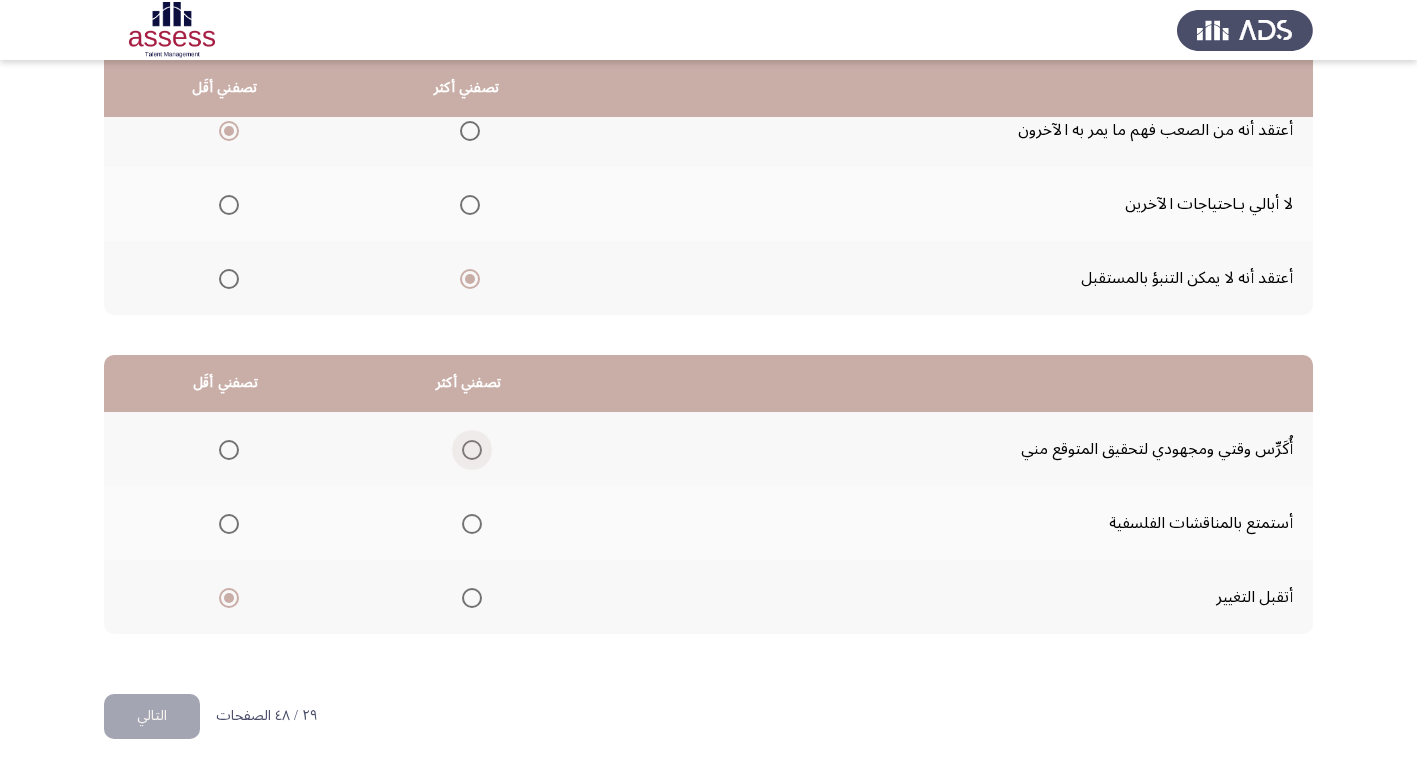 click at bounding box center [472, 450] 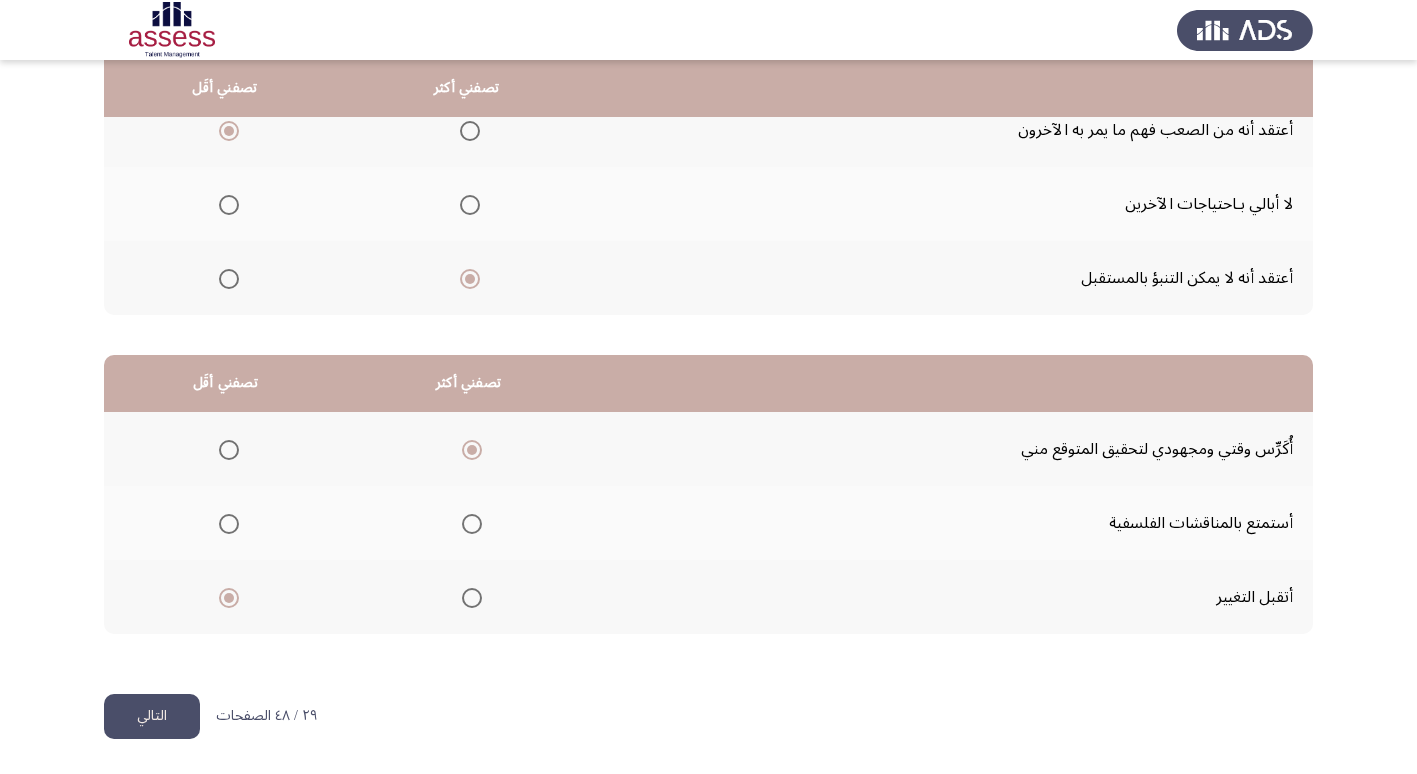 click on "التالي" 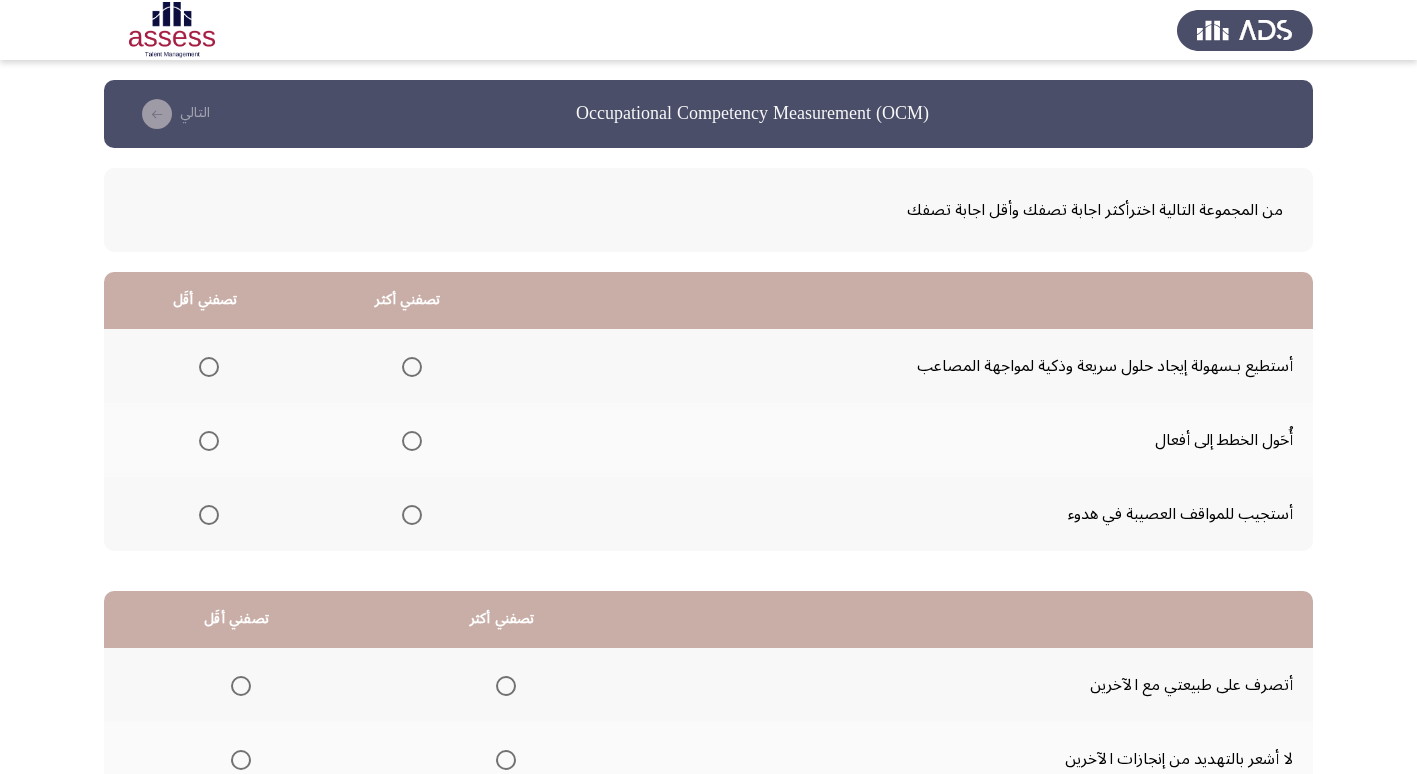click at bounding box center (209, 515) 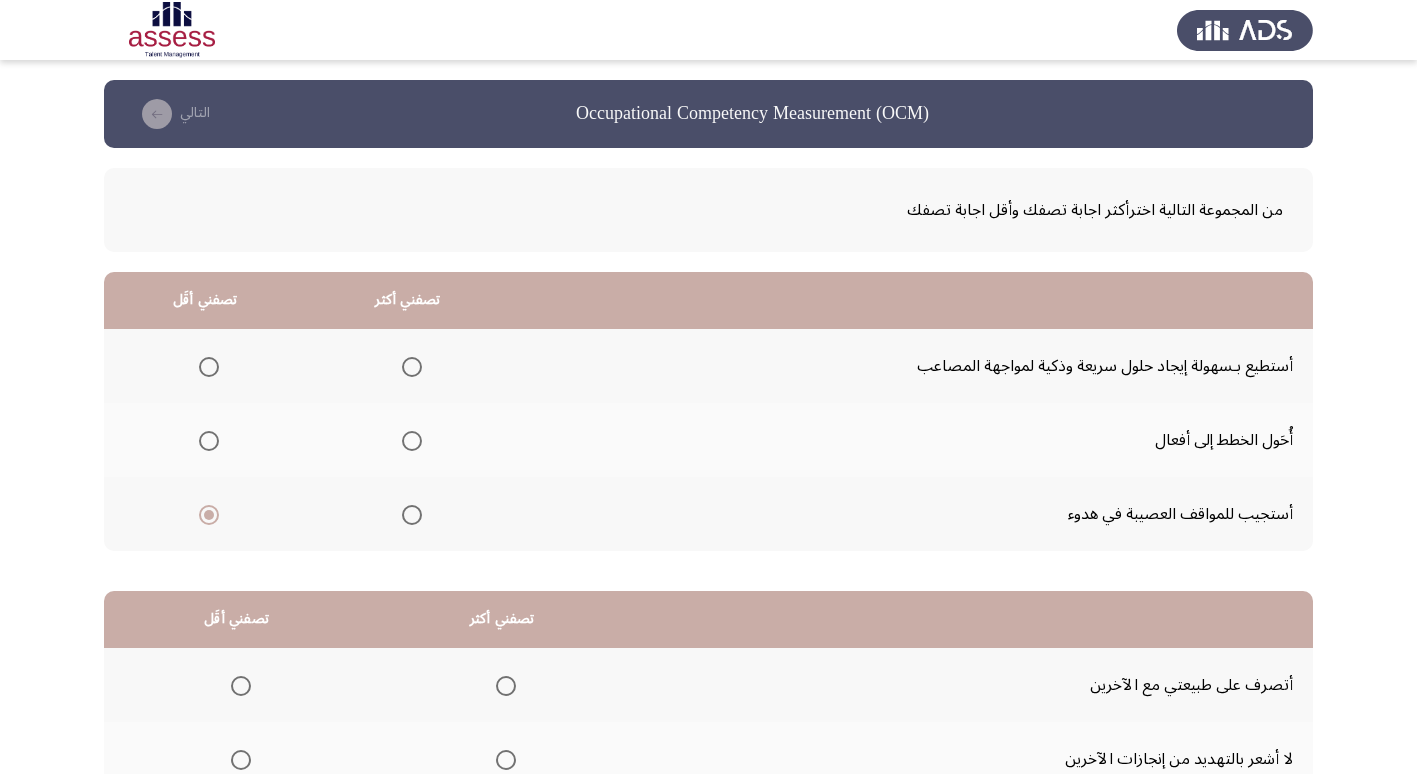 click at bounding box center [412, 441] 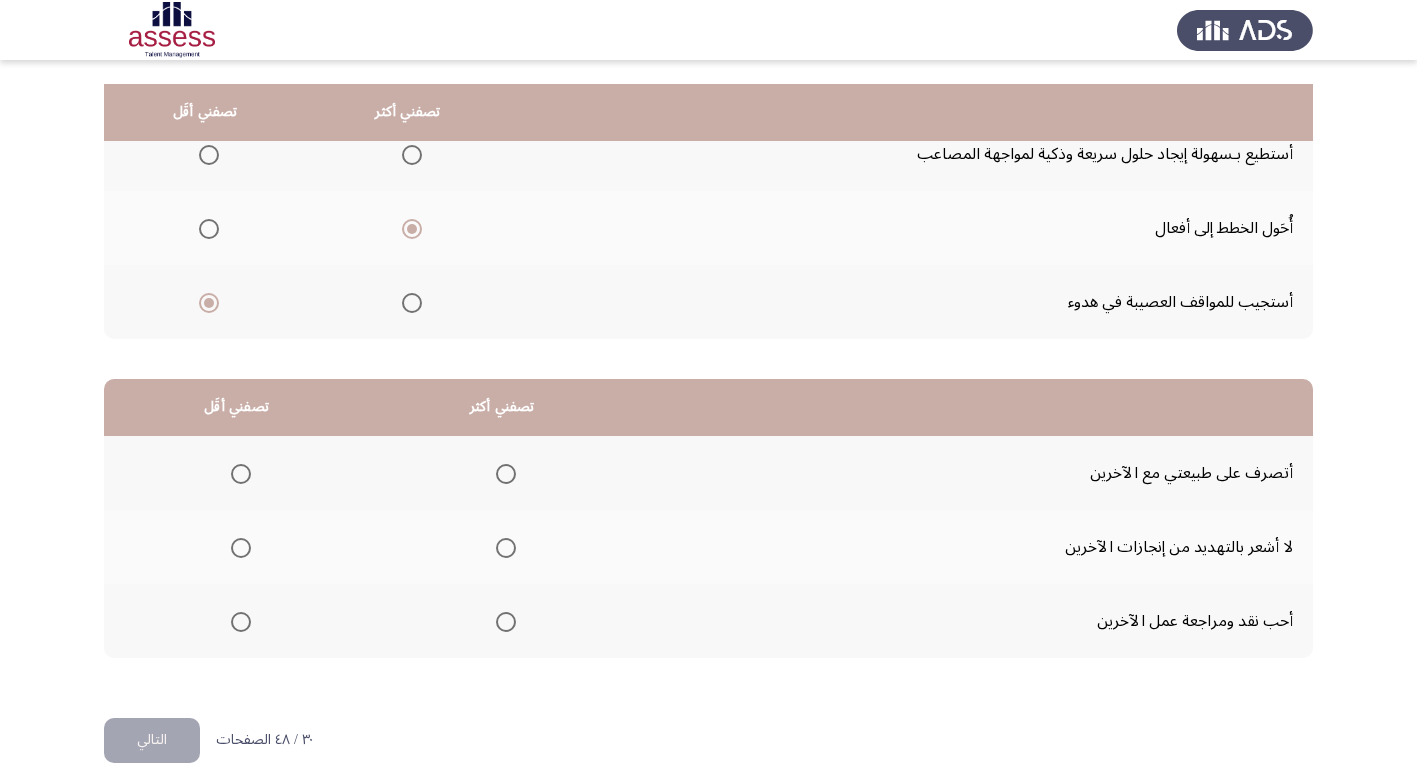 scroll, scrollTop: 236, scrollLeft: 0, axis: vertical 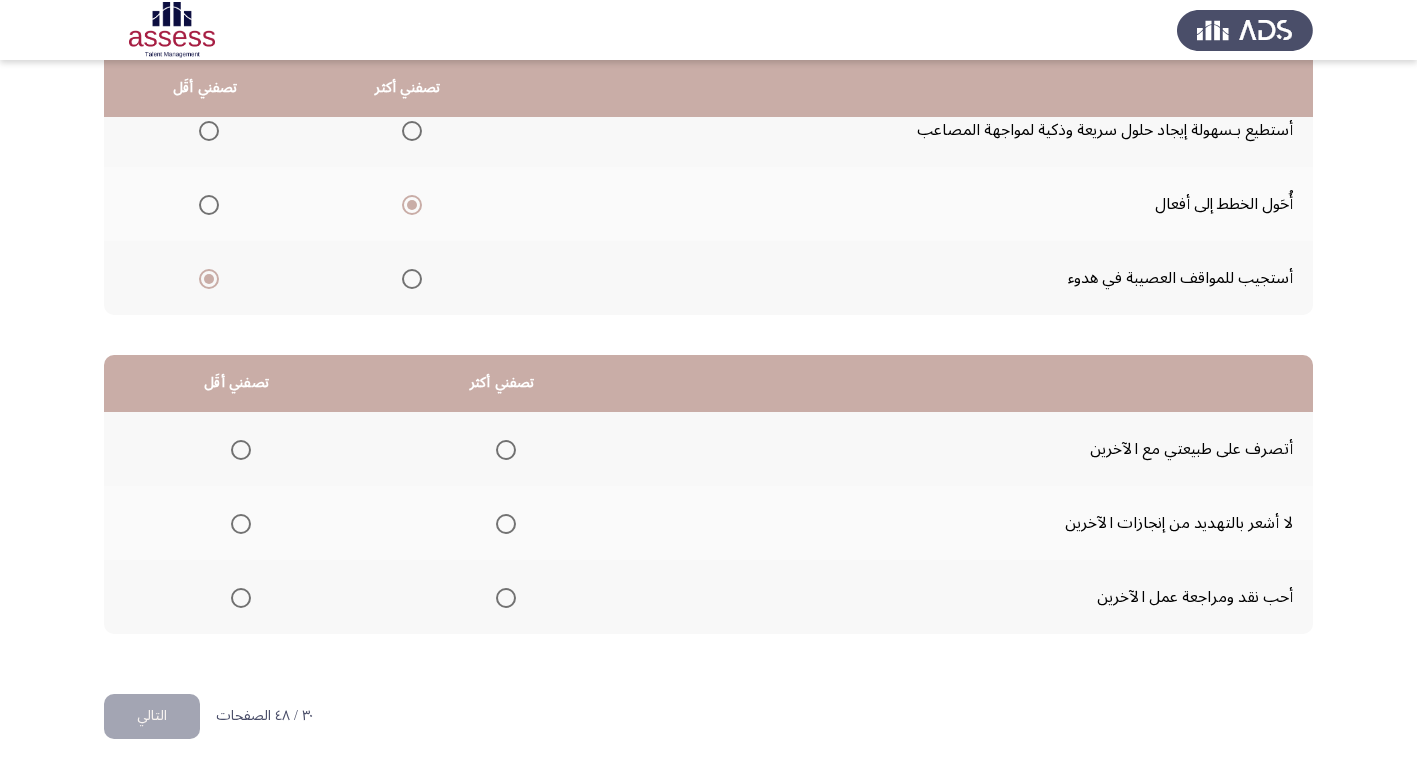 click at bounding box center [506, 450] 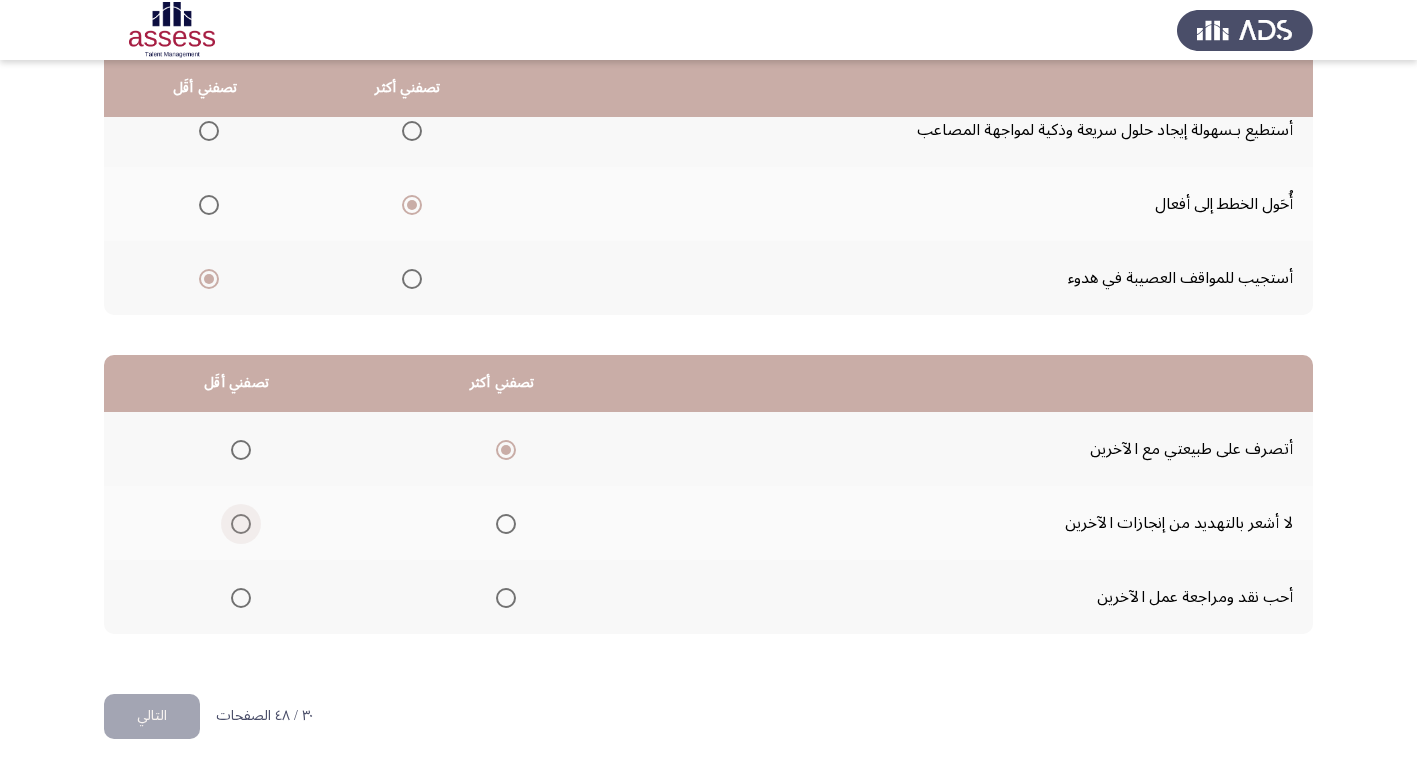 click at bounding box center (241, 524) 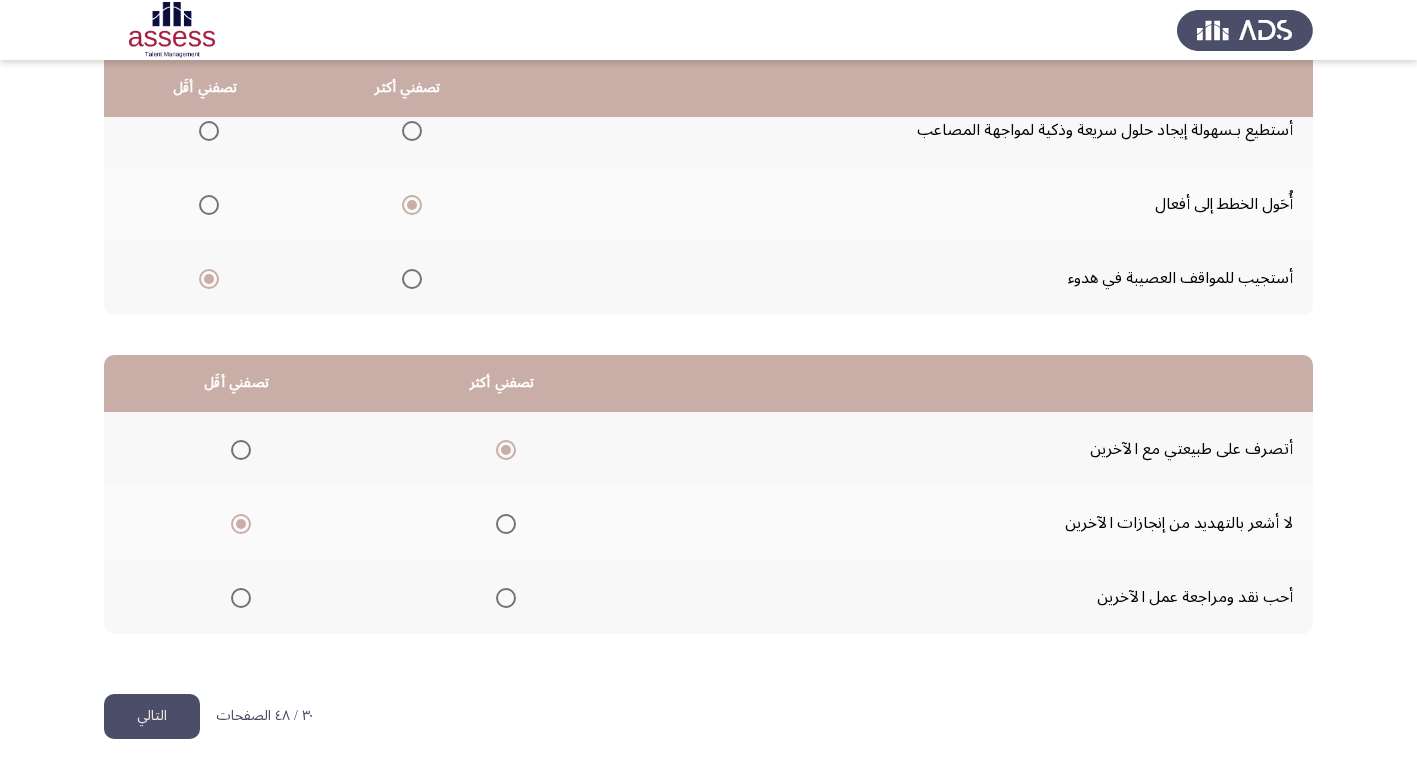 click on "التالي" 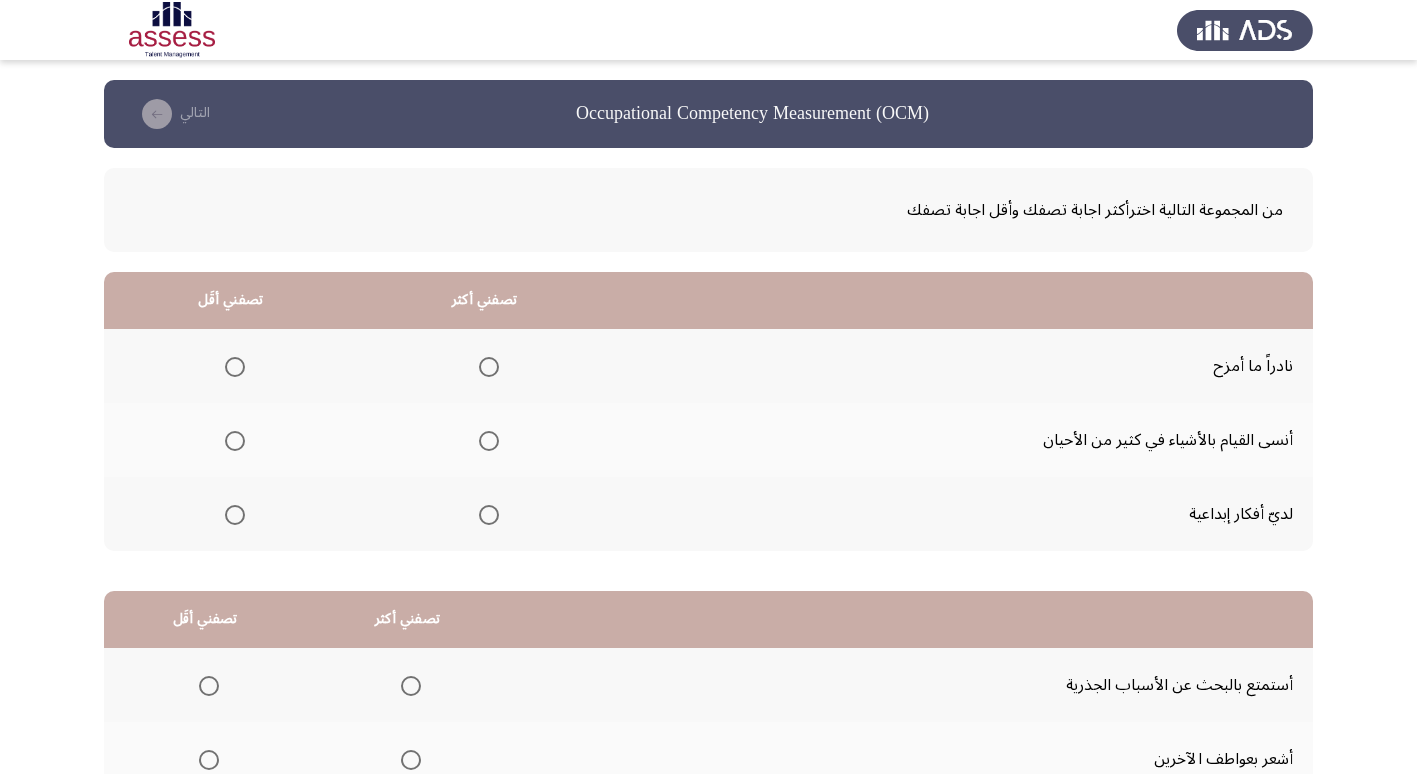 drag, startPoint x: 1416, startPoint y: 428, endPoint x: 1423, endPoint y: 440, distance: 13.892444 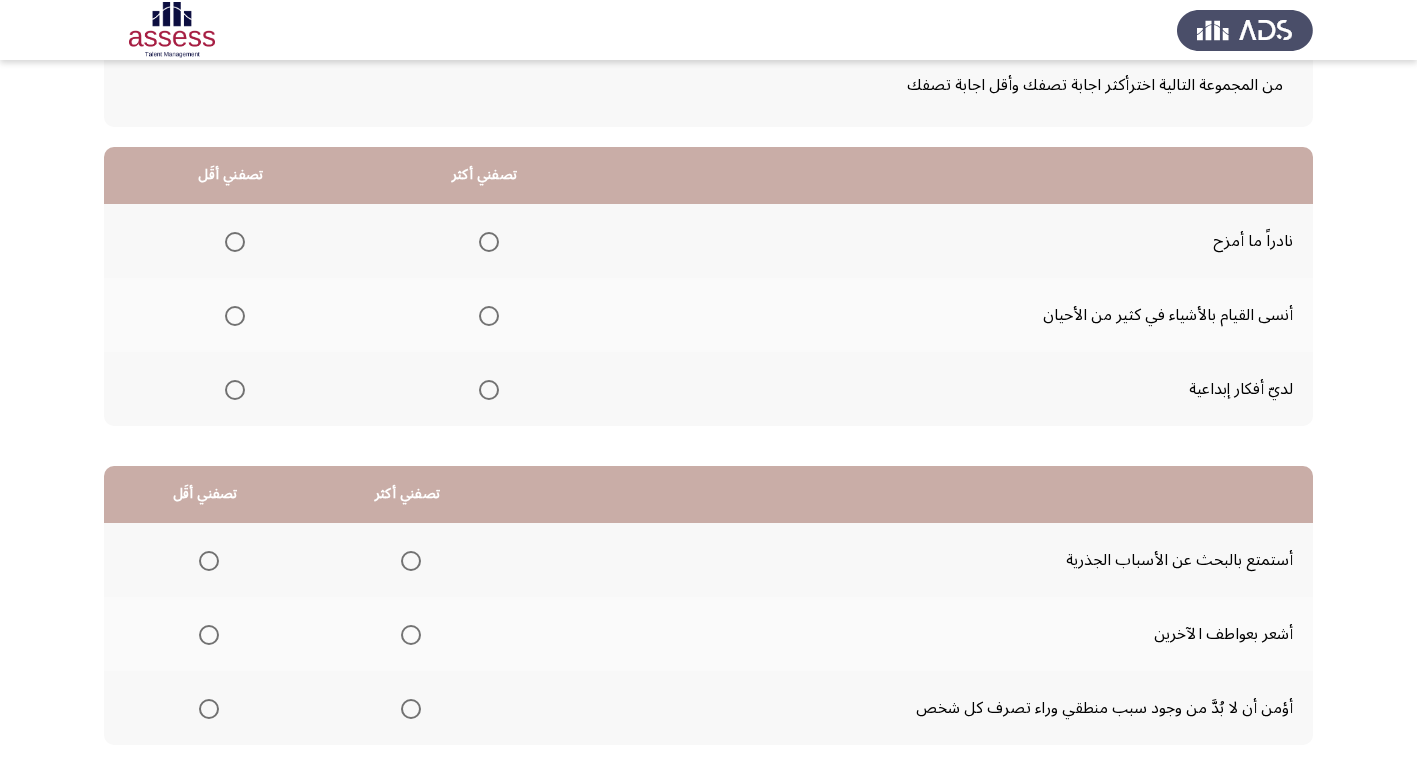 scroll, scrollTop: 128, scrollLeft: 0, axis: vertical 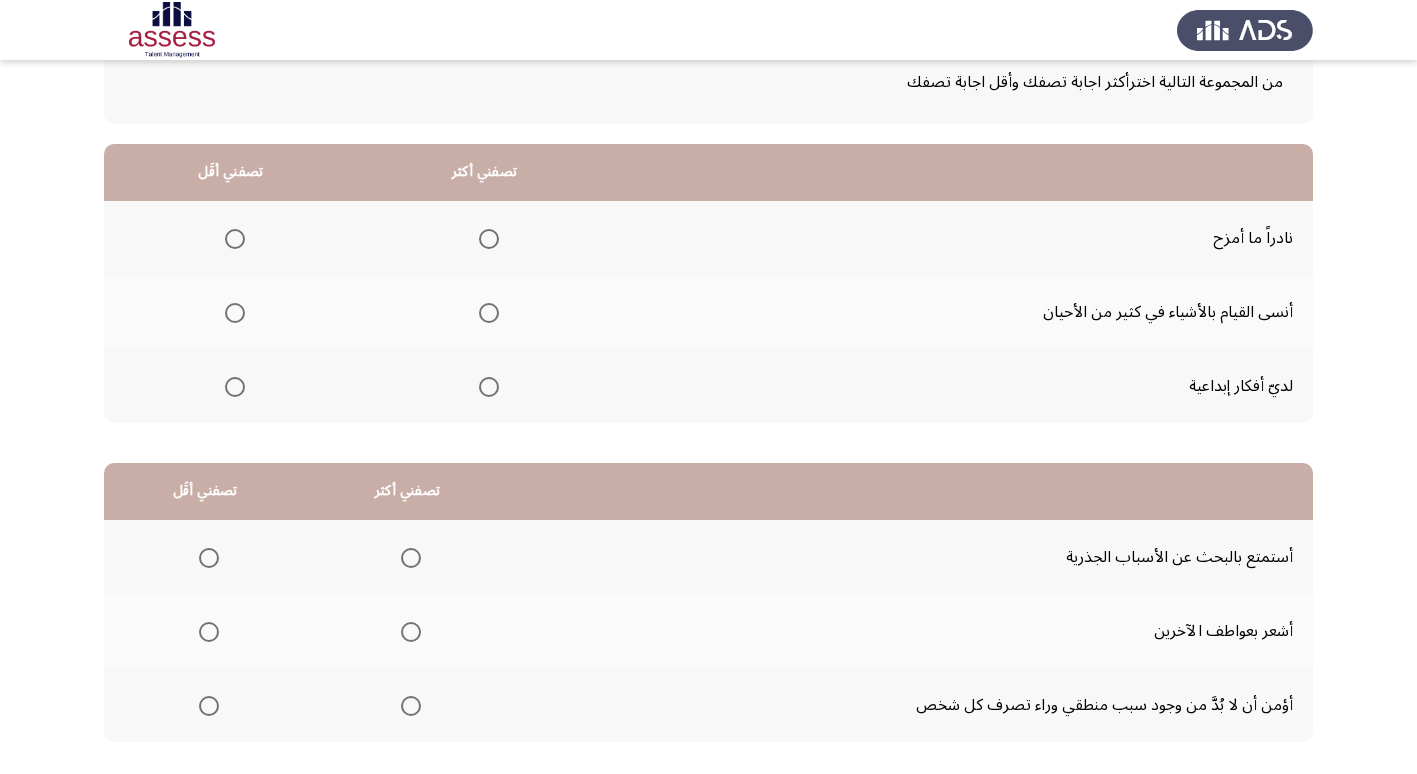 click at bounding box center [235, 239] 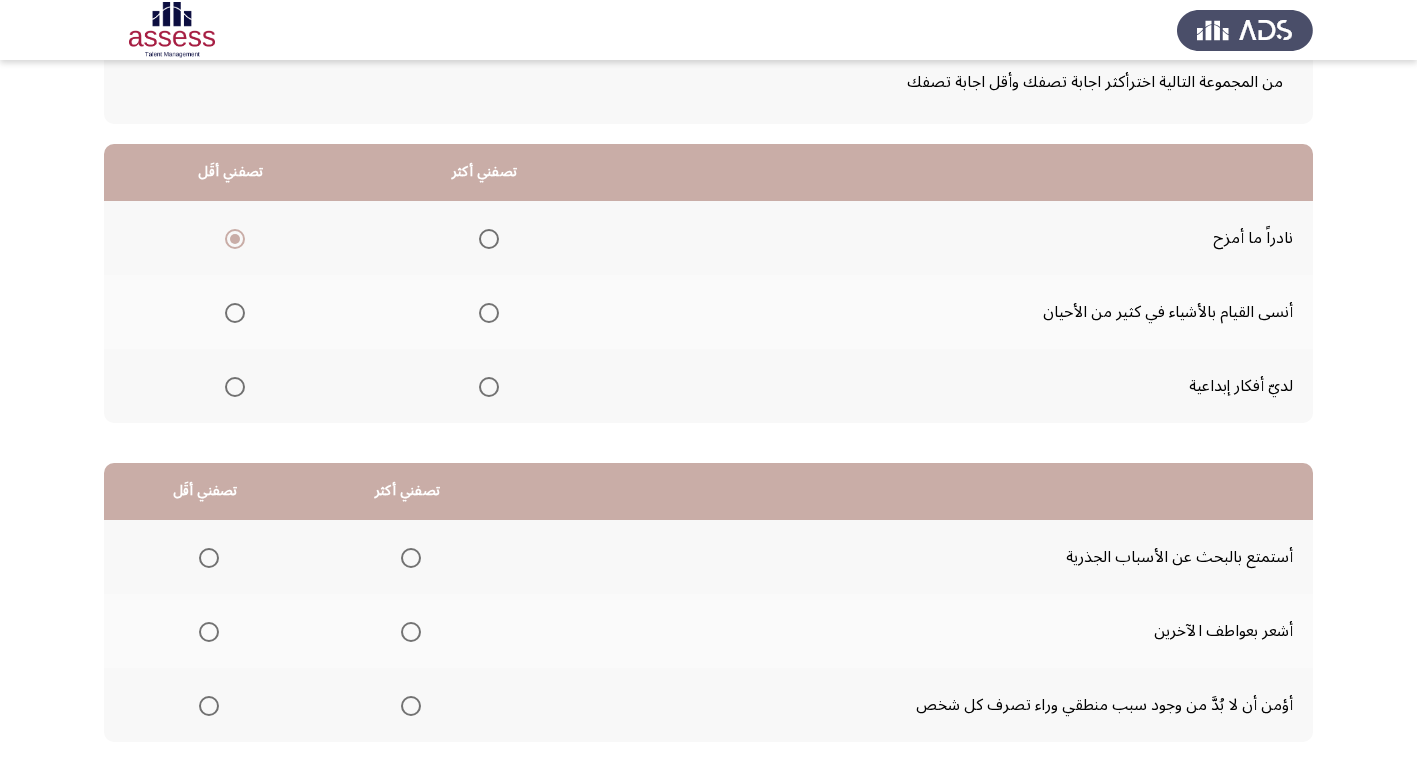 click at bounding box center [489, 313] 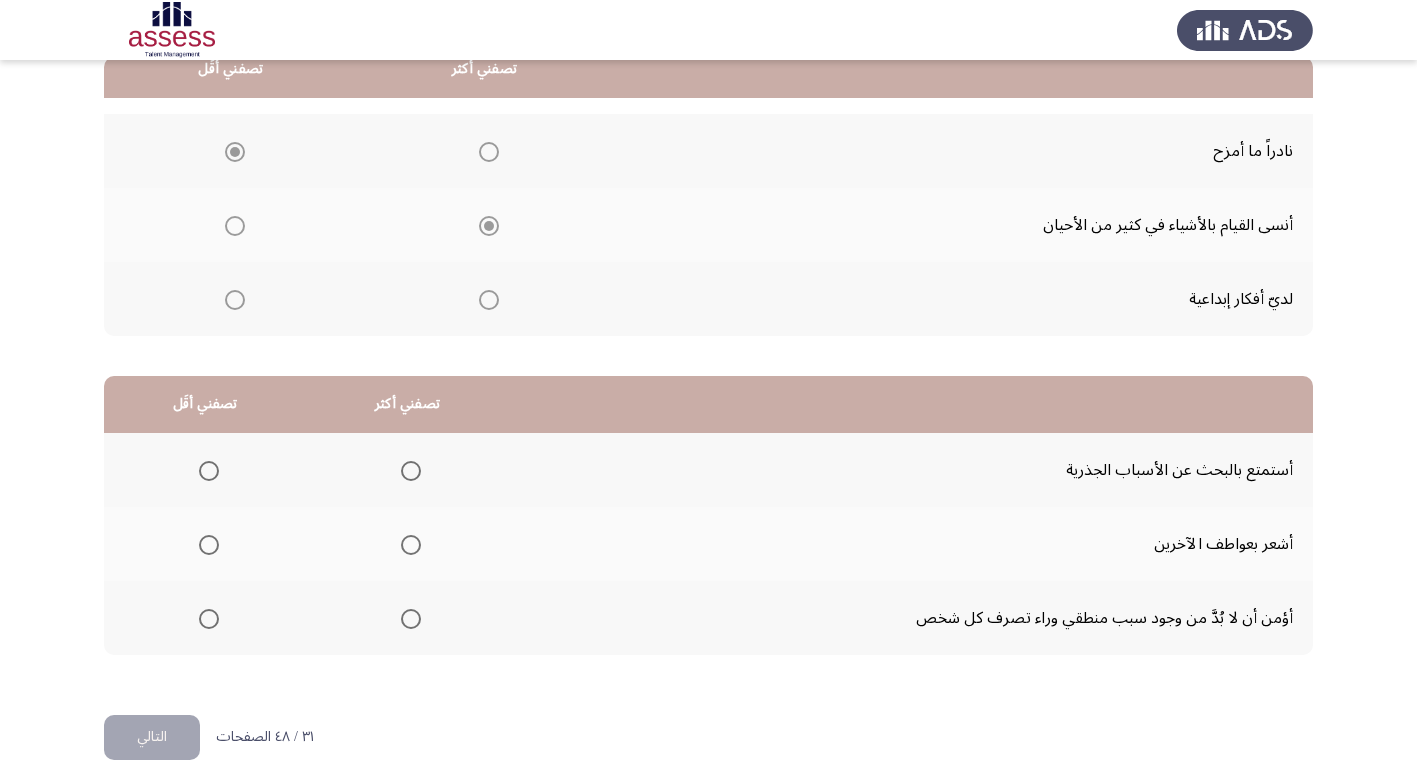 scroll, scrollTop: 236, scrollLeft: 0, axis: vertical 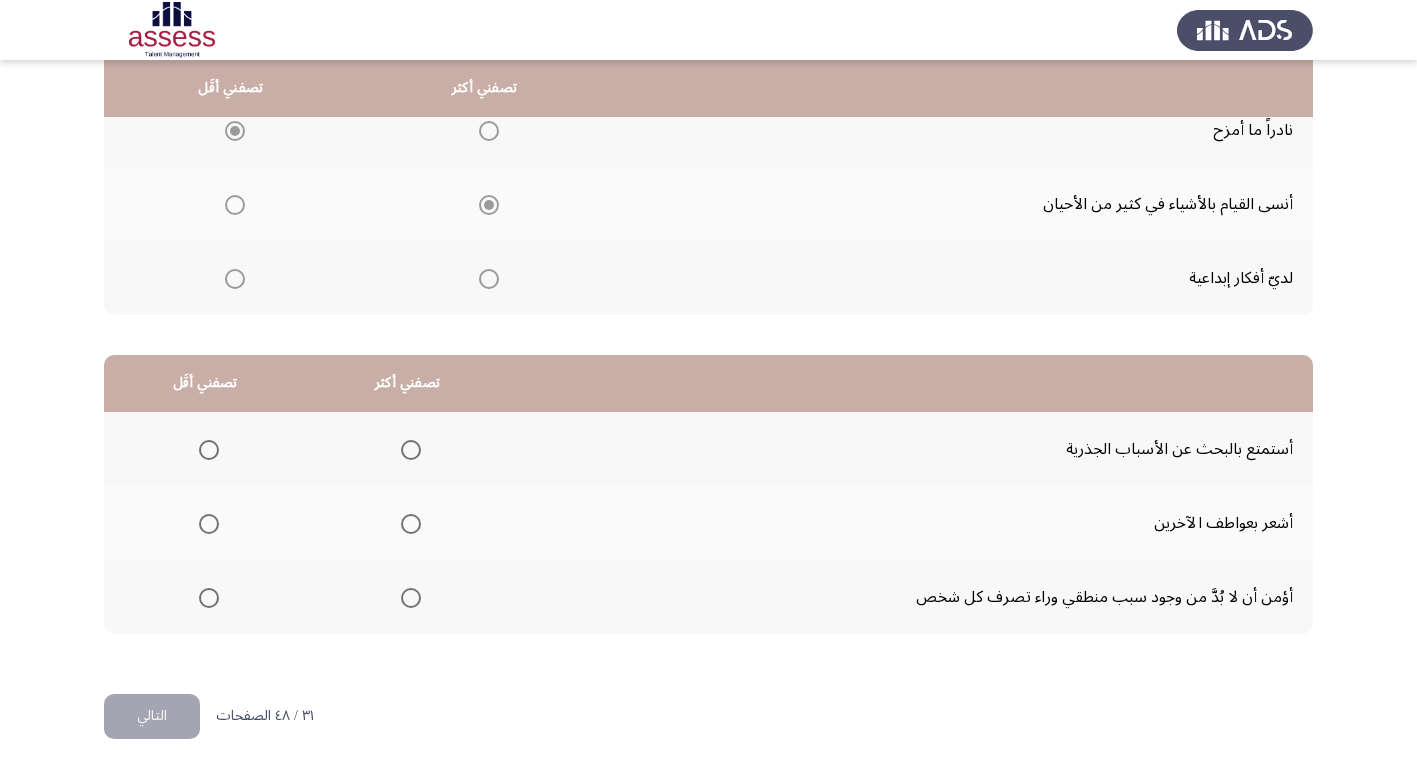 drag, startPoint x: 1419, startPoint y: 501, endPoint x: 1409, endPoint y: 652, distance: 151.33076 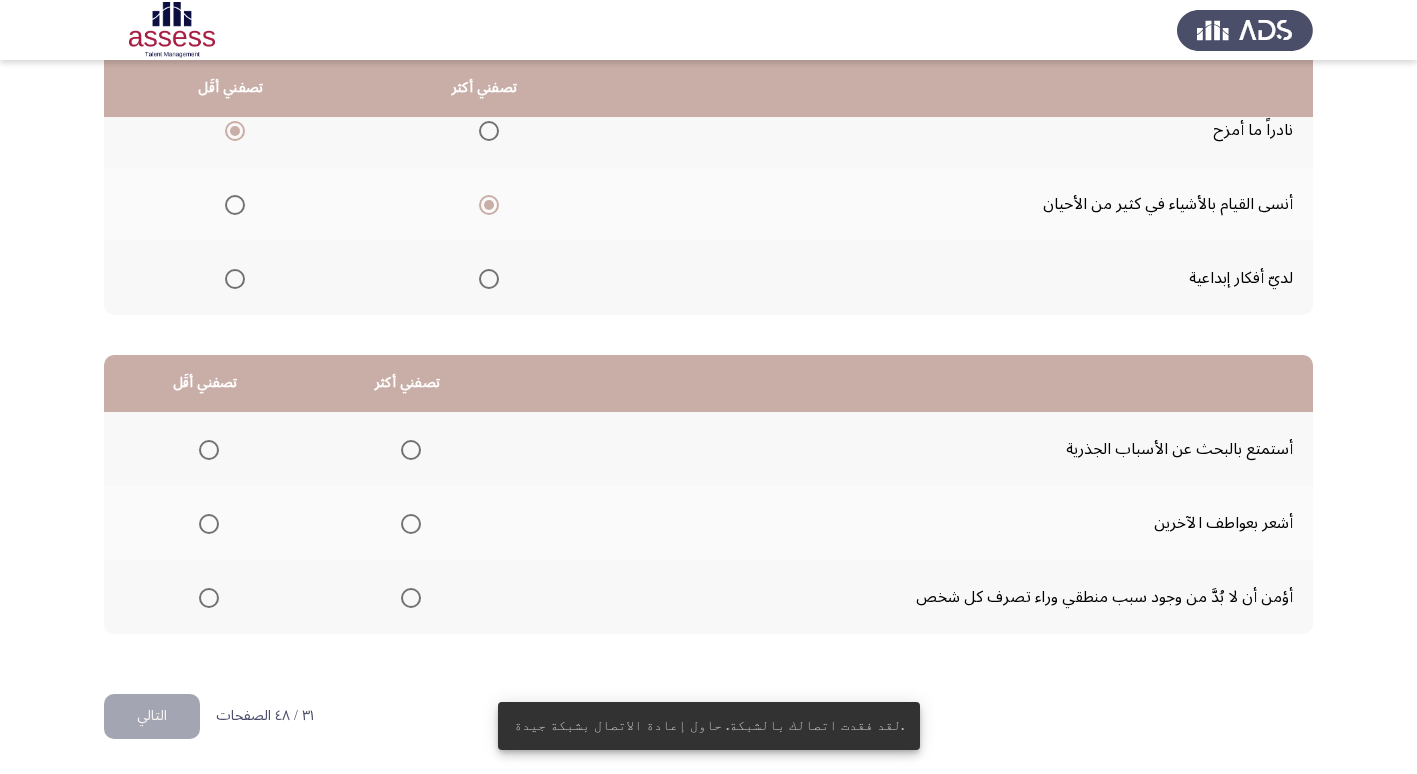 click at bounding box center (411, 524) 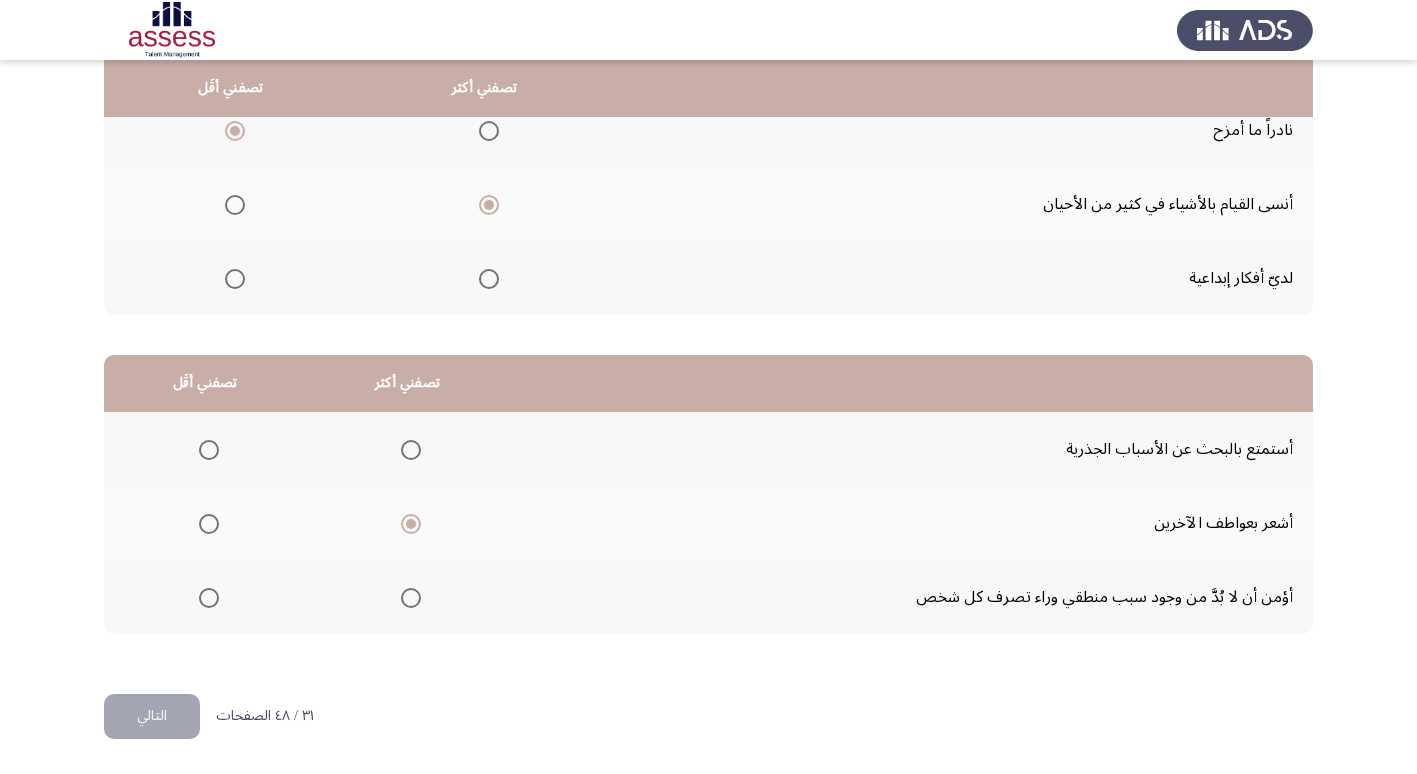 click at bounding box center (209, 598) 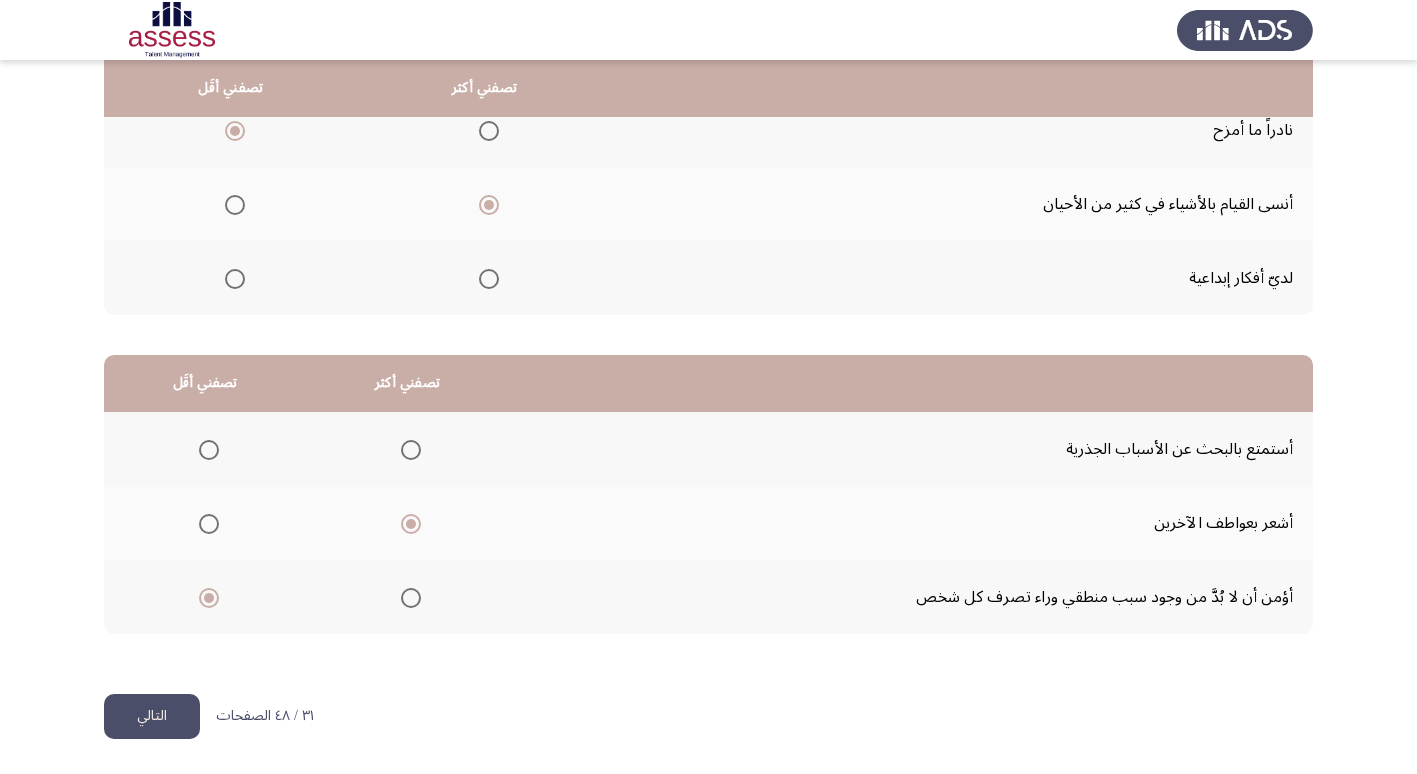 click on "التالي" 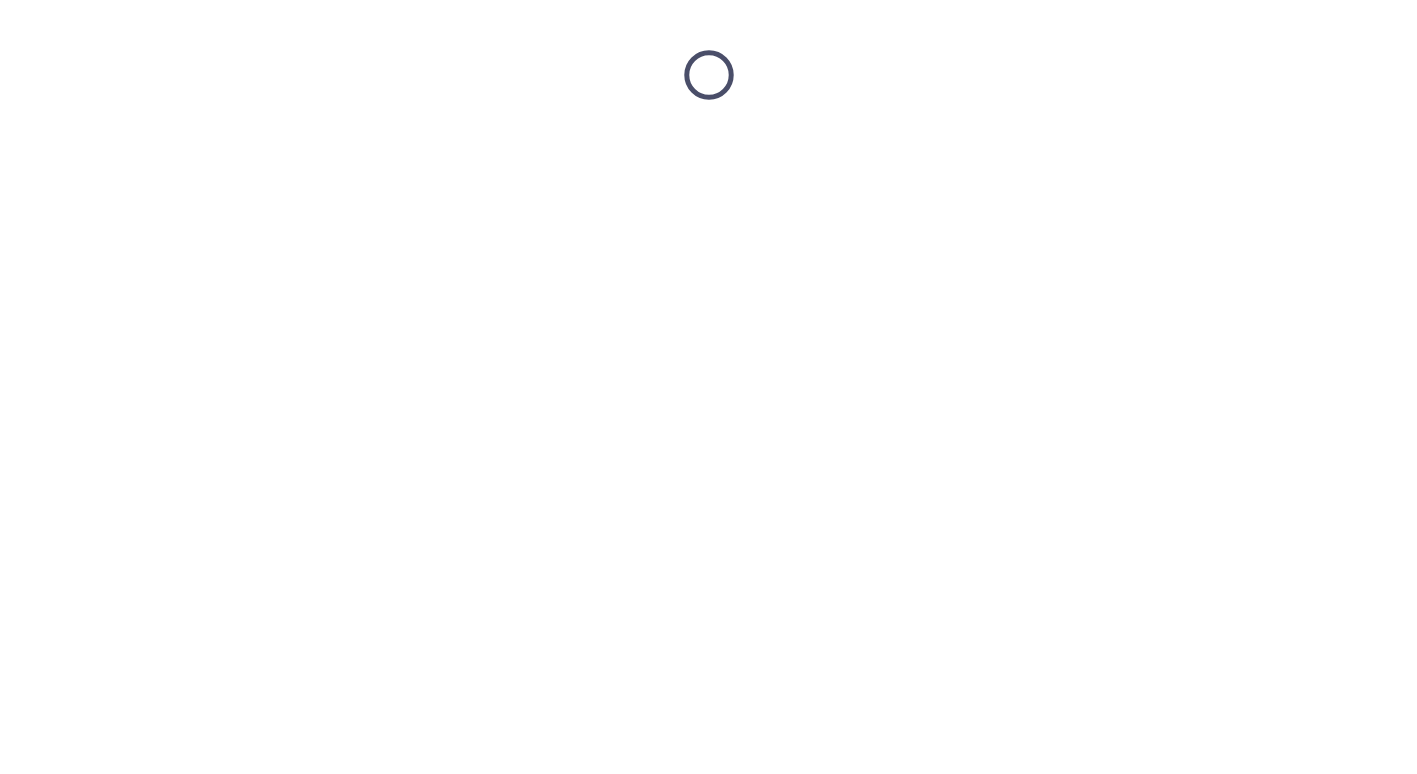 scroll, scrollTop: 0, scrollLeft: 0, axis: both 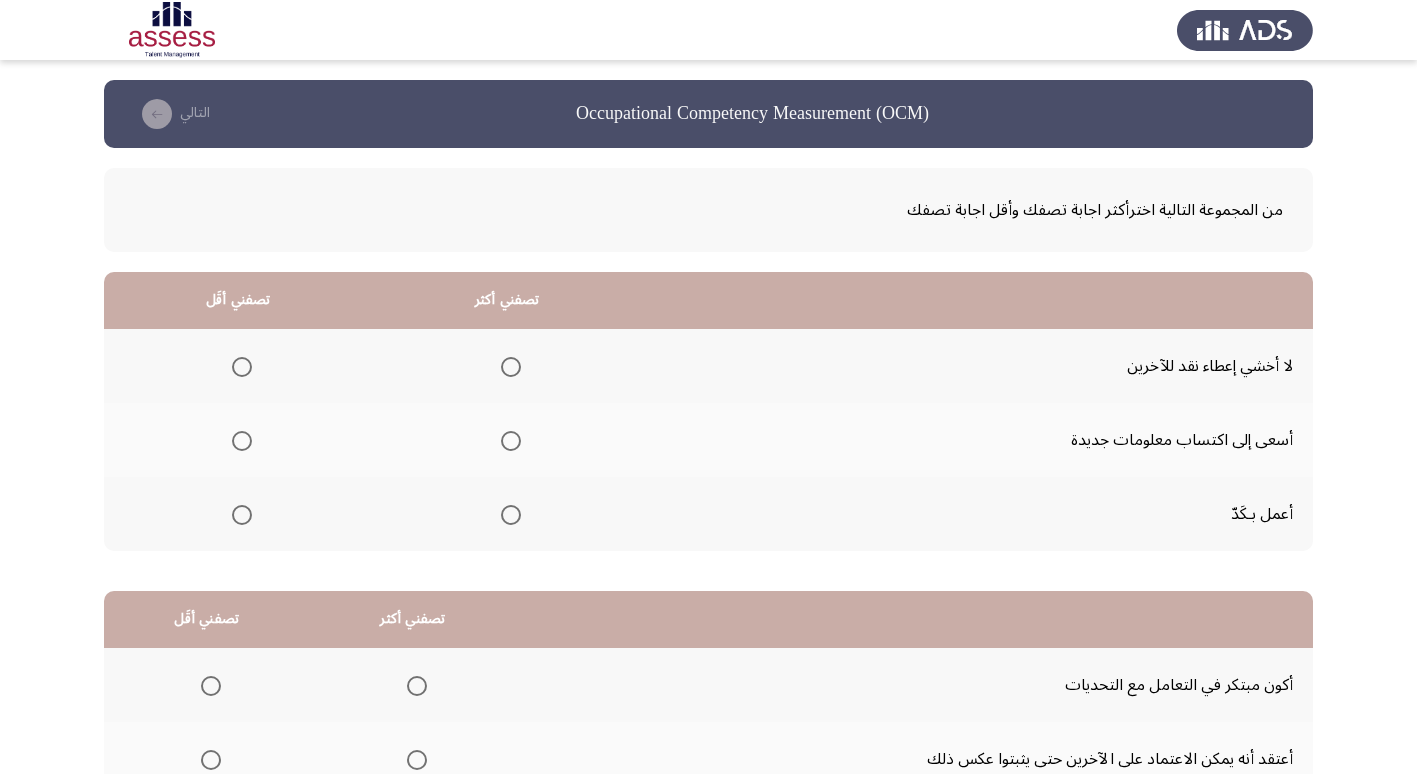 click at bounding box center [511, 367] 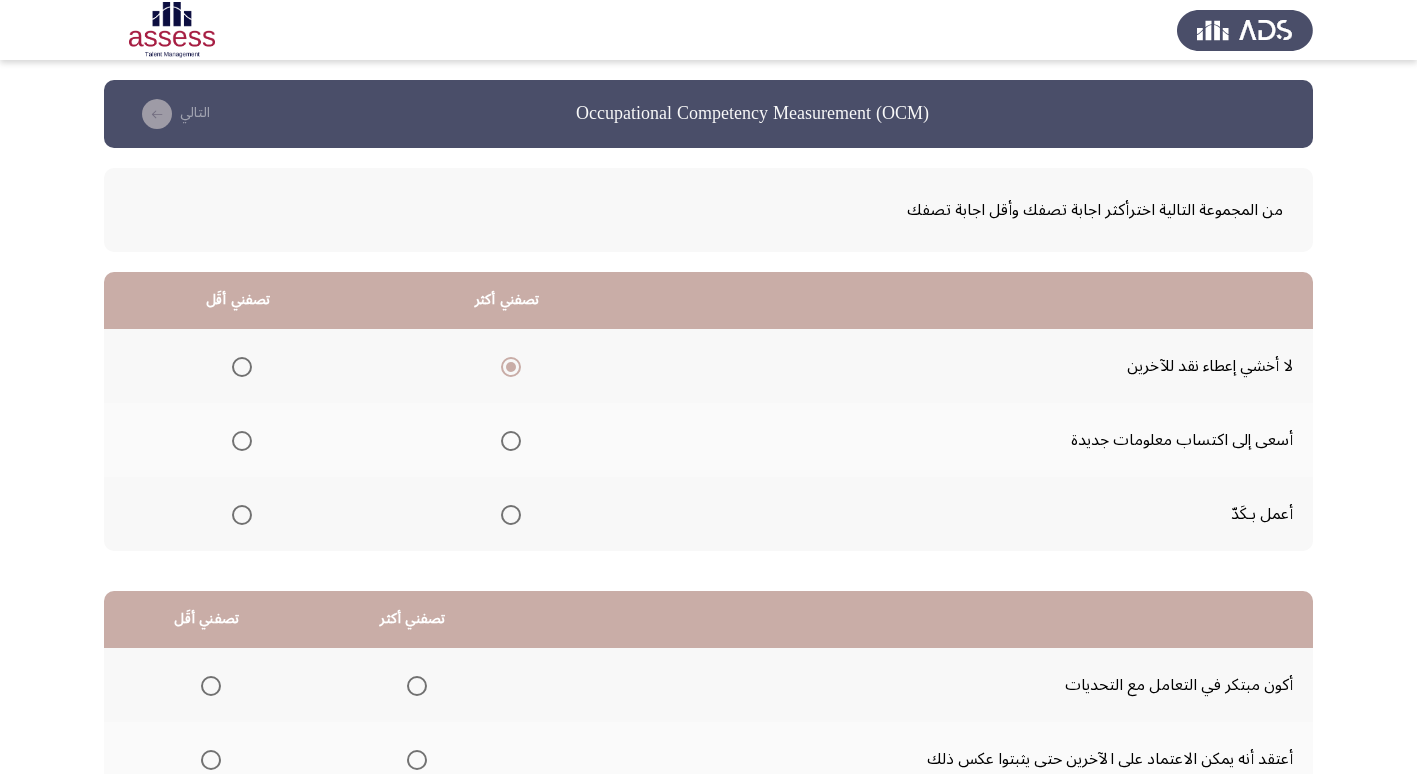 click at bounding box center [242, 441] 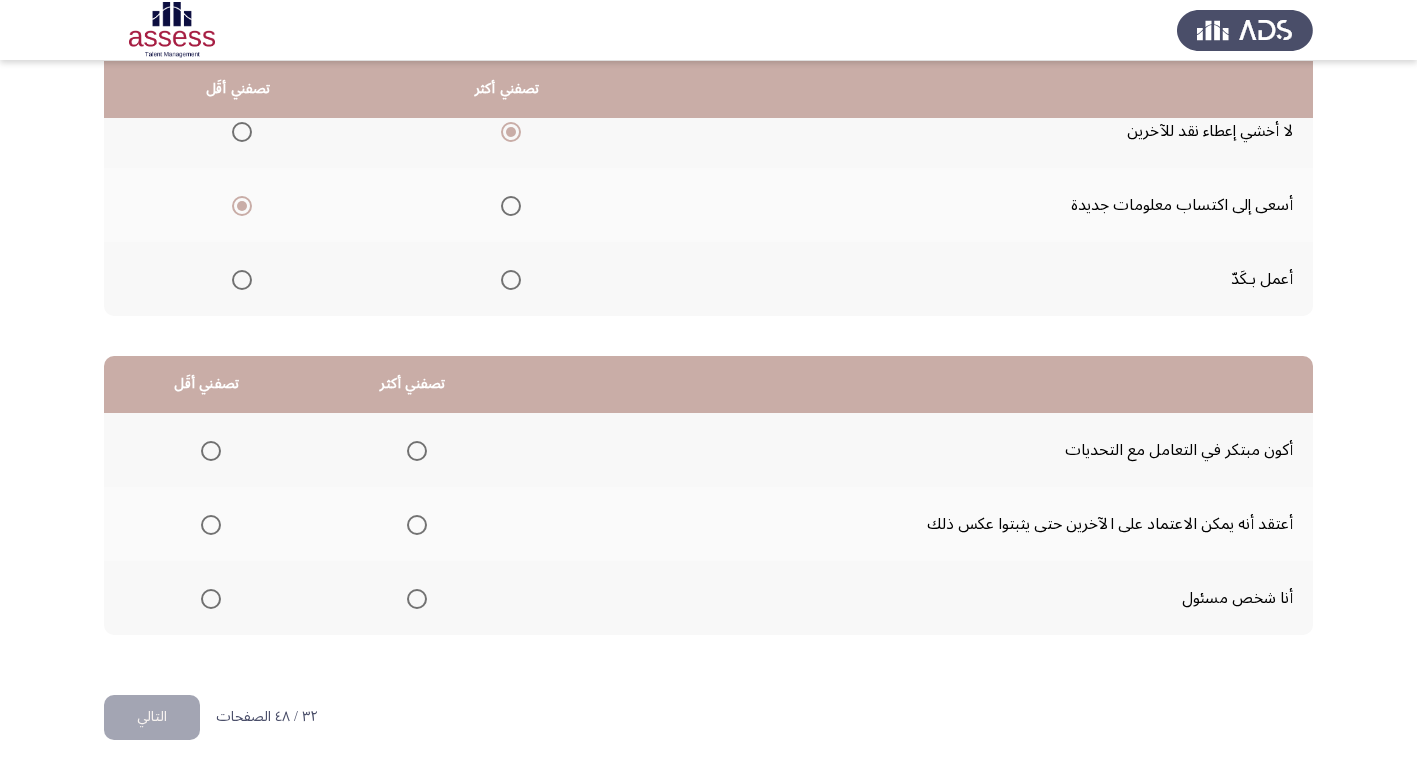 scroll, scrollTop: 236, scrollLeft: 0, axis: vertical 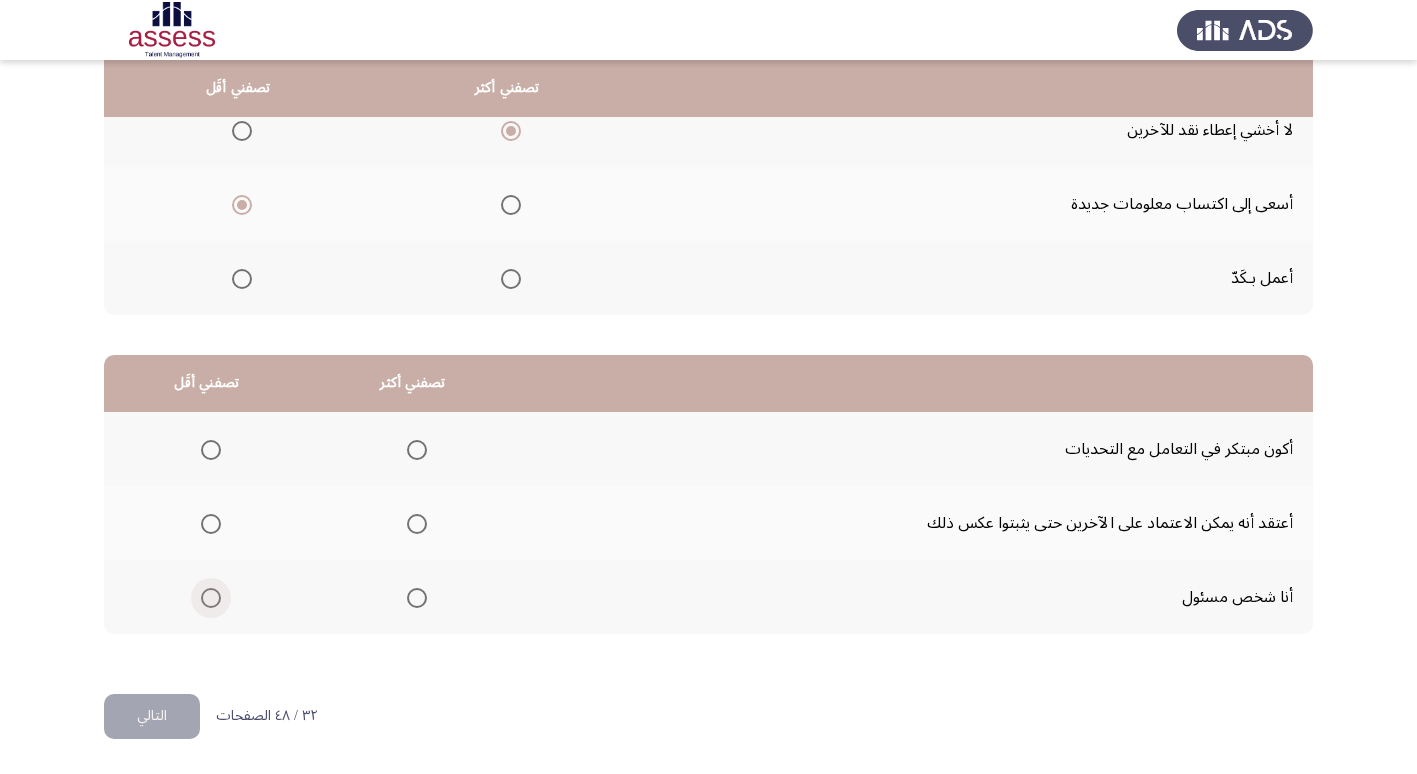 click at bounding box center (211, 598) 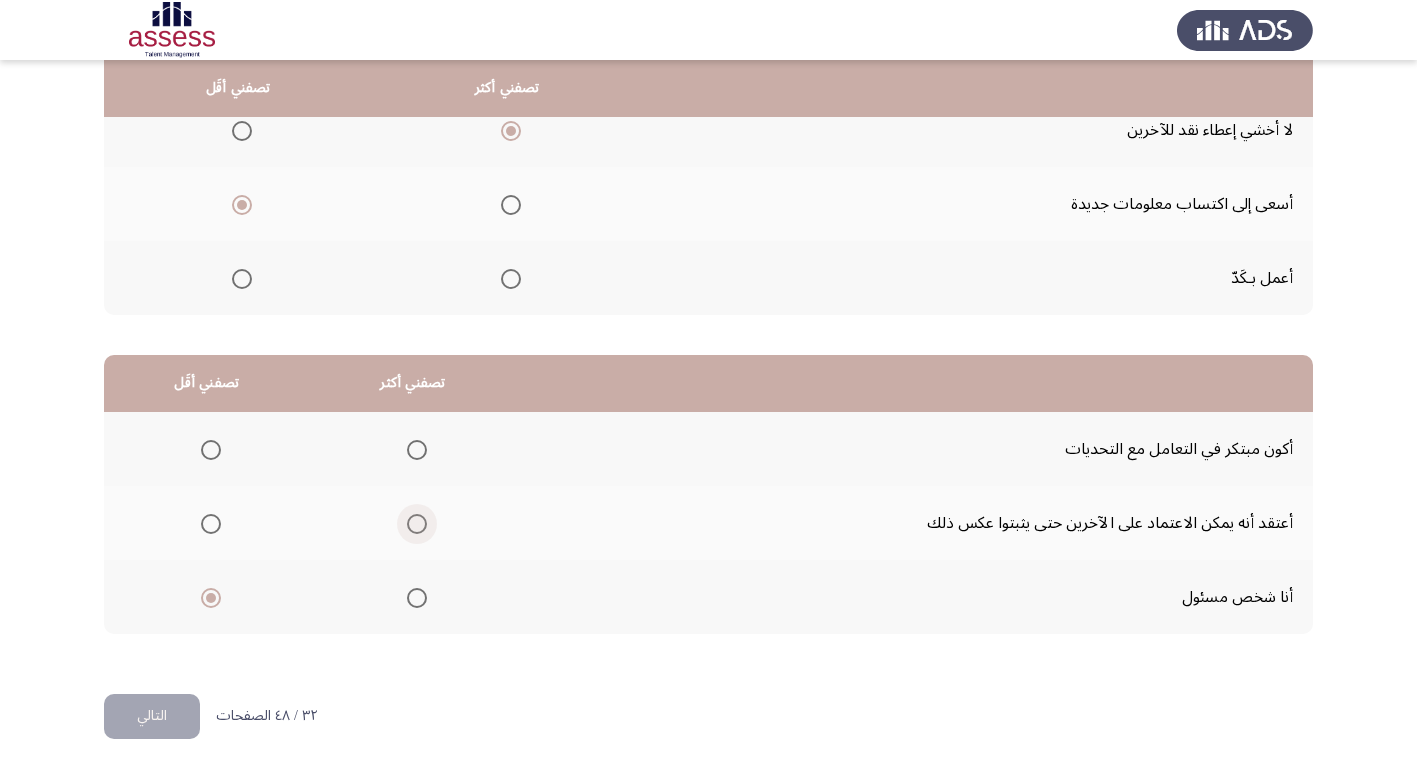click at bounding box center [417, 524] 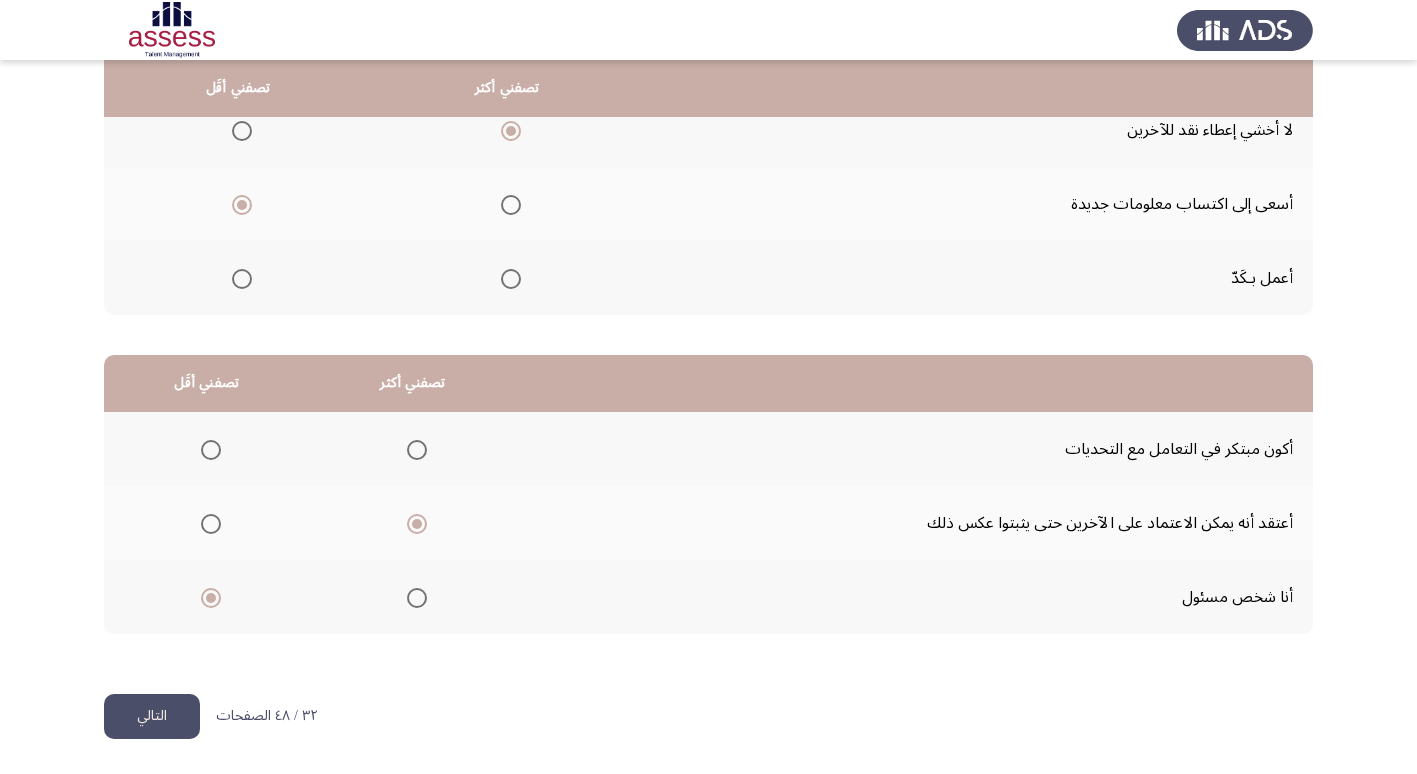 click on "التالي" 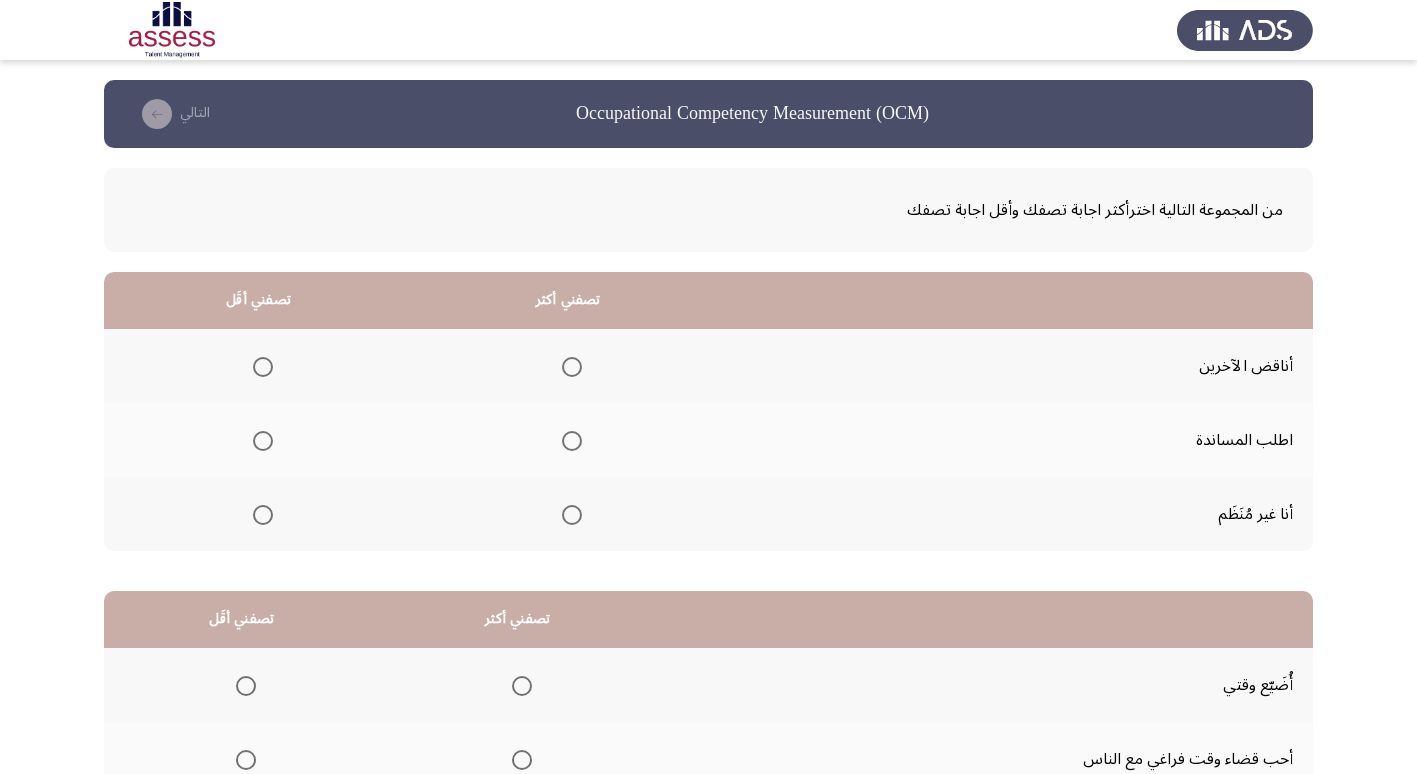 click at bounding box center [572, 441] 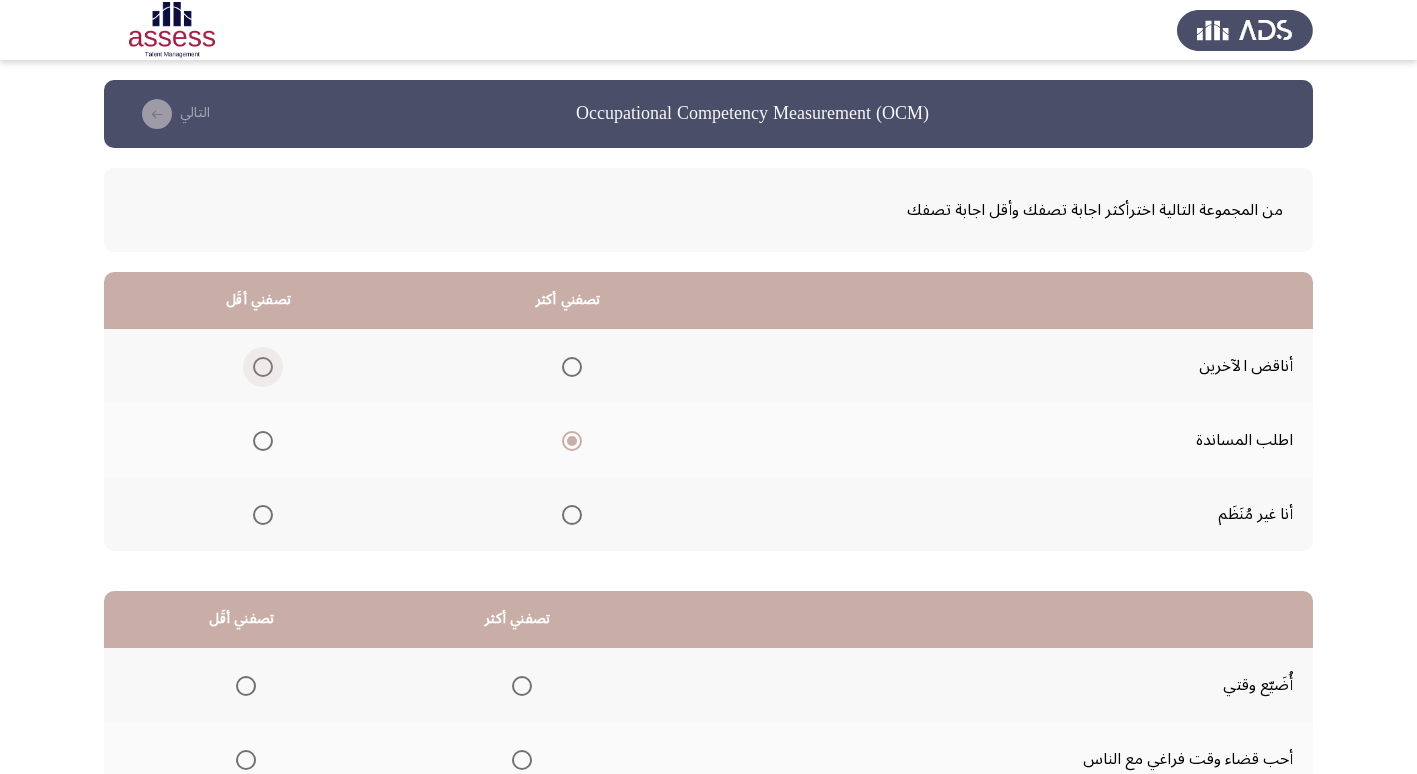 click at bounding box center (263, 367) 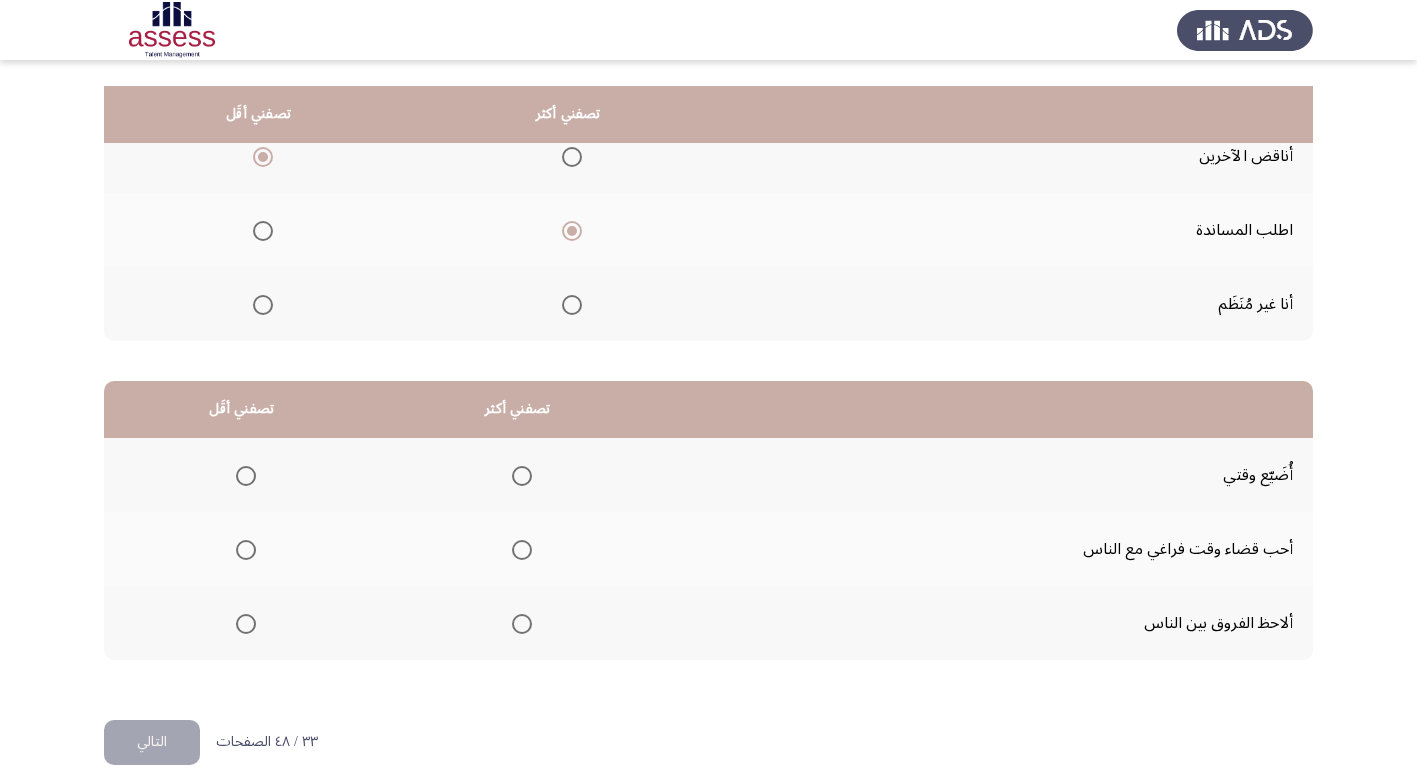 scroll, scrollTop: 236, scrollLeft: 0, axis: vertical 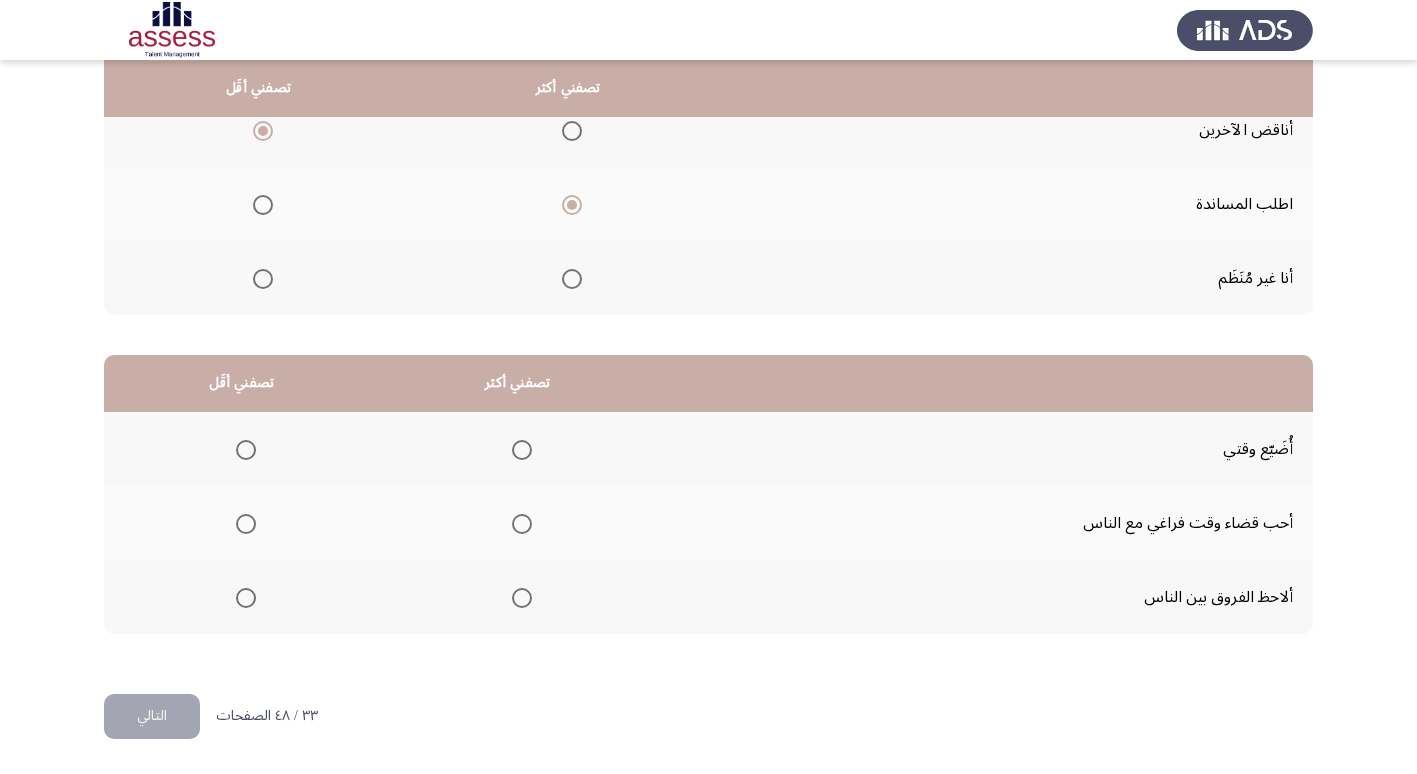 click at bounding box center [522, 524] 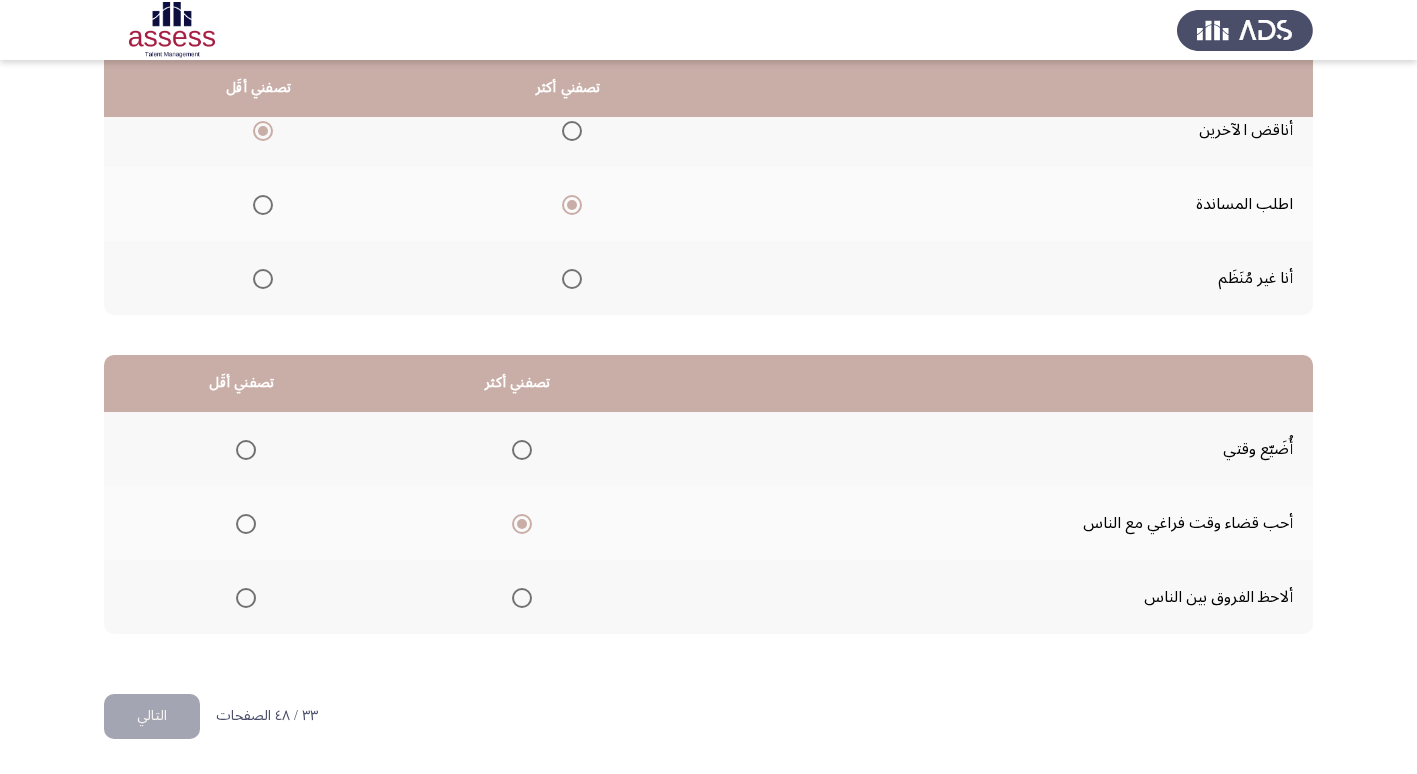 click at bounding box center (246, 598) 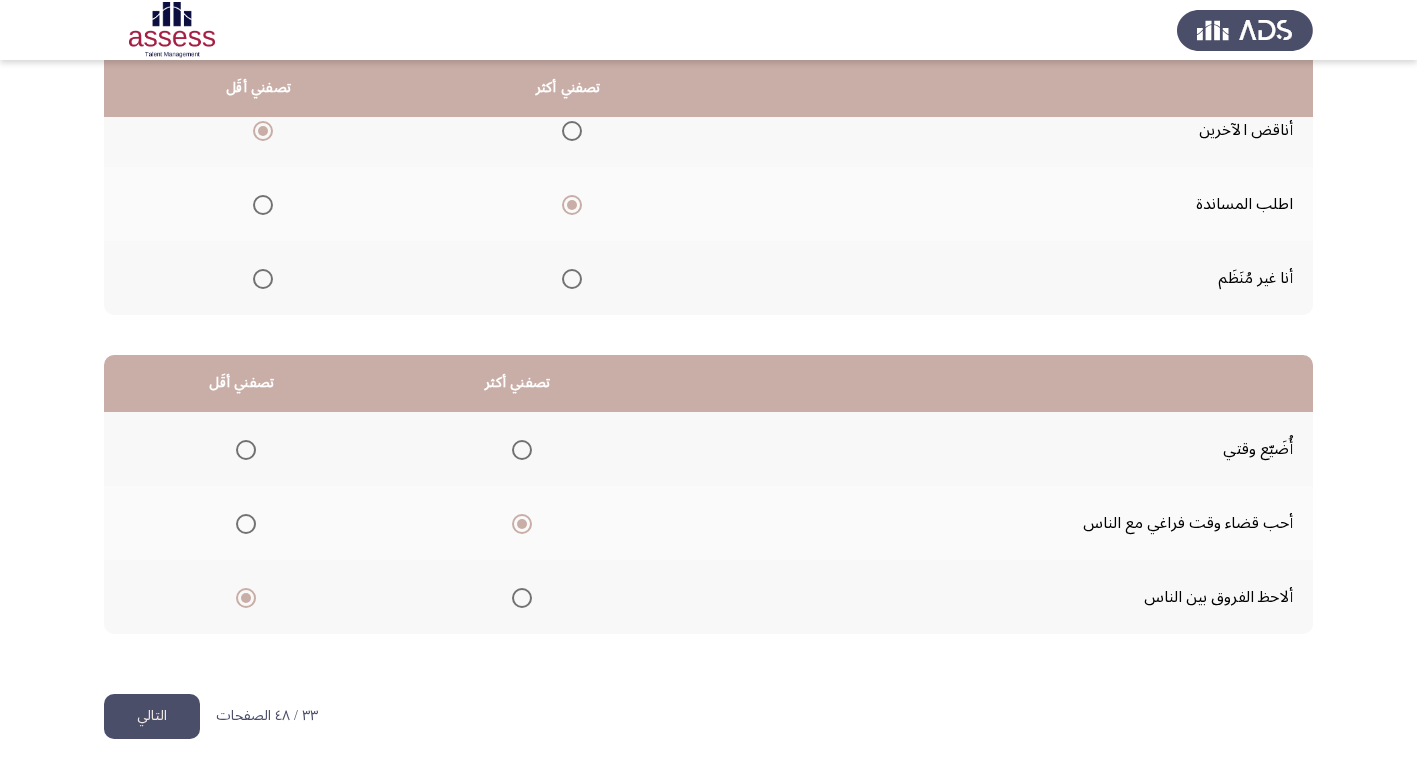 click on "التالي" 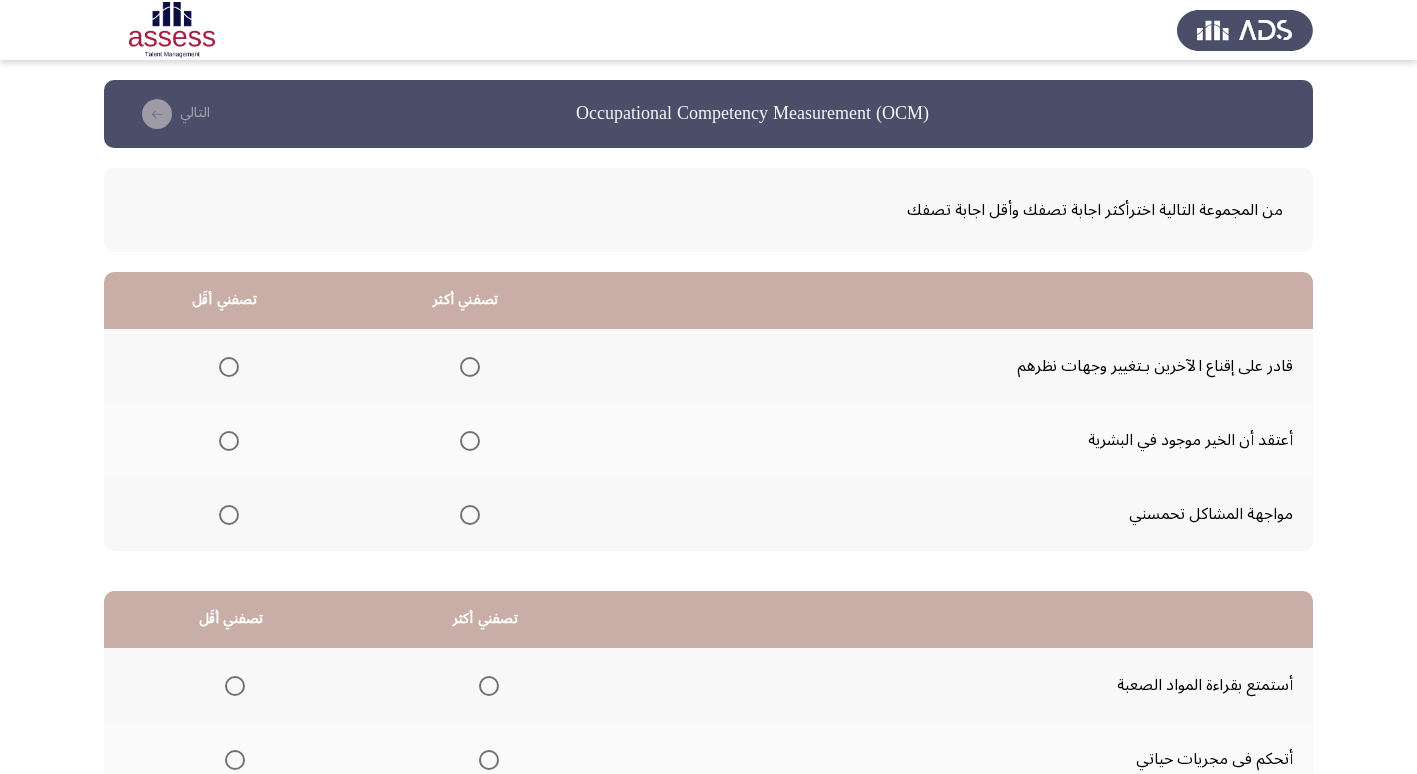 click at bounding box center (470, 441) 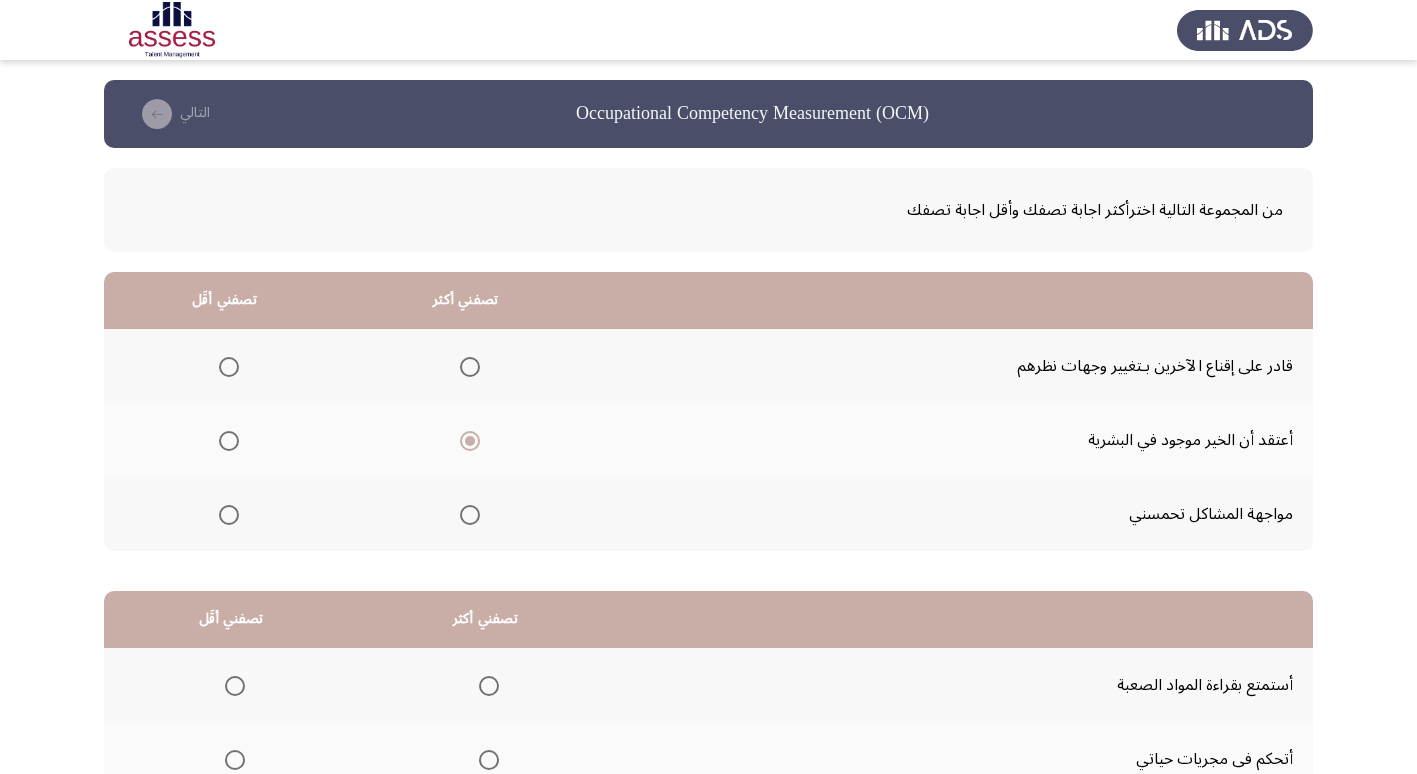 click at bounding box center [229, 367] 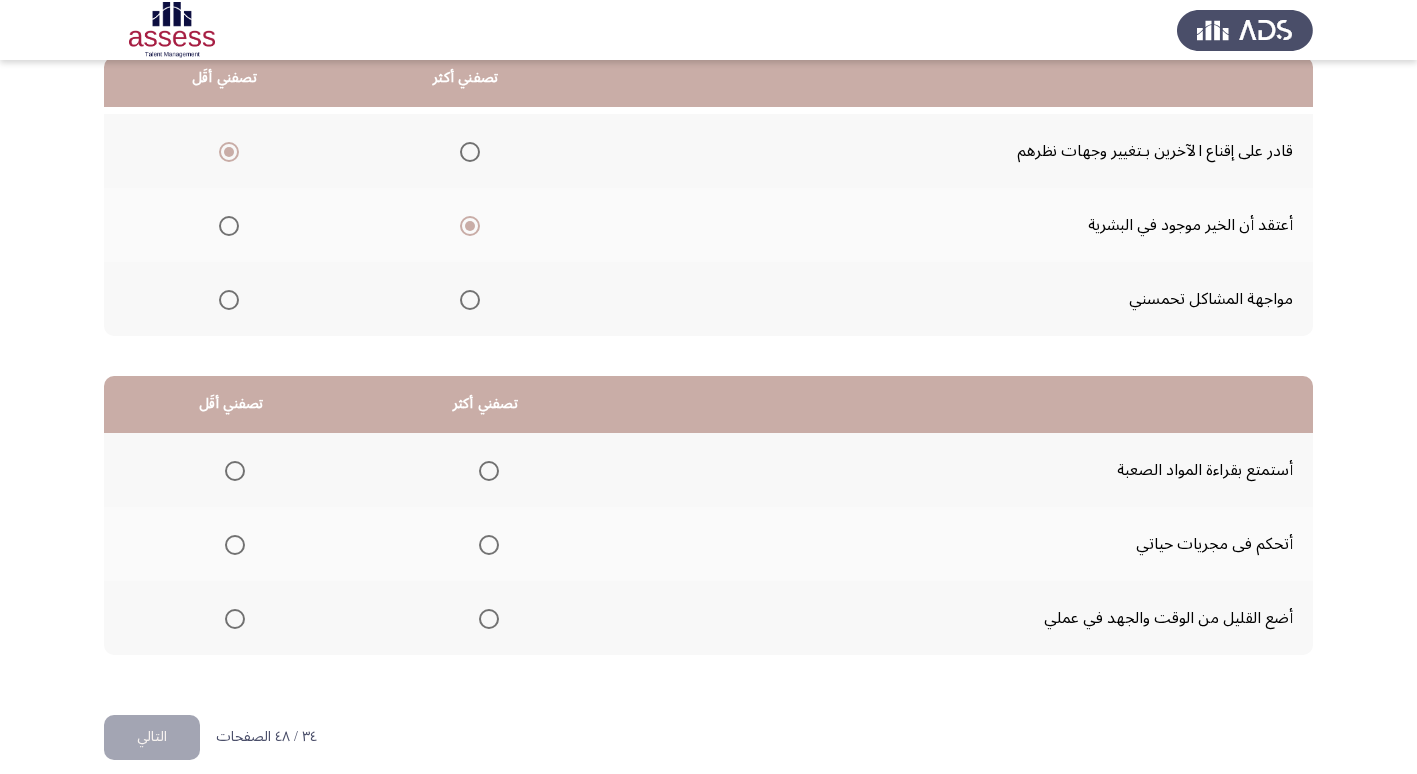 scroll, scrollTop: 236, scrollLeft: 0, axis: vertical 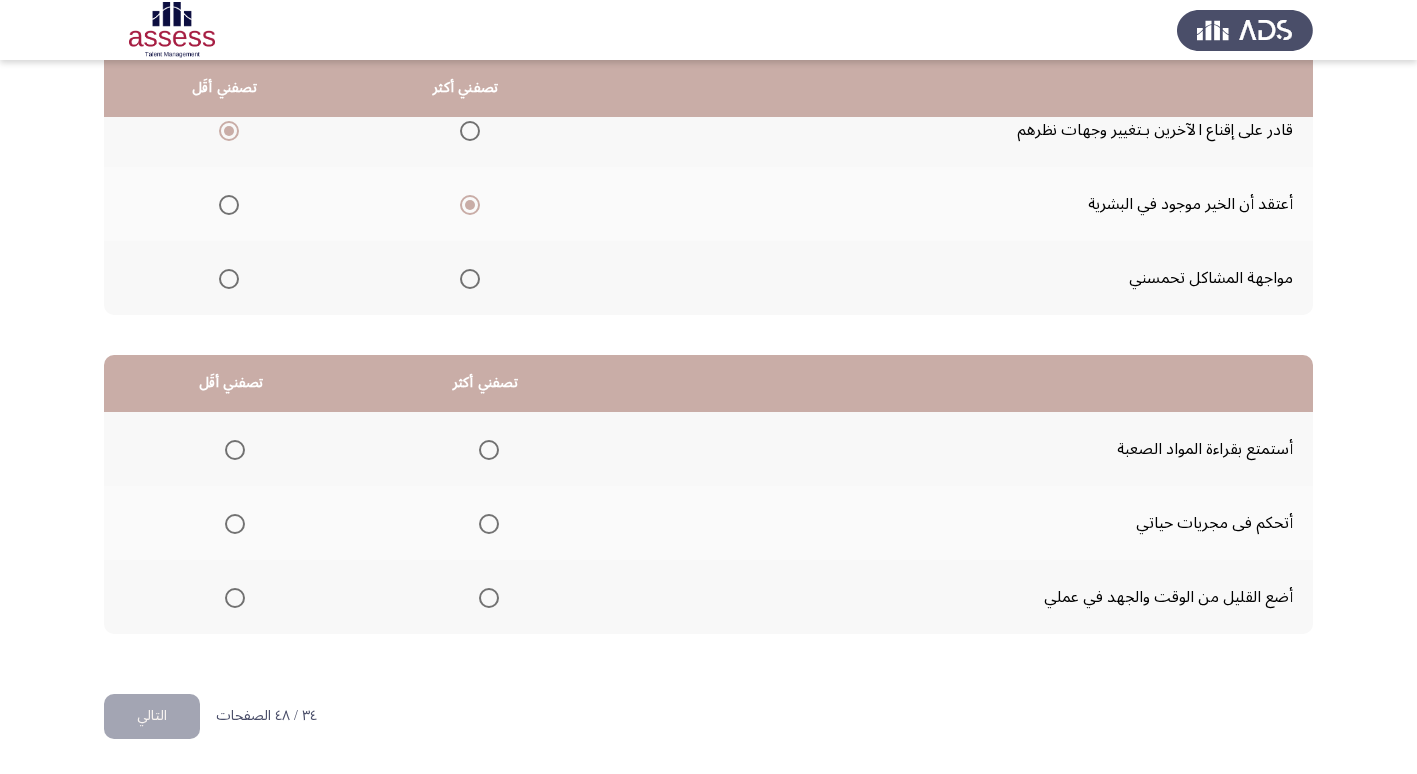 click at bounding box center (489, 598) 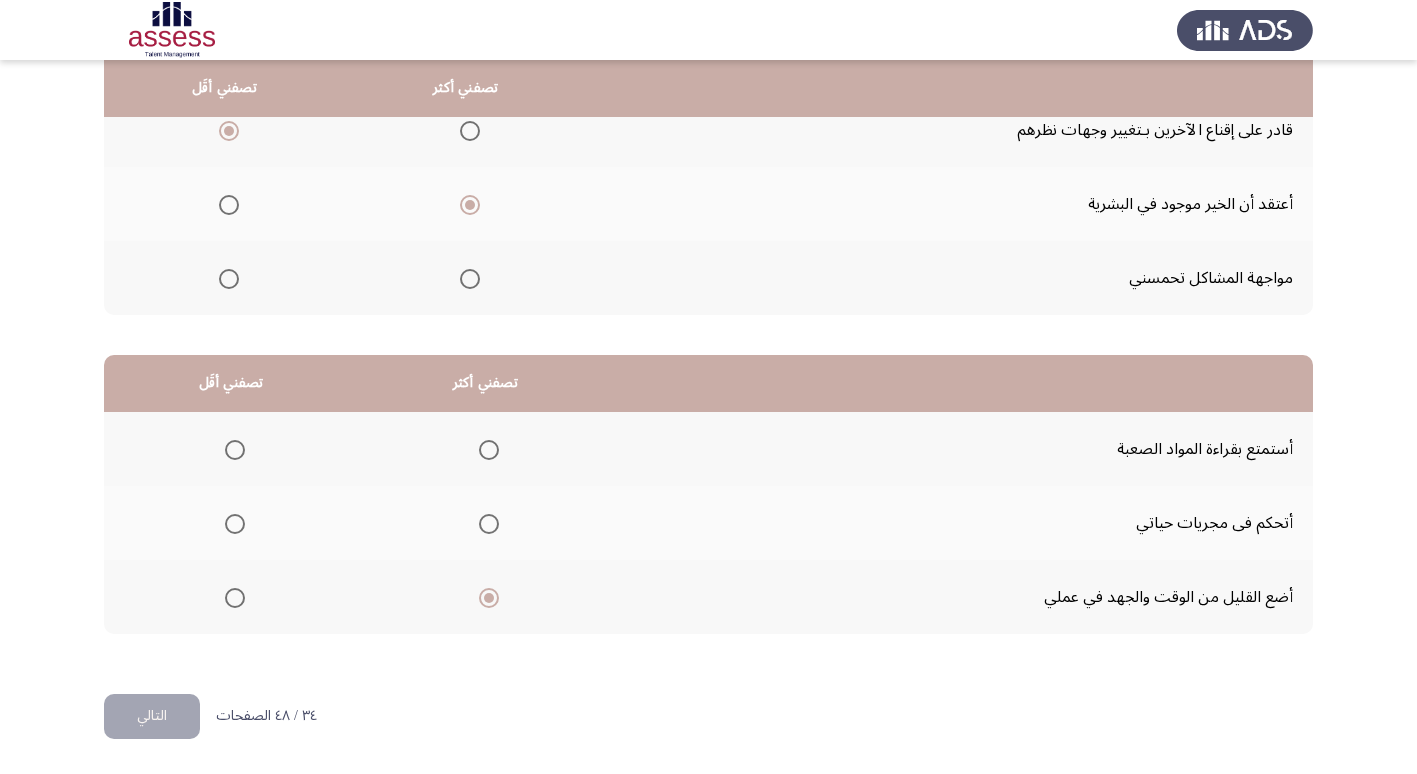 click 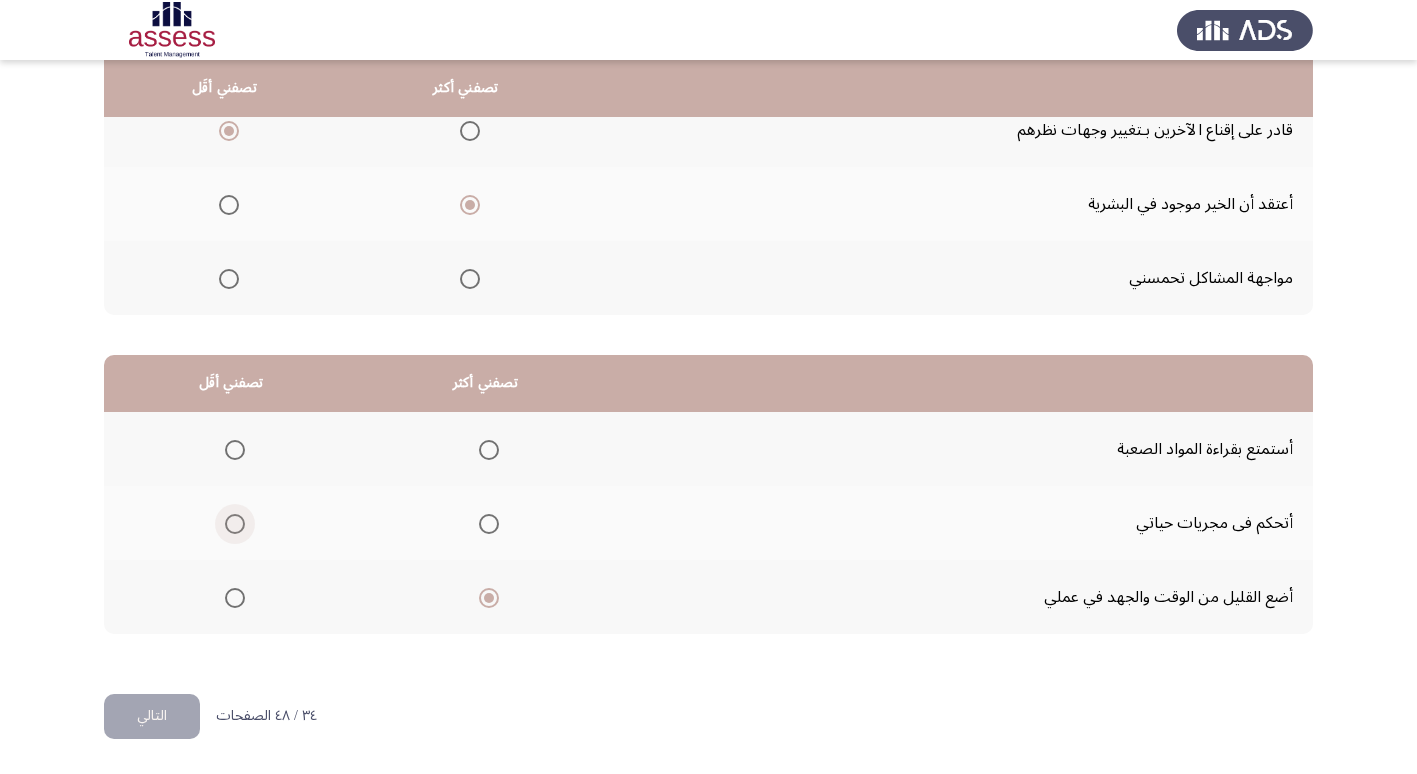 click at bounding box center [235, 524] 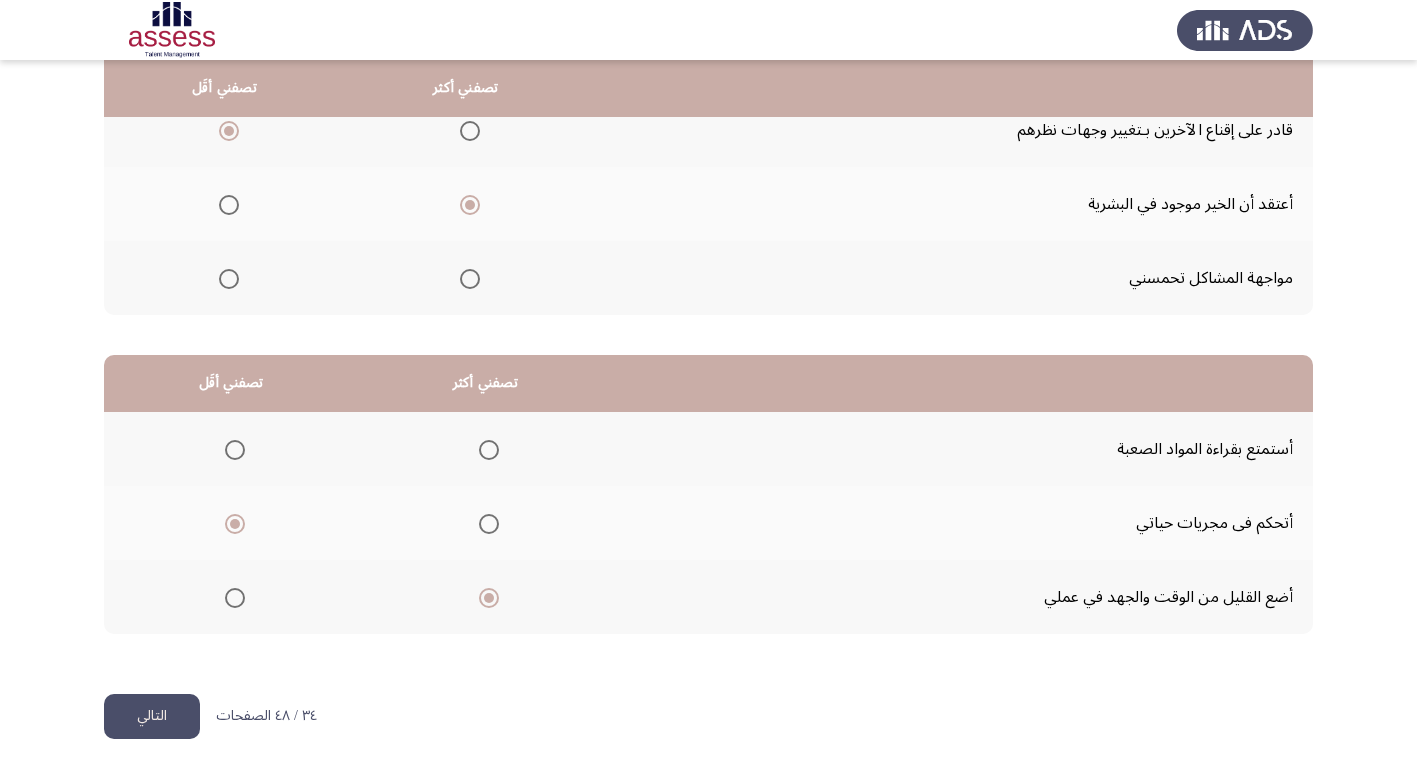 click on "التالي" 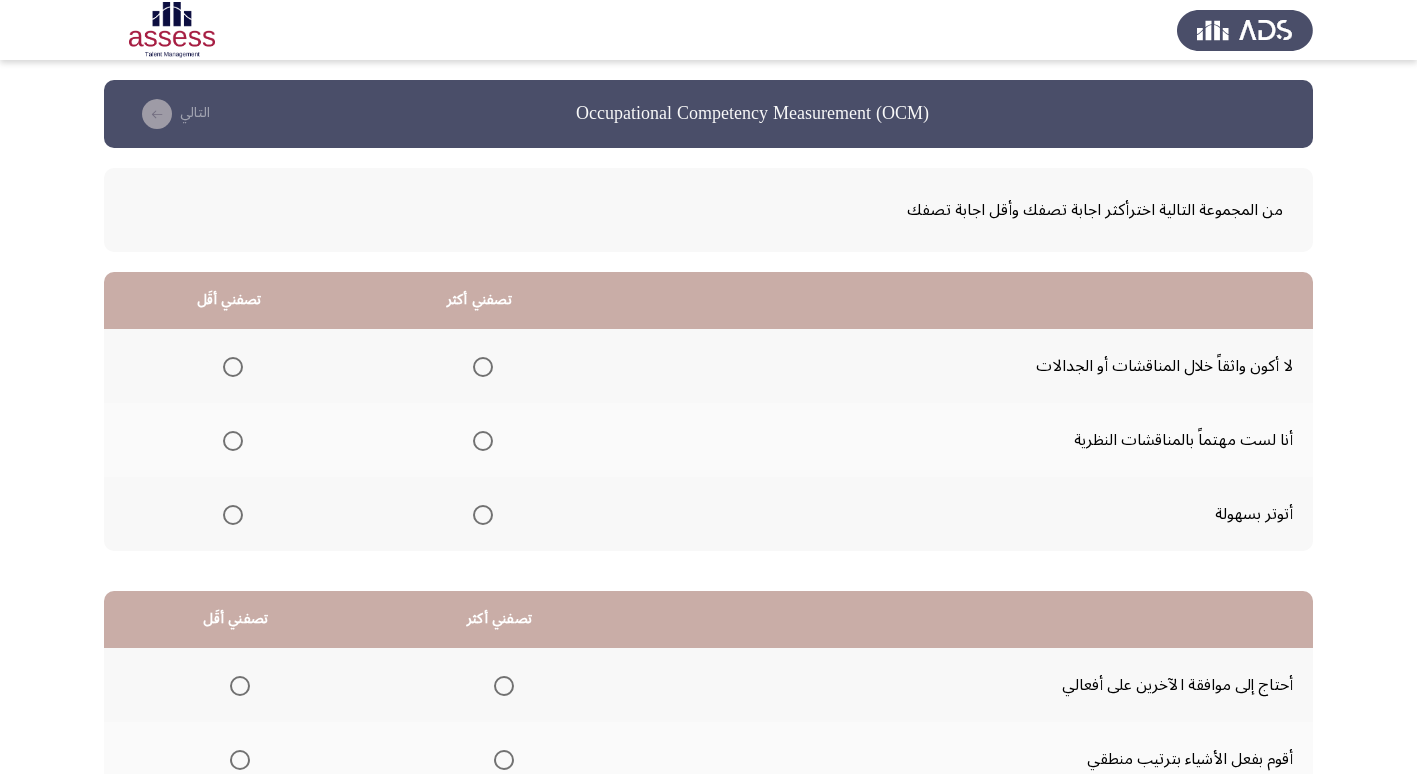 click at bounding box center [233, 367] 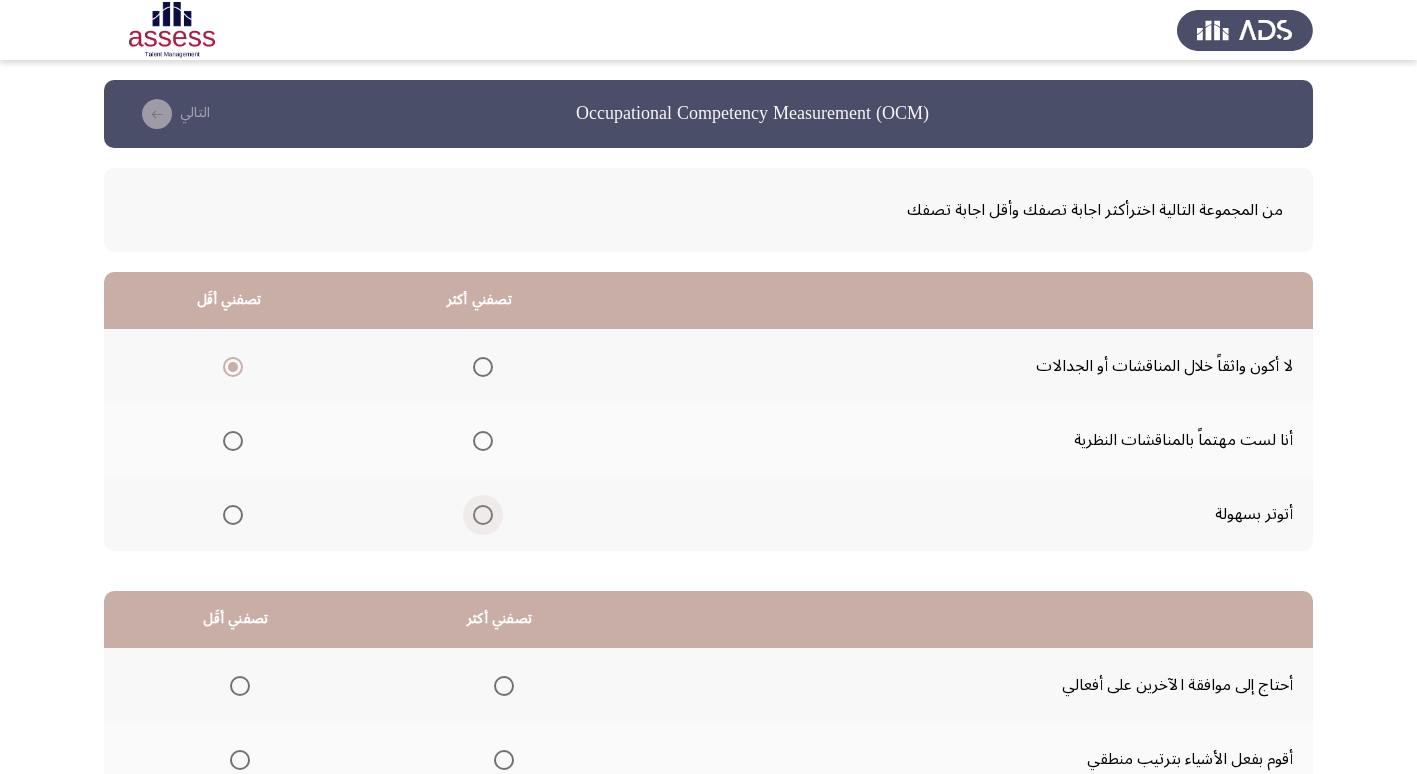 click at bounding box center [483, 515] 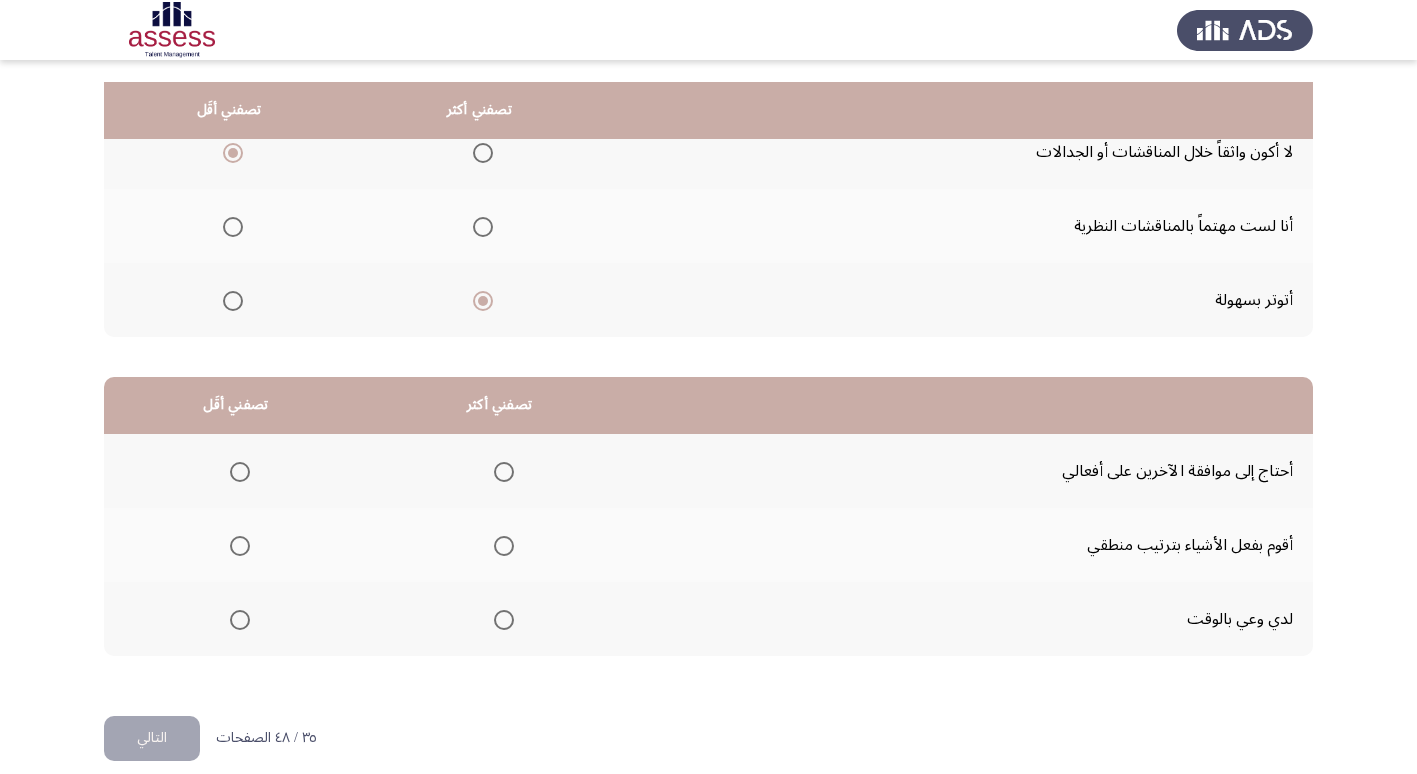scroll, scrollTop: 236, scrollLeft: 0, axis: vertical 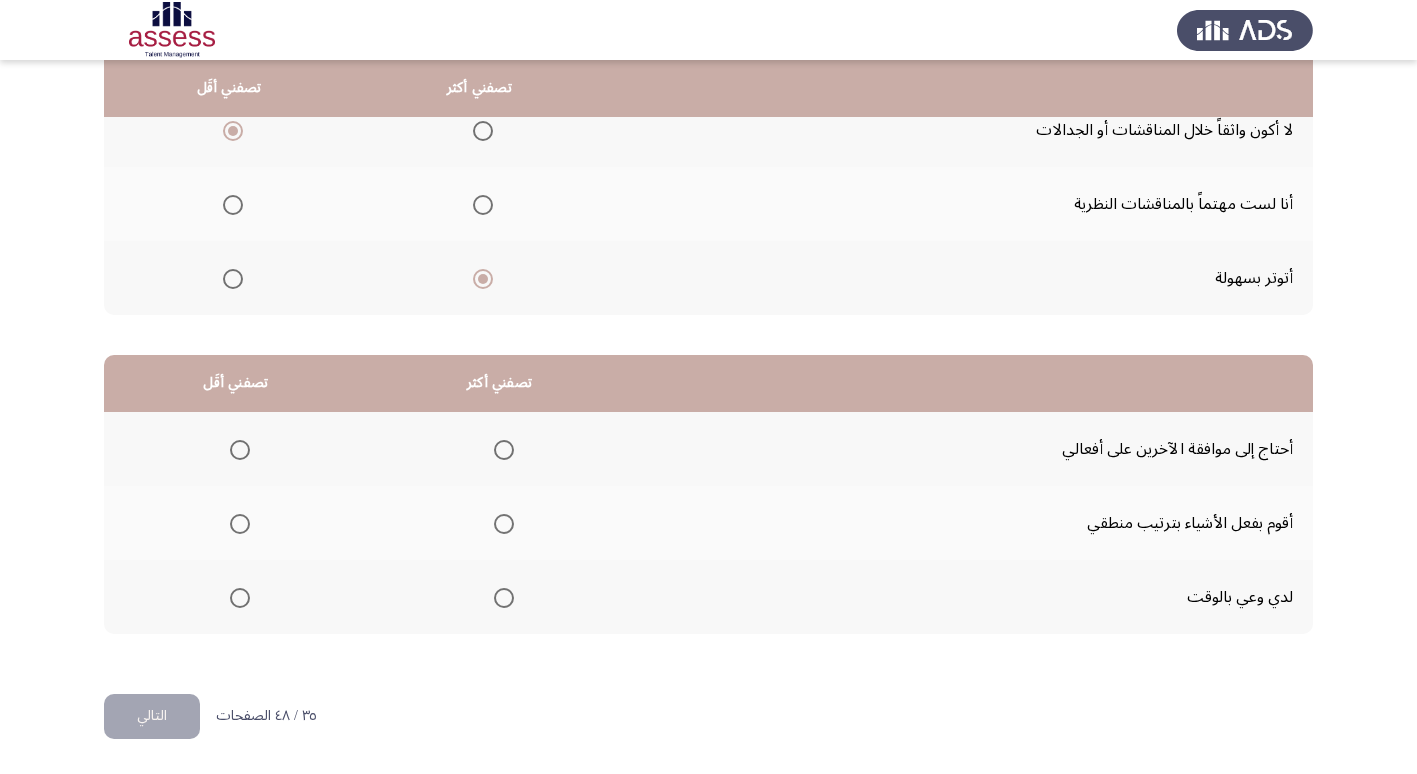 click at bounding box center [504, 524] 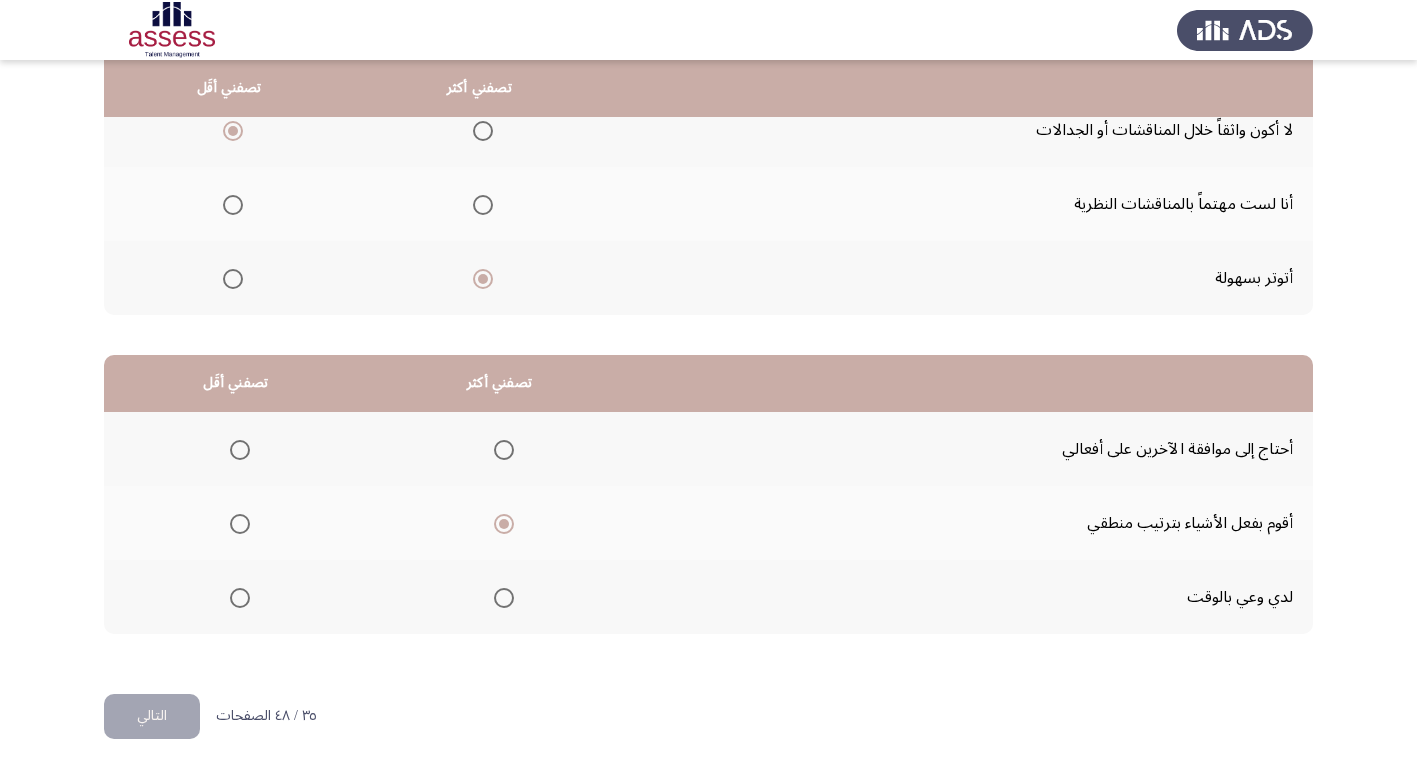 click at bounding box center (240, 598) 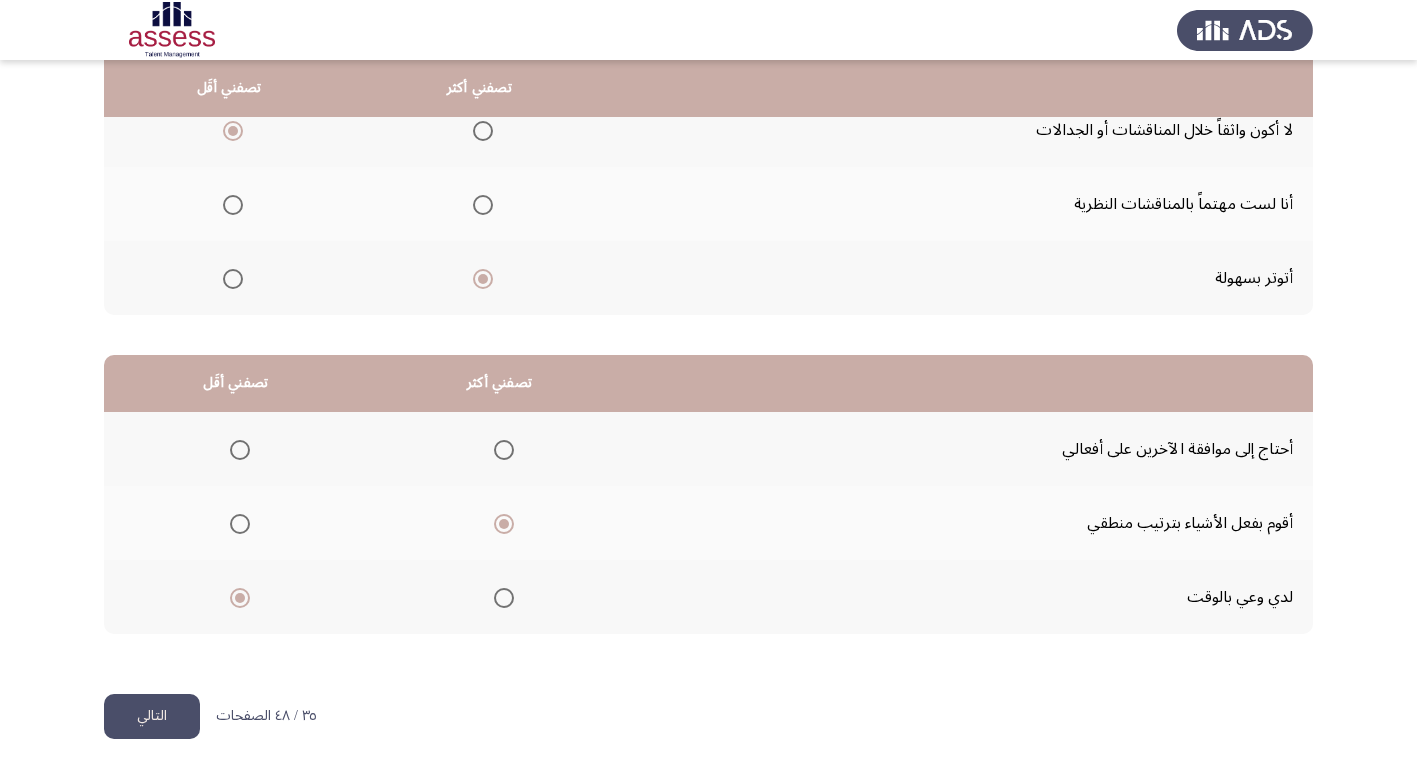 click on "التالي" 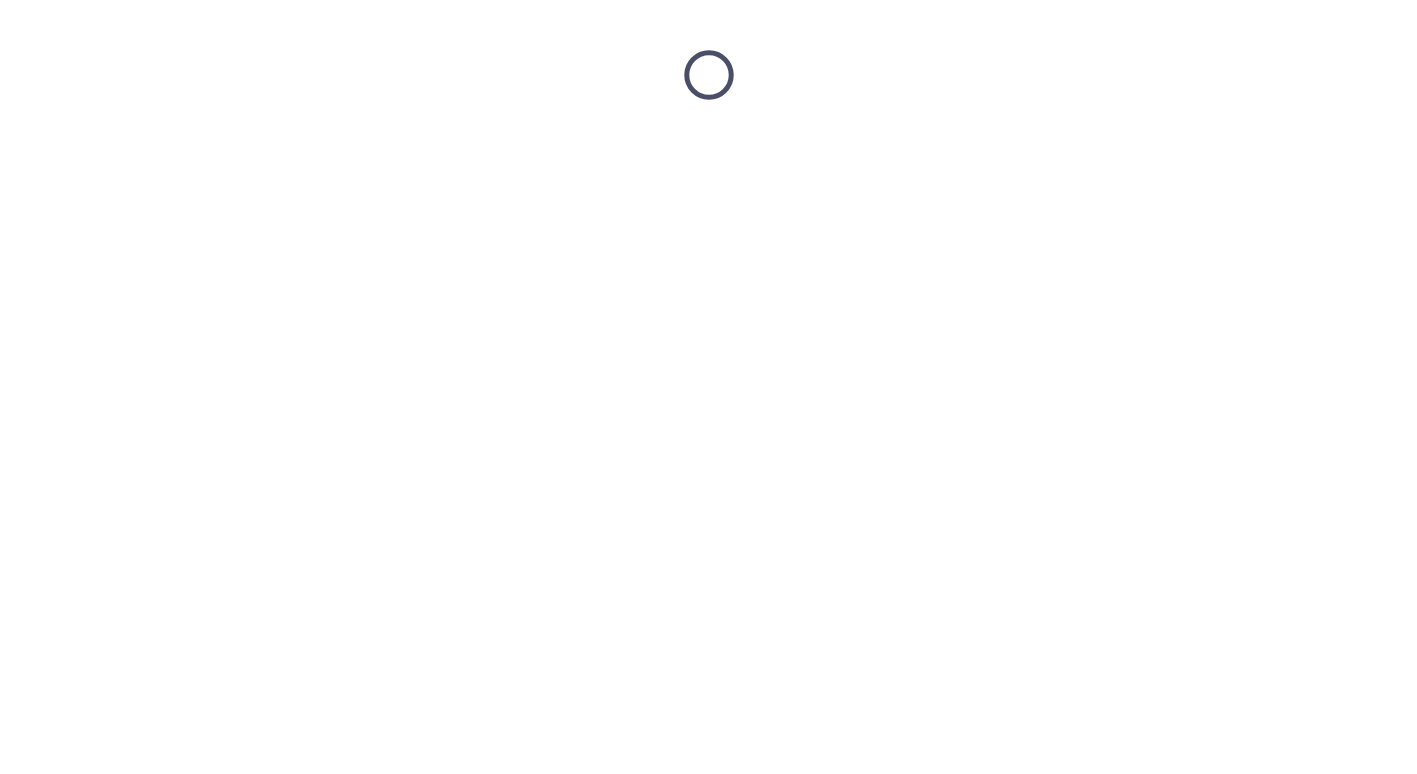 scroll, scrollTop: 0, scrollLeft: 0, axis: both 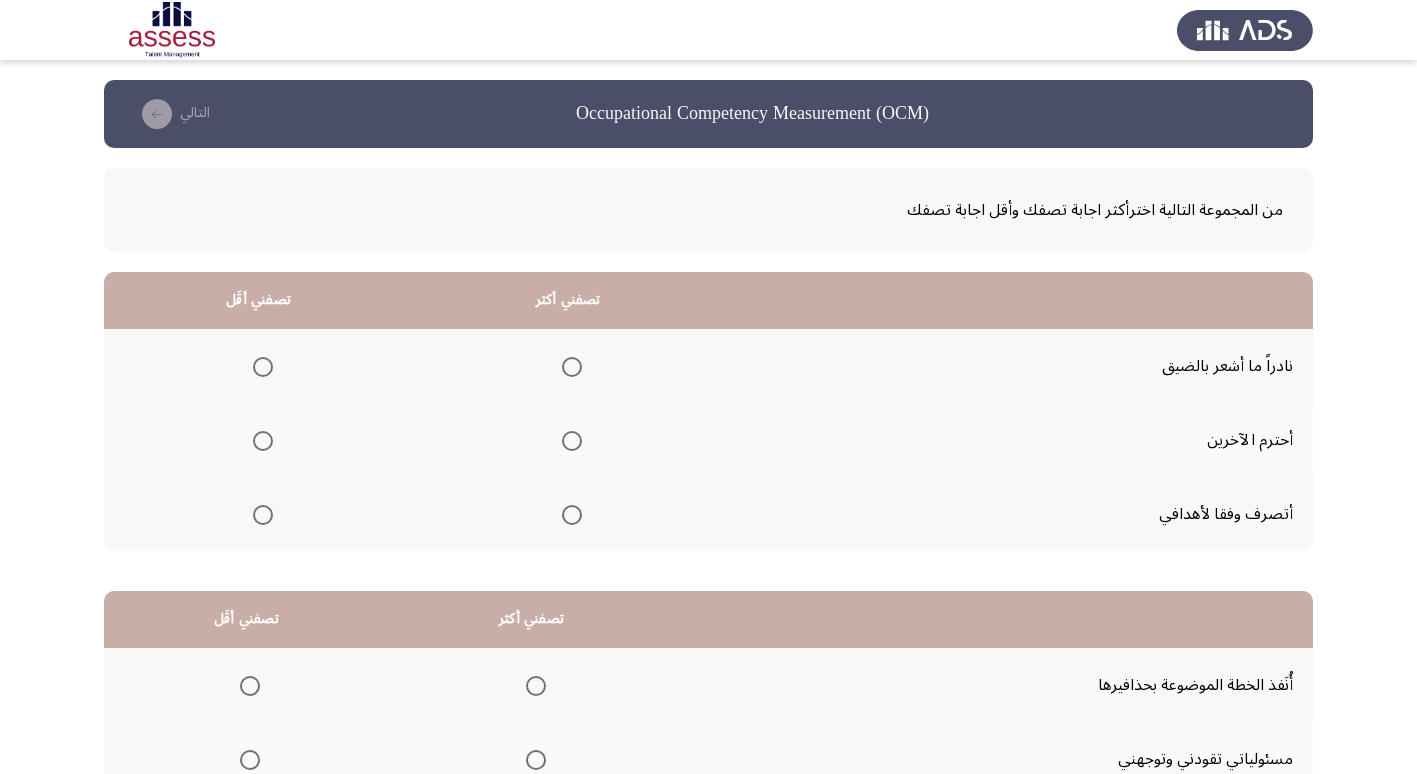 click at bounding box center (572, 441) 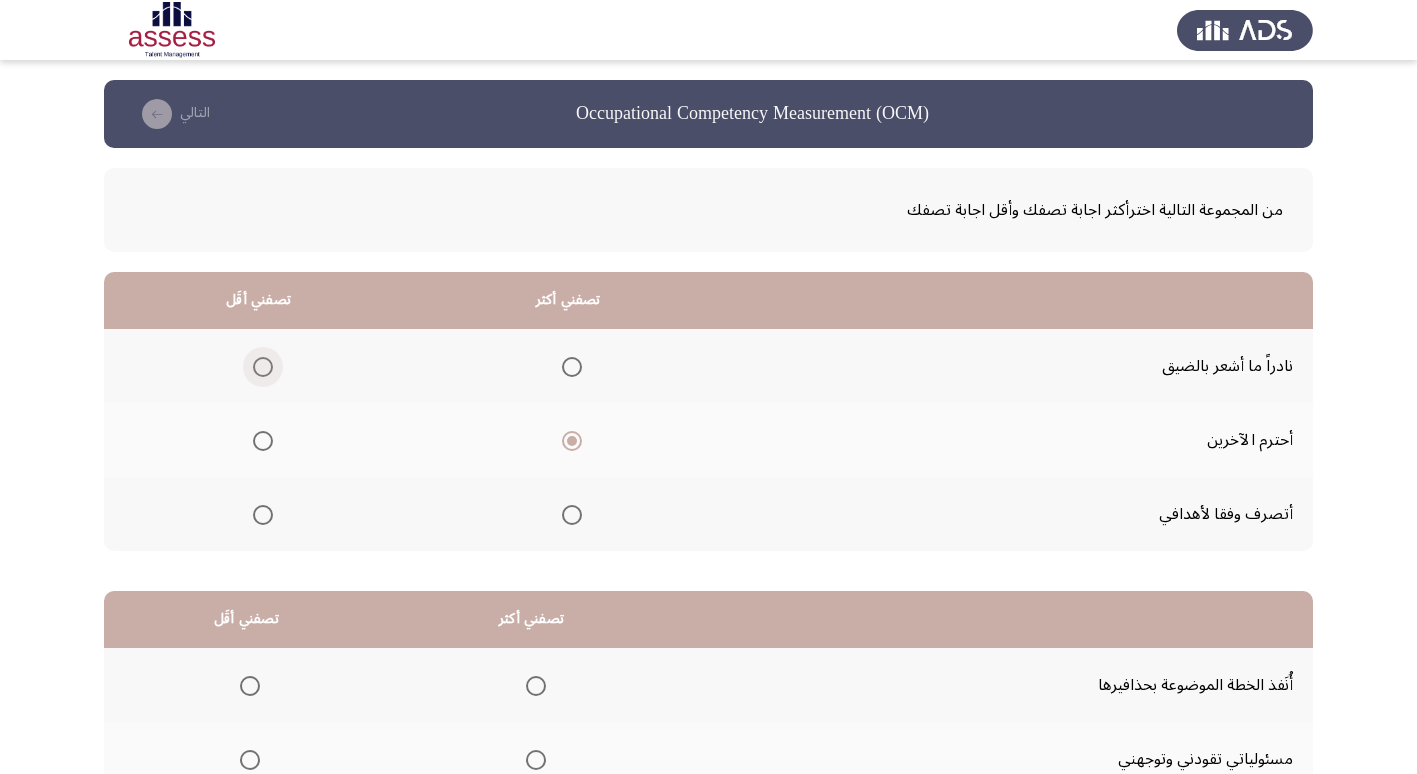 click at bounding box center (263, 367) 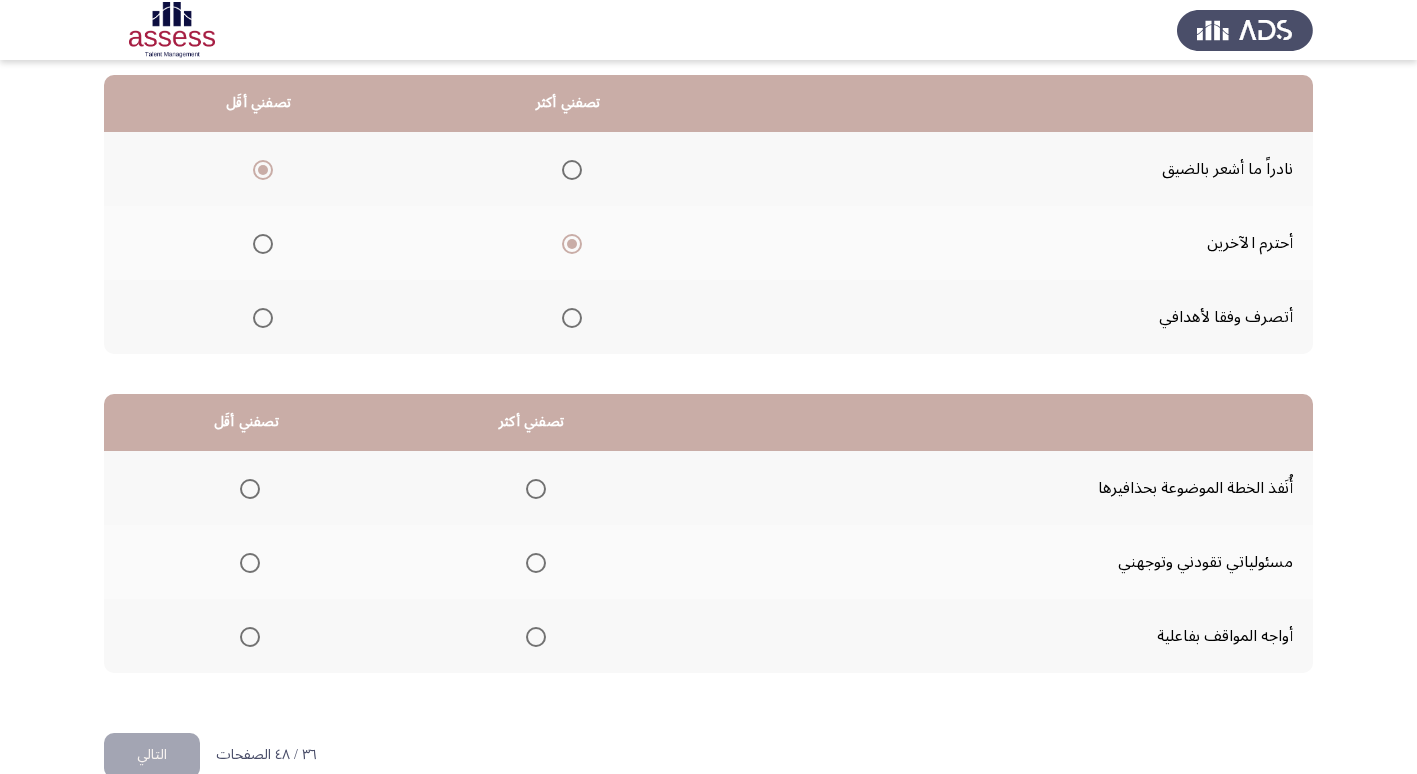 scroll, scrollTop: 200, scrollLeft: 0, axis: vertical 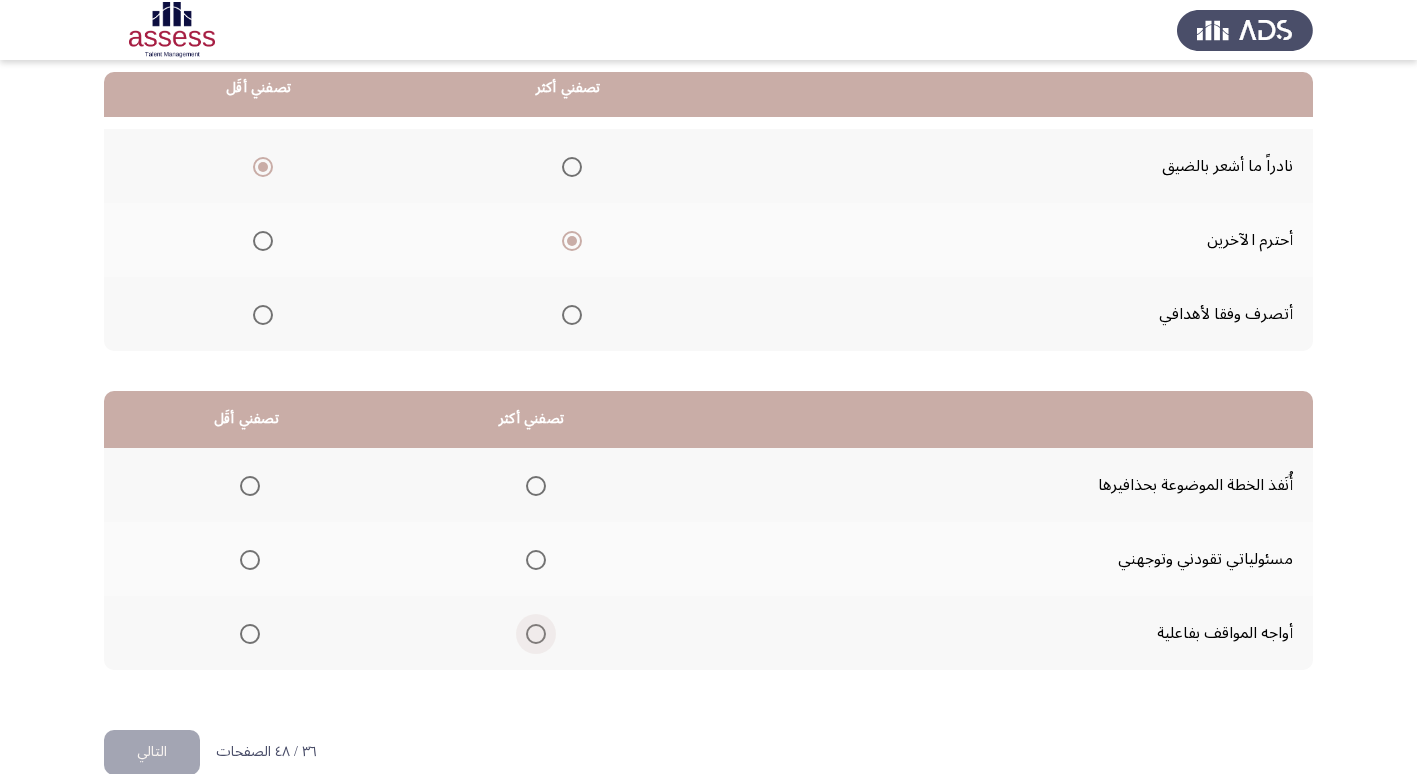 click at bounding box center [536, 634] 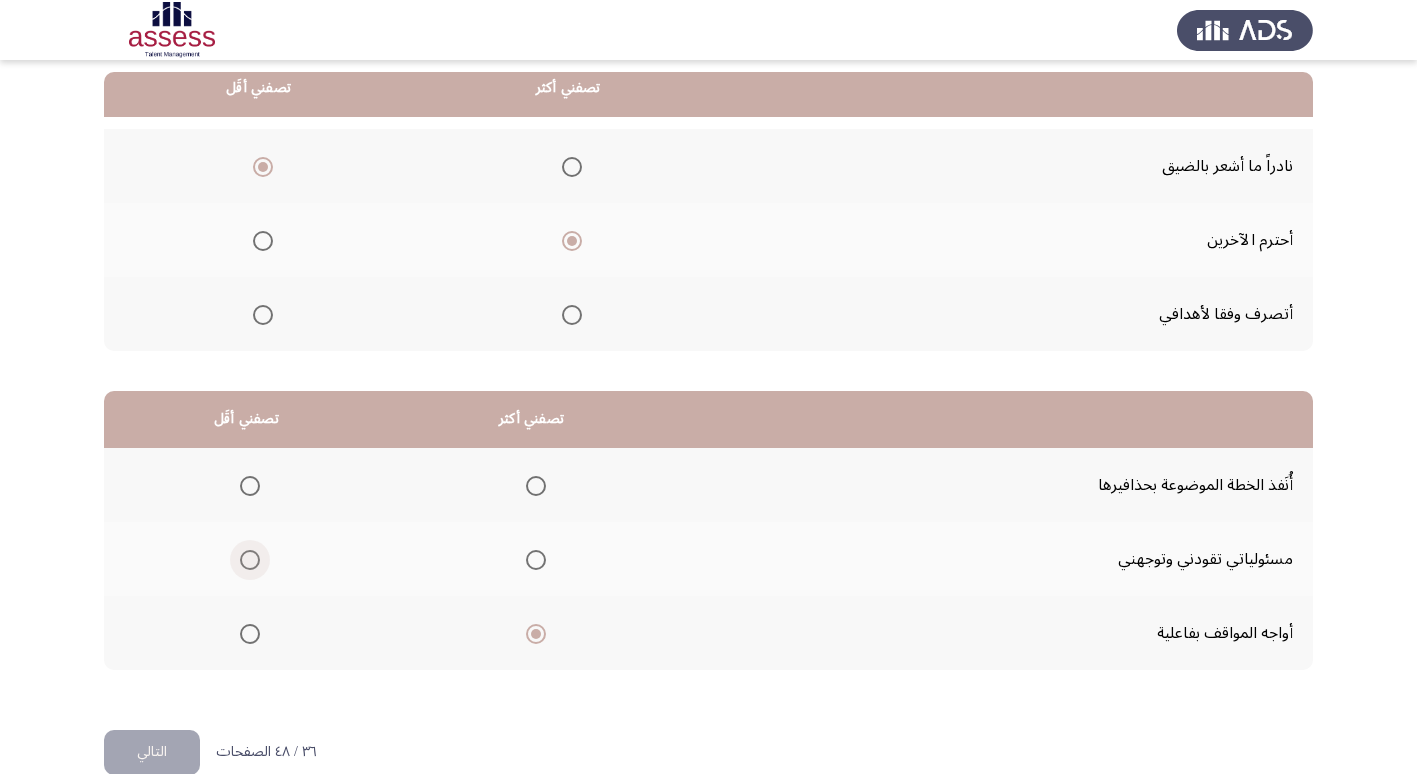 click at bounding box center (250, 560) 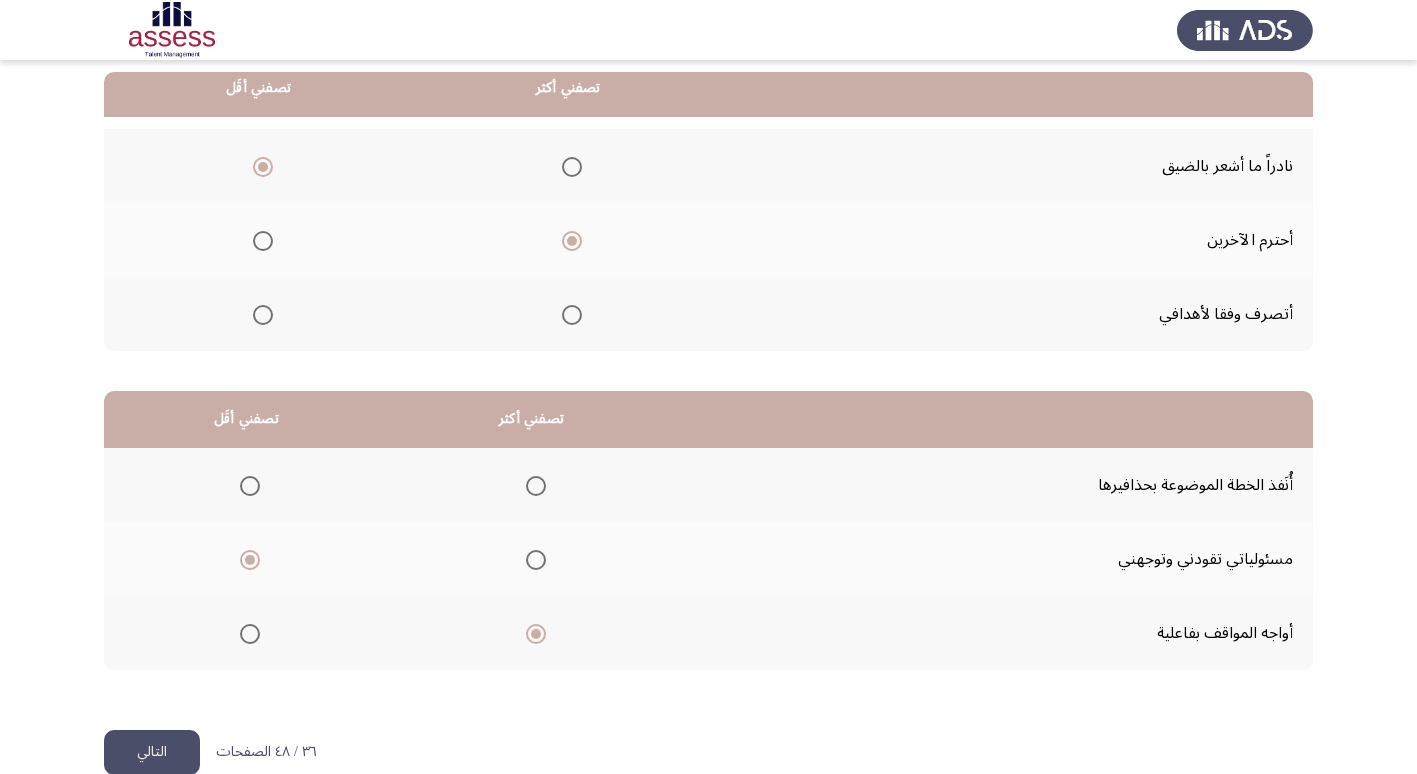 click on "التالي" 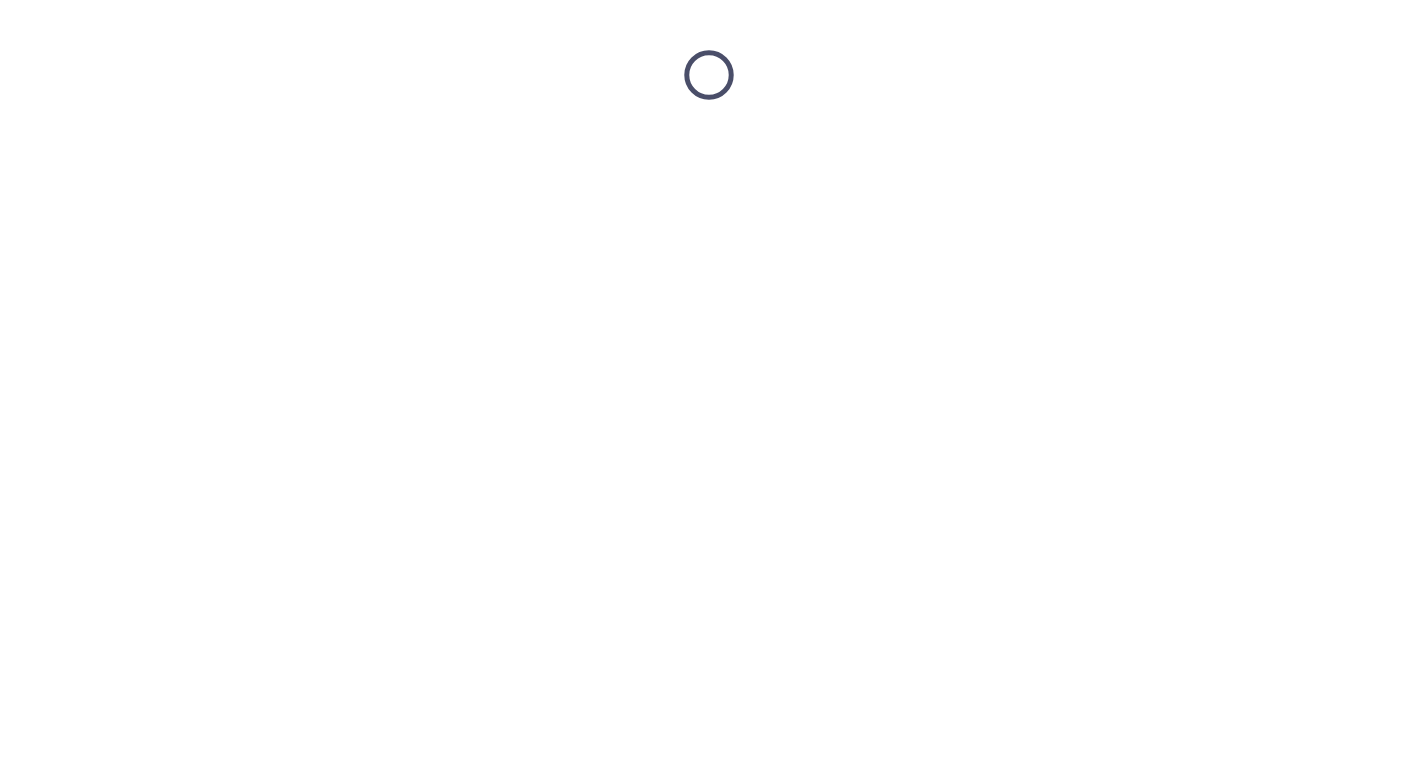 scroll, scrollTop: 0, scrollLeft: 0, axis: both 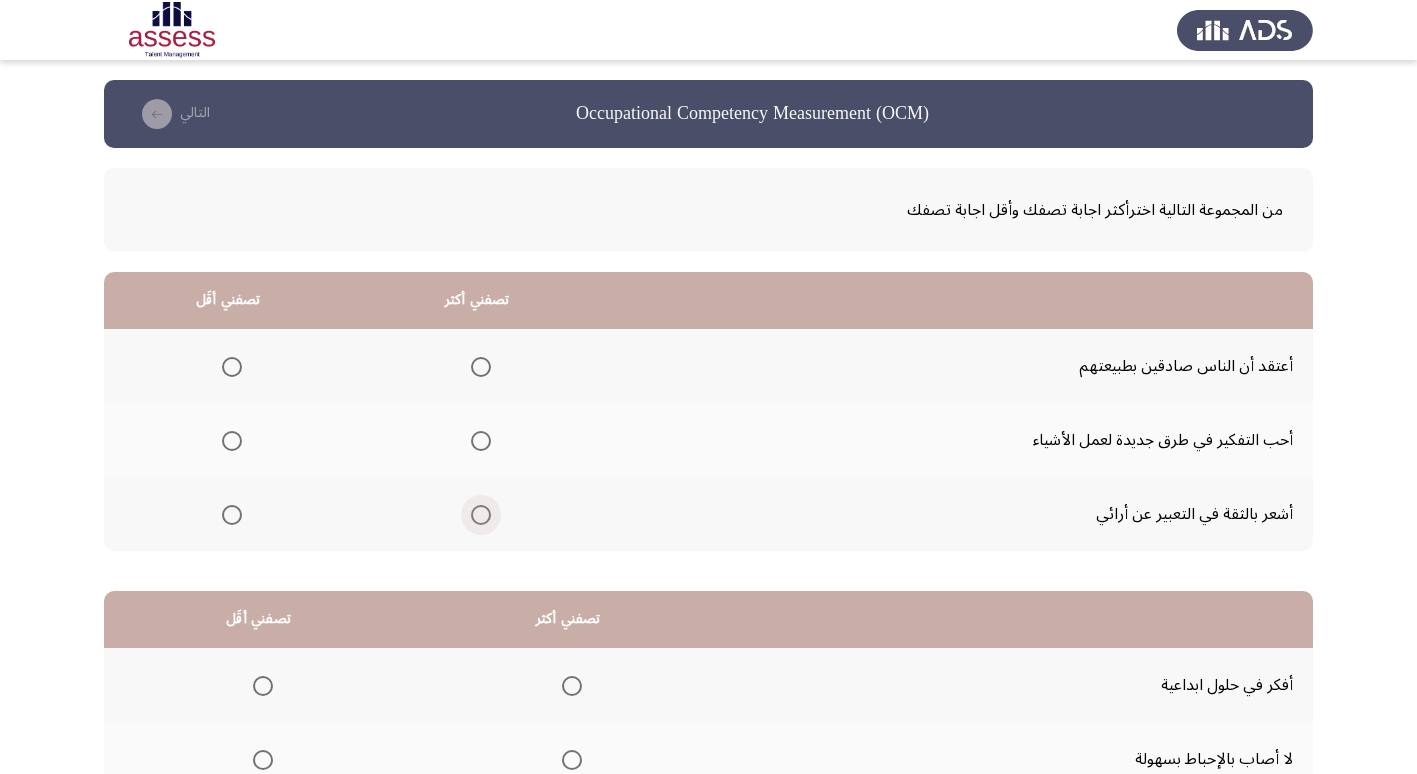 click at bounding box center [481, 515] 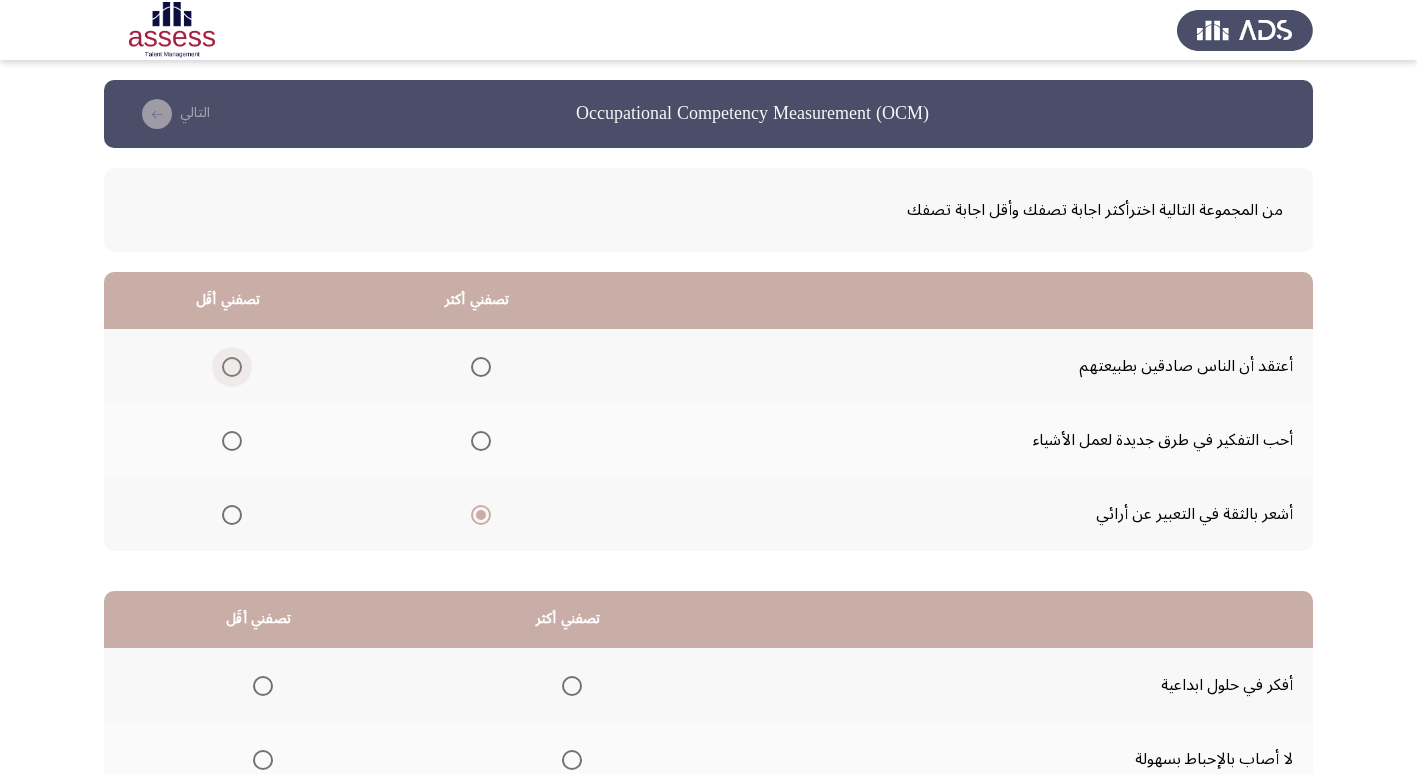 click at bounding box center [232, 367] 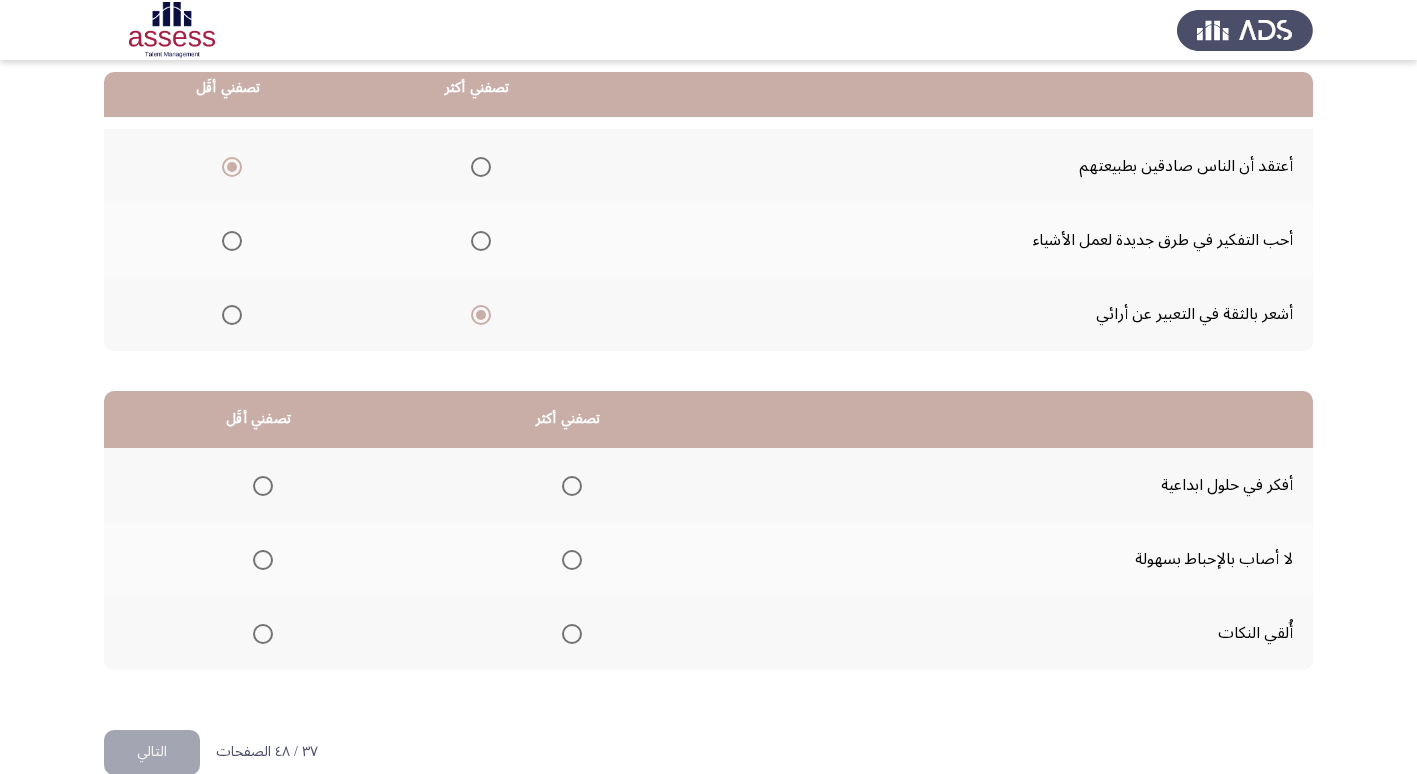 scroll, scrollTop: 236, scrollLeft: 0, axis: vertical 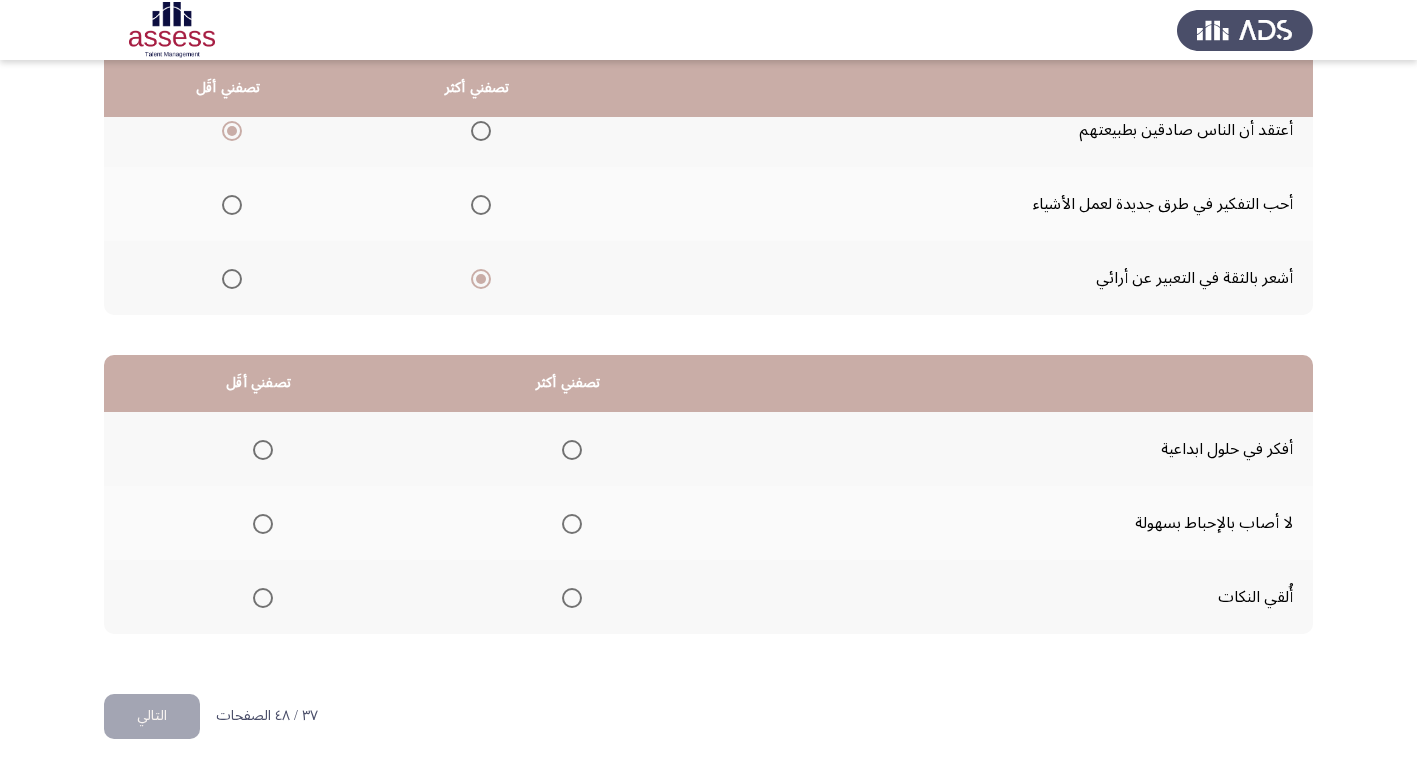 click at bounding box center [263, 450] 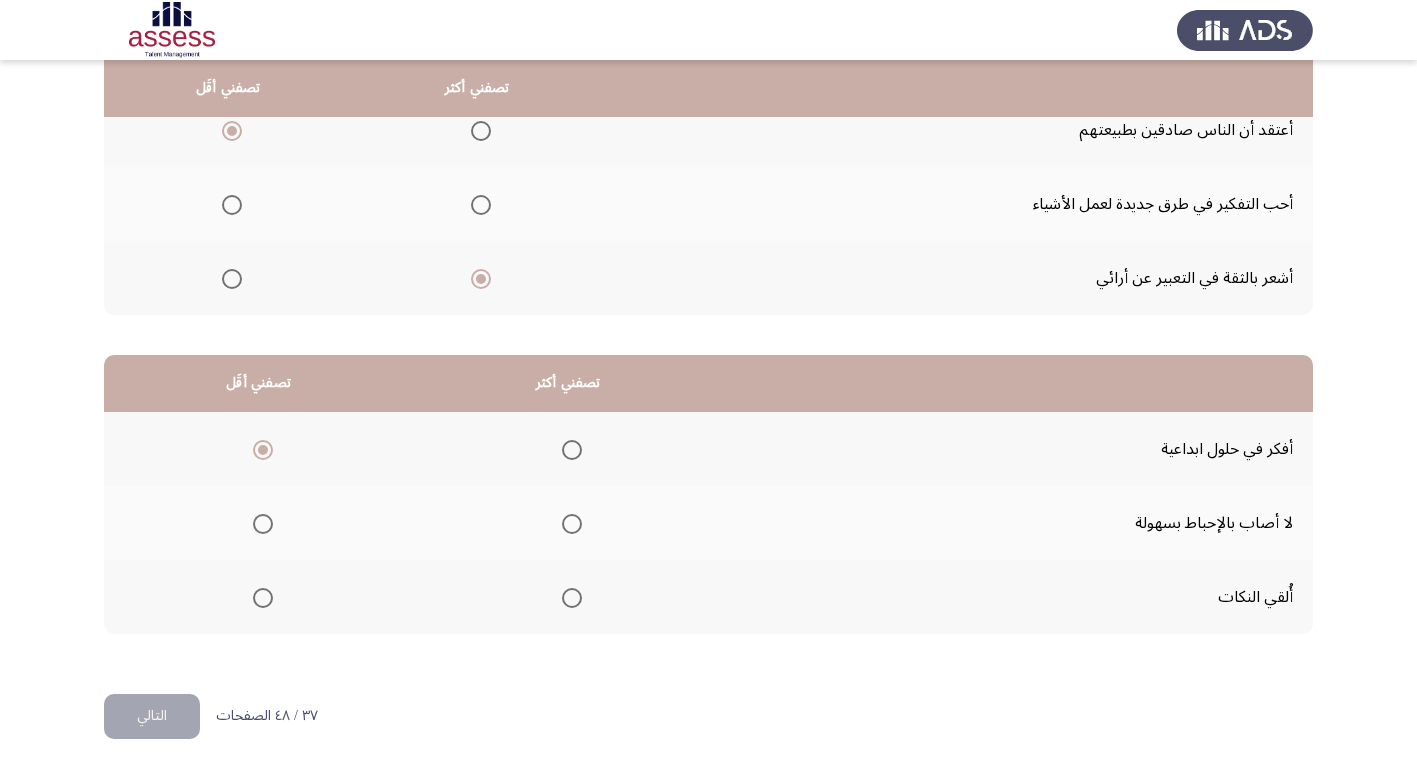 click at bounding box center (572, 524) 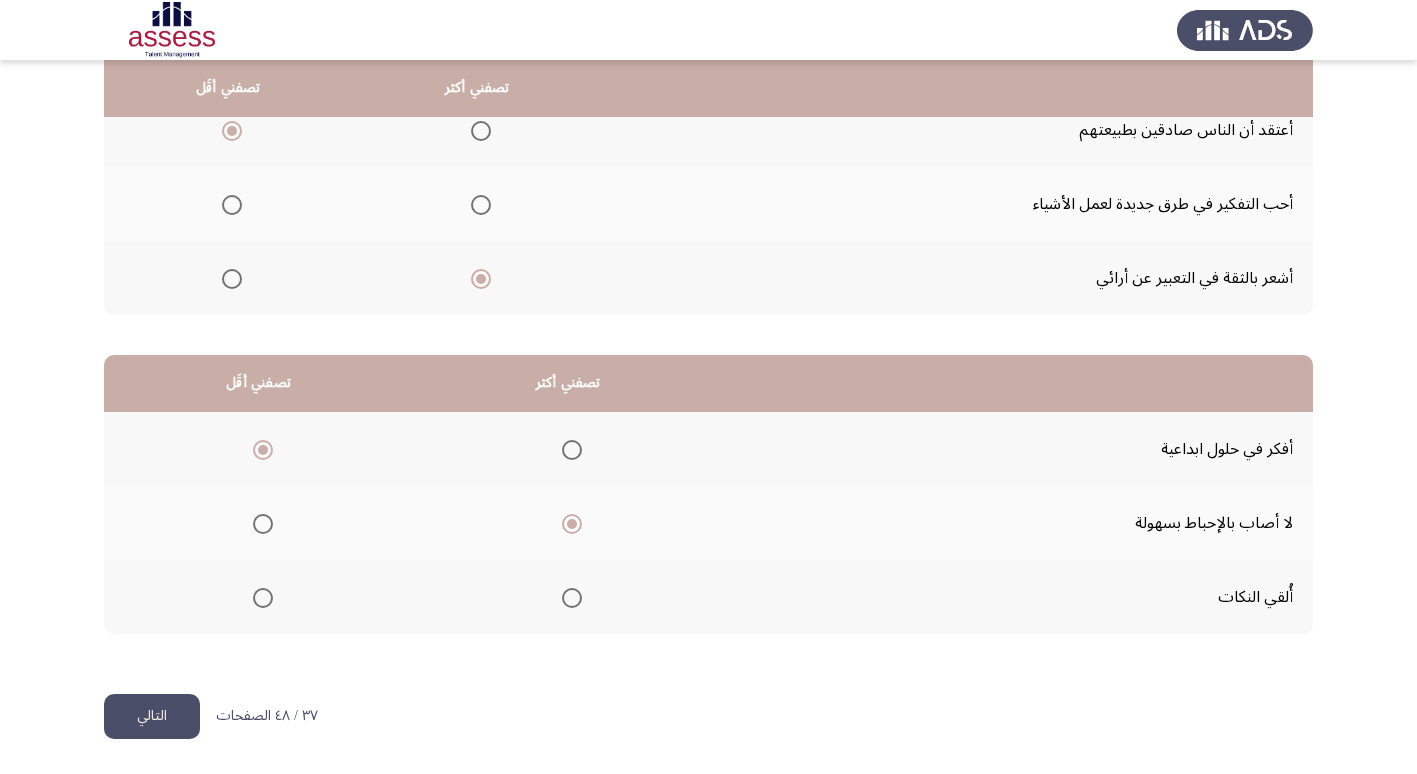 click on "التالي" 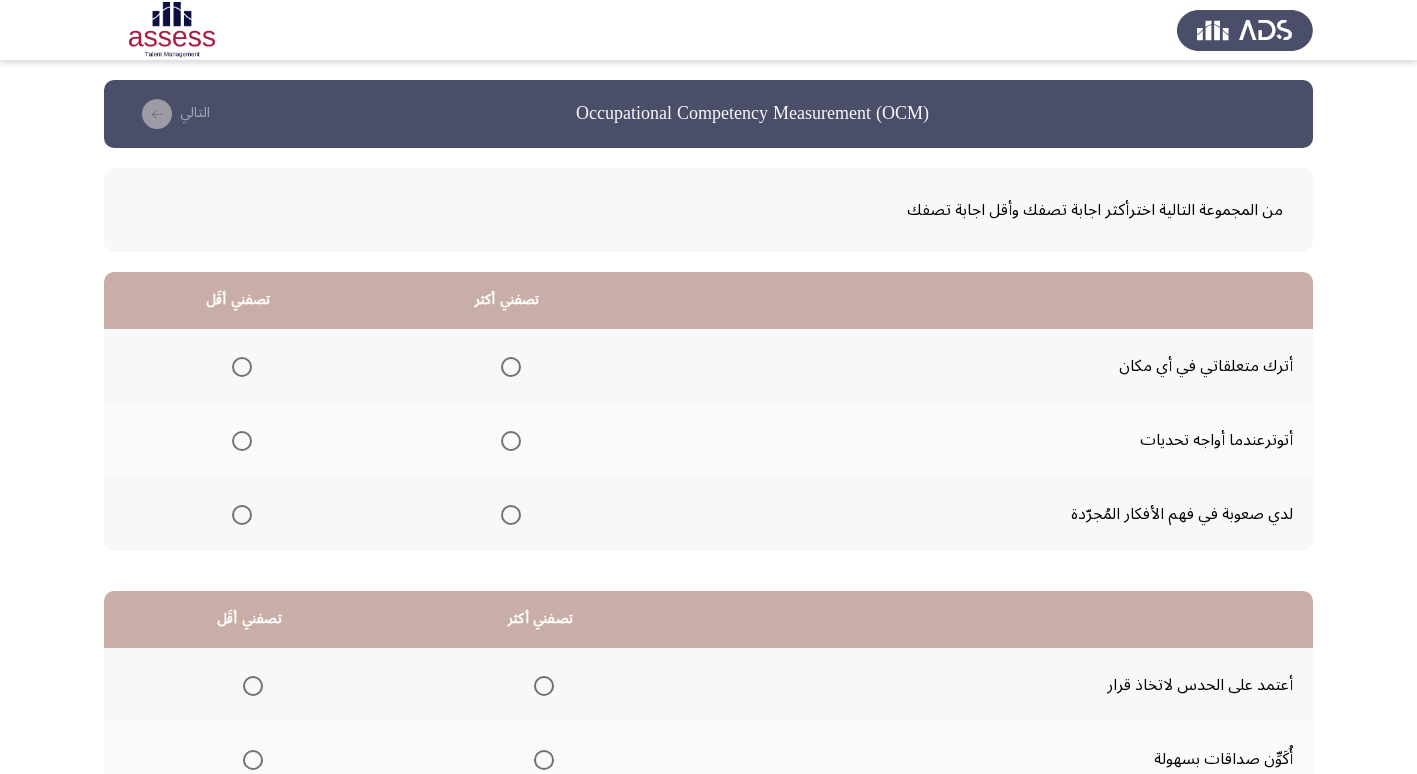click at bounding box center [242, 367] 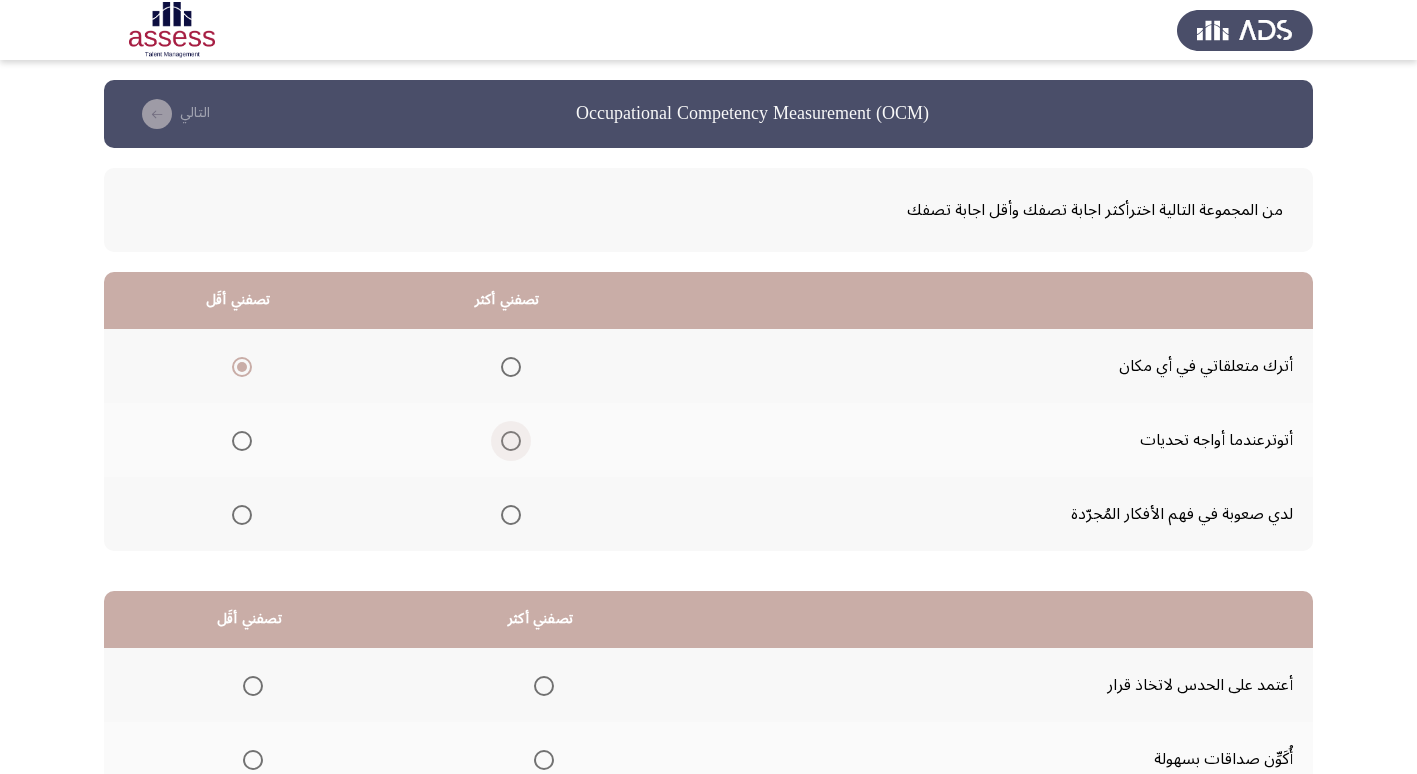 click at bounding box center (511, 441) 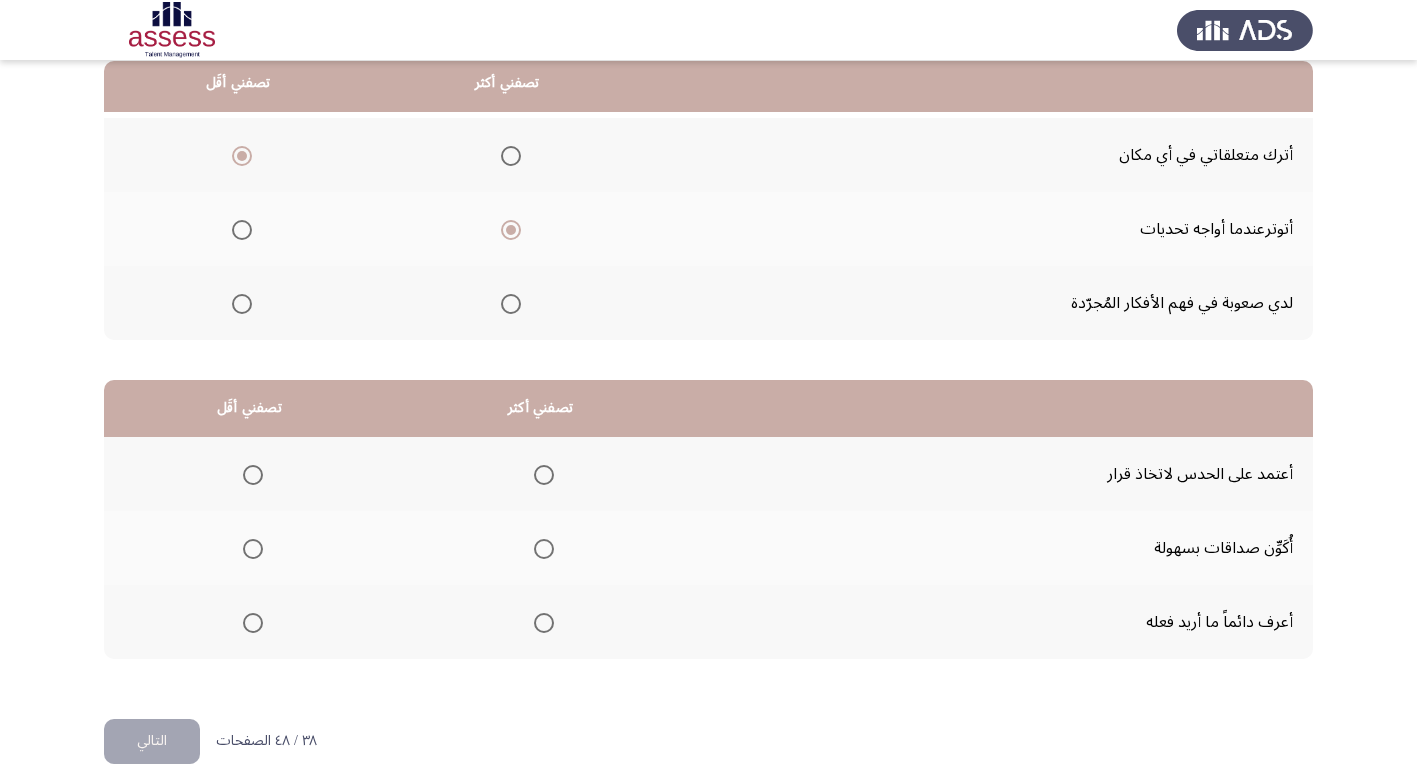 scroll, scrollTop: 236, scrollLeft: 0, axis: vertical 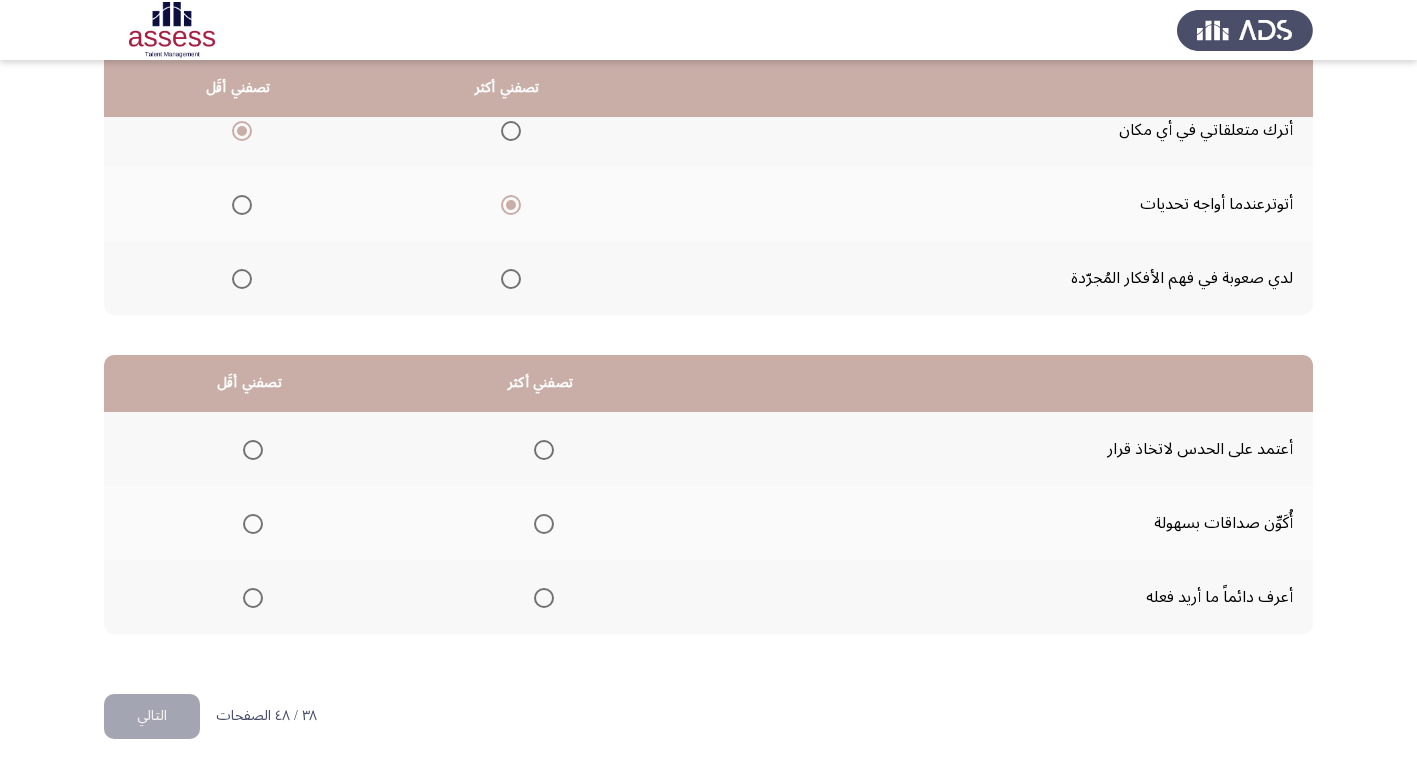 click at bounding box center (544, 524) 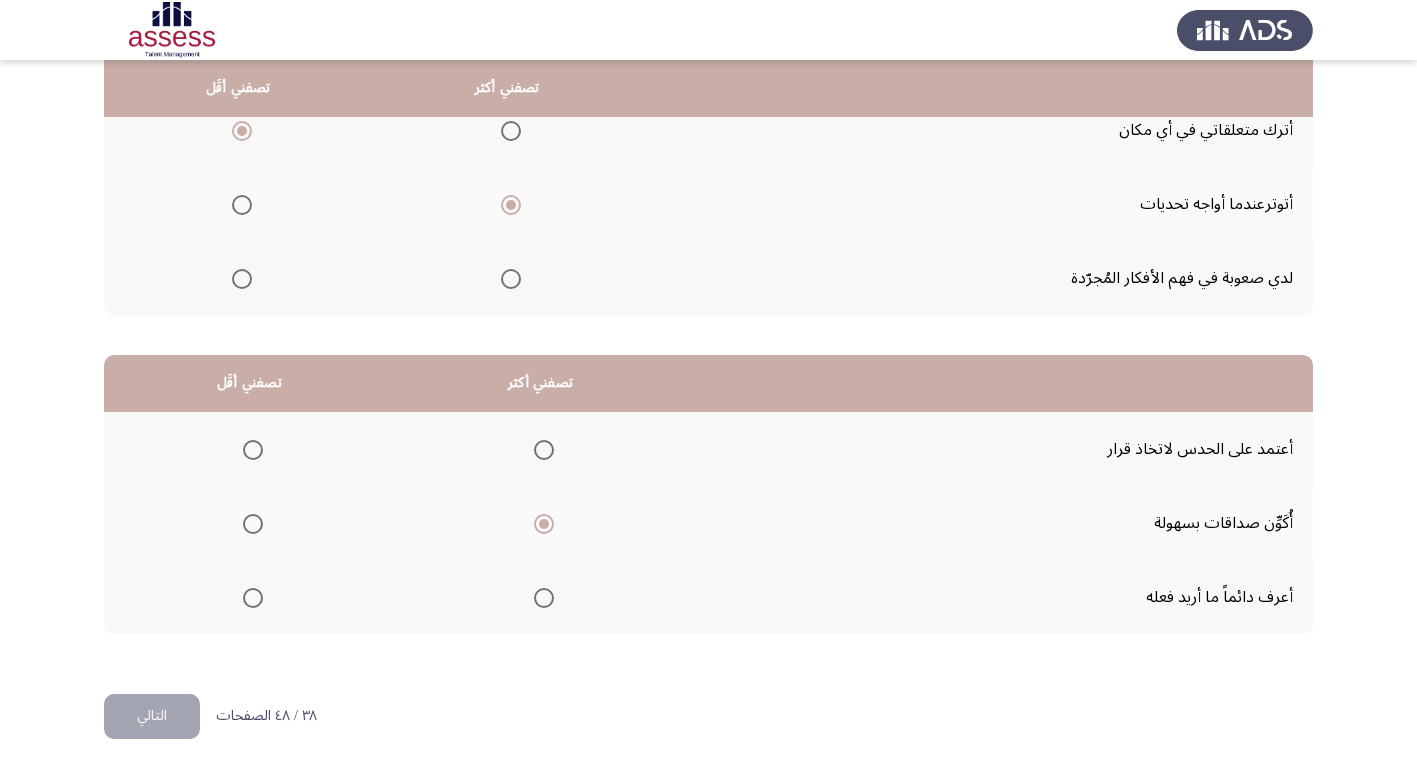click at bounding box center (253, 598) 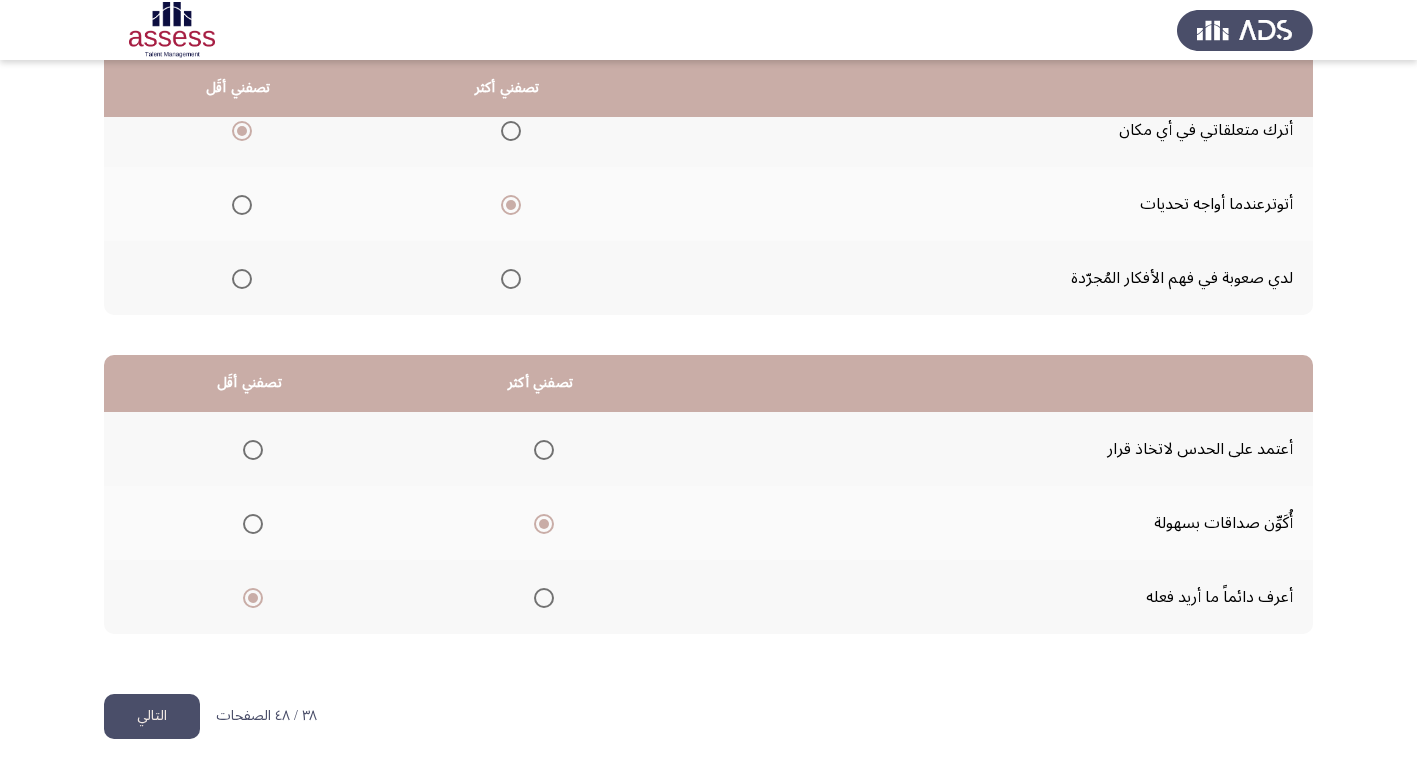 click on "التالي" 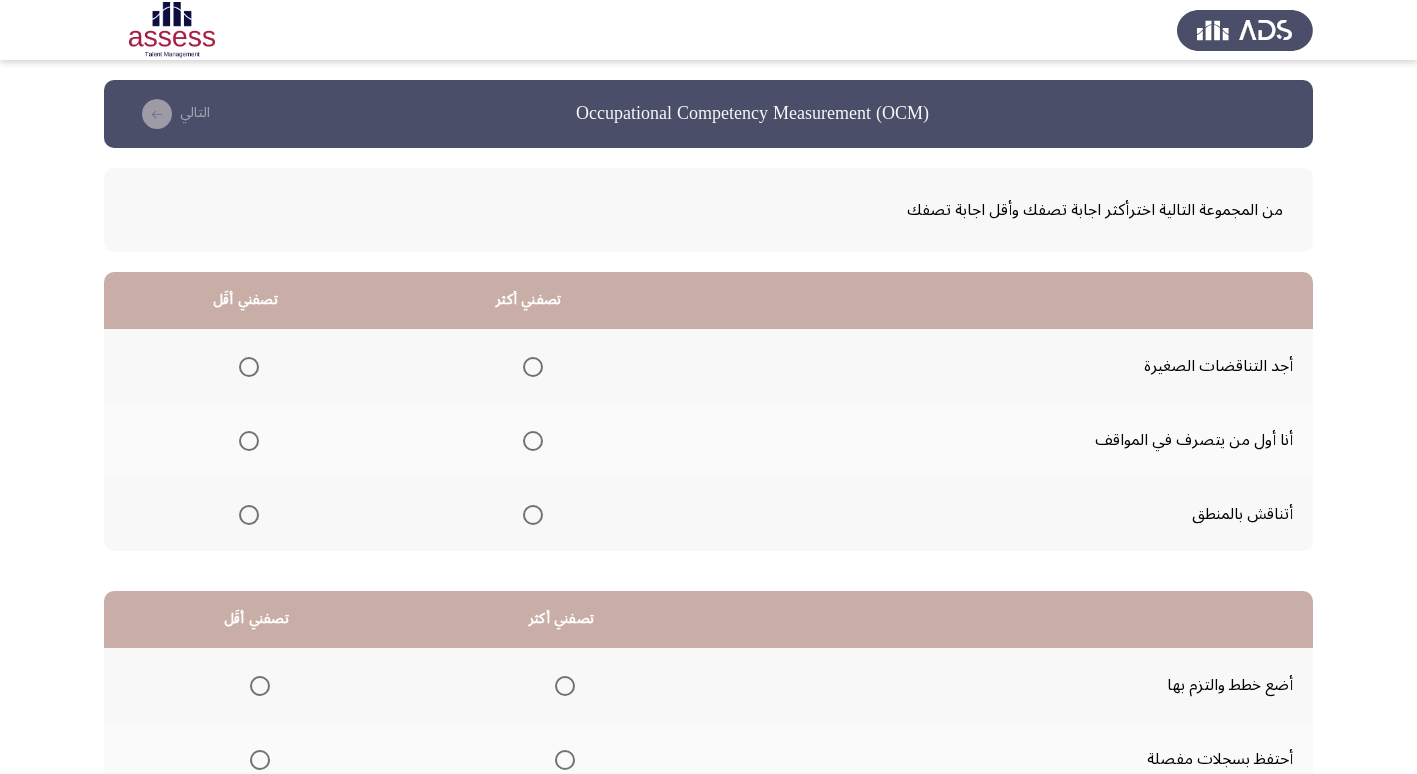 click at bounding box center [249, 367] 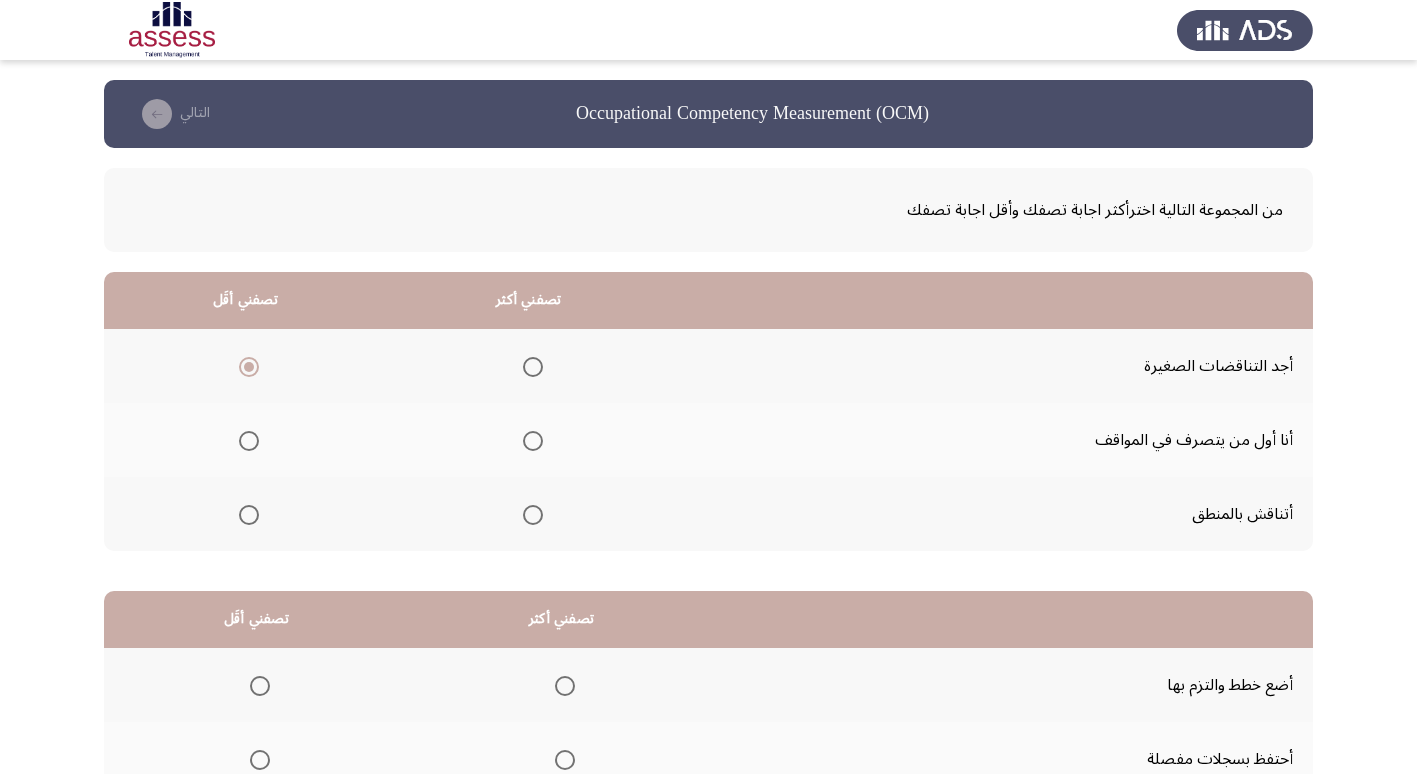 click 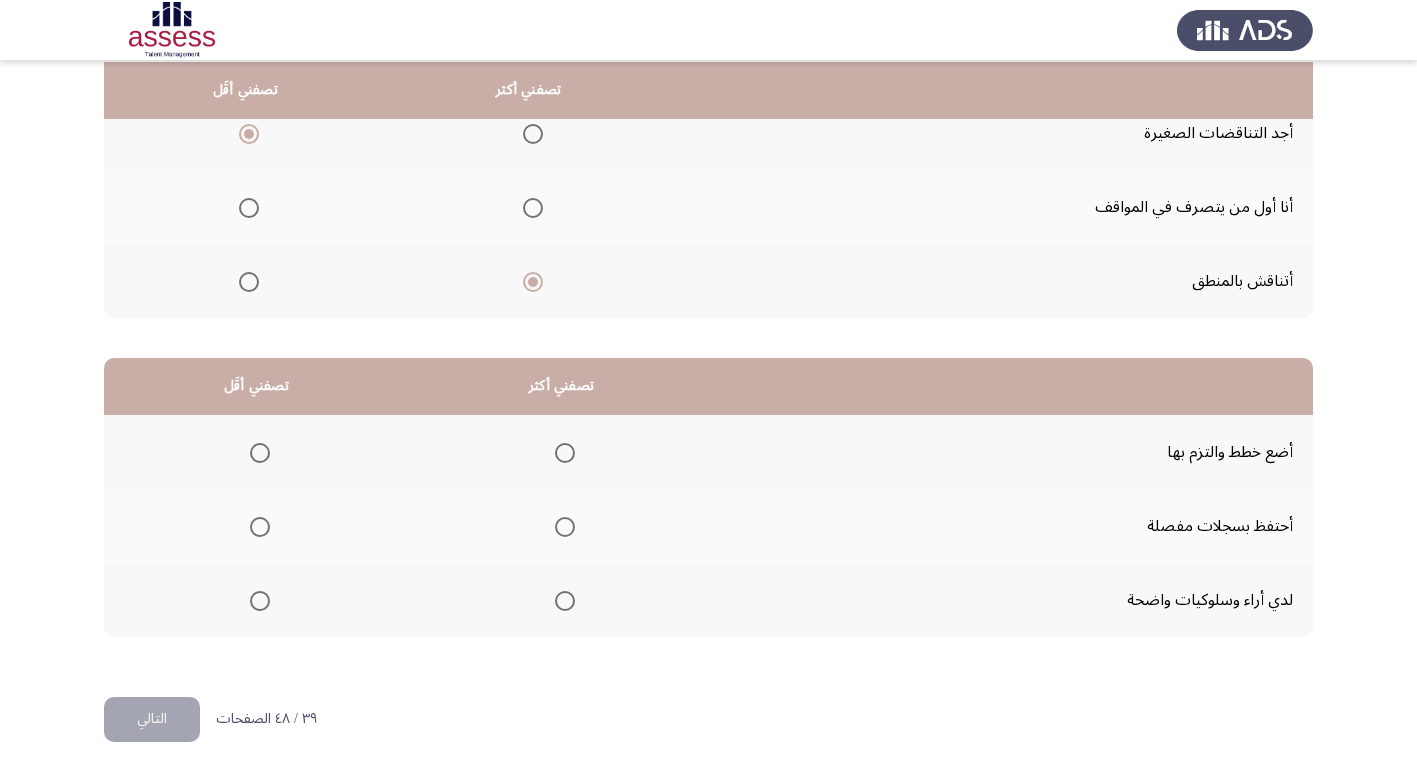 scroll, scrollTop: 236, scrollLeft: 0, axis: vertical 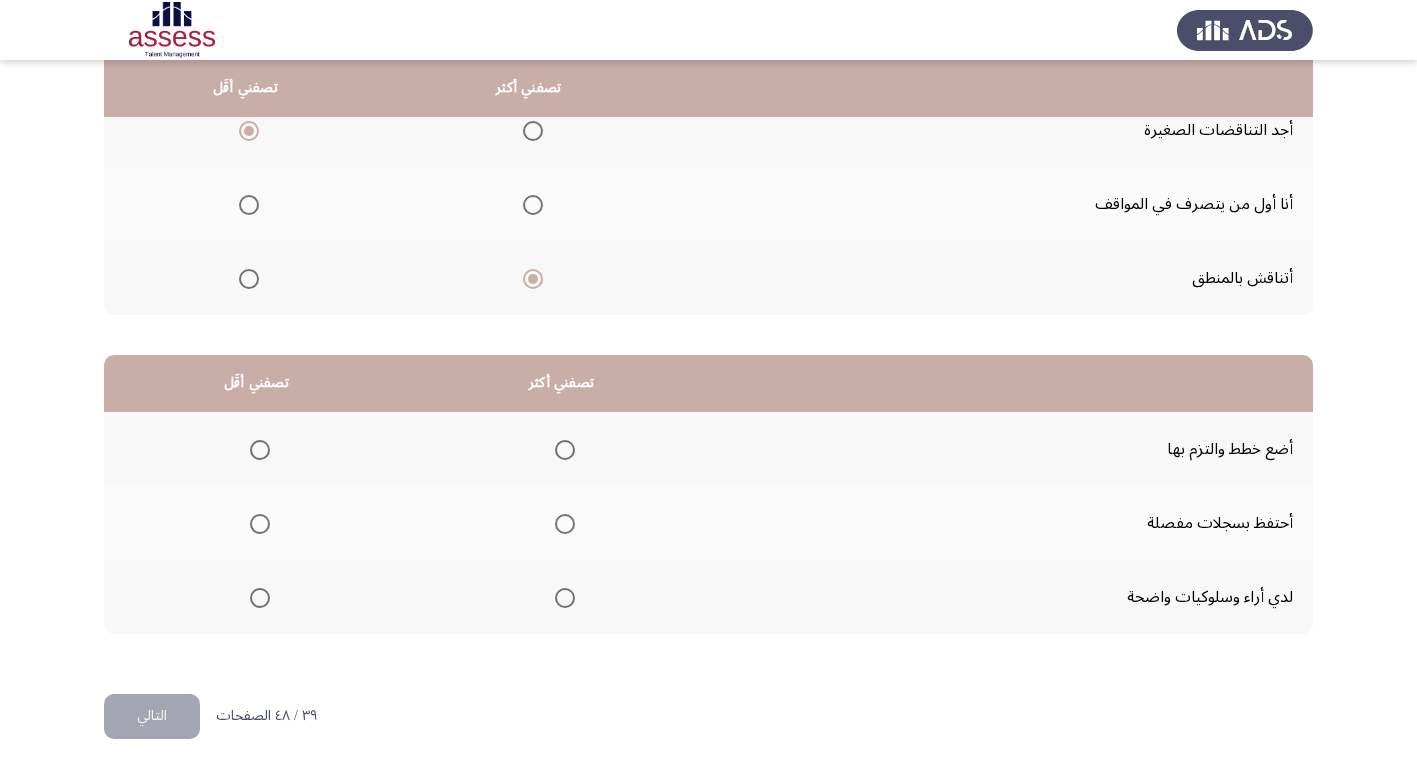 click at bounding box center (565, 598) 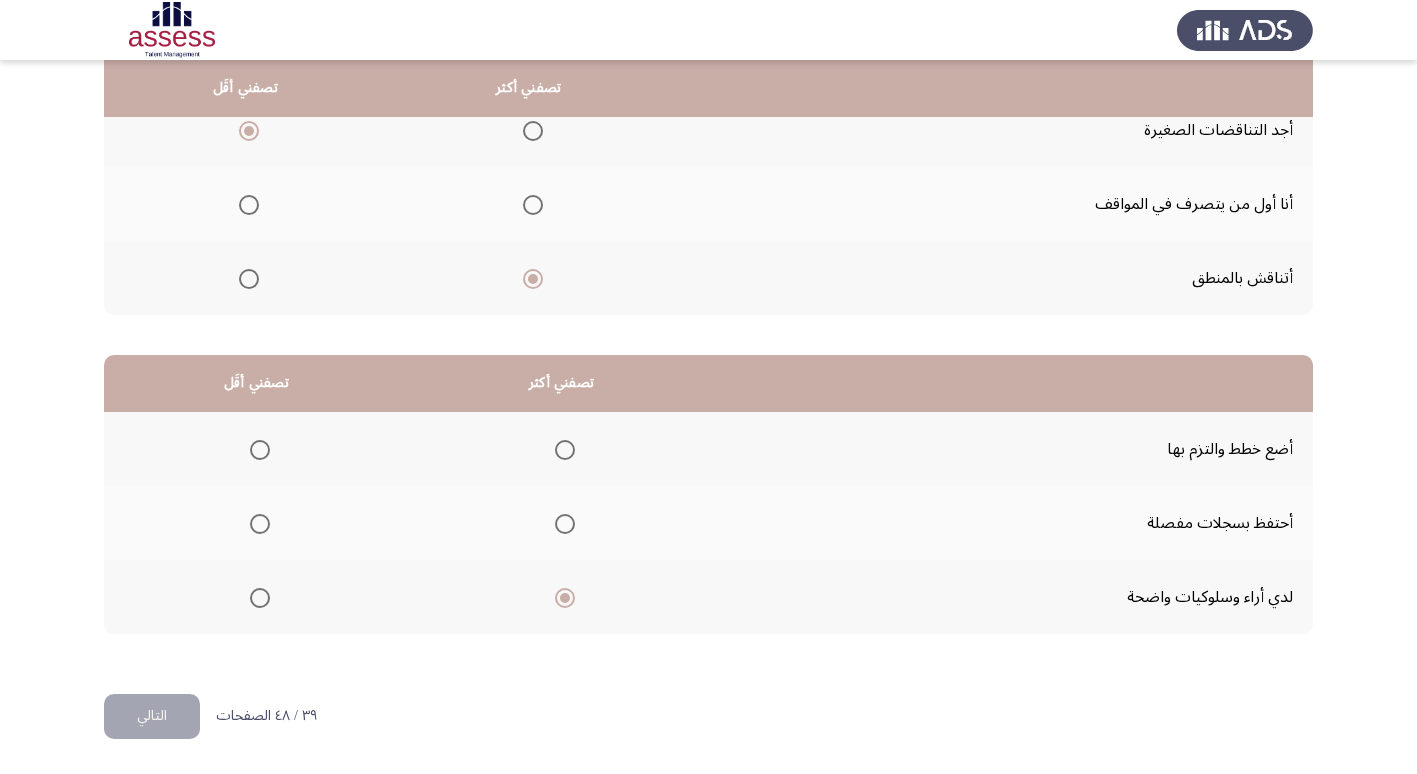click at bounding box center (260, 524) 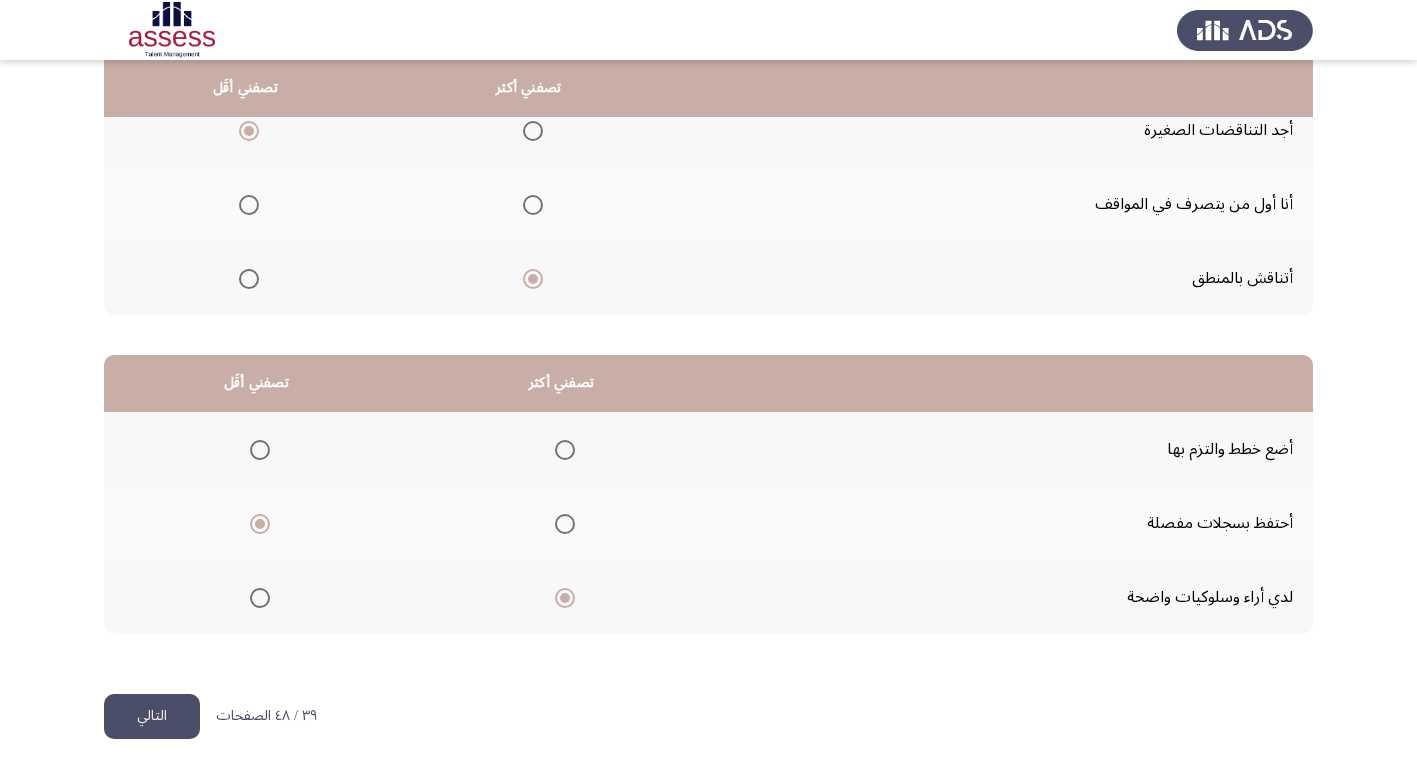 click on "التالي" 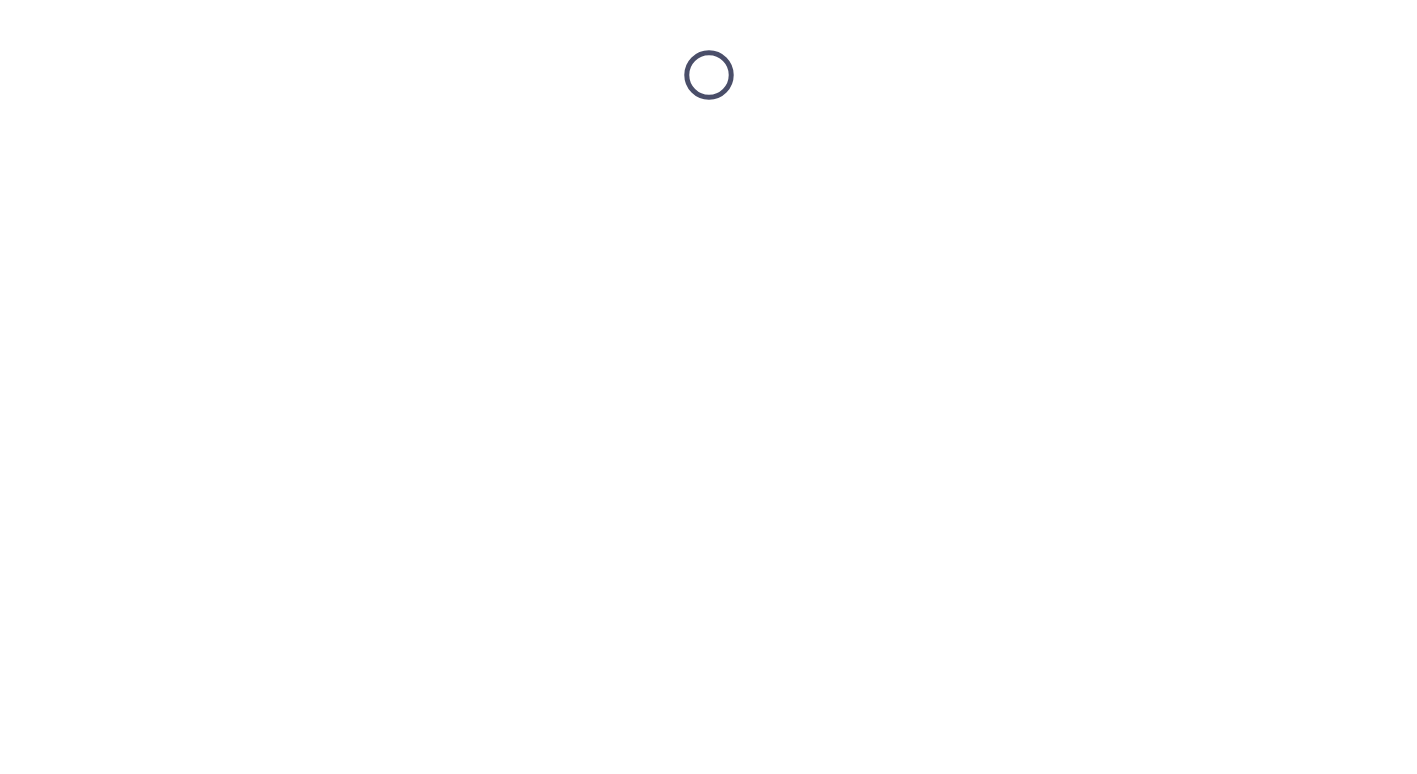 scroll, scrollTop: 0, scrollLeft: 0, axis: both 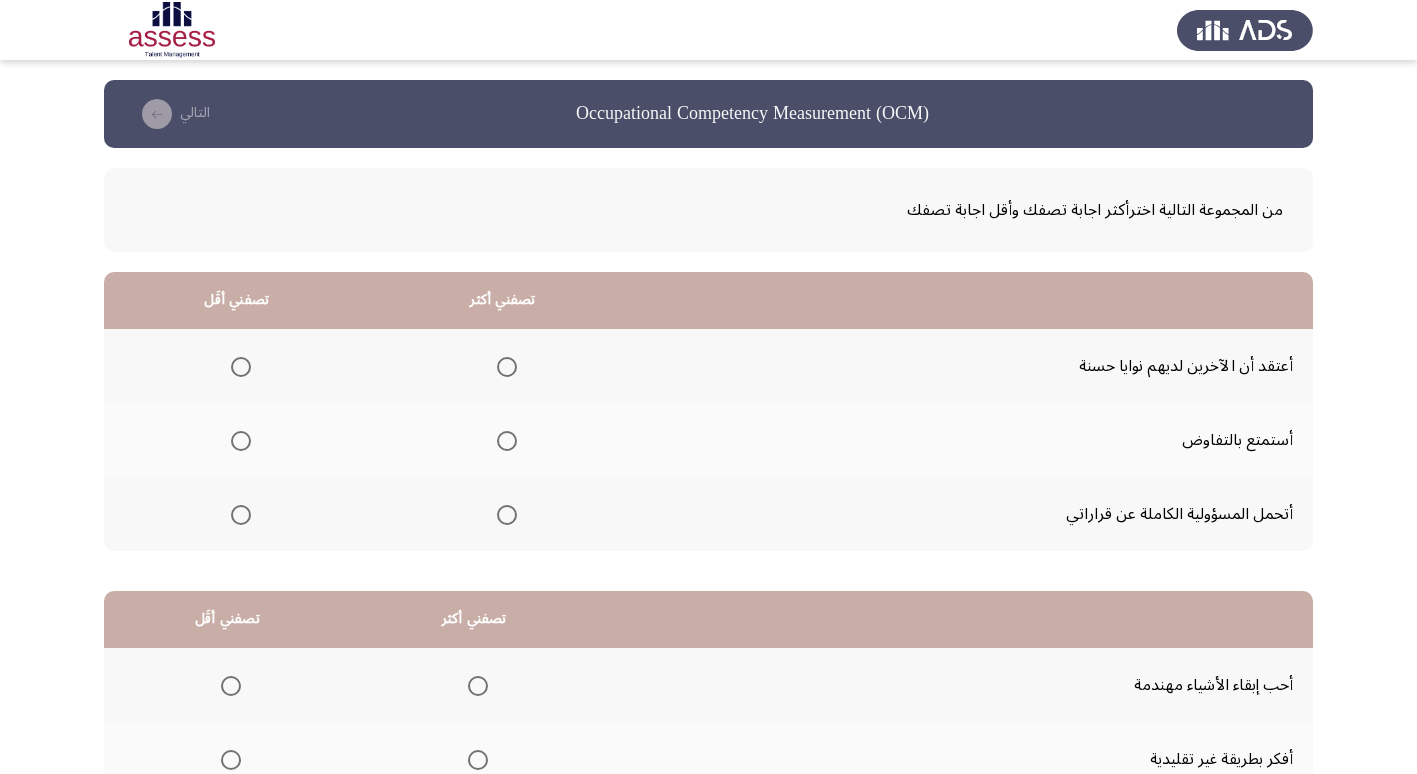 click at bounding box center [507, 515] 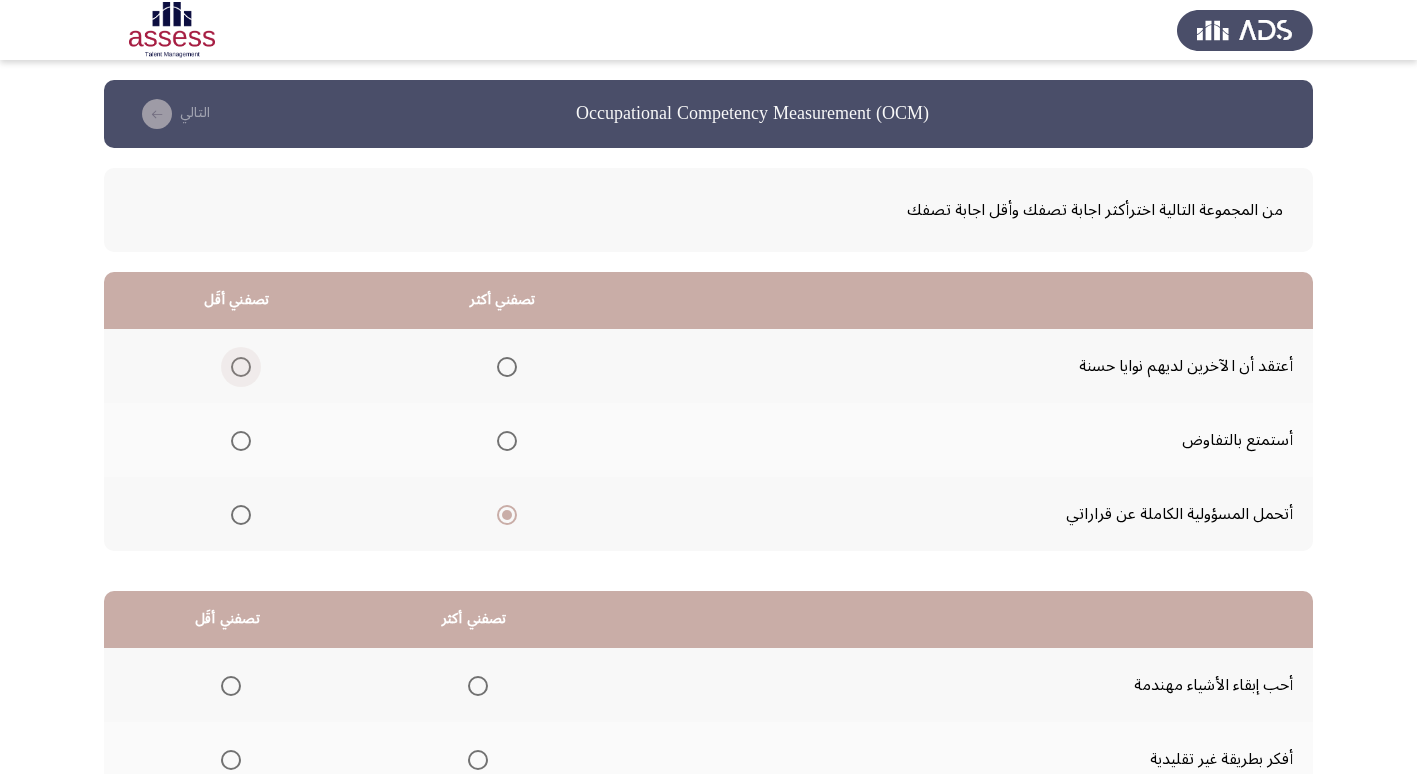 click at bounding box center [241, 367] 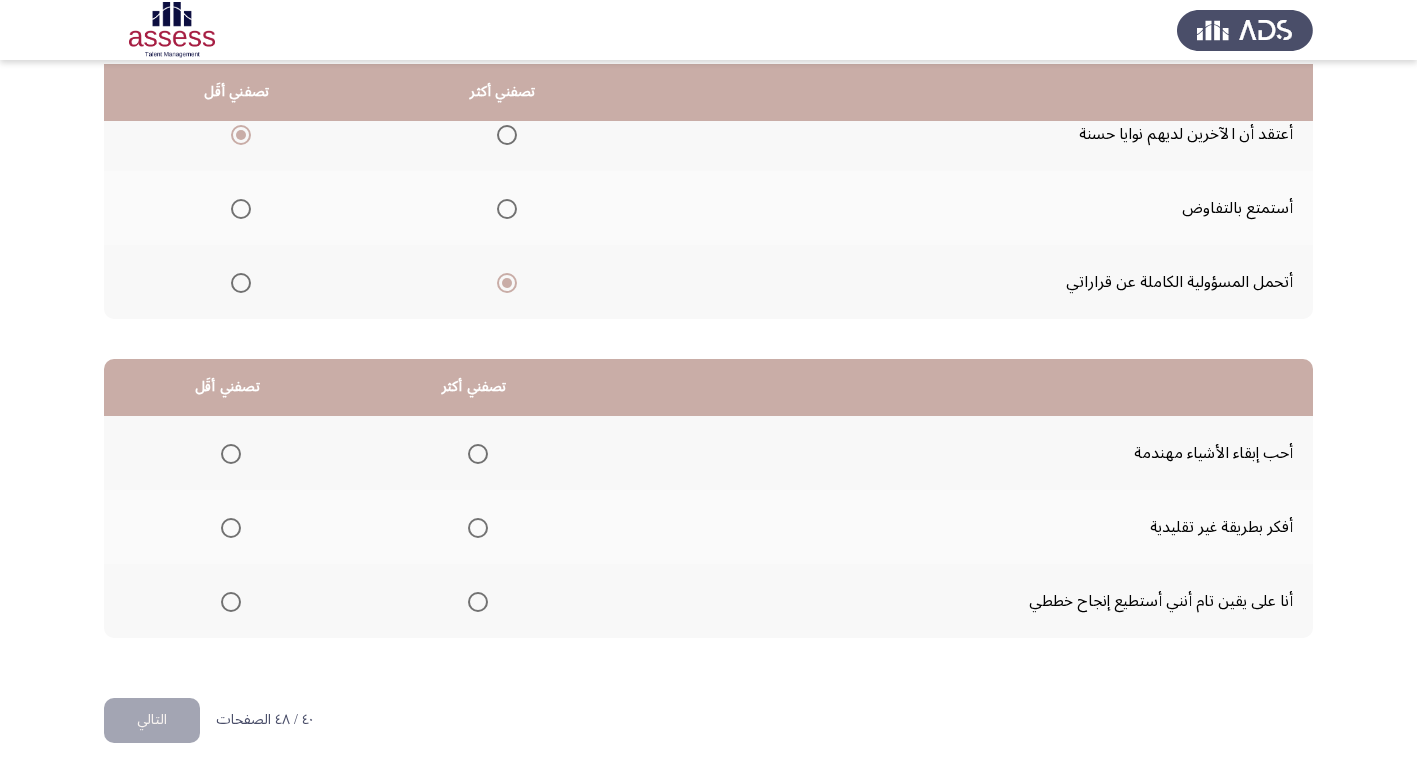 scroll, scrollTop: 236, scrollLeft: 0, axis: vertical 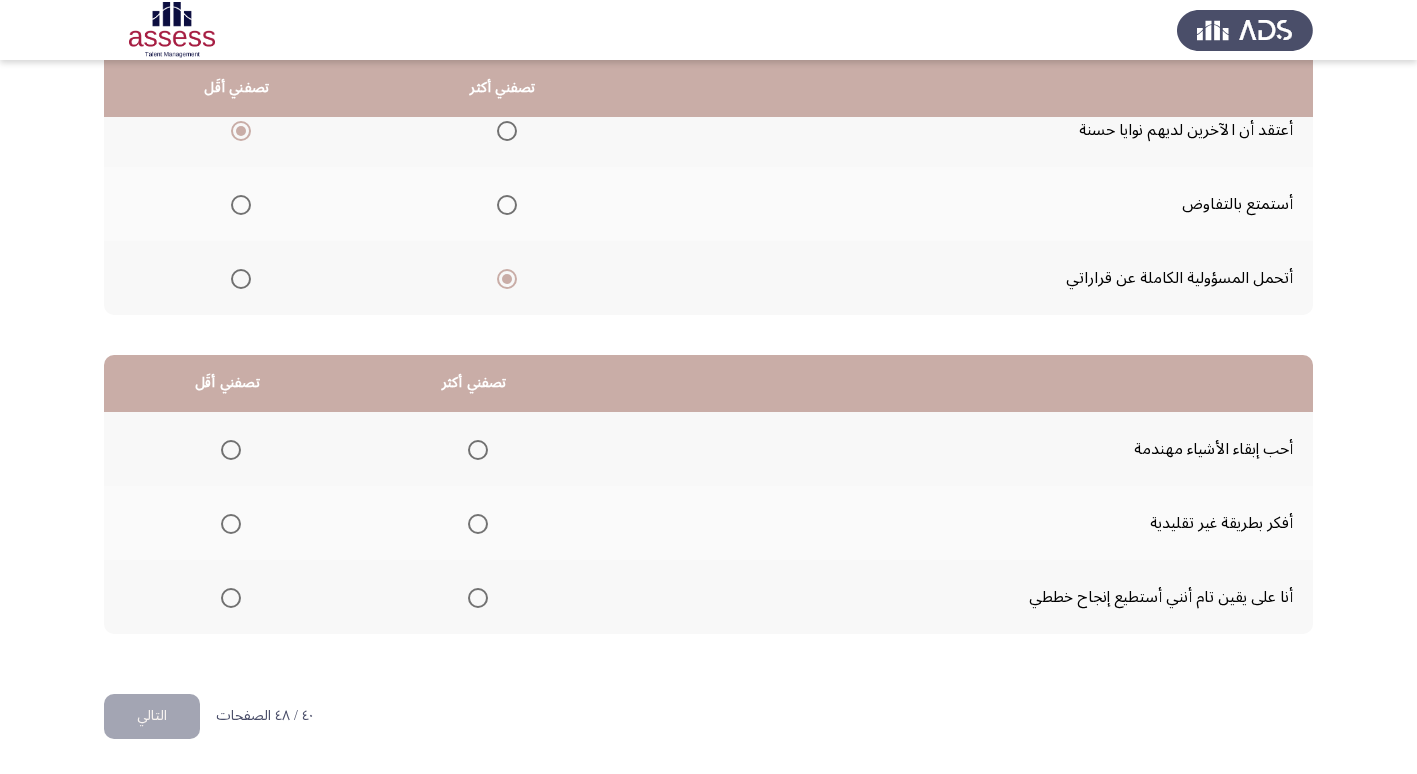 click at bounding box center (231, 598) 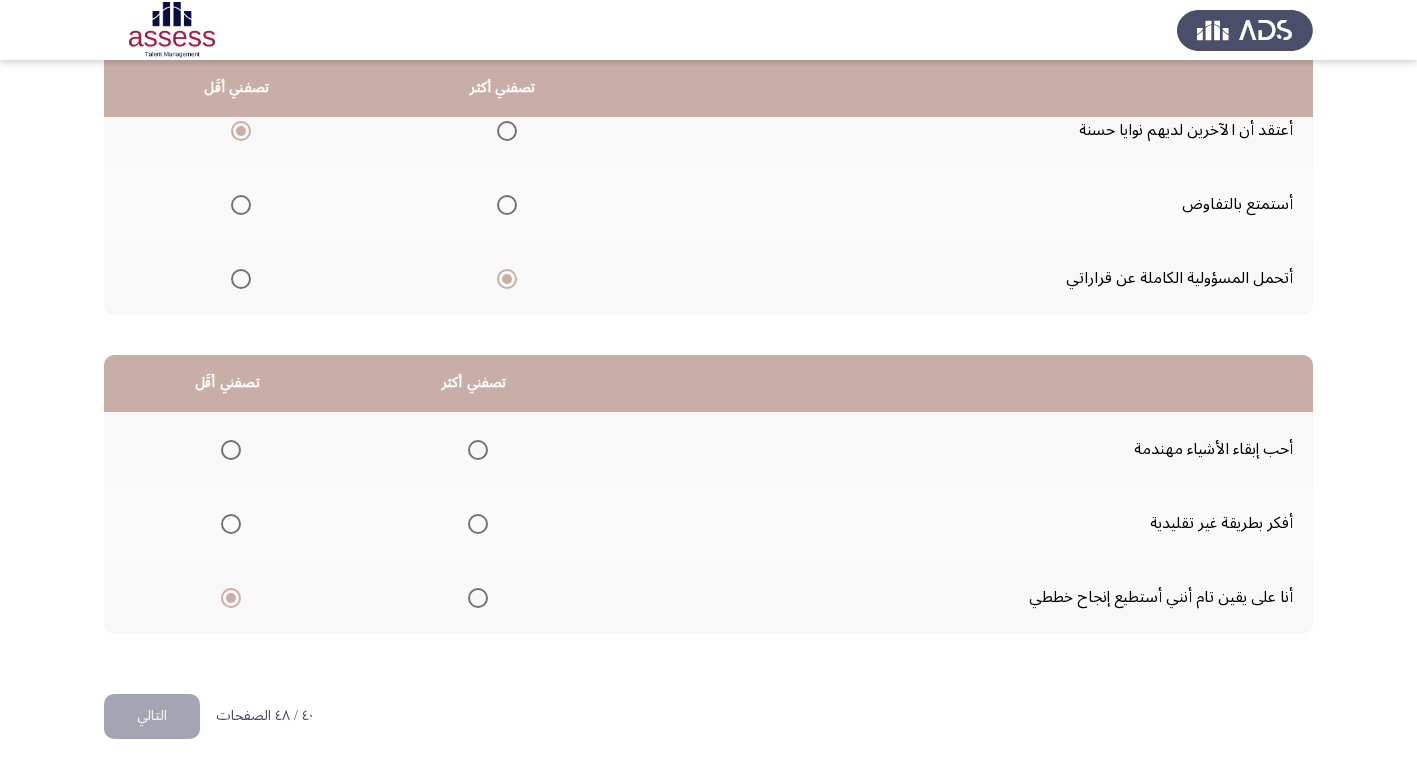 click at bounding box center [478, 450] 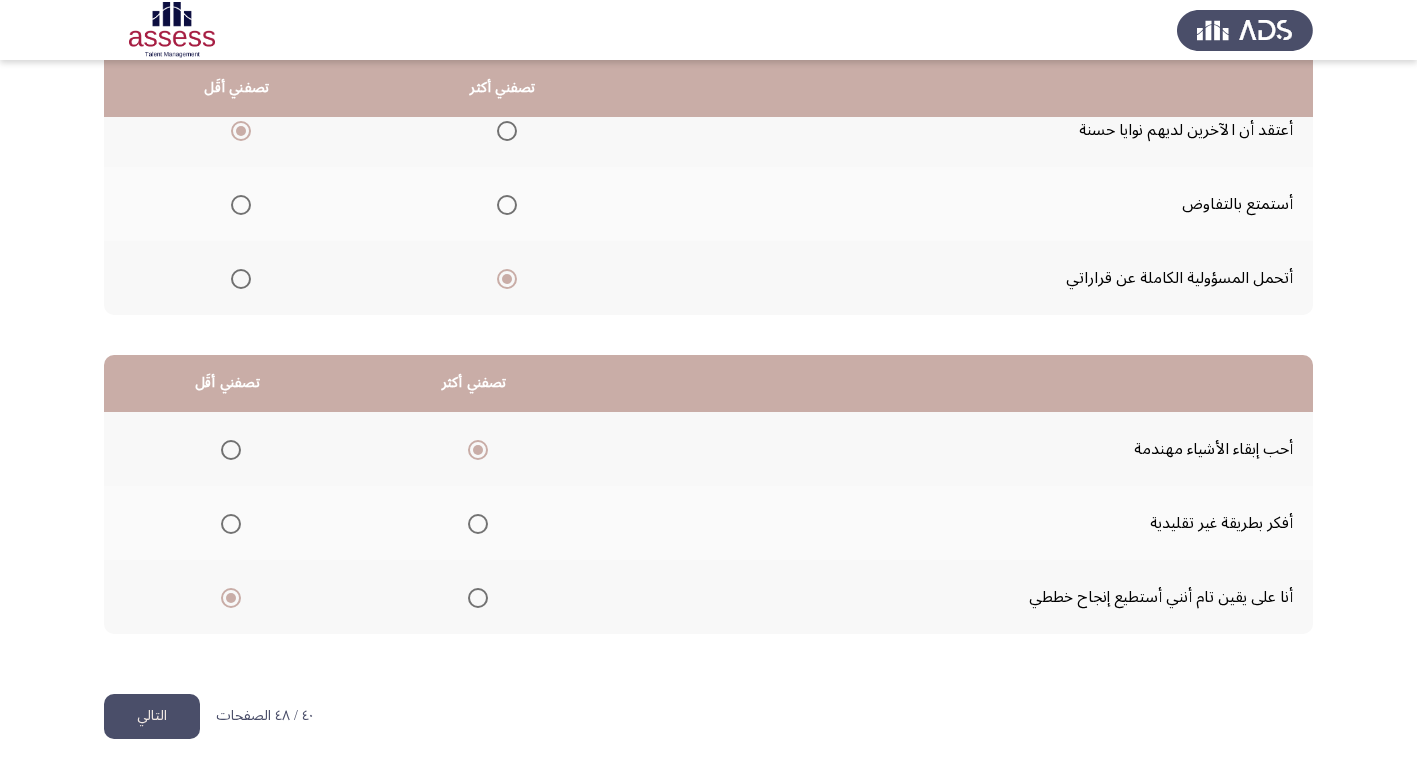 click on "التالي" 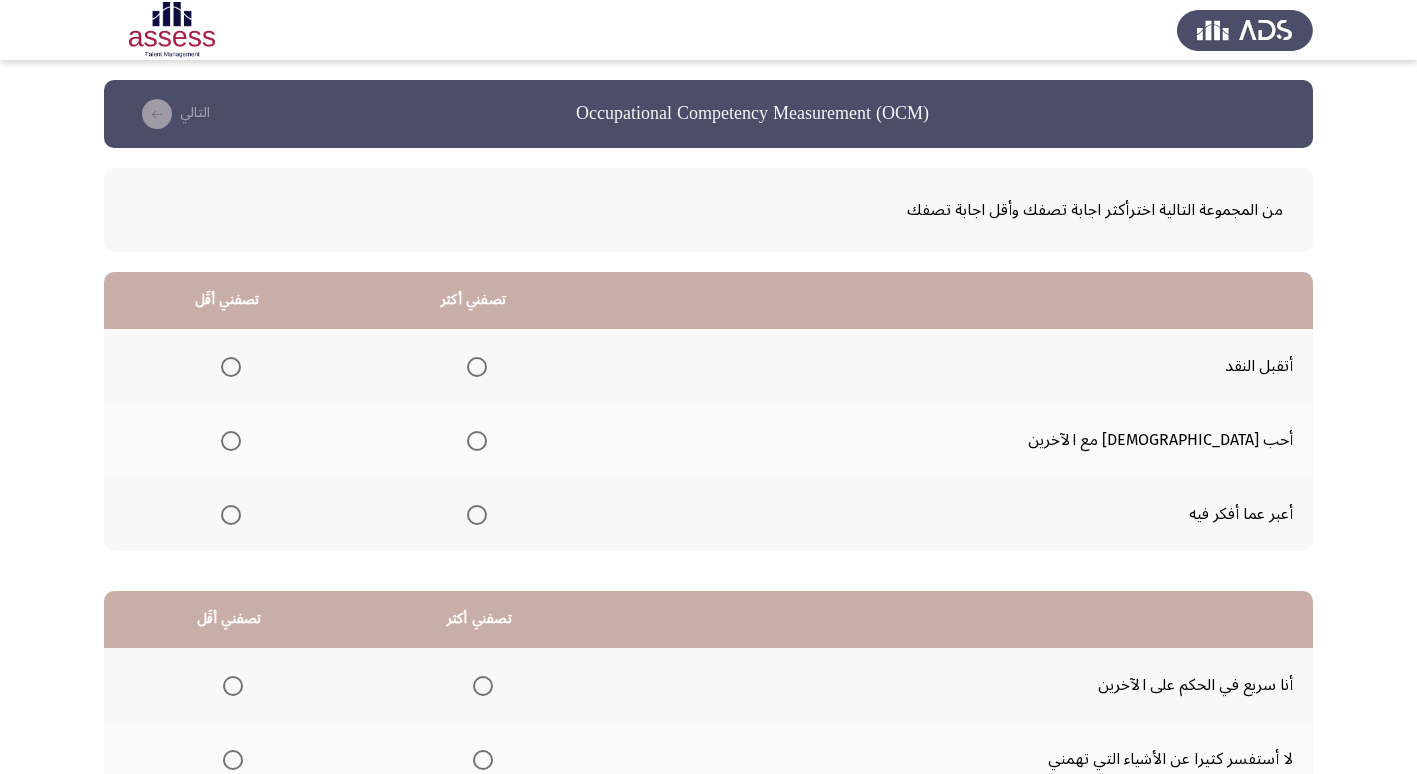 click at bounding box center [477, 367] 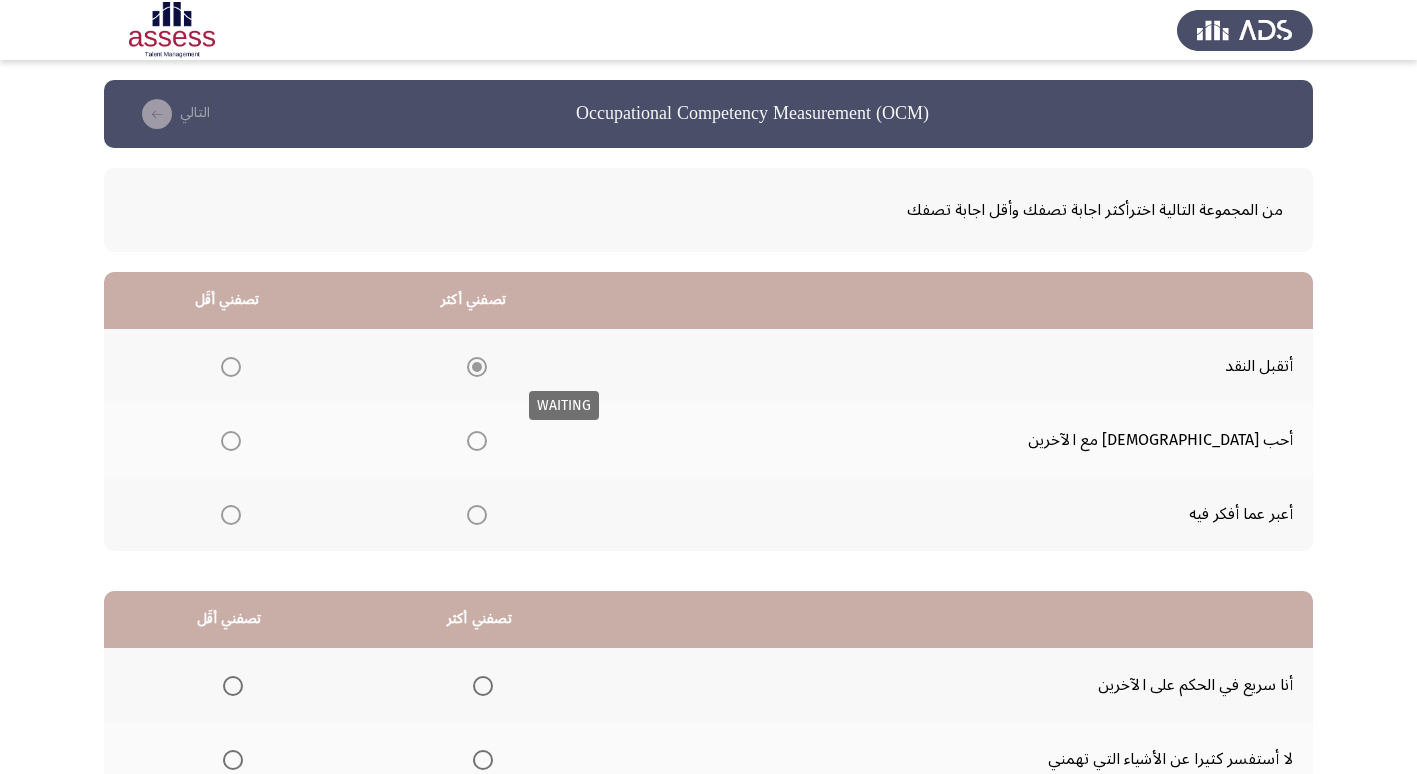 click at bounding box center [477, 367] 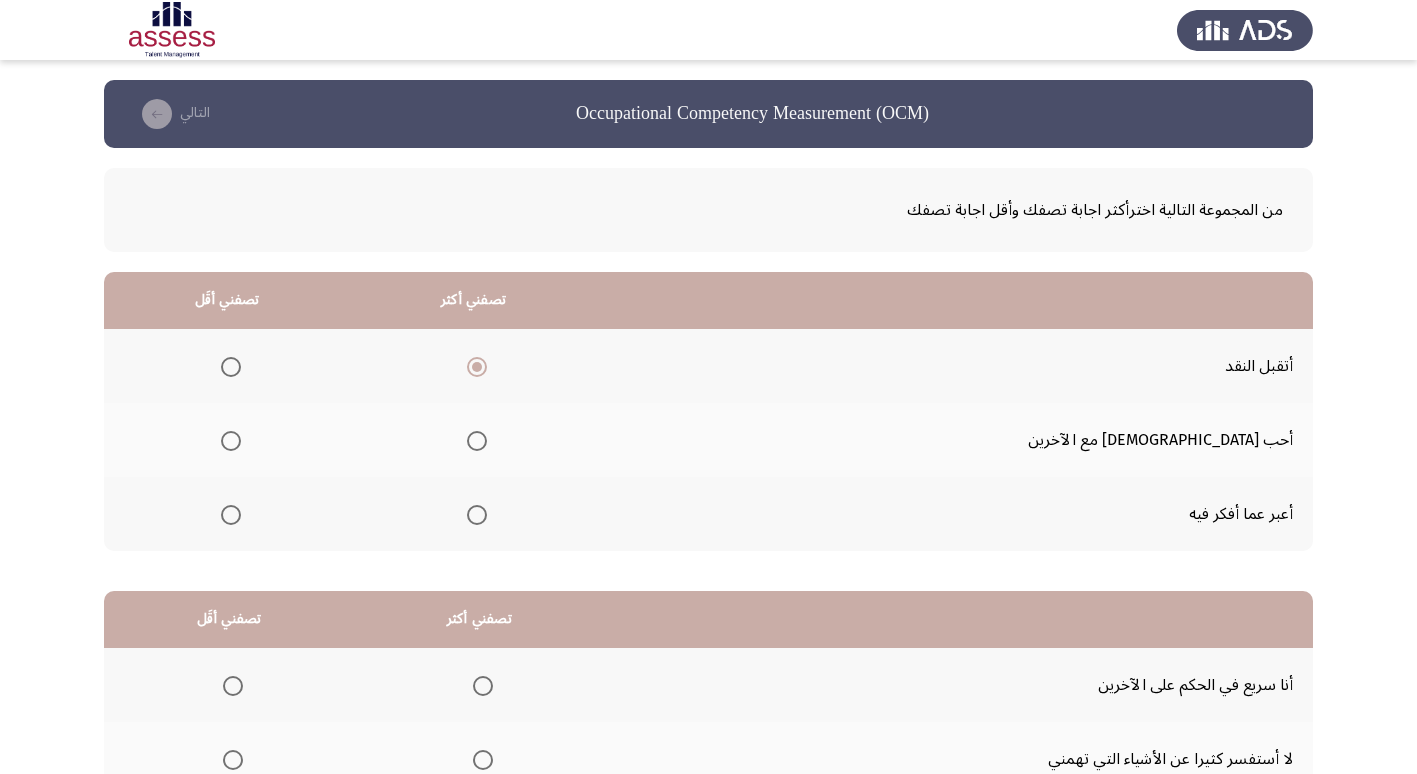 click at bounding box center [231, 515] 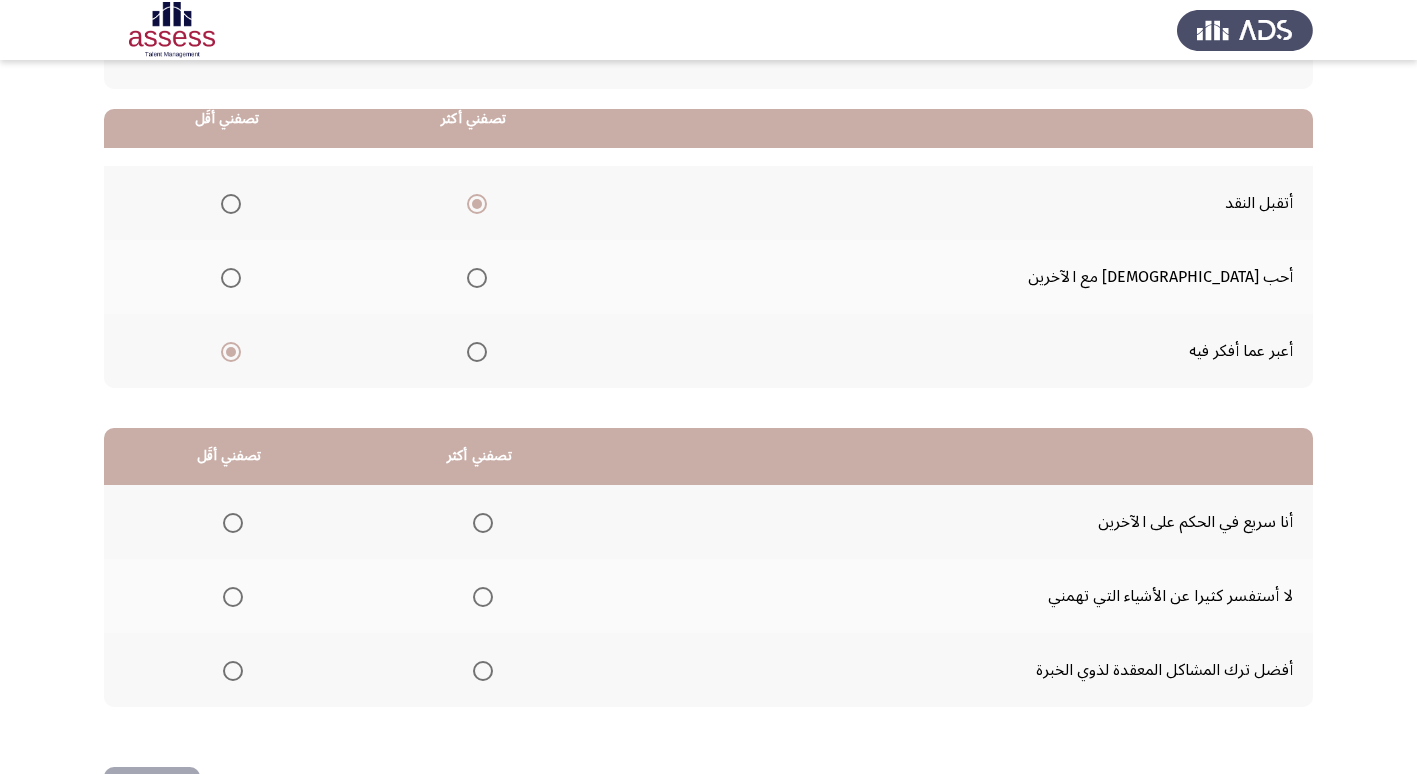 scroll, scrollTop: 200, scrollLeft: 0, axis: vertical 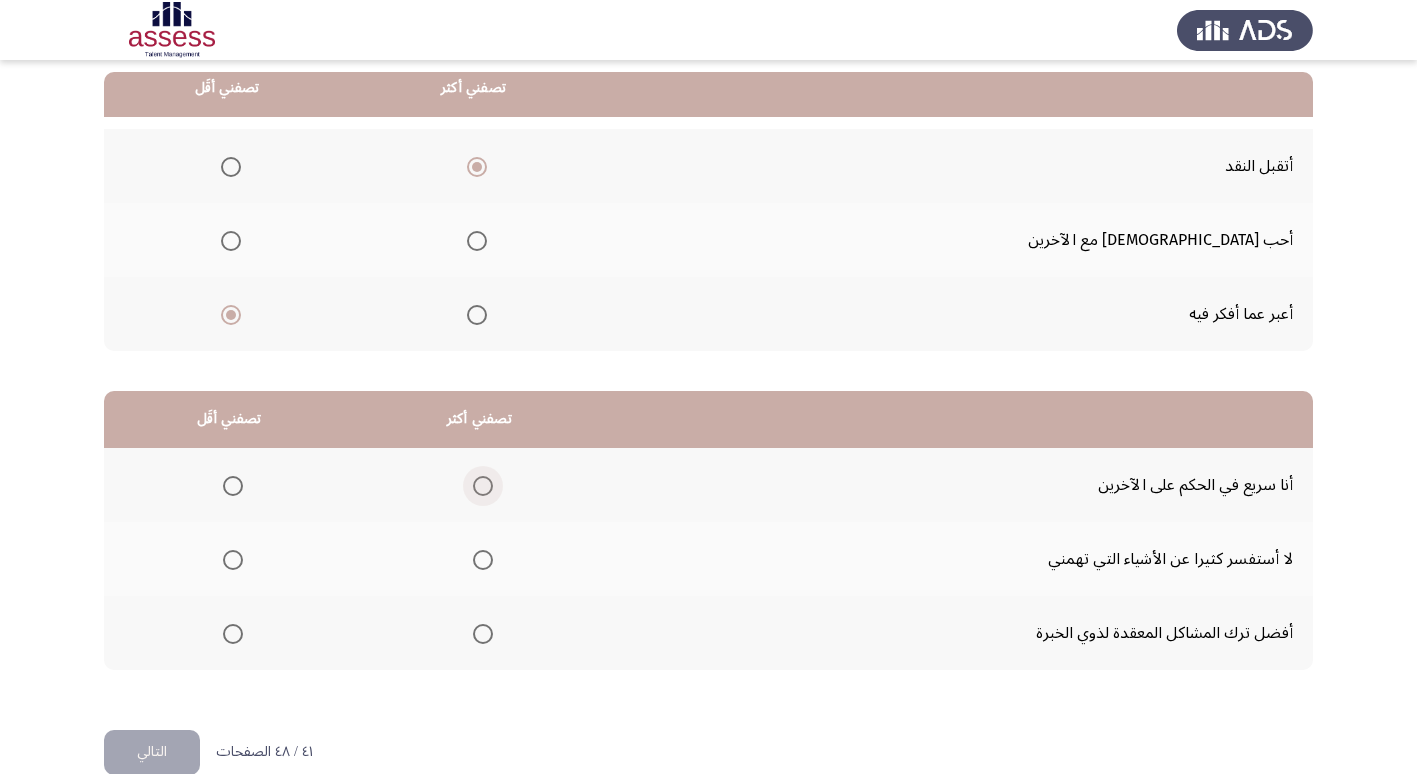 click at bounding box center [483, 486] 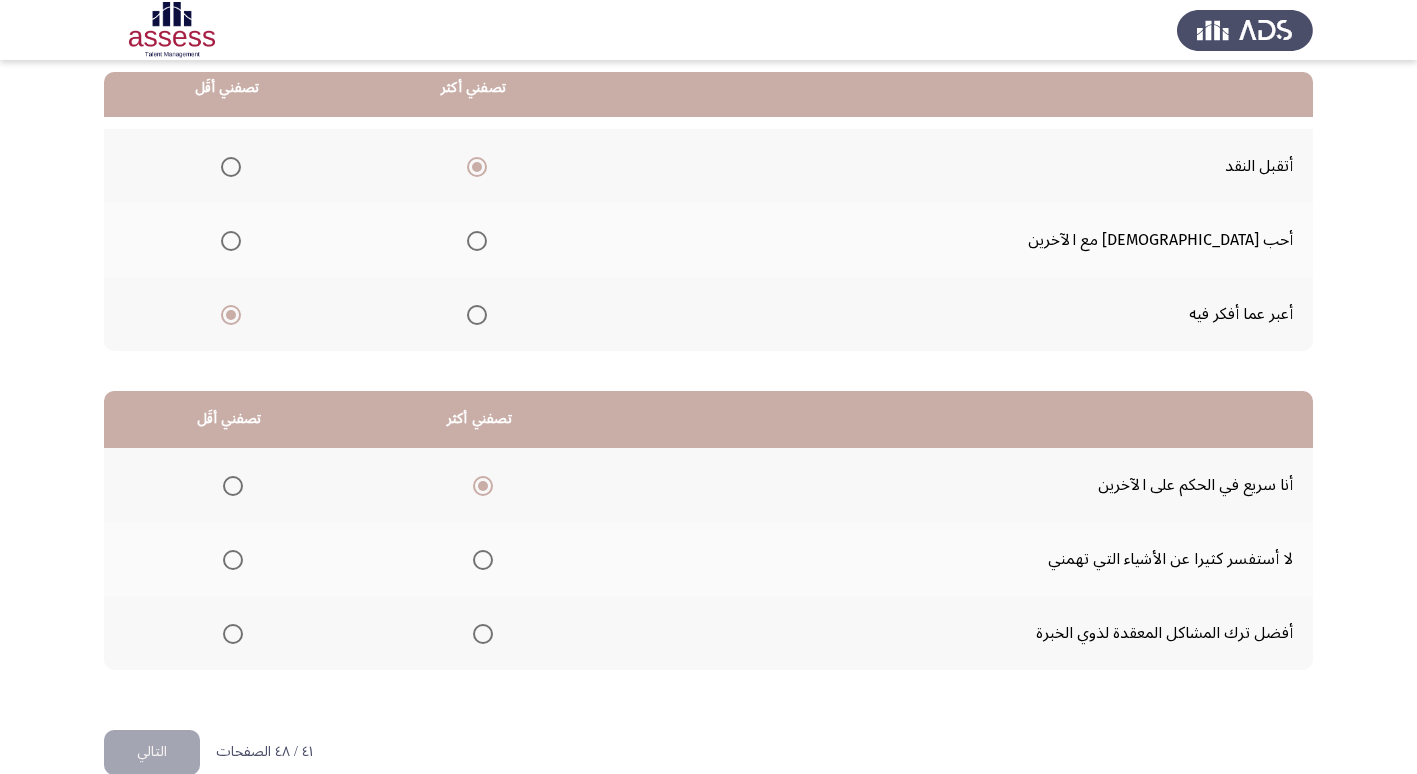 click at bounding box center [233, 560] 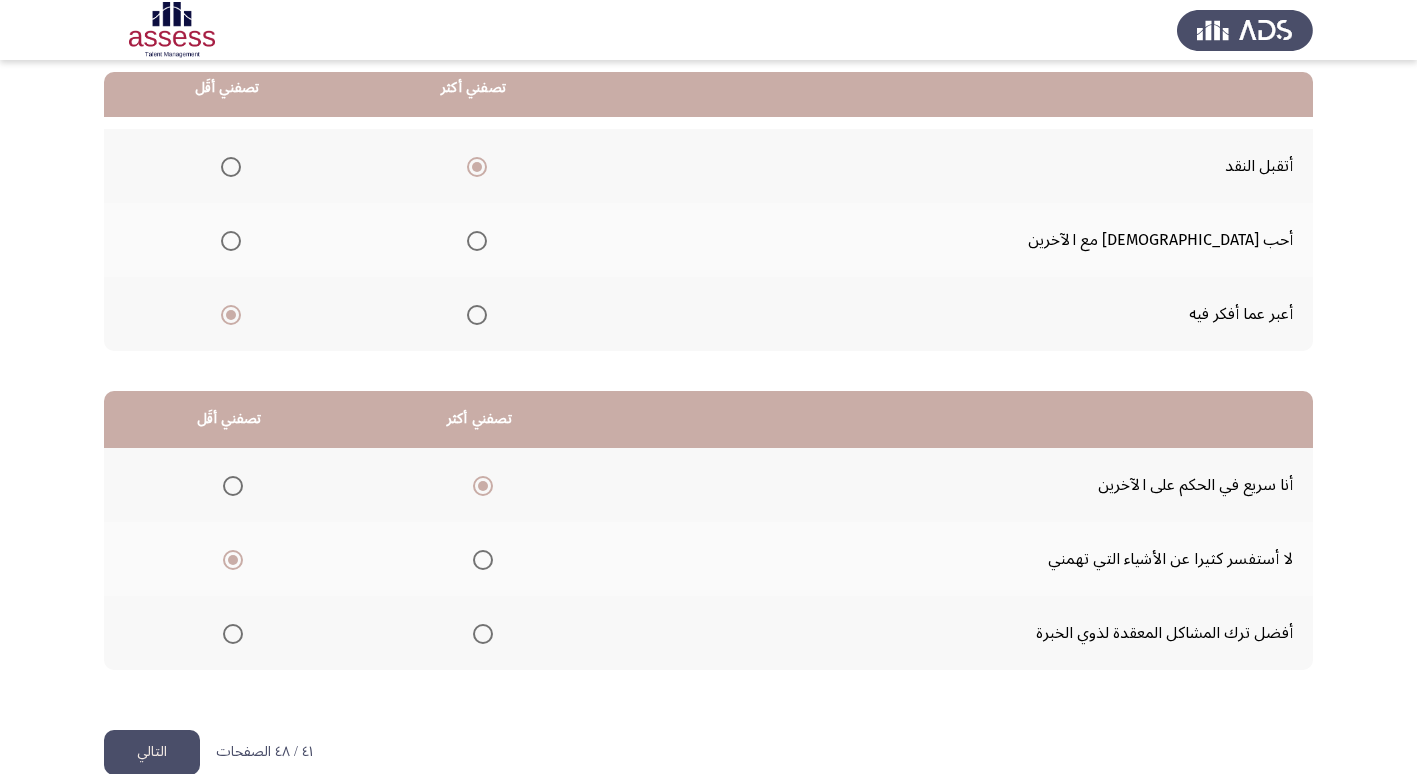 click on "التالي" 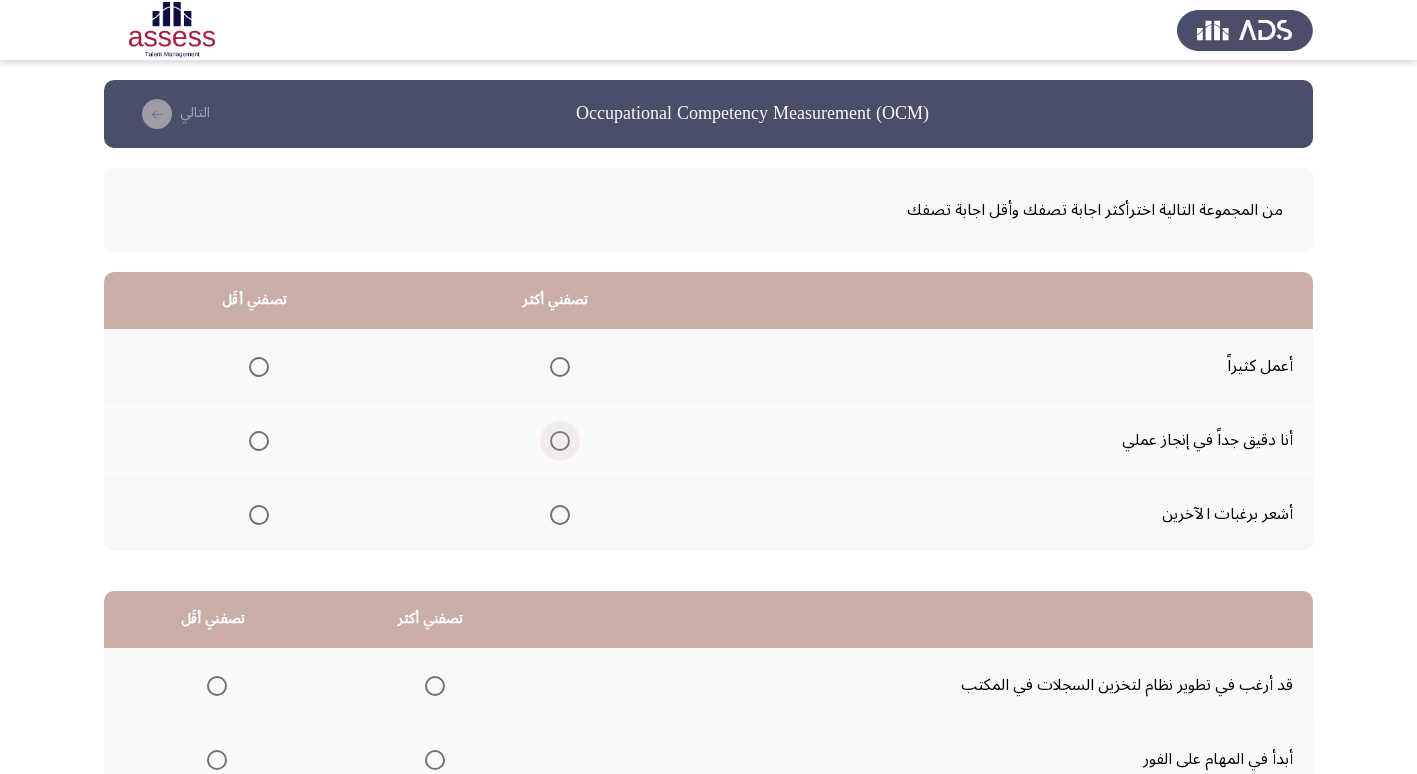 click at bounding box center [560, 441] 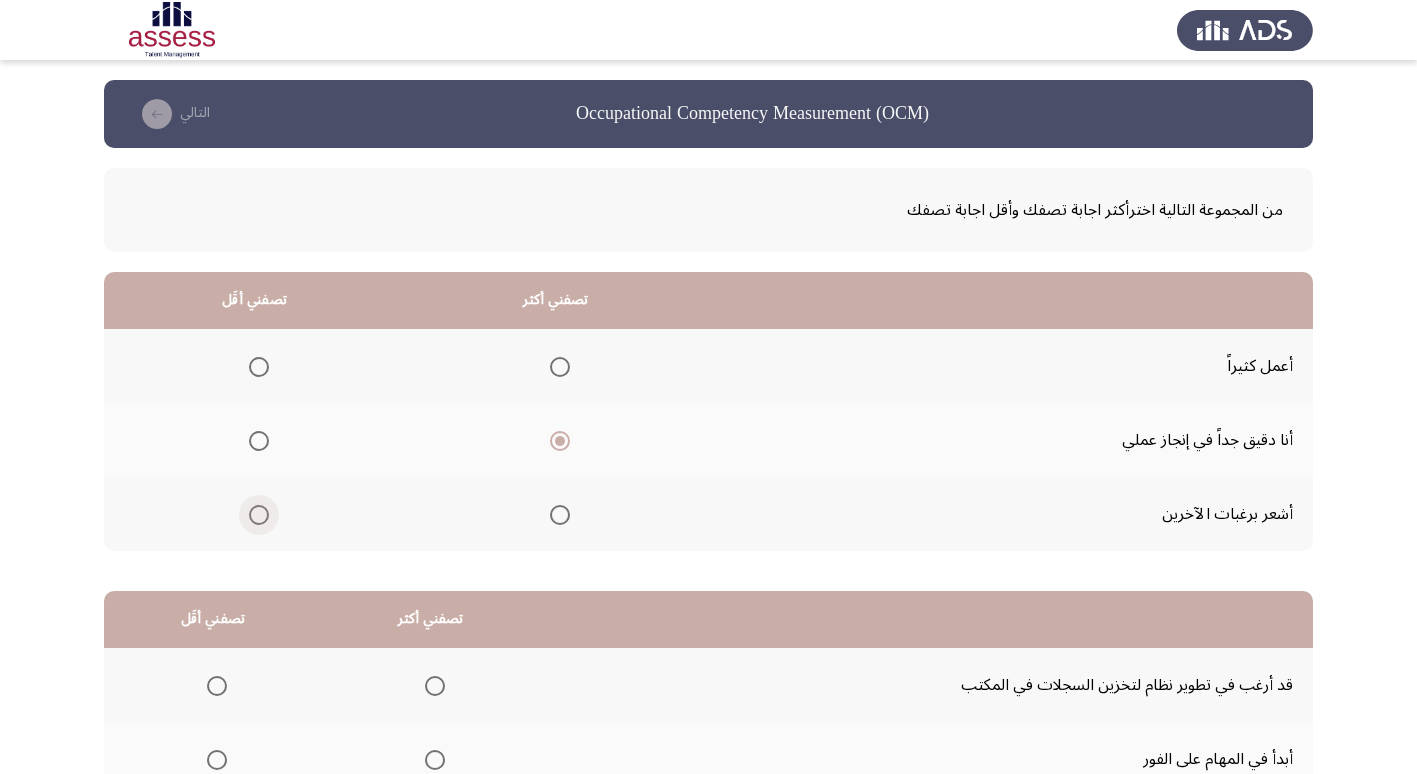 click at bounding box center (259, 515) 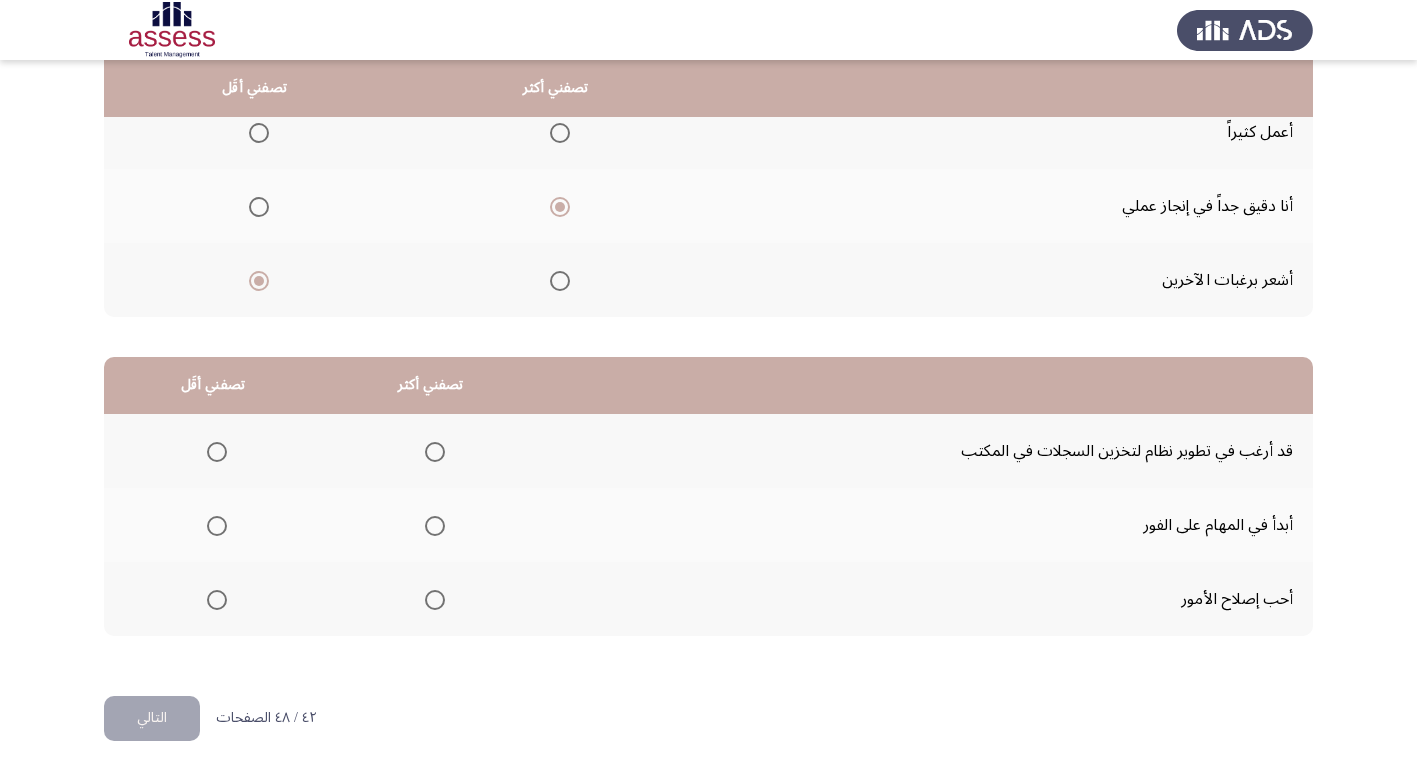 scroll, scrollTop: 236, scrollLeft: 0, axis: vertical 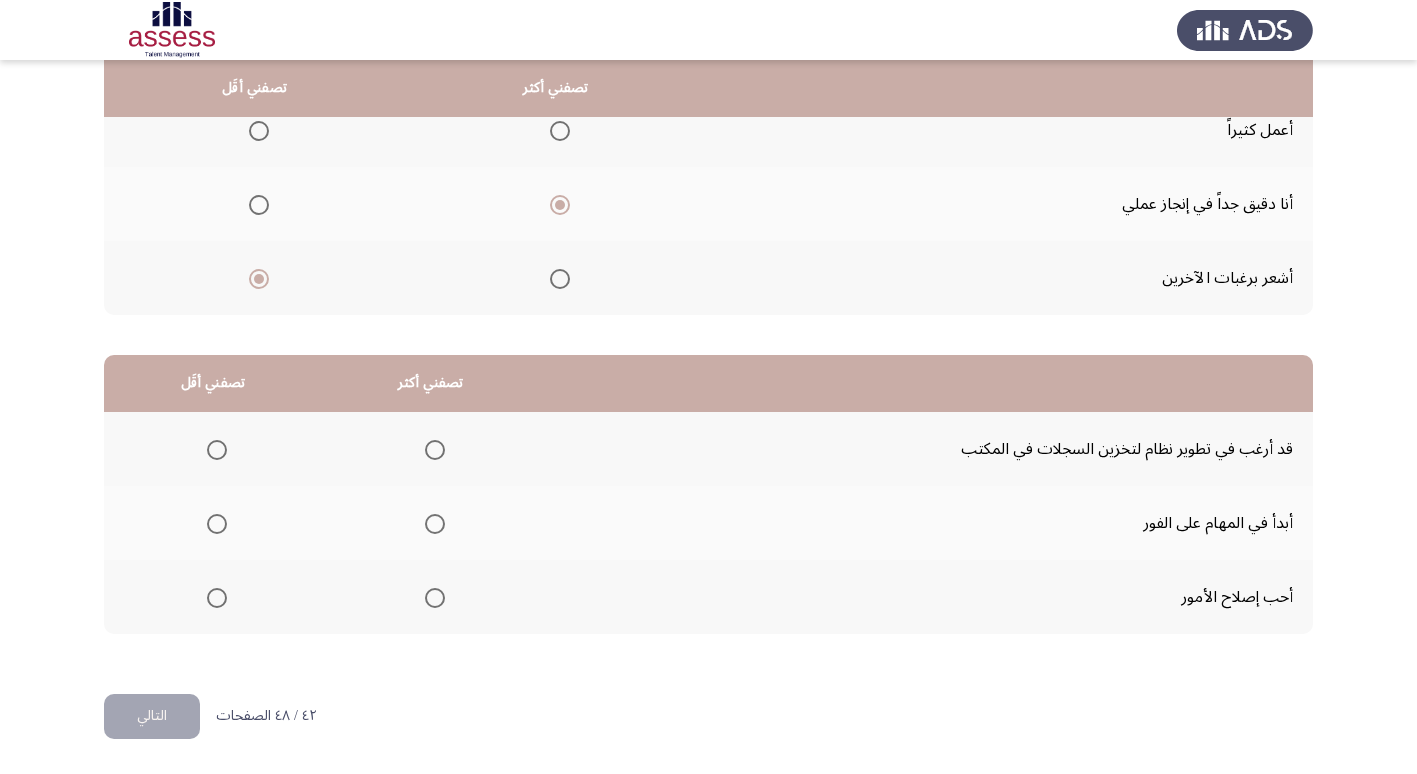 click at bounding box center (435, 450) 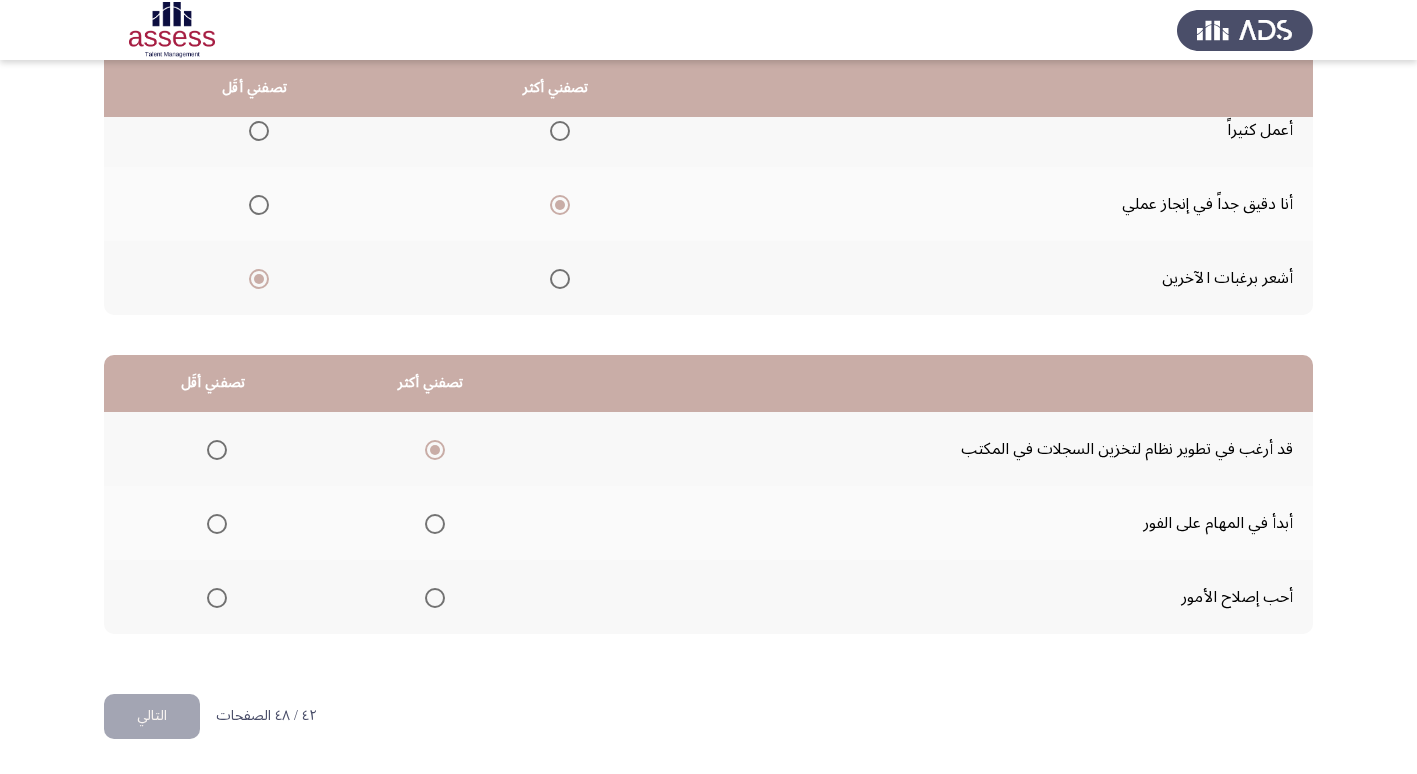 click at bounding box center (217, 598) 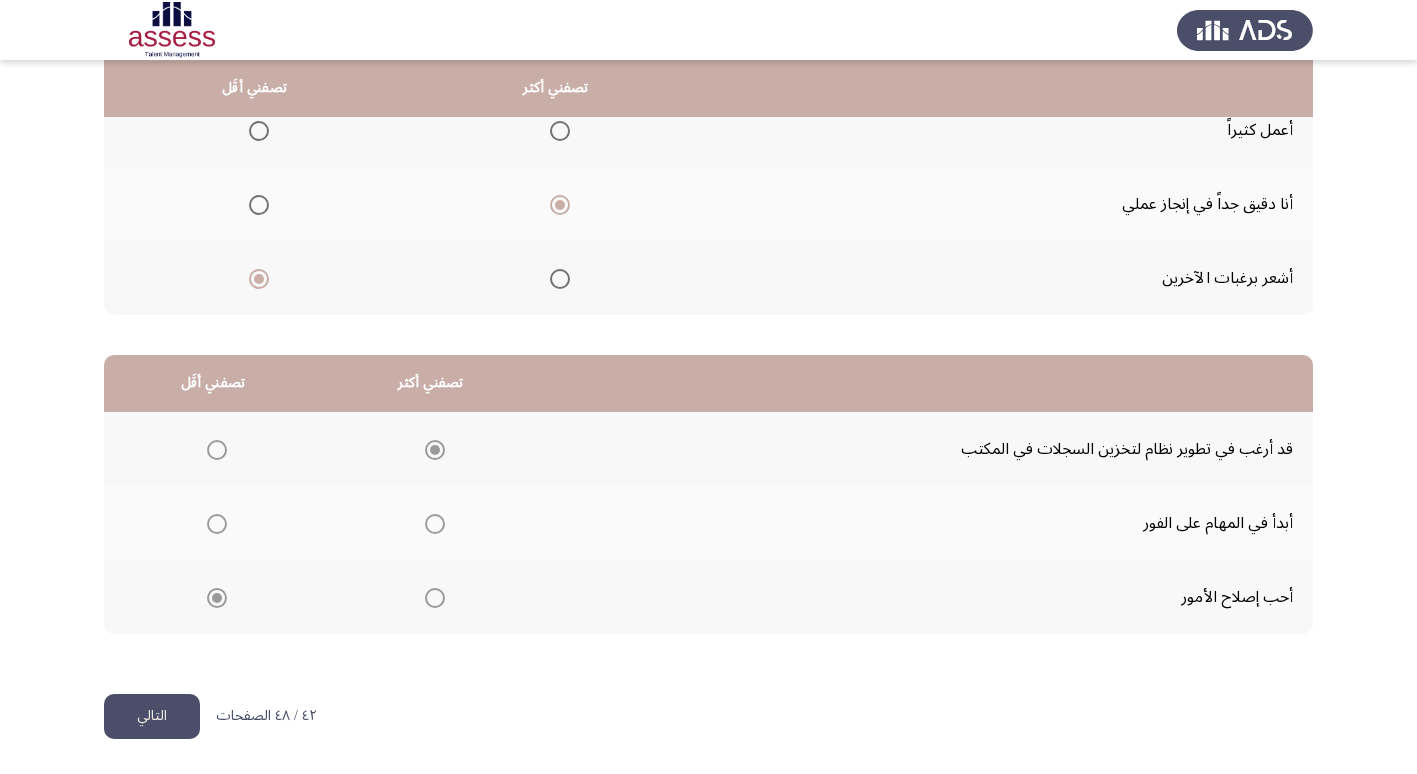 click on "التالي" 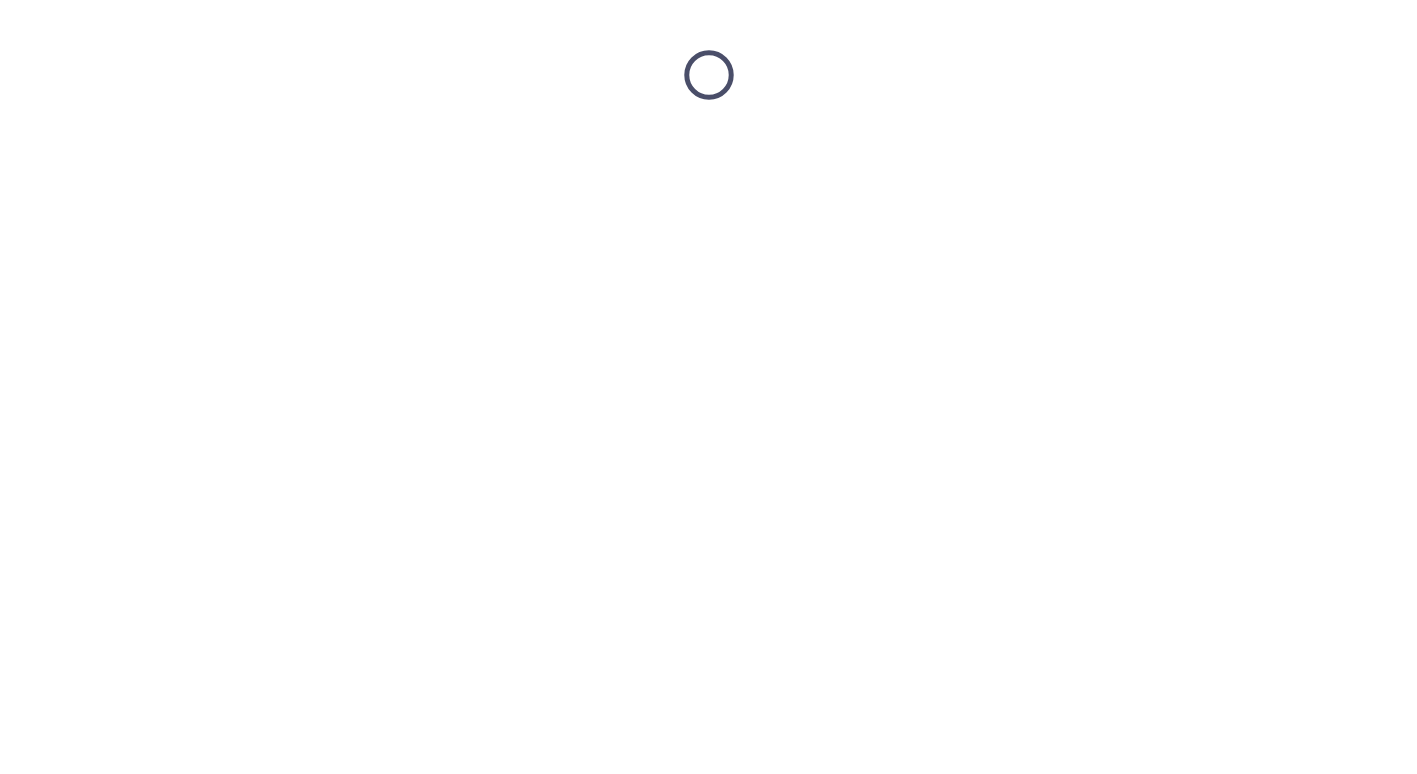 scroll, scrollTop: 0, scrollLeft: 0, axis: both 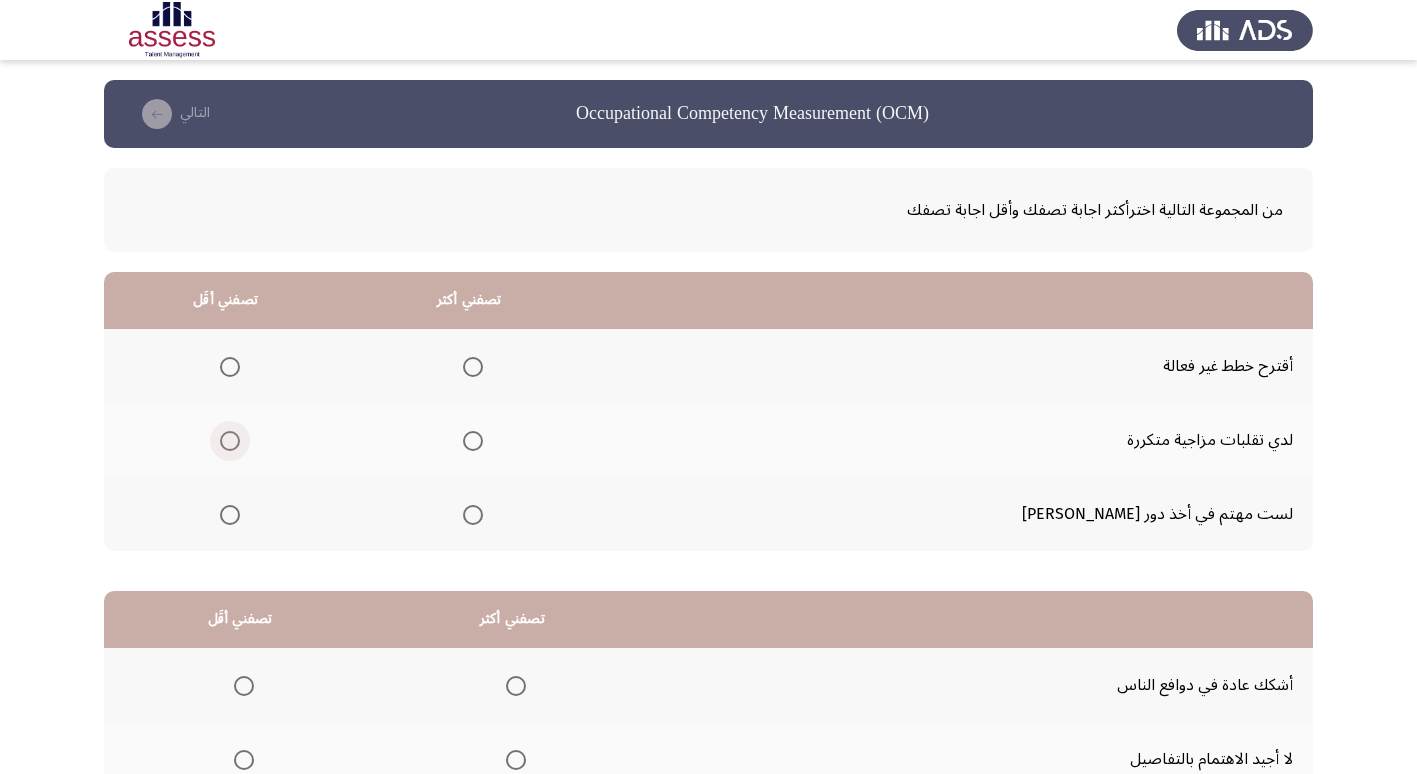 click at bounding box center [230, 441] 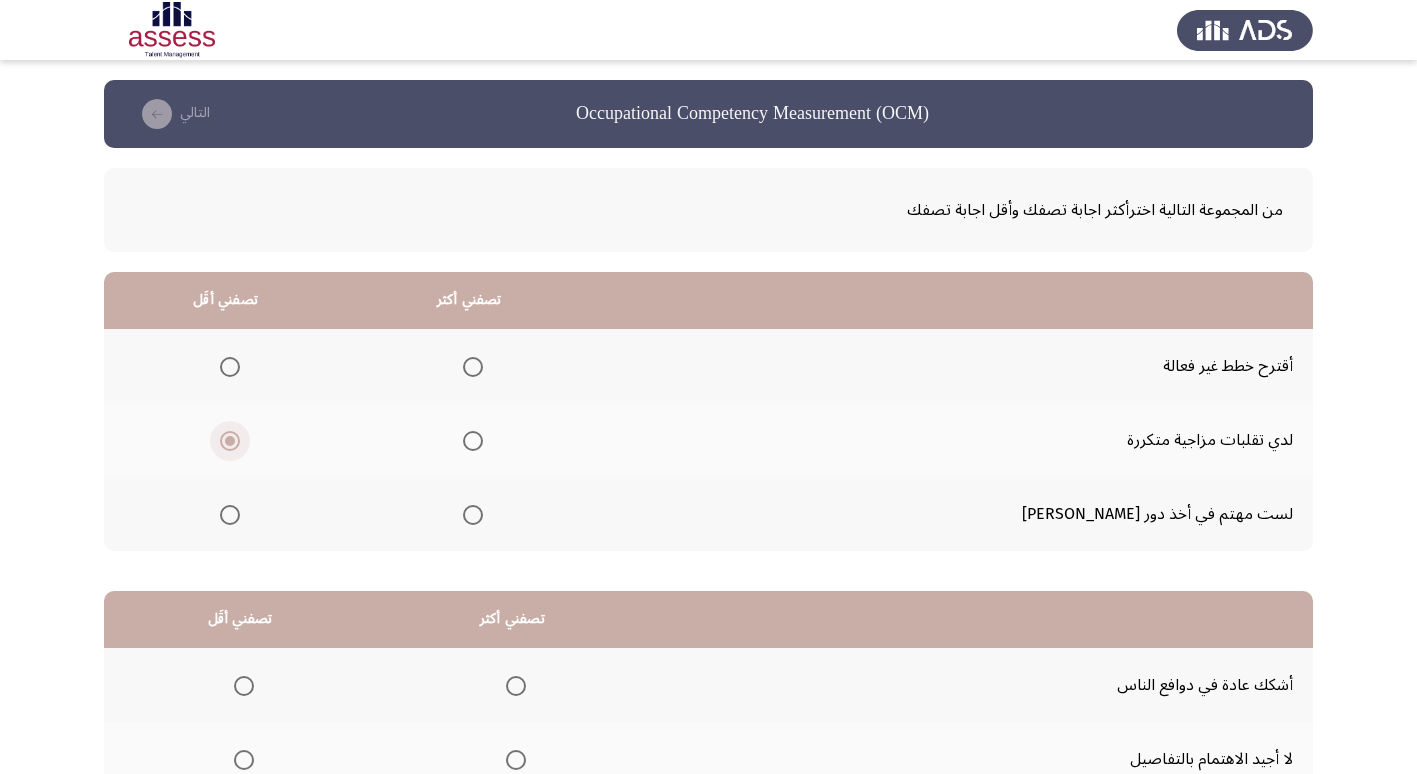 click at bounding box center [230, 441] 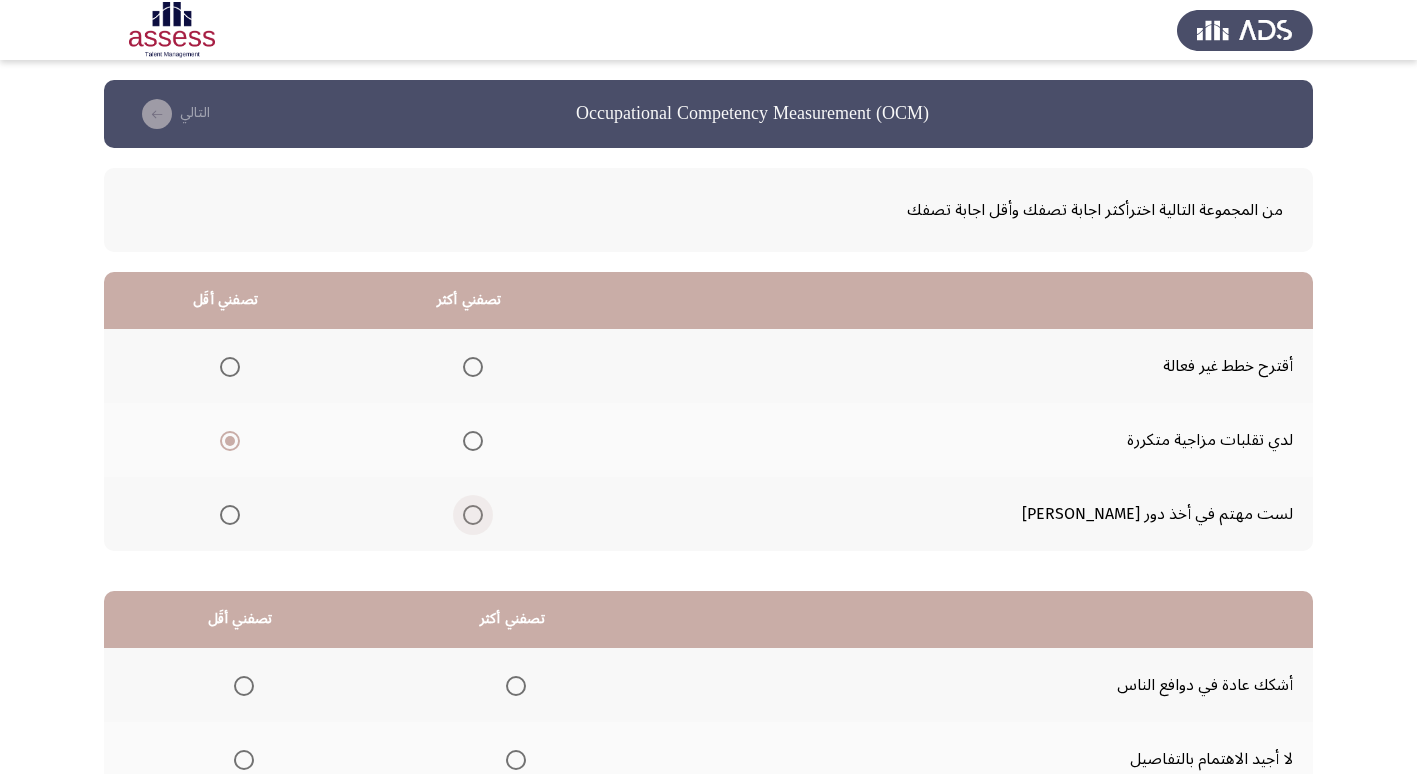 click at bounding box center (473, 515) 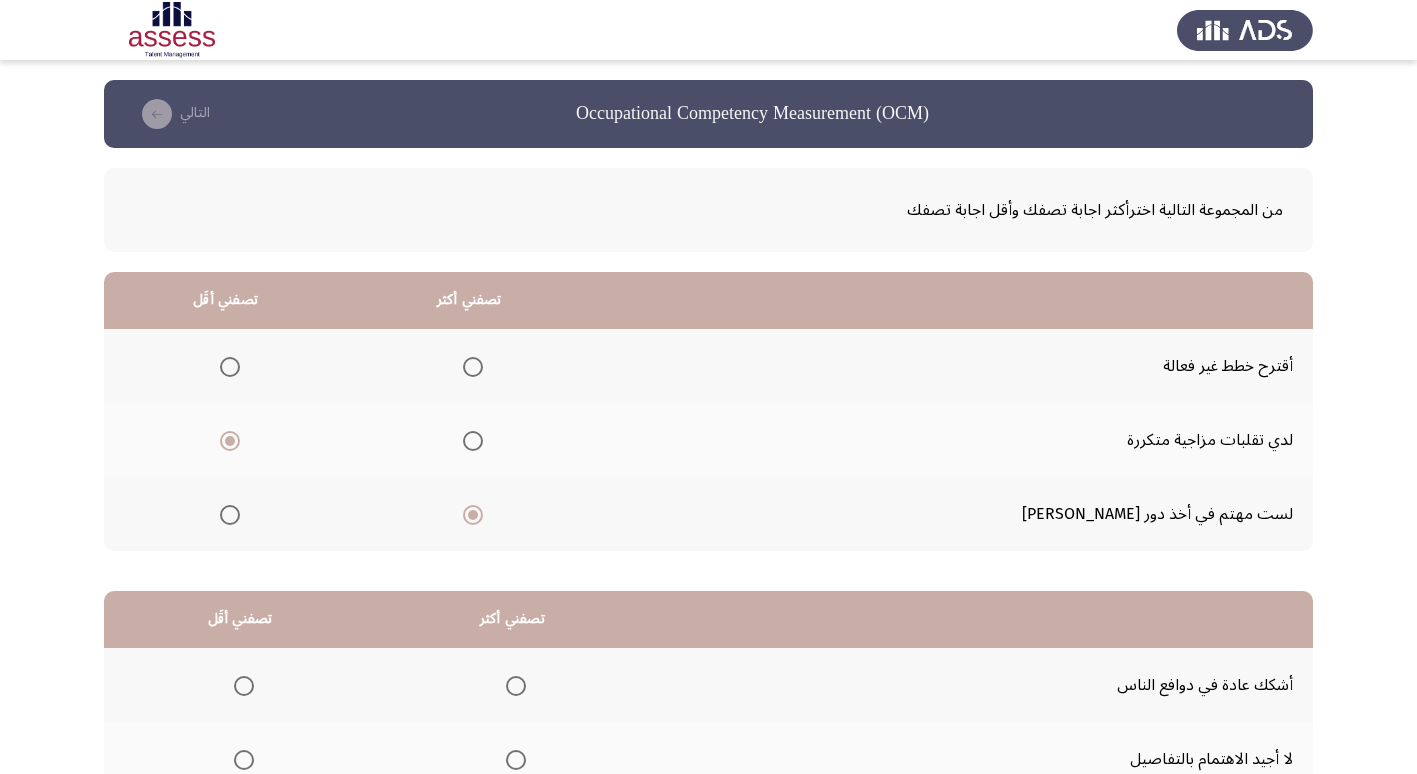 click at bounding box center [230, 367] 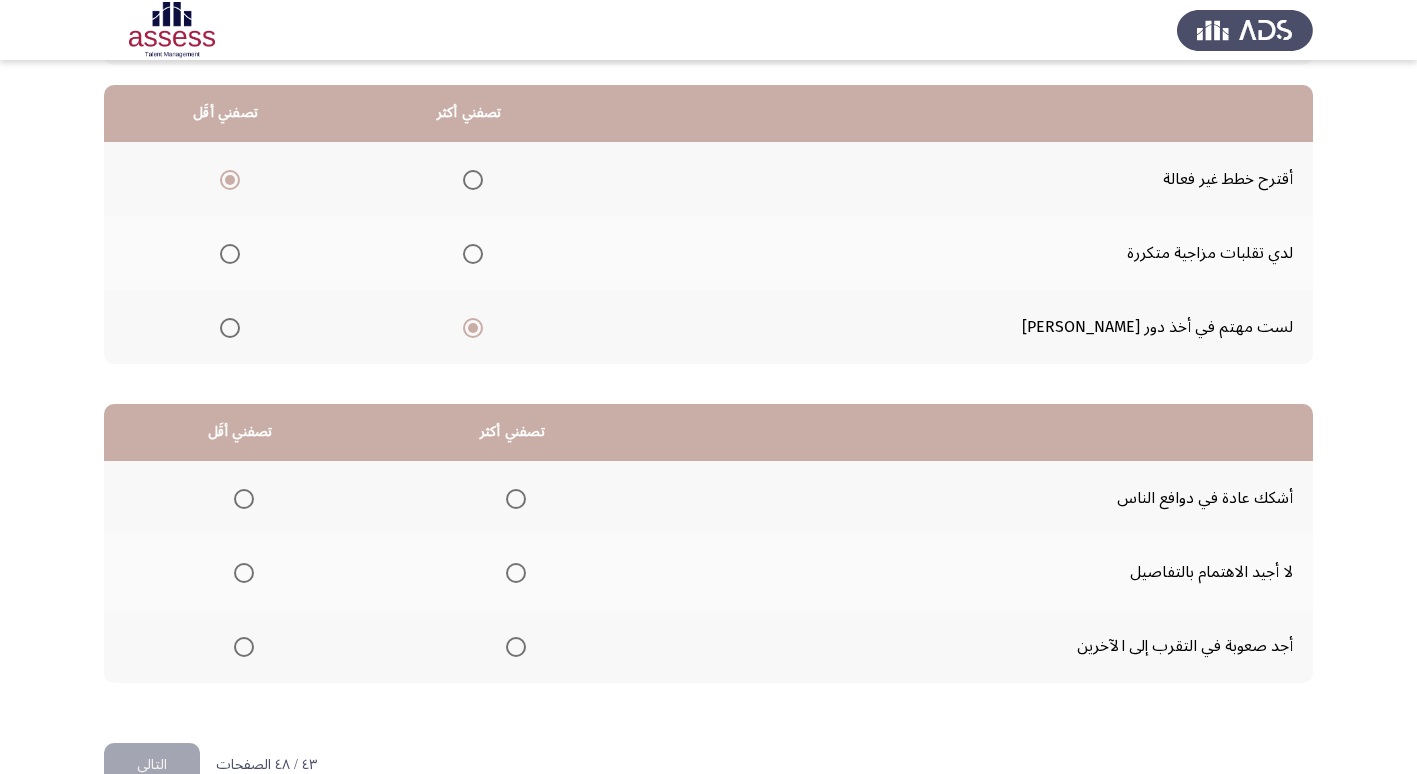 scroll, scrollTop: 200, scrollLeft: 0, axis: vertical 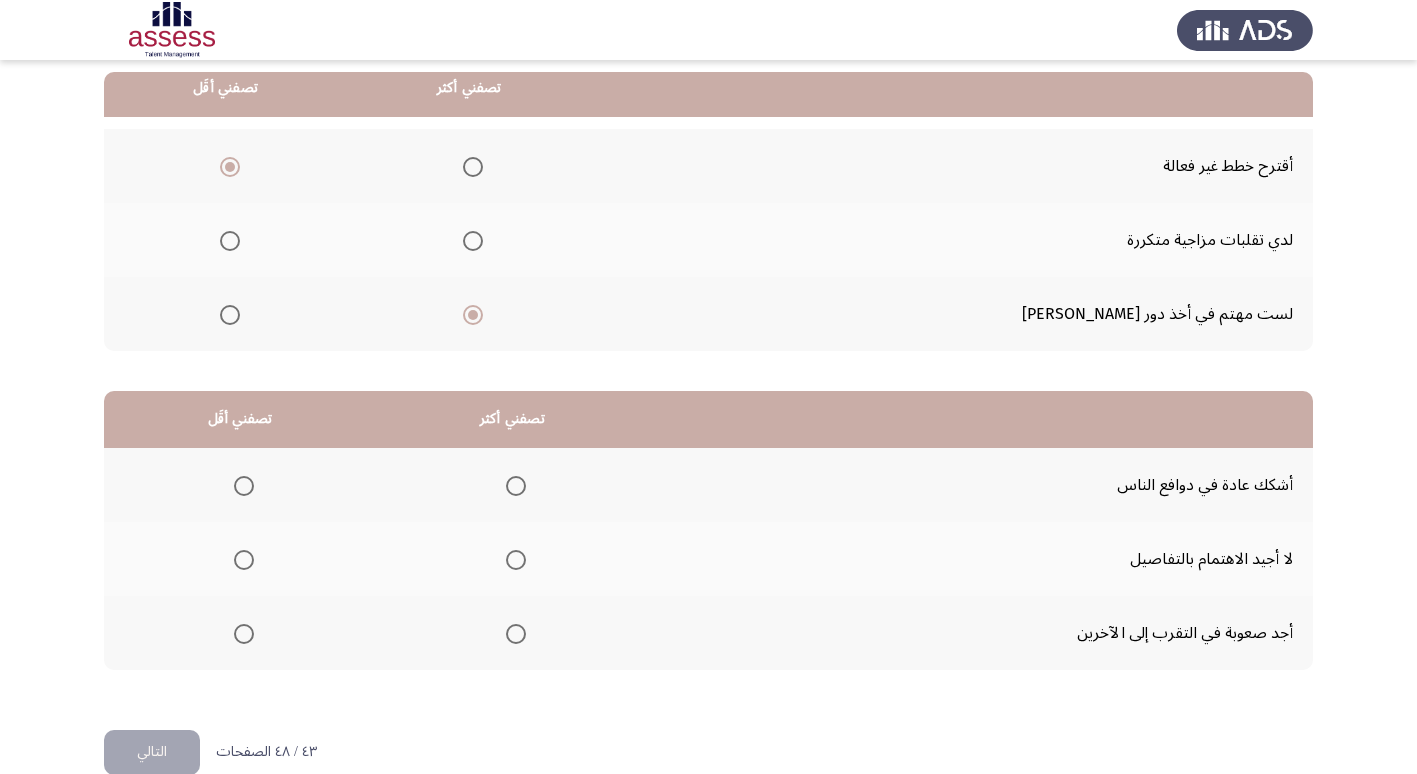 click at bounding box center [244, 634] 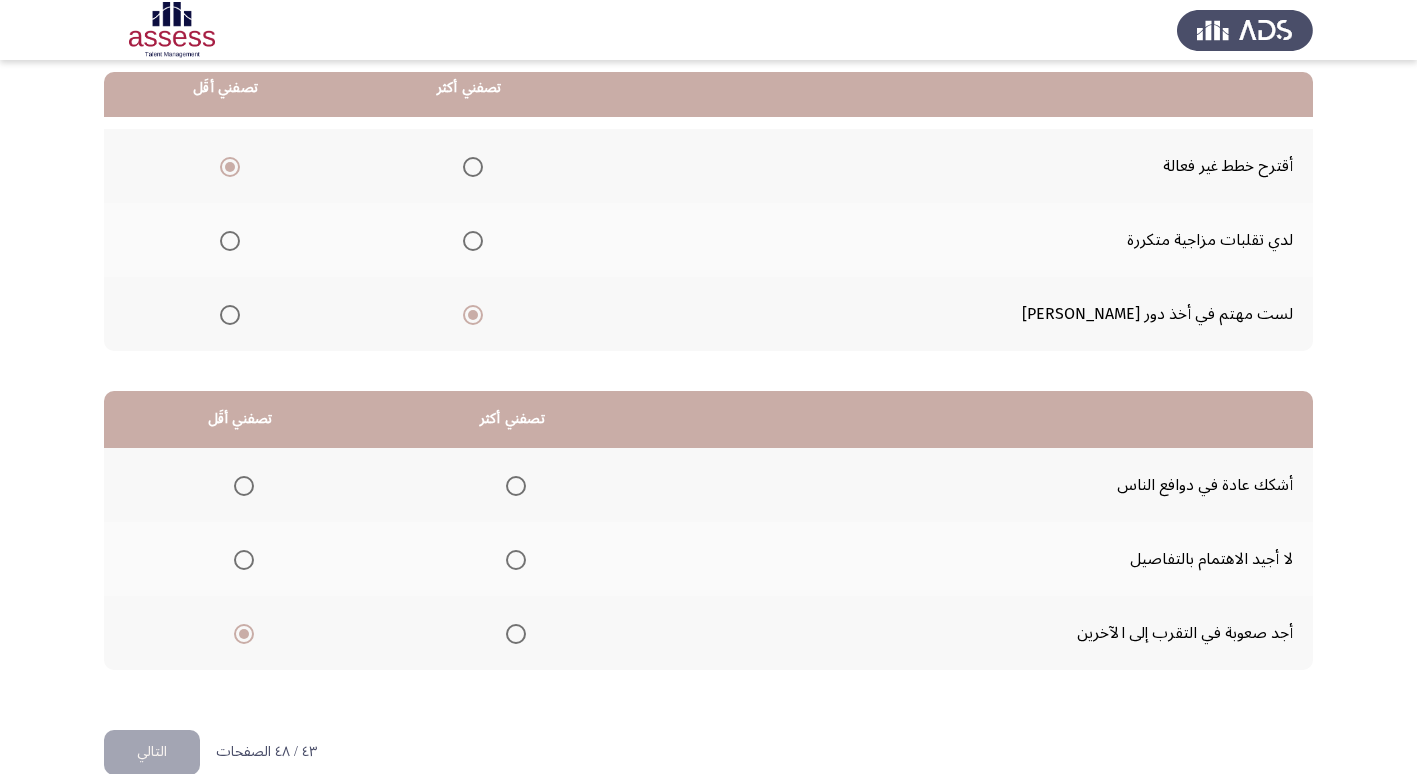 click at bounding box center [516, 560] 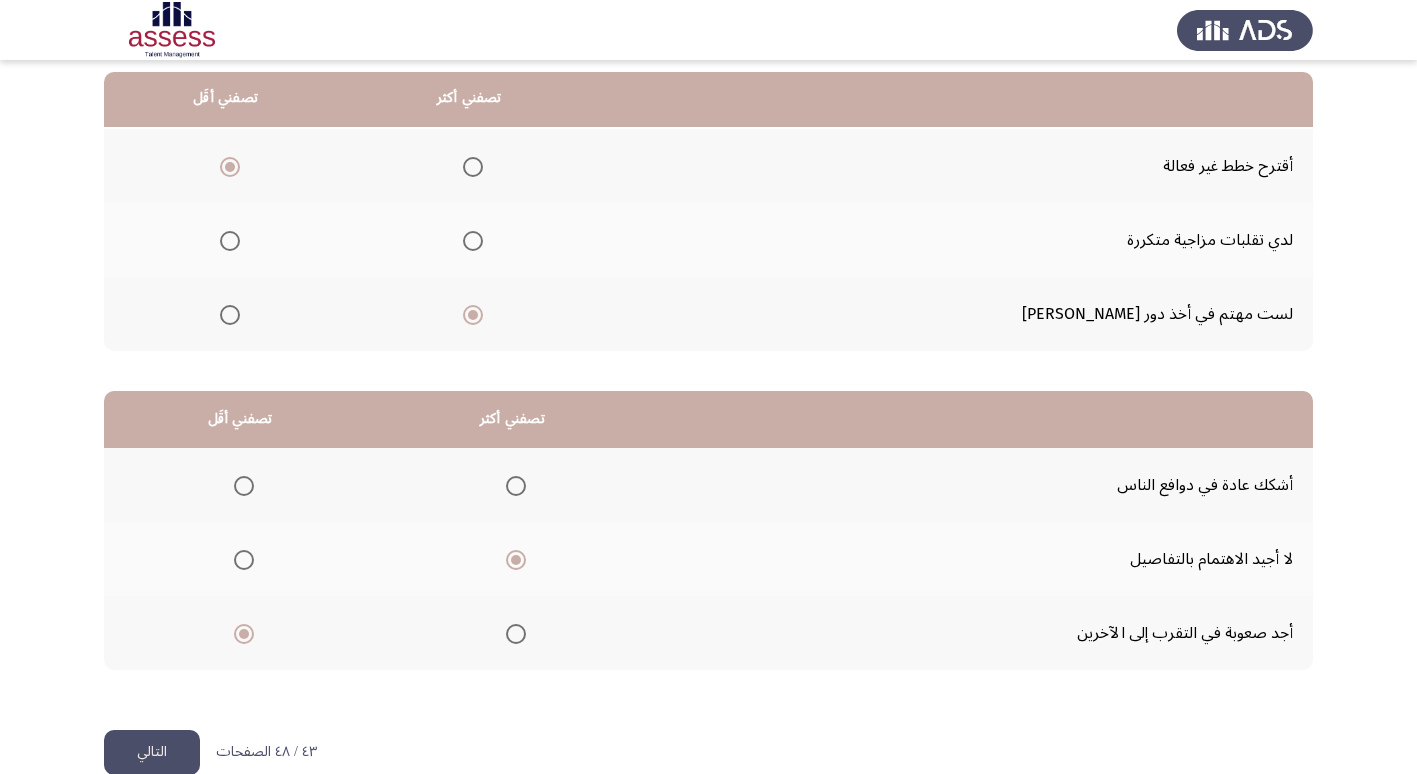 scroll, scrollTop: 236, scrollLeft: 0, axis: vertical 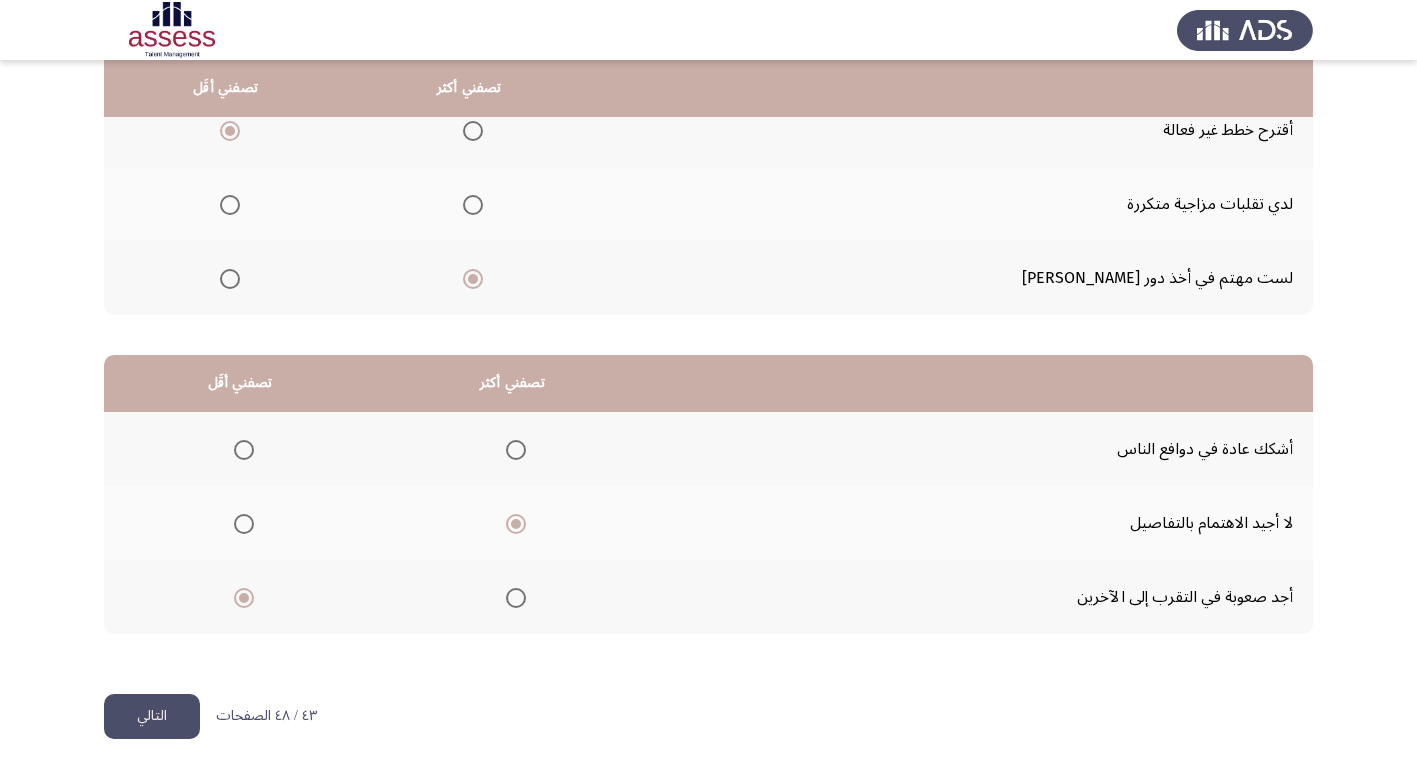 click on "التالي" 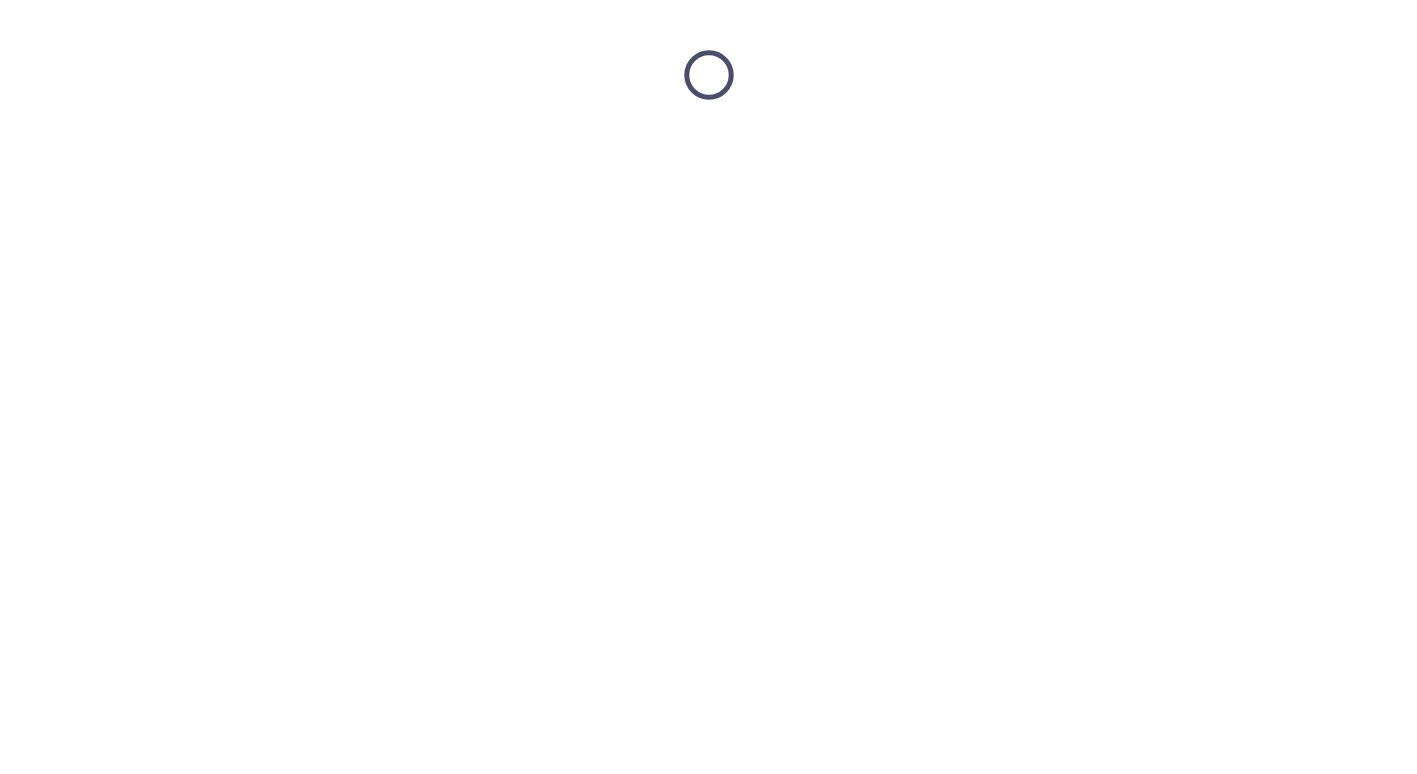 scroll, scrollTop: 0, scrollLeft: 0, axis: both 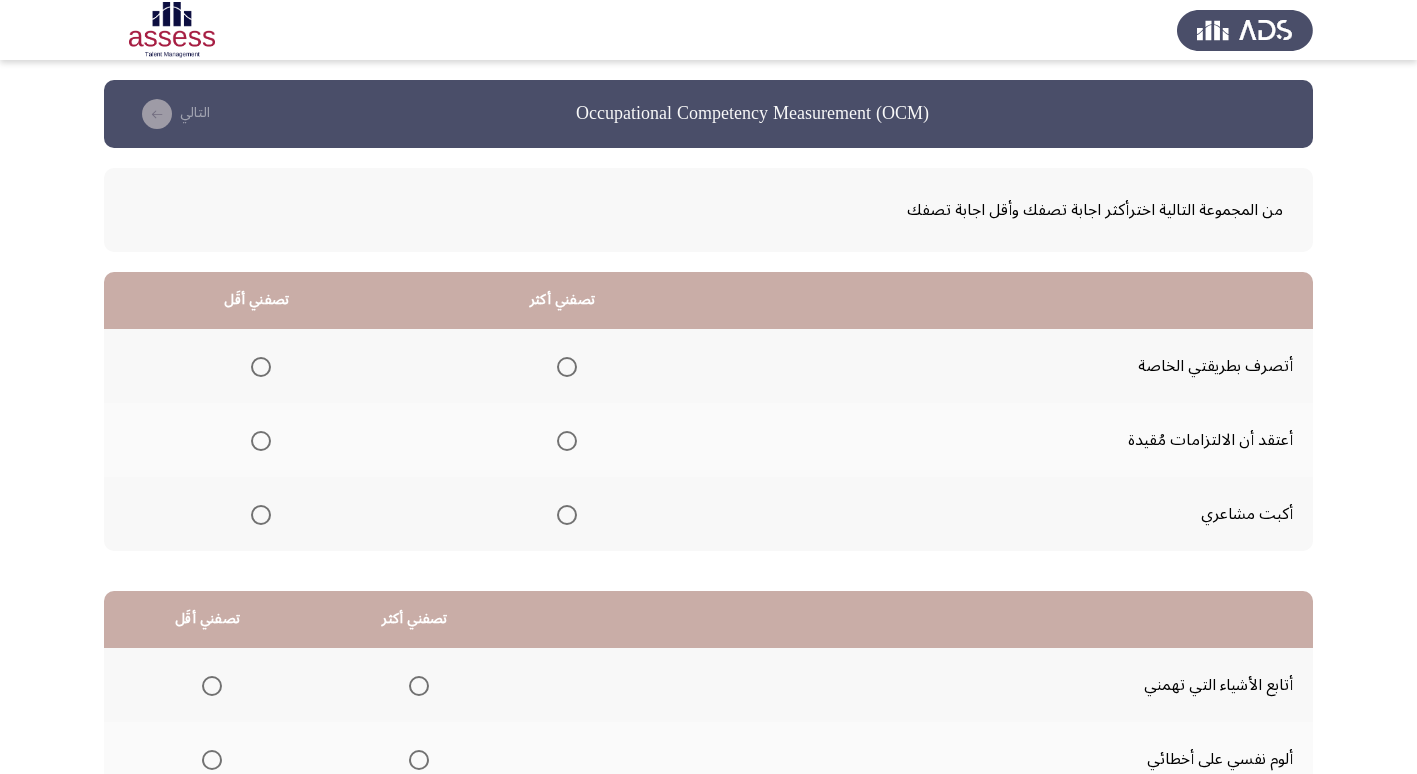 click at bounding box center [567, 515] 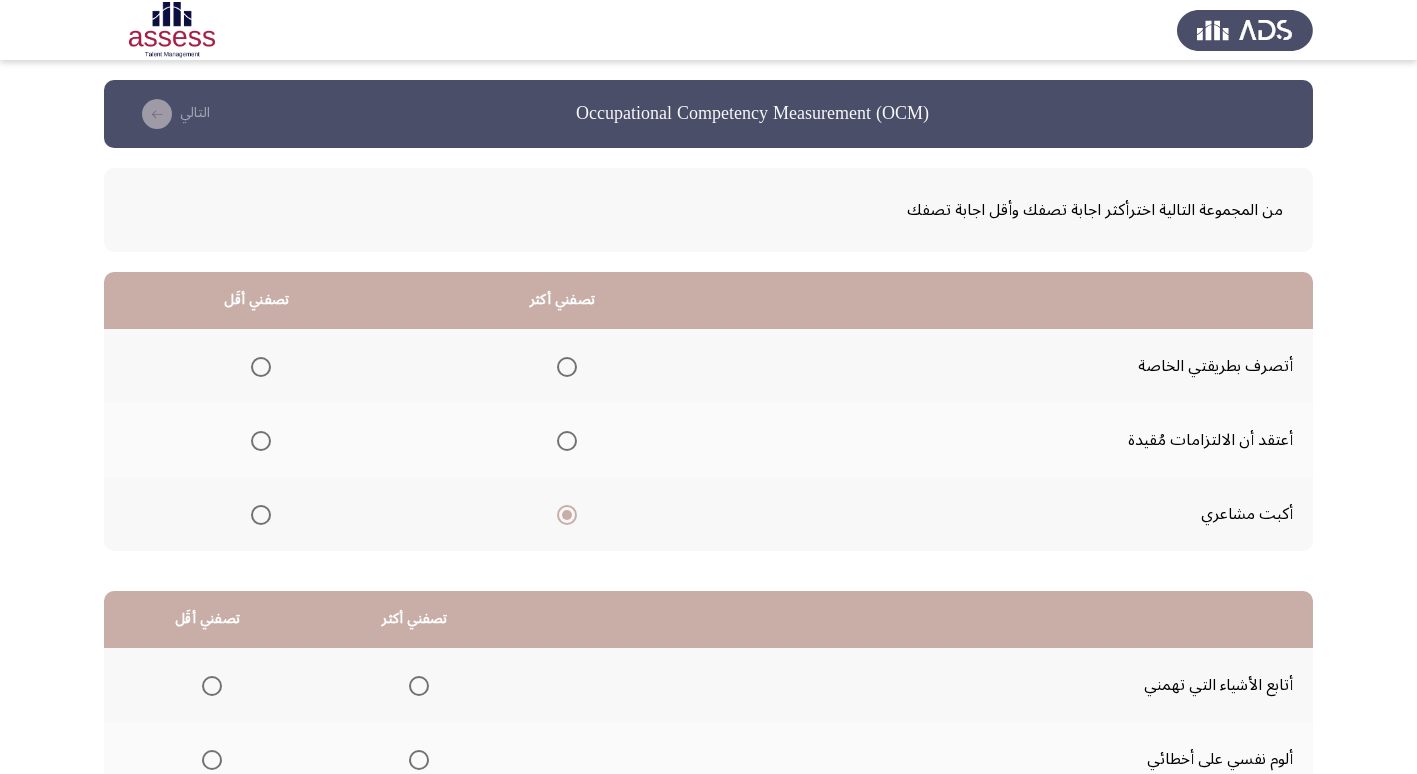 click at bounding box center (261, 367) 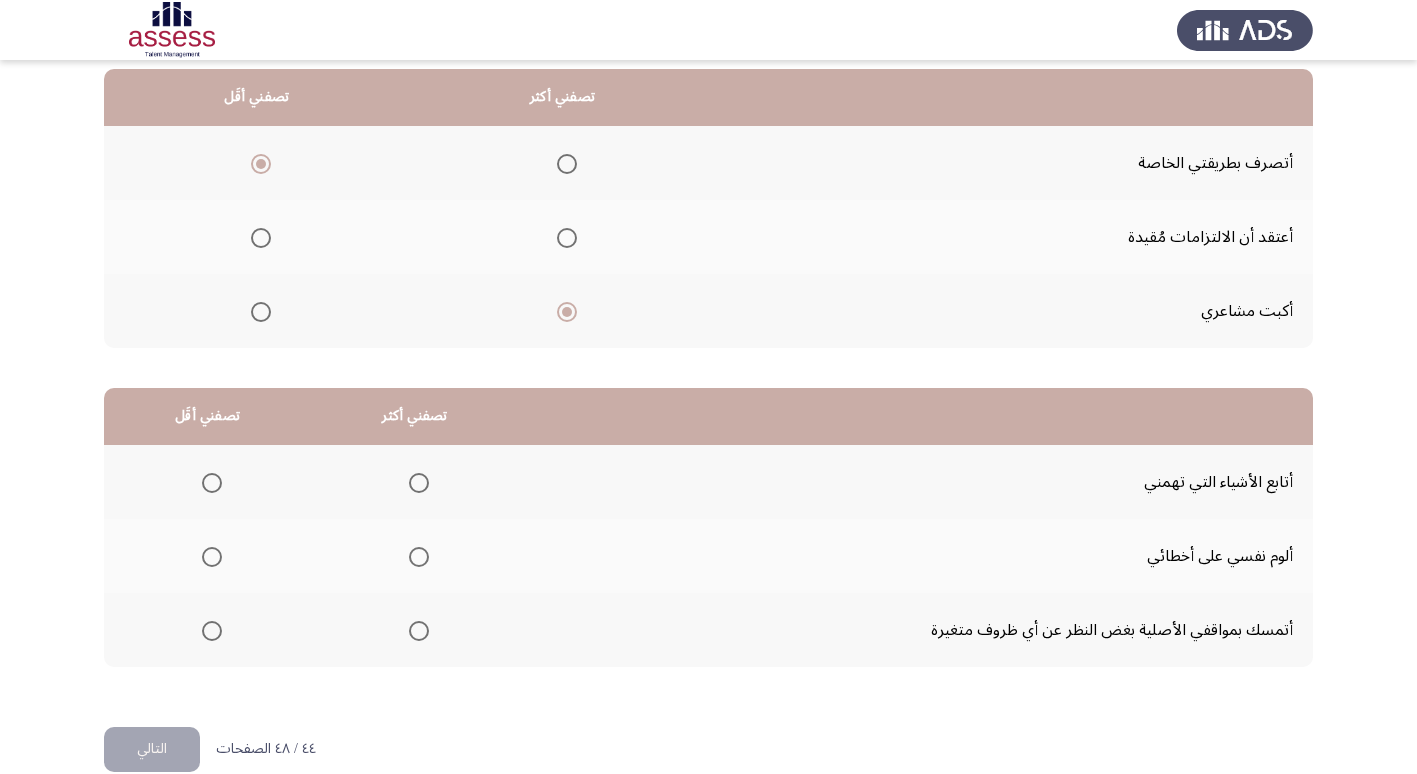 scroll, scrollTop: 236, scrollLeft: 0, axis: vertical 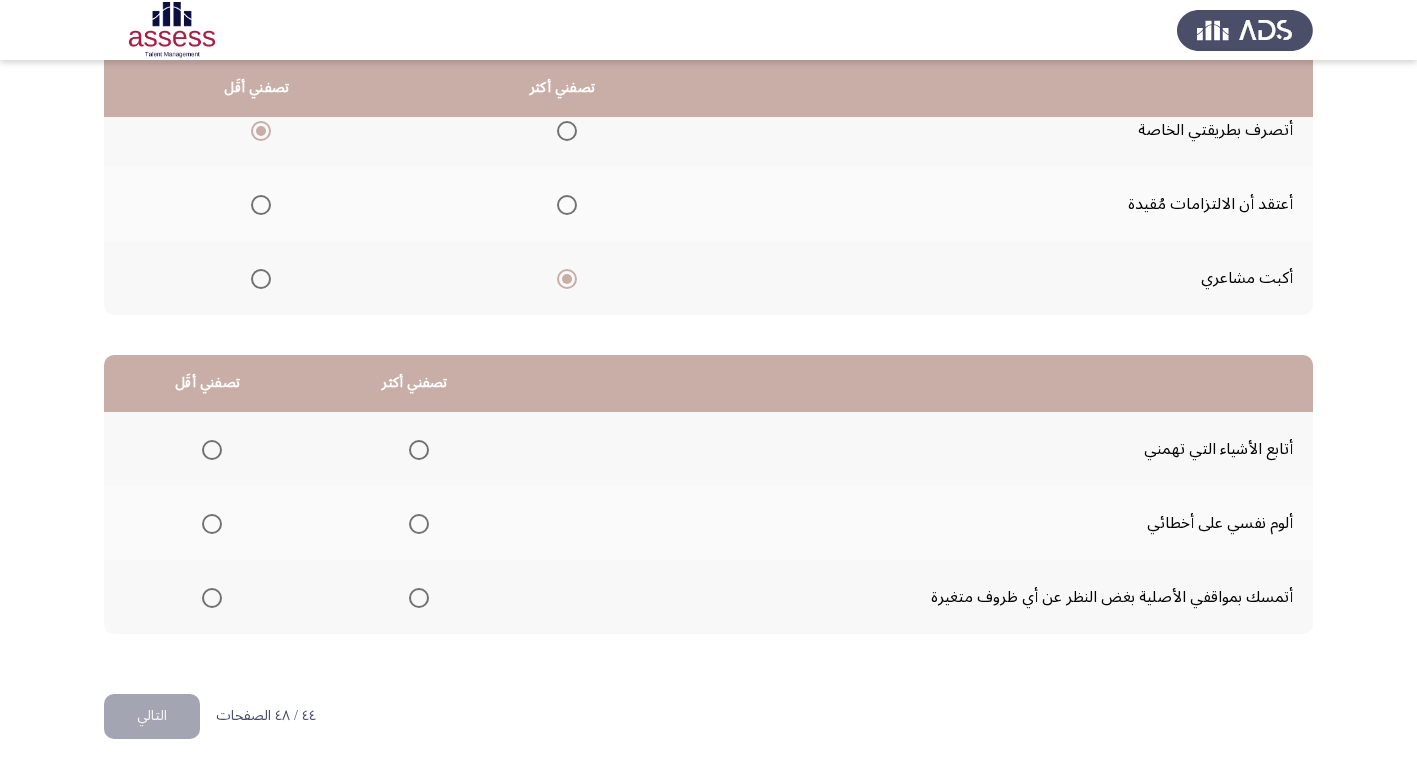 click at bounding box center [419, 450] 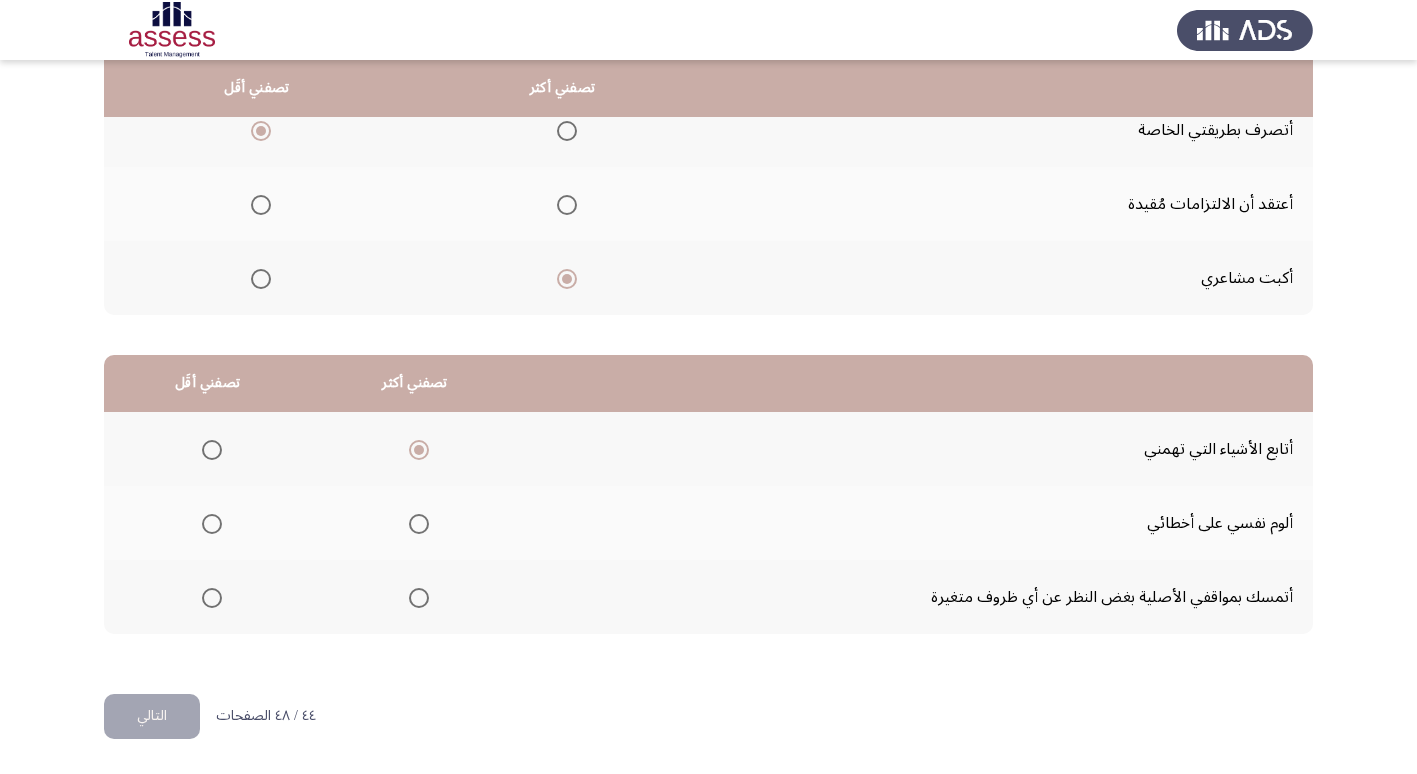 click at bounding box center [419, 524] 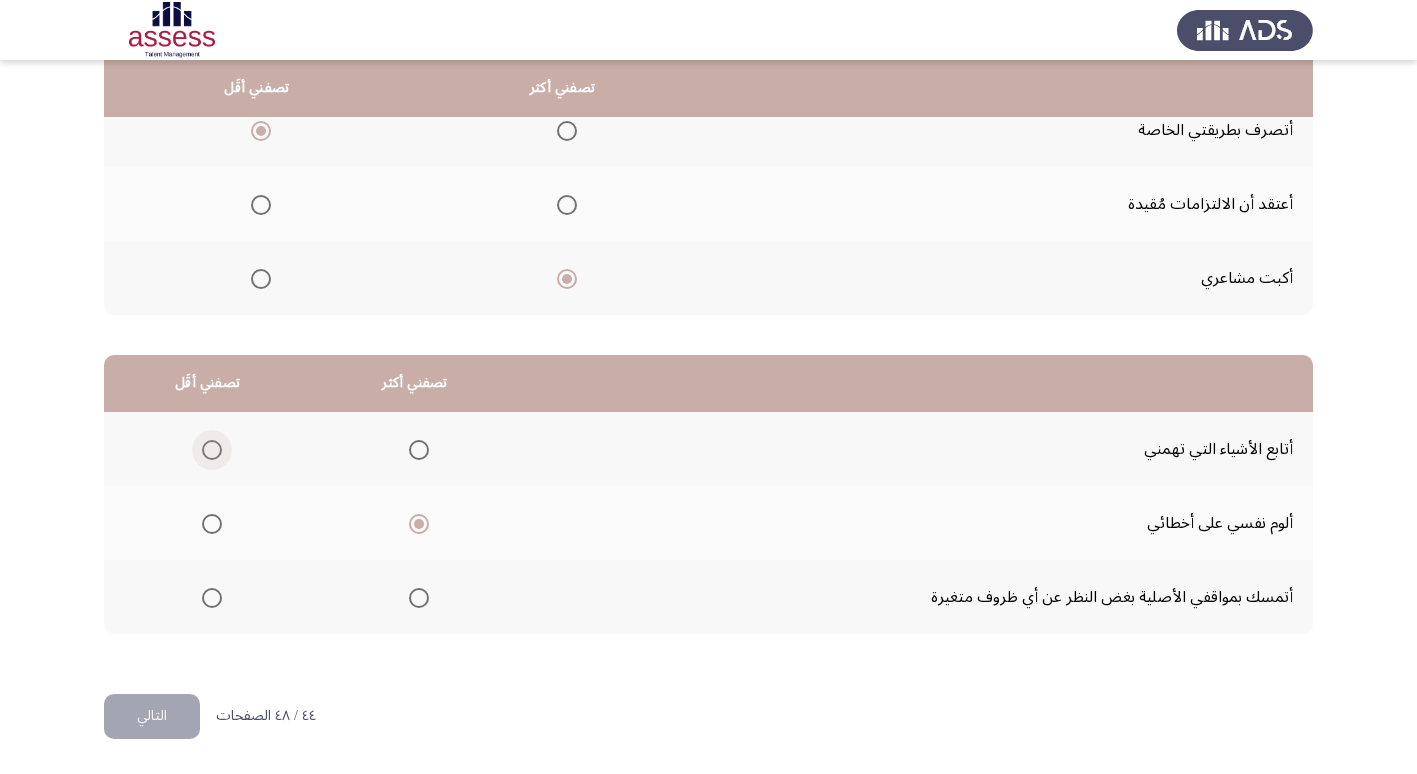 click at bounding box center [212, 450] 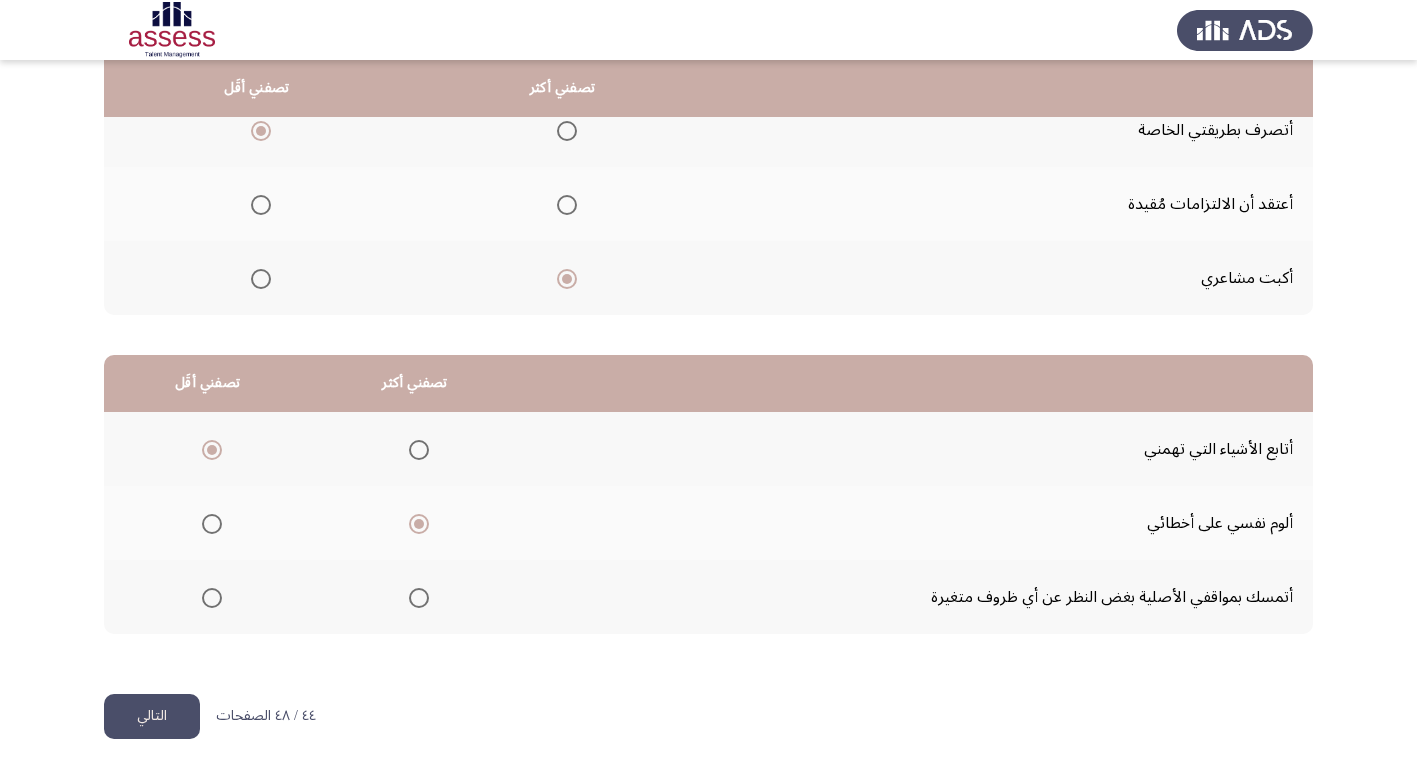 click on "التالي" 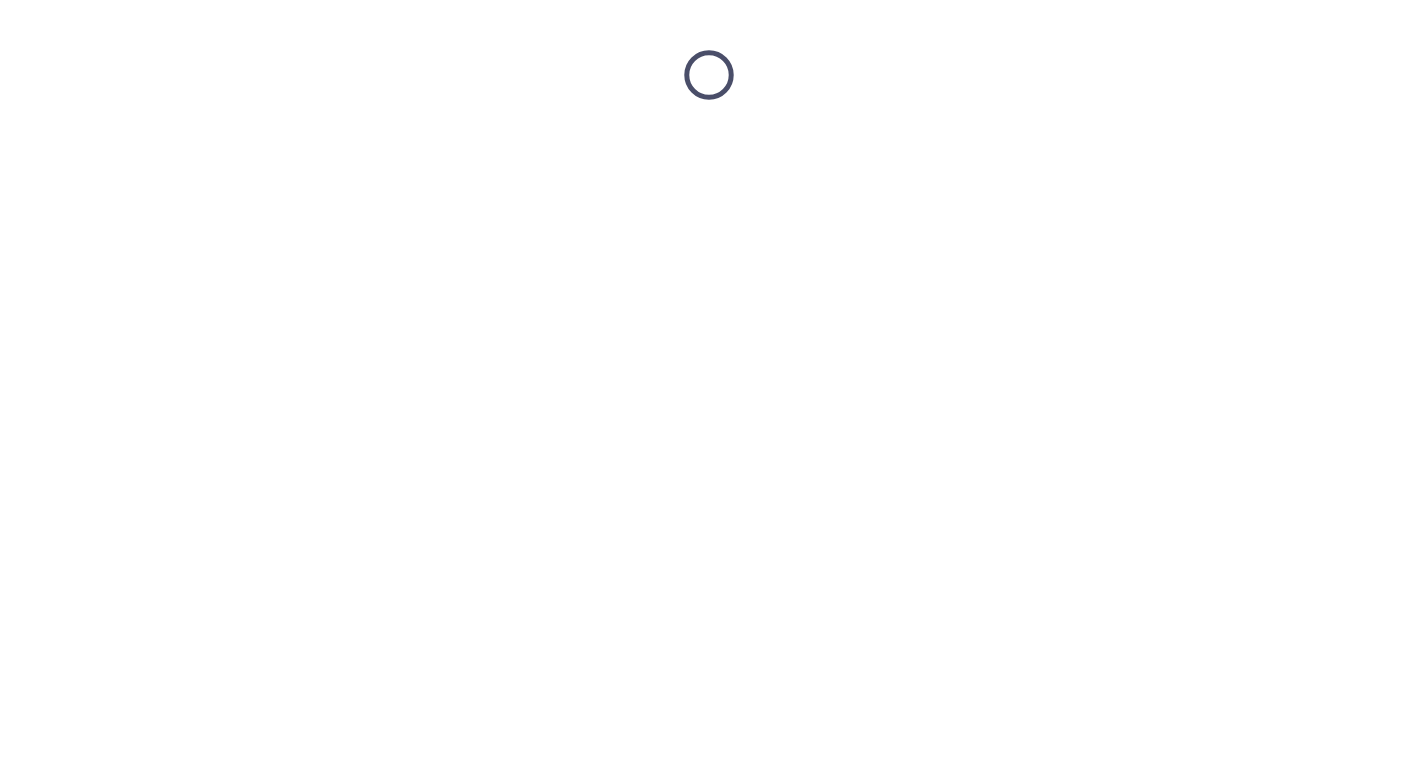 scroll, scrollTop: 0, scrollLeft: 0, axis: both 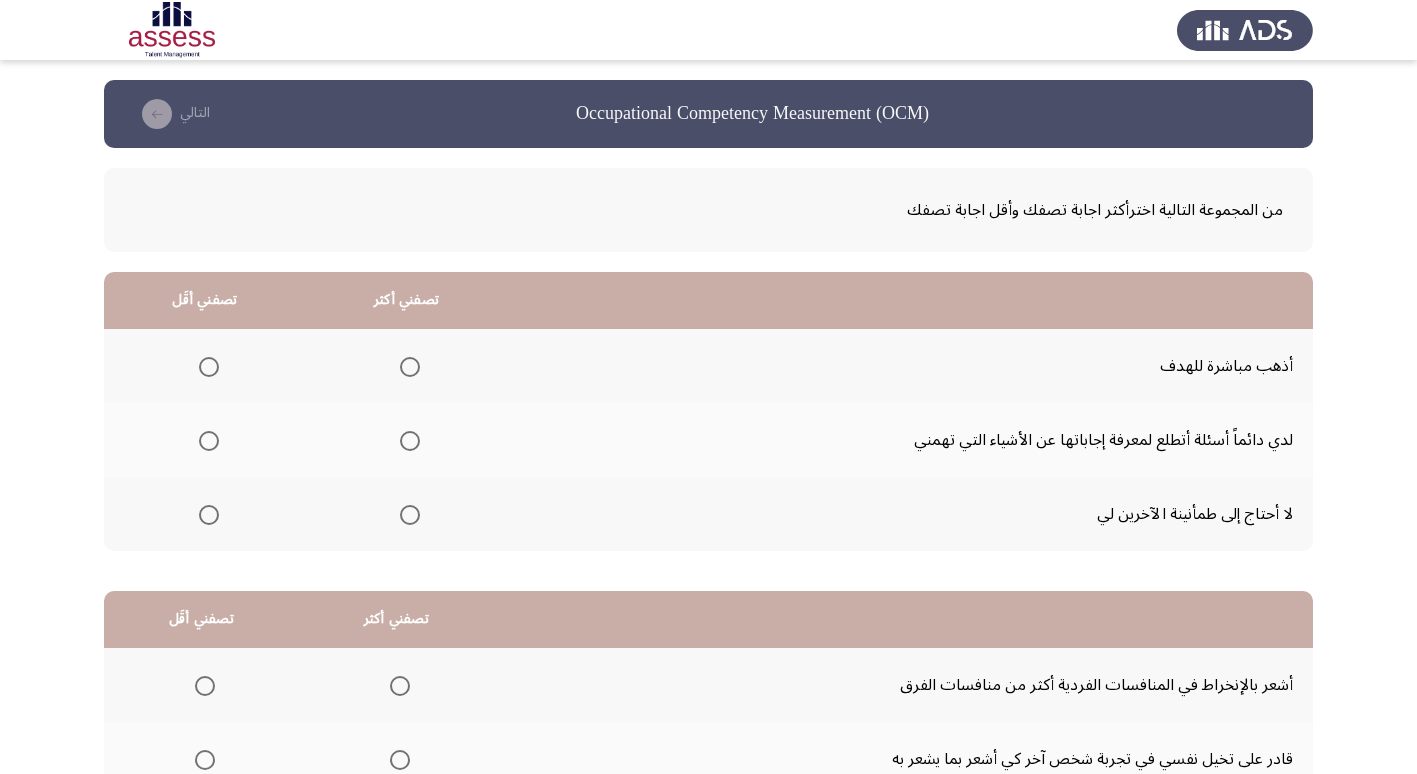 click at bounding box center [209, 515] 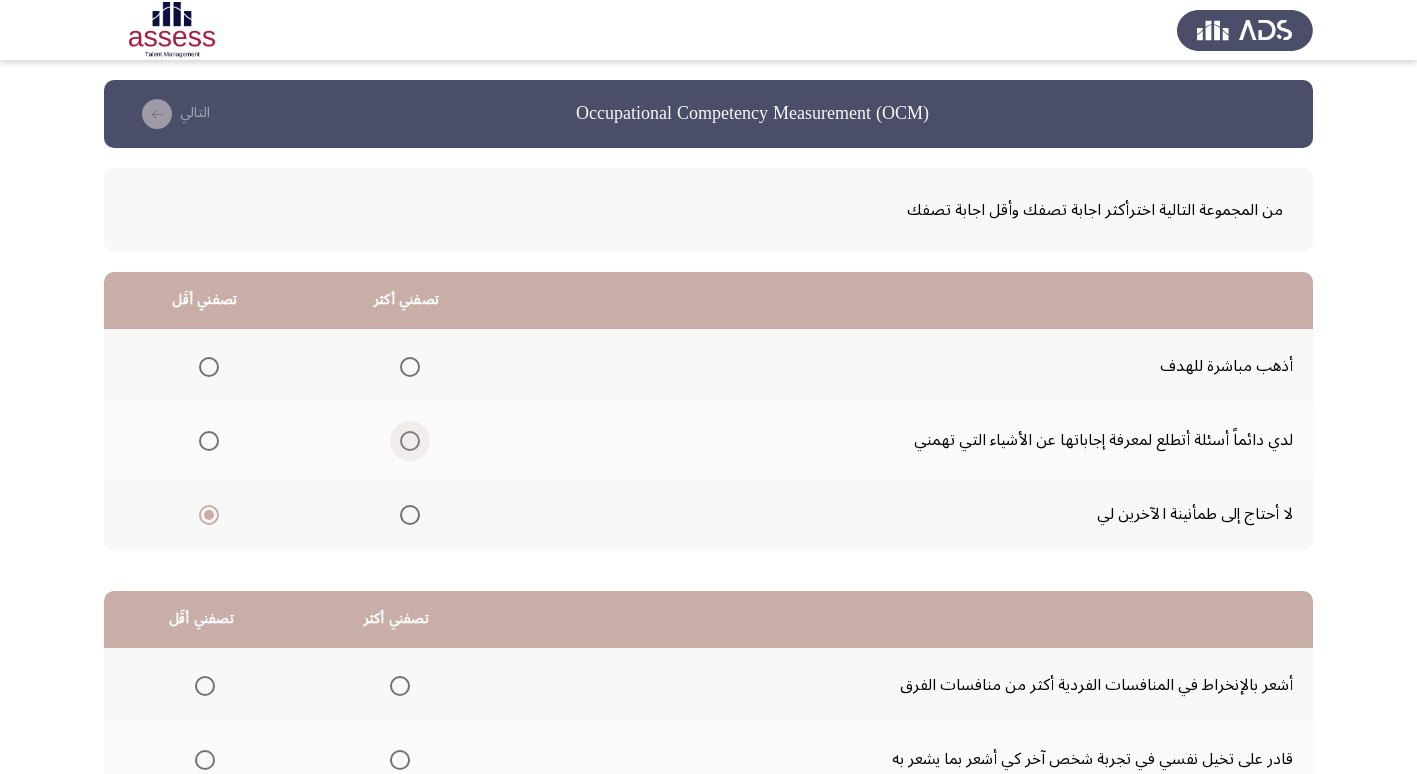 click at bounding box center (410, 441) 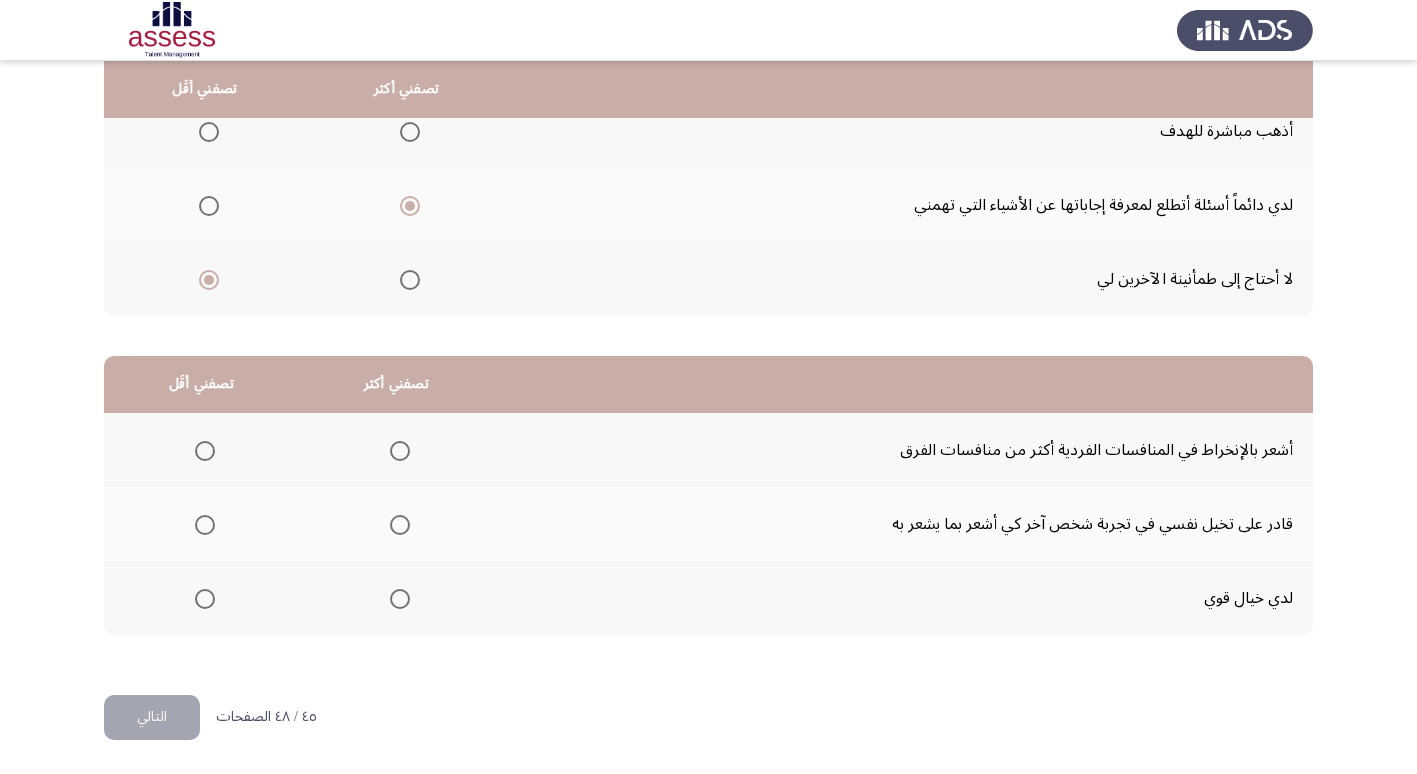 scroll, scrollTop: 236, scrollLeft: 0, axis: vertical 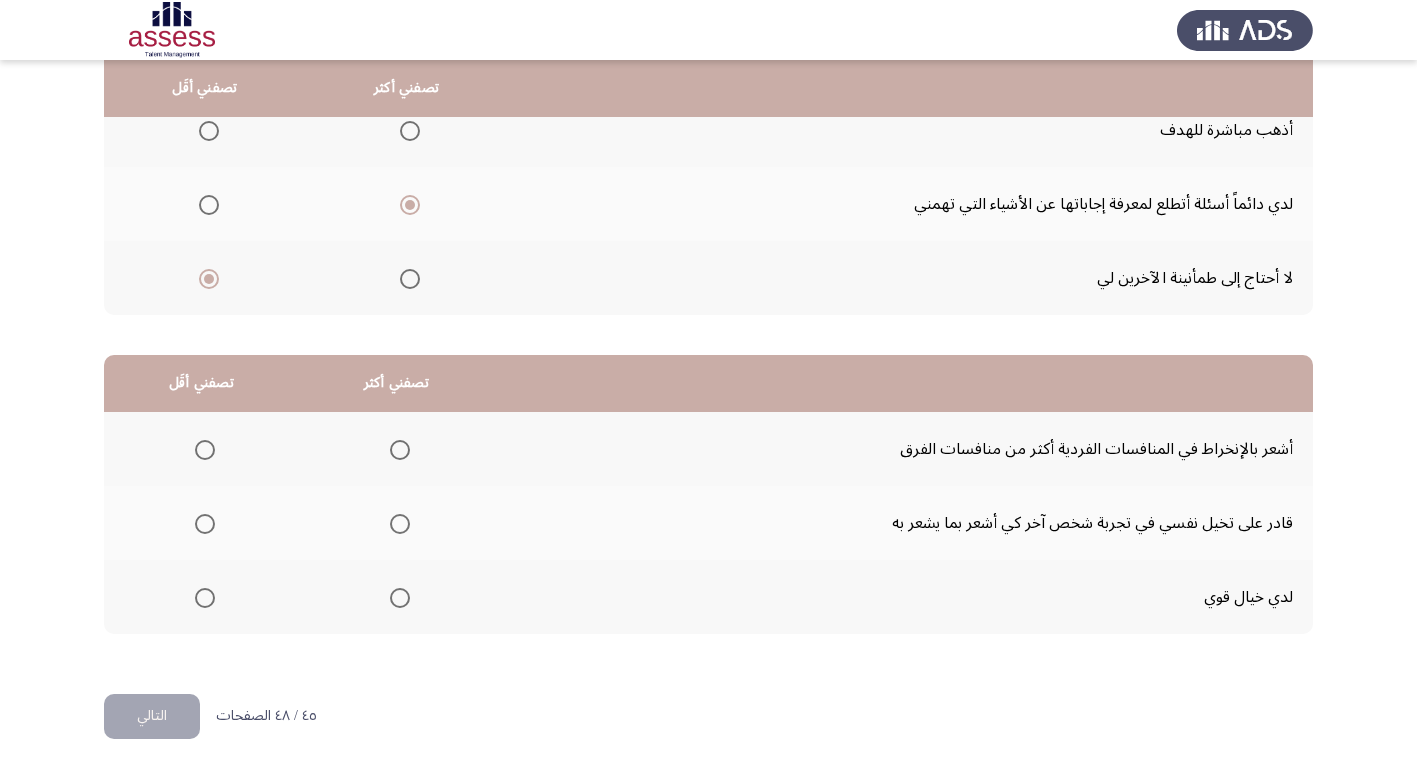 click at bounding box center (400, 450) 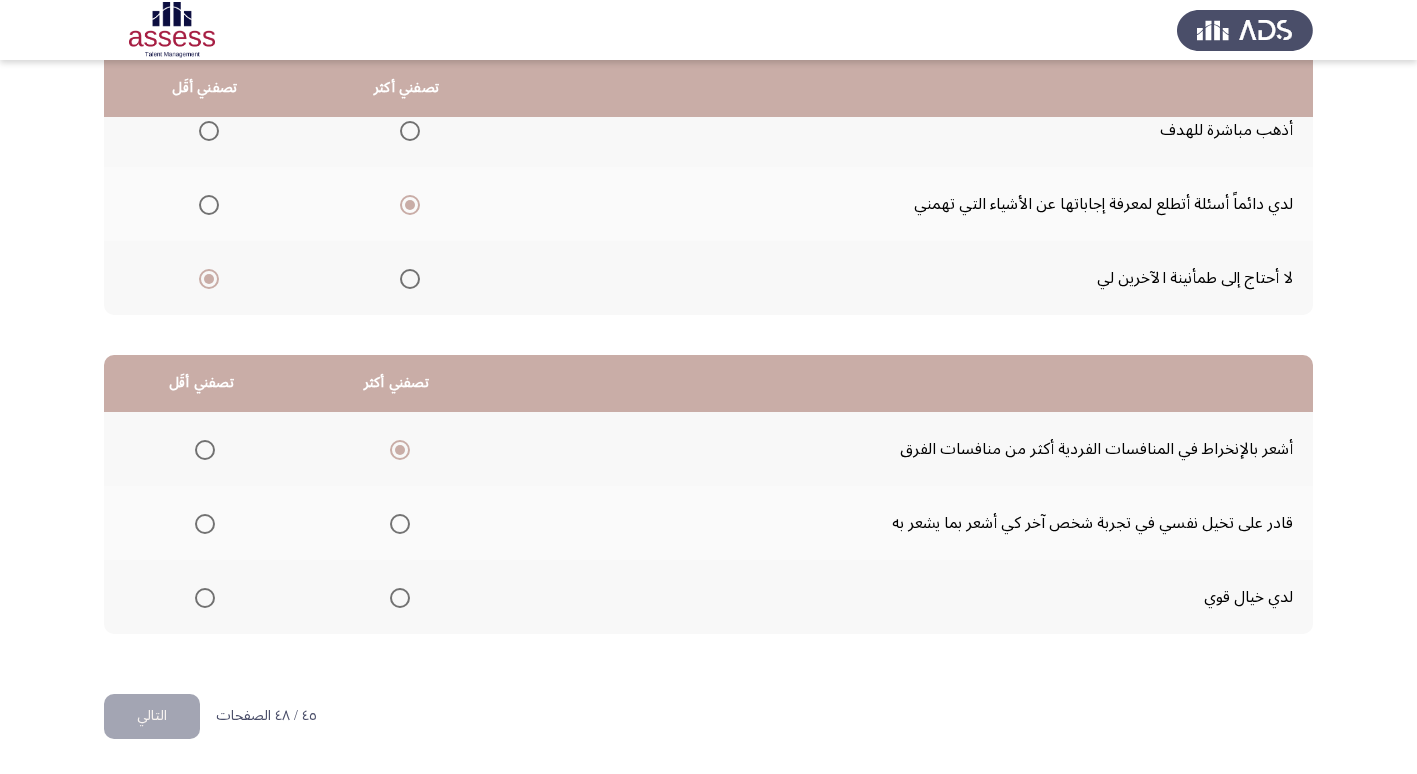 click at bounding box center (205, 524) 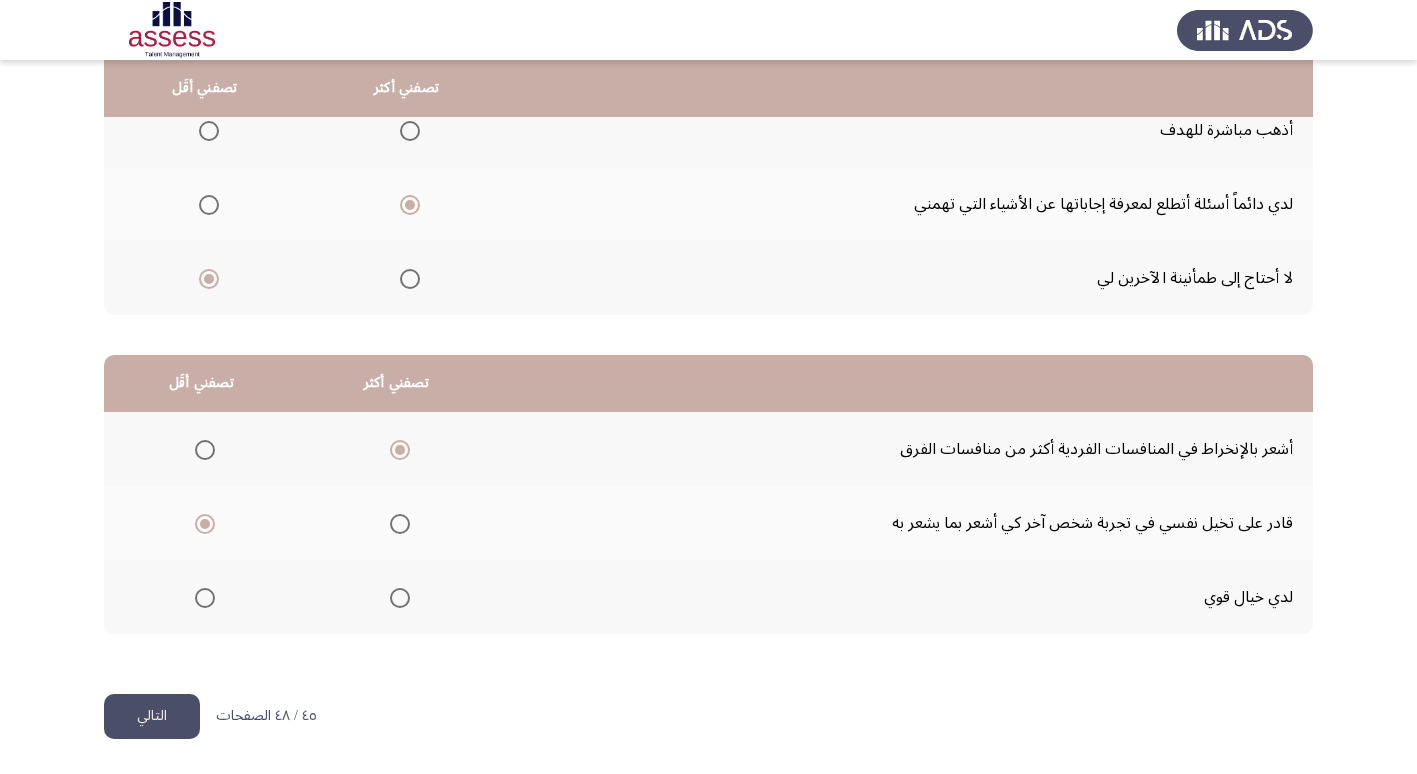 click on "التالي" 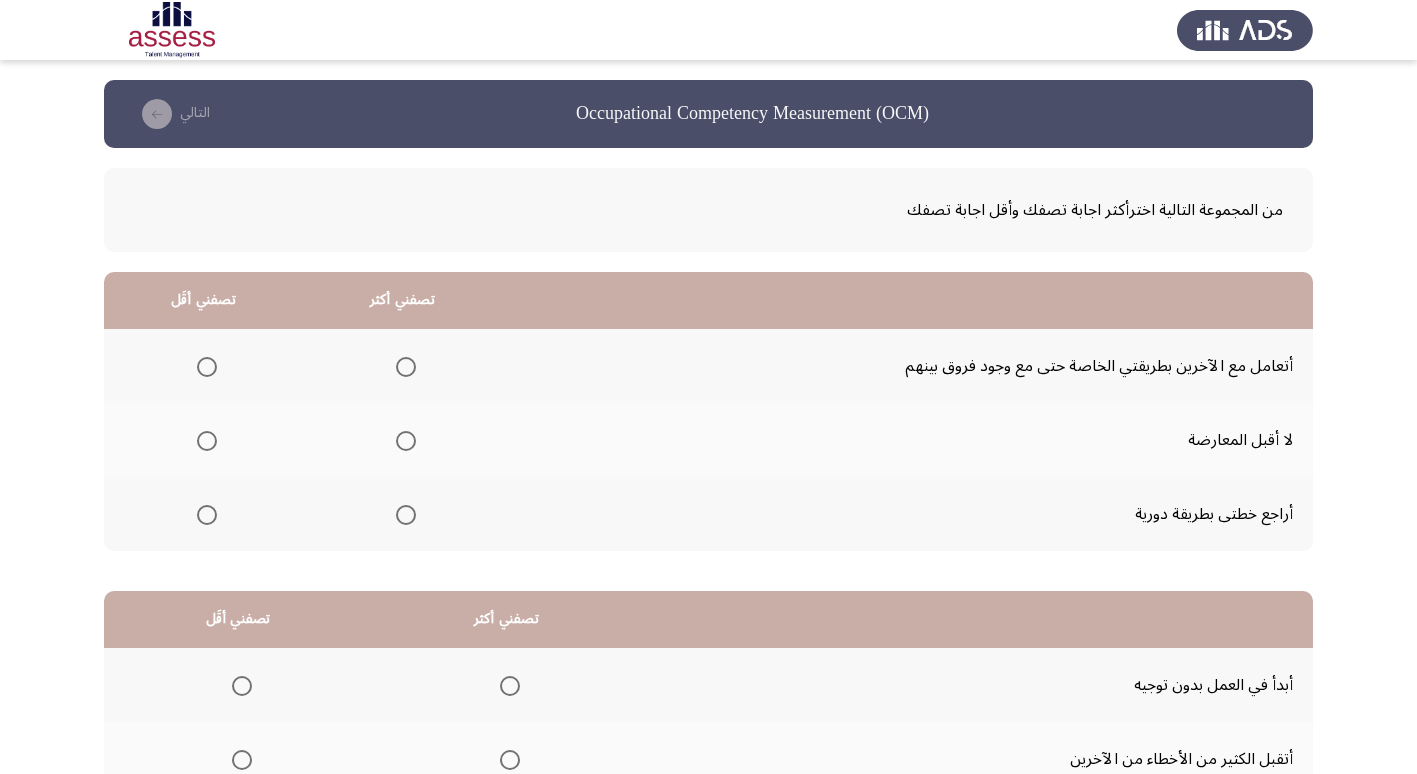 click at bounding box center [207, 441] 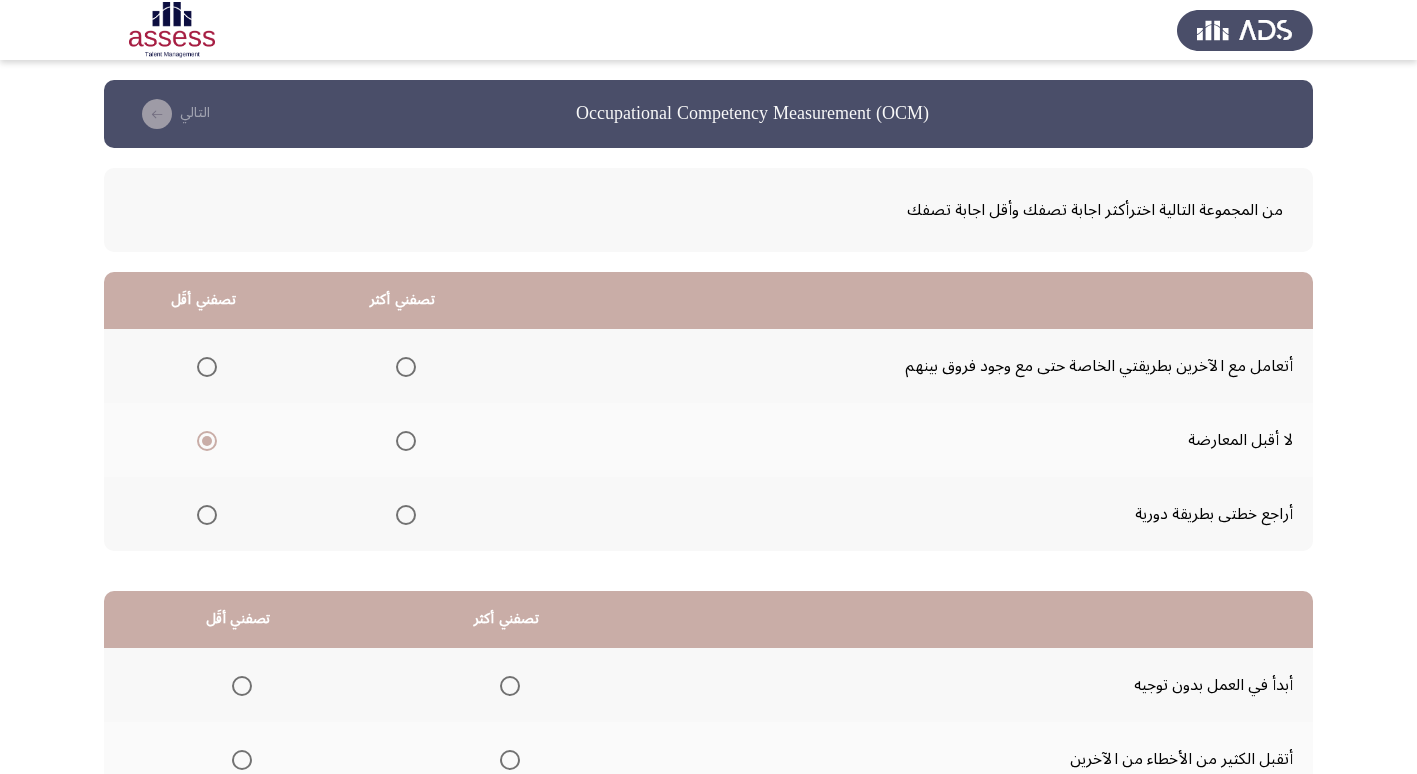 click at bounding box center [406, 367] 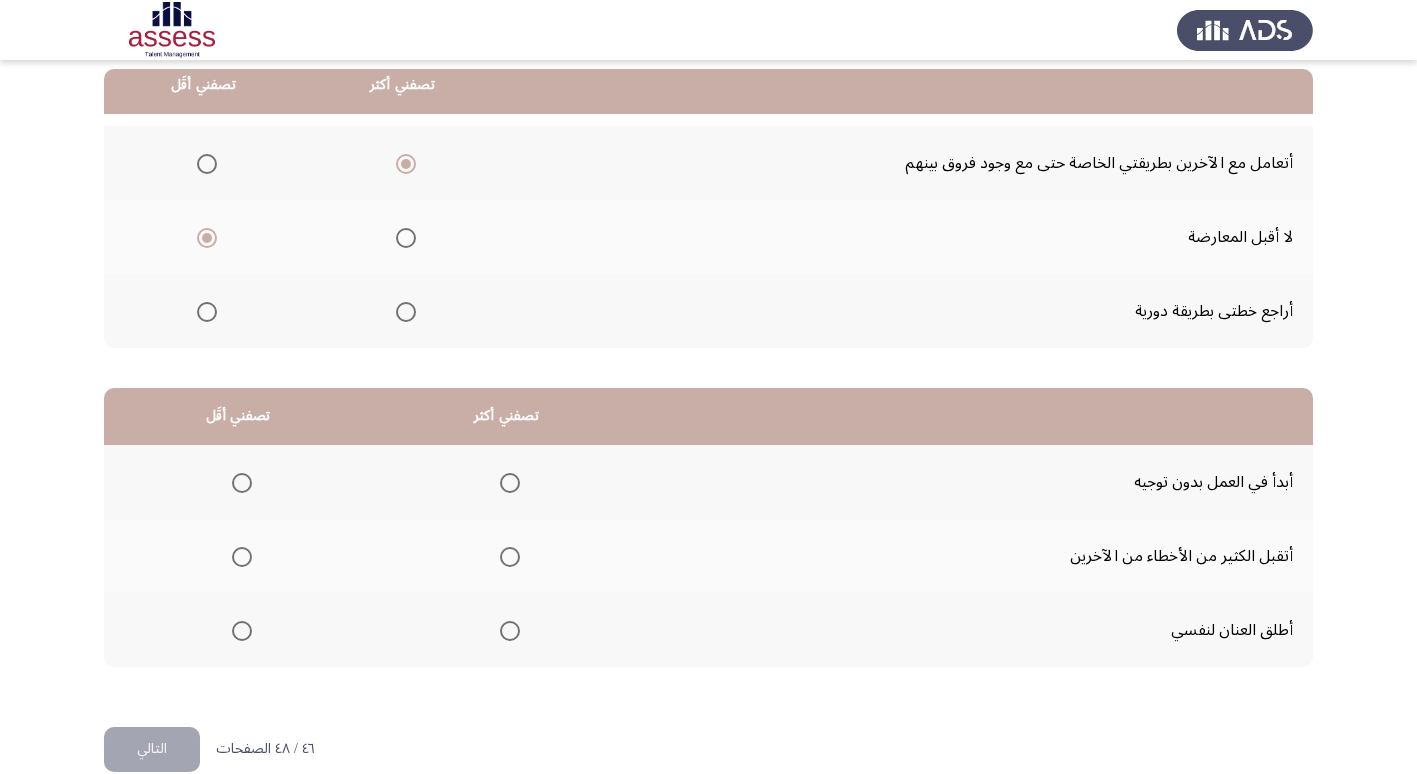 scroll, scrollTop: 236, scrollLeft: 0, axis: vertical 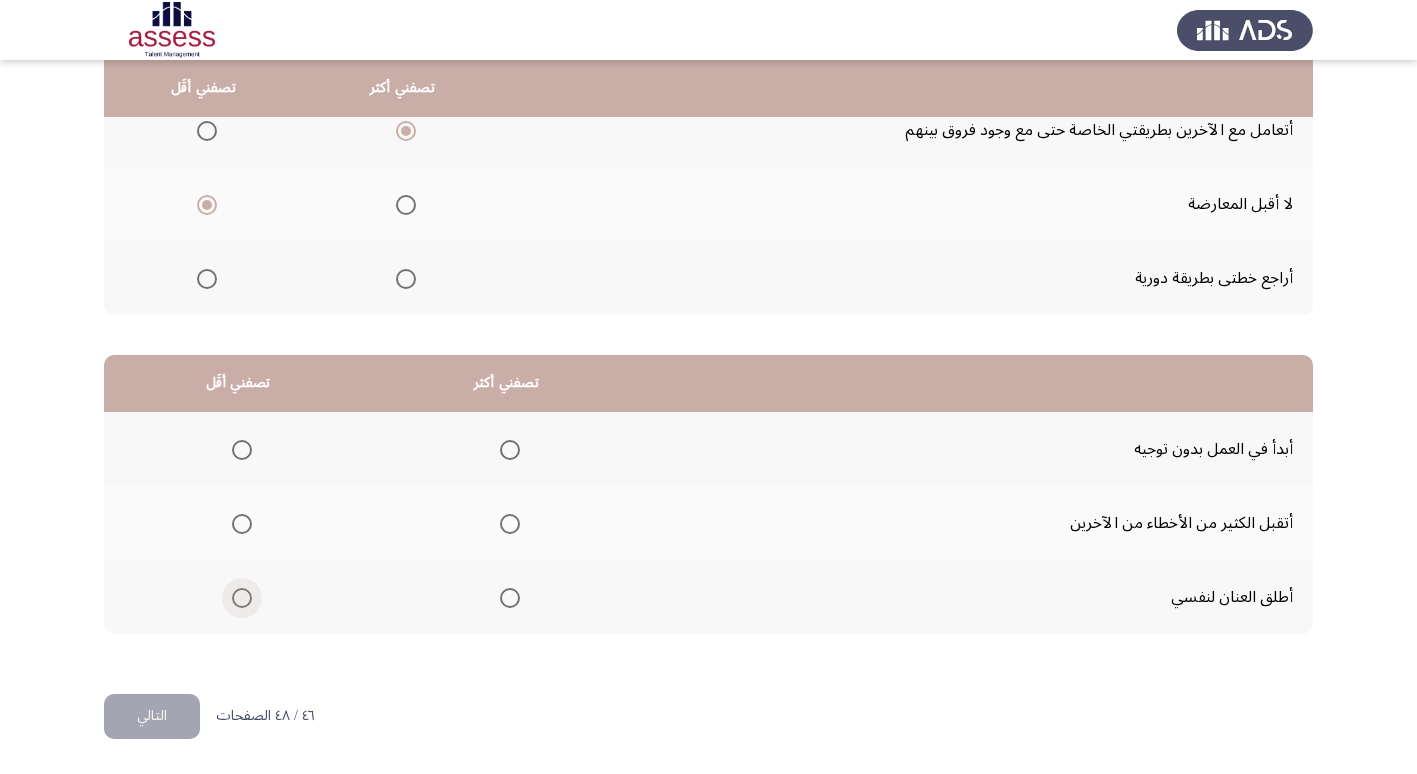 click at bounding box center (242, 598) 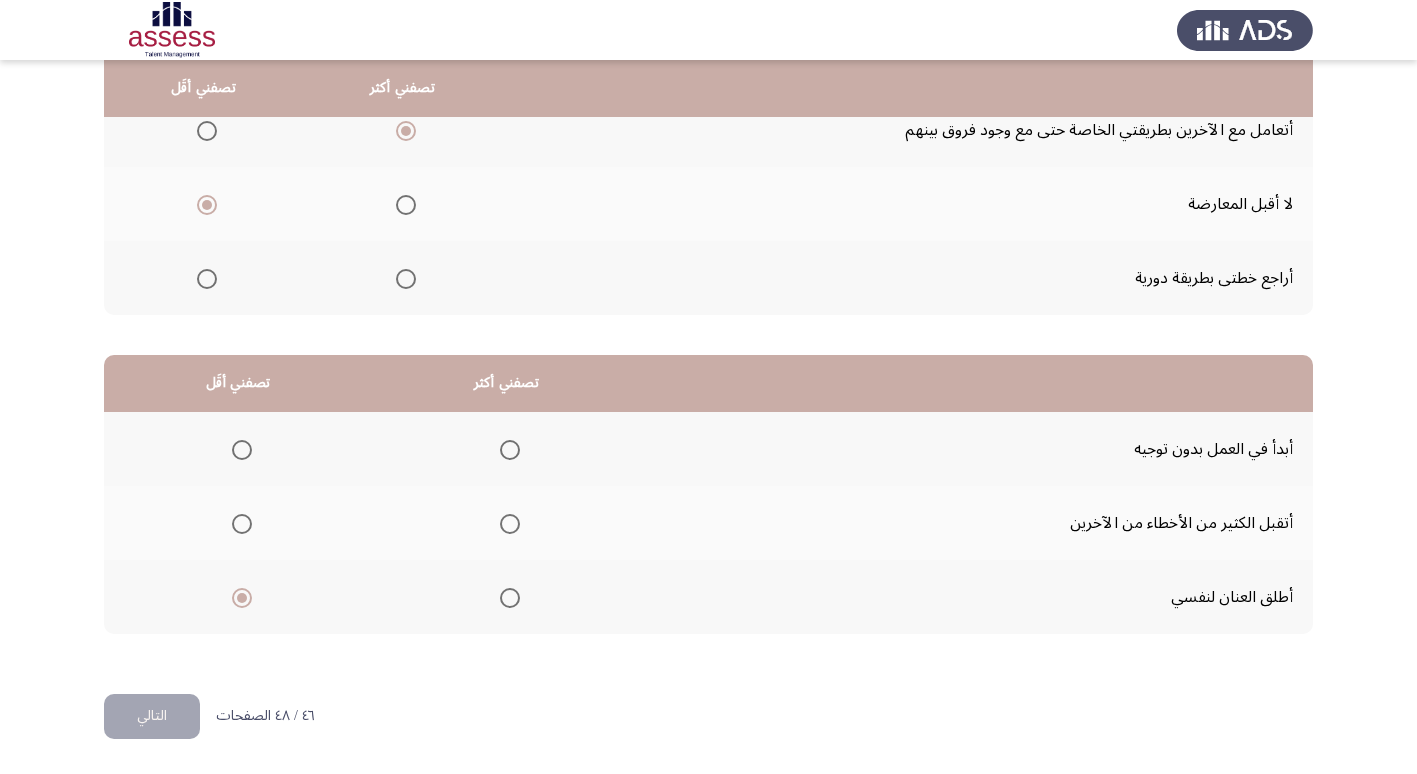 click at bounding box center (510, 524) 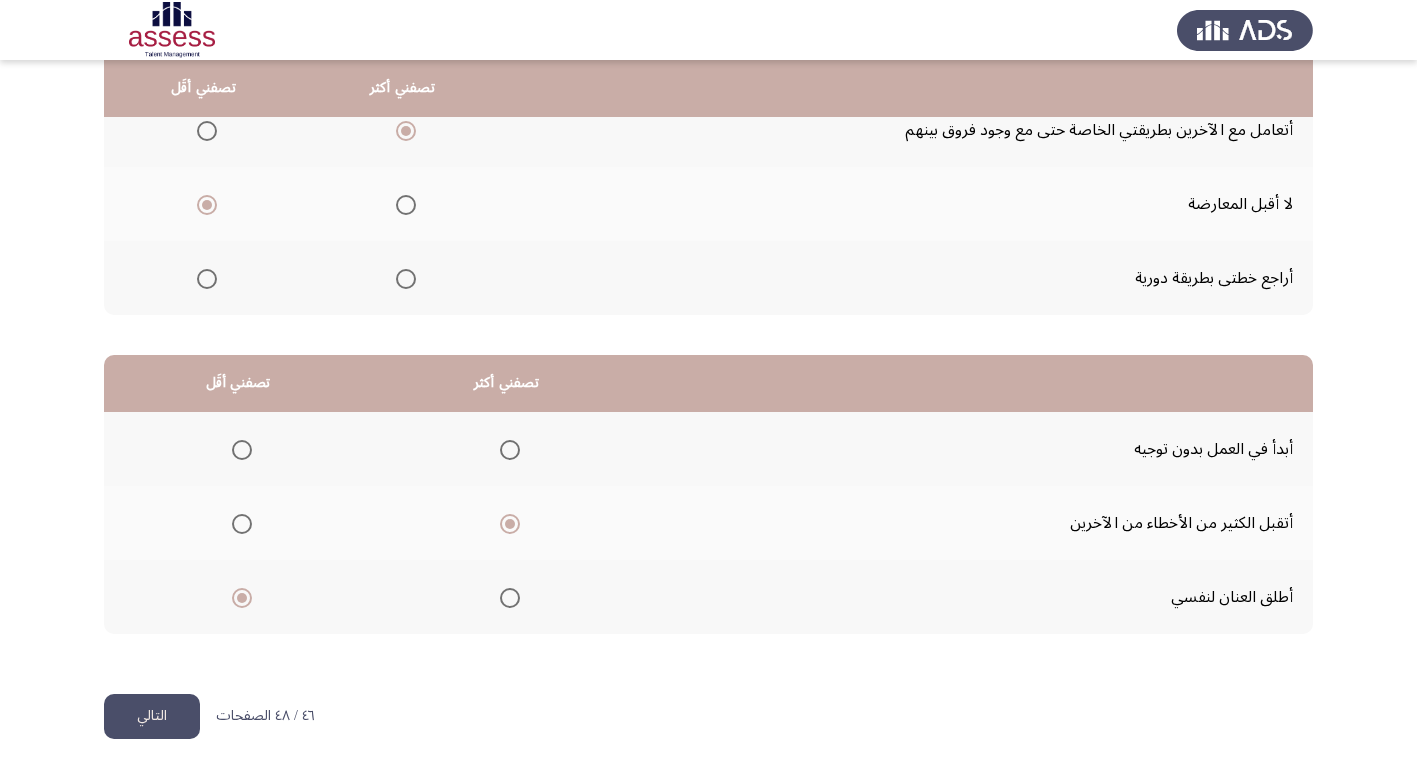 click on "التالي" 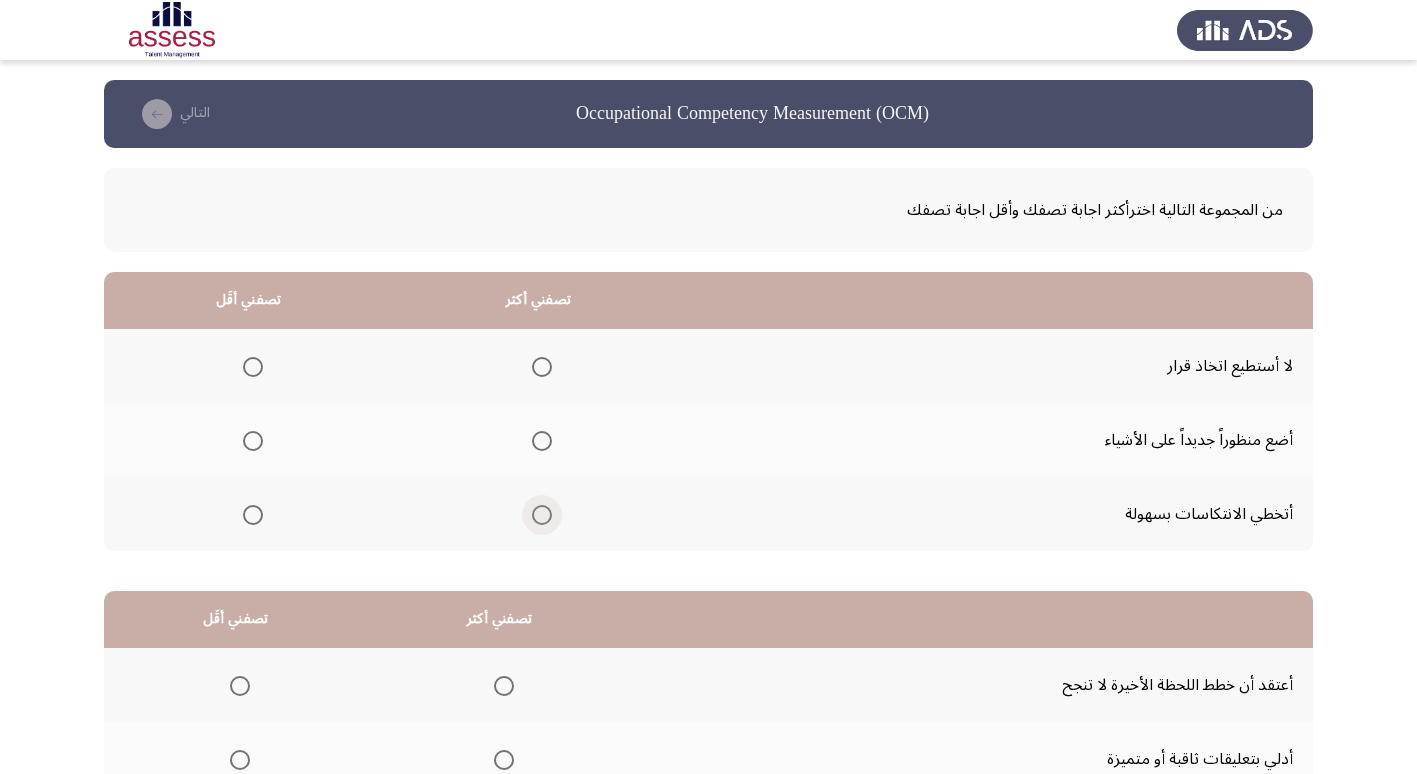 click at bounding box center (542, 515) 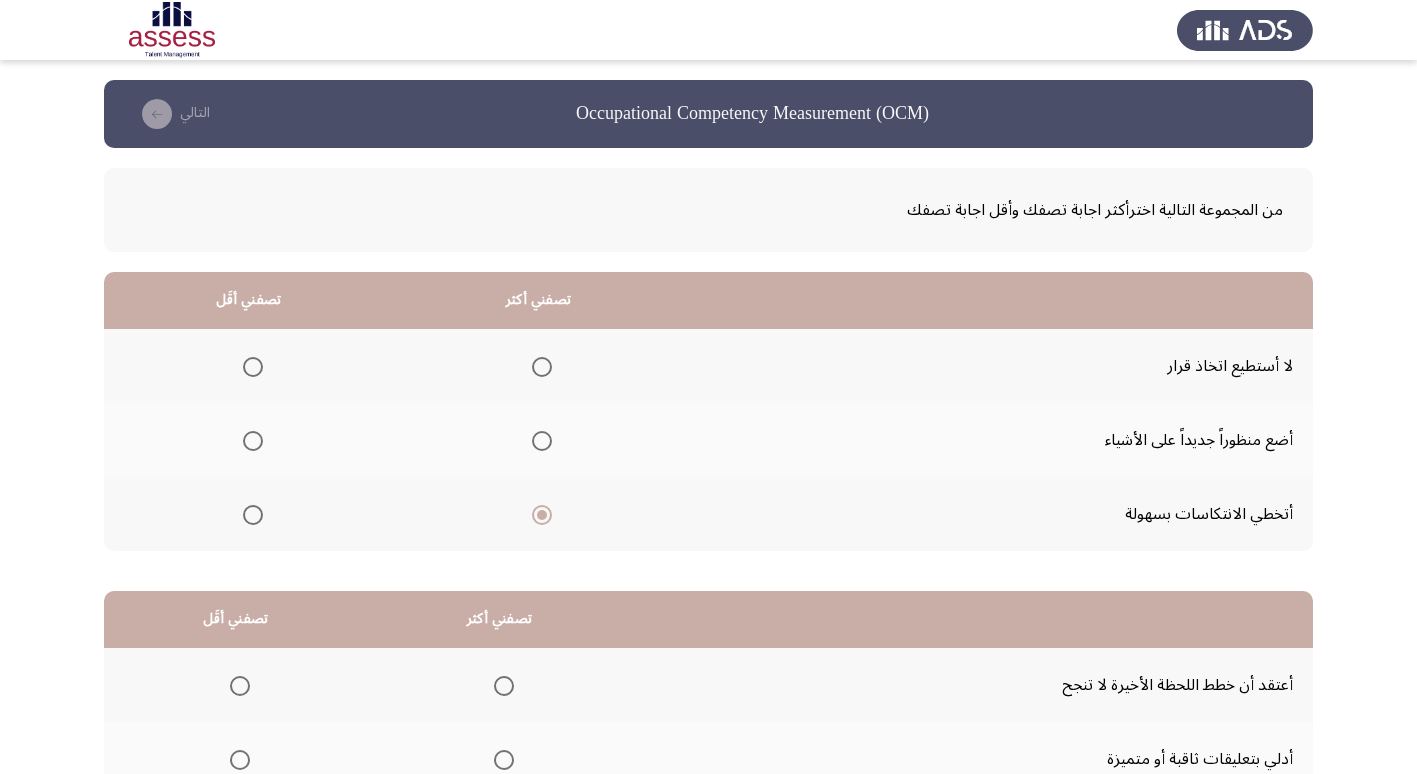 click at bounding box center [253, 441] 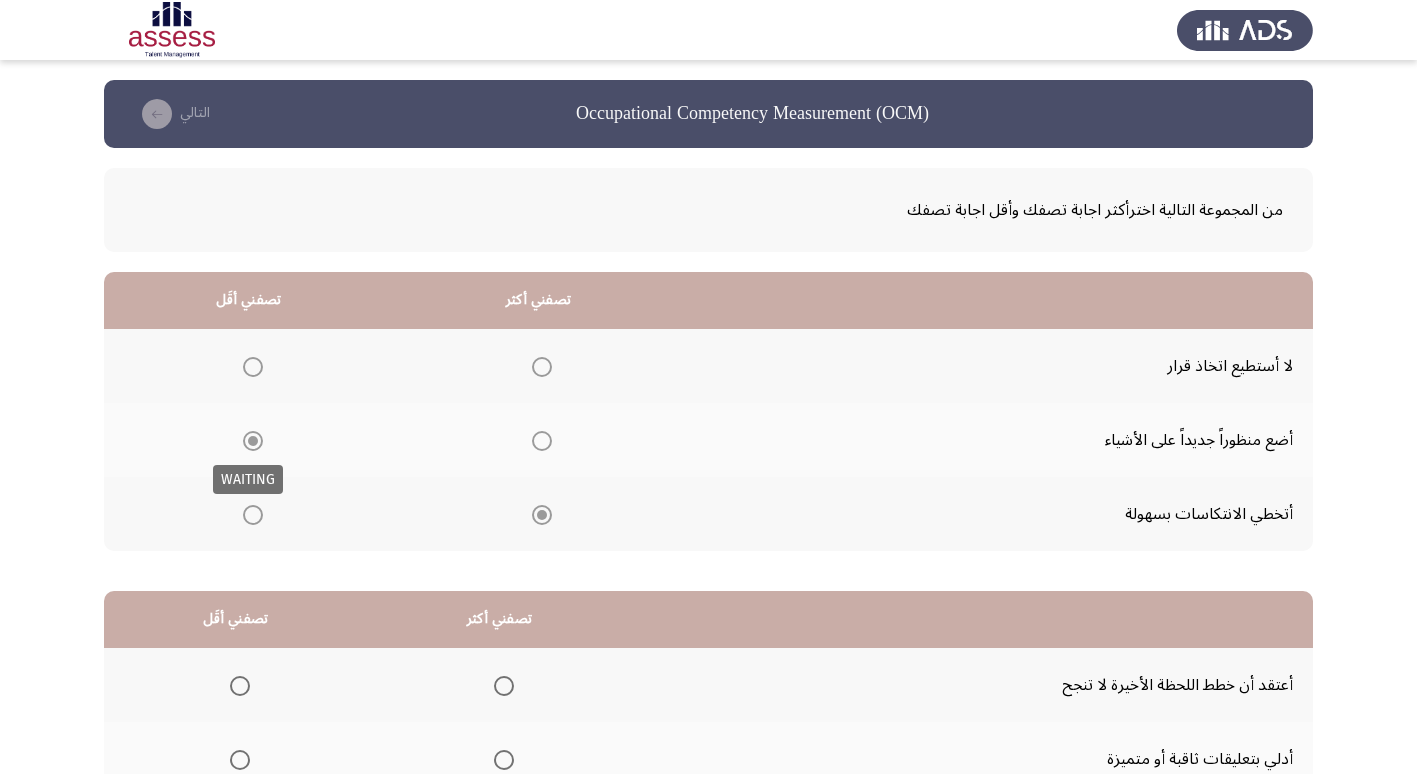 click at bounding box center (253, 441) 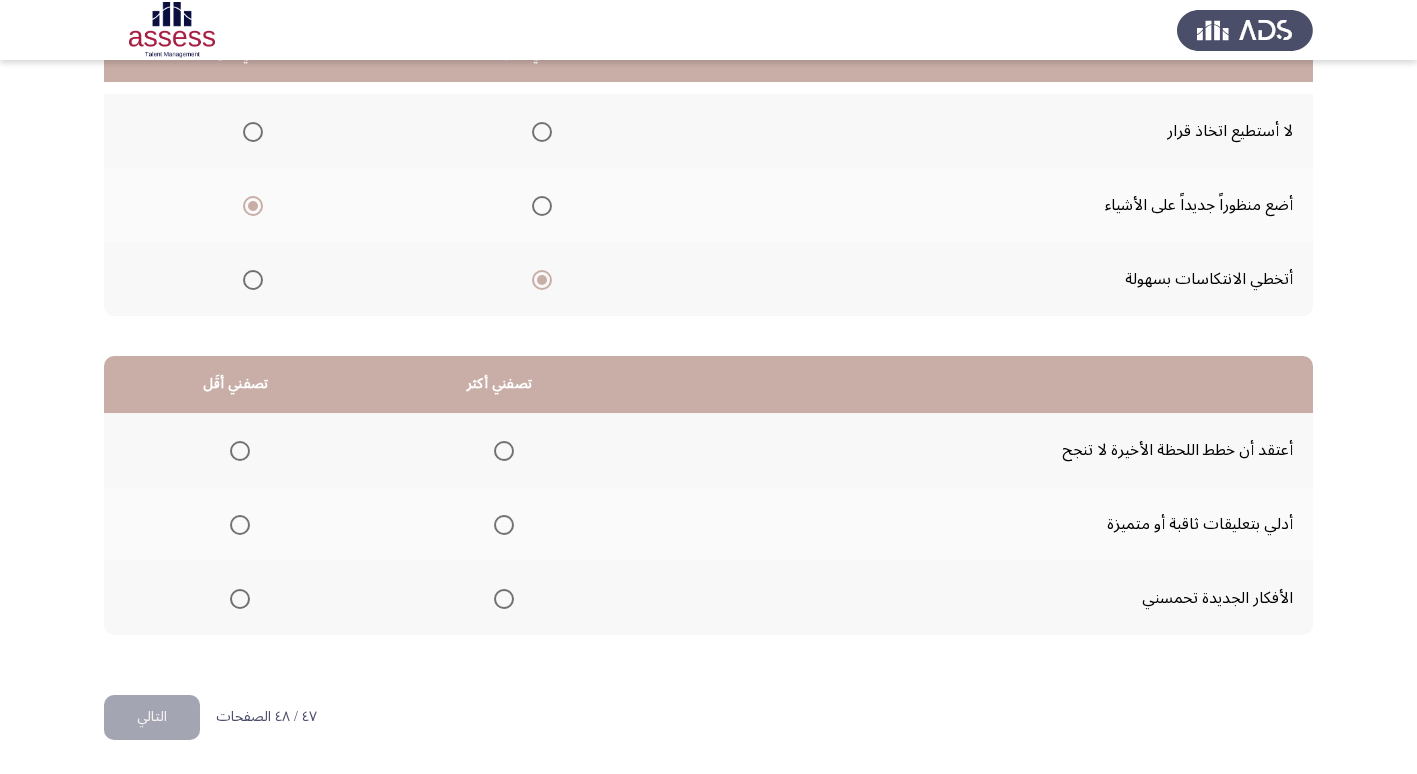 scroll, scrollTop: 236, scrollLeft: 0, axis: vertical 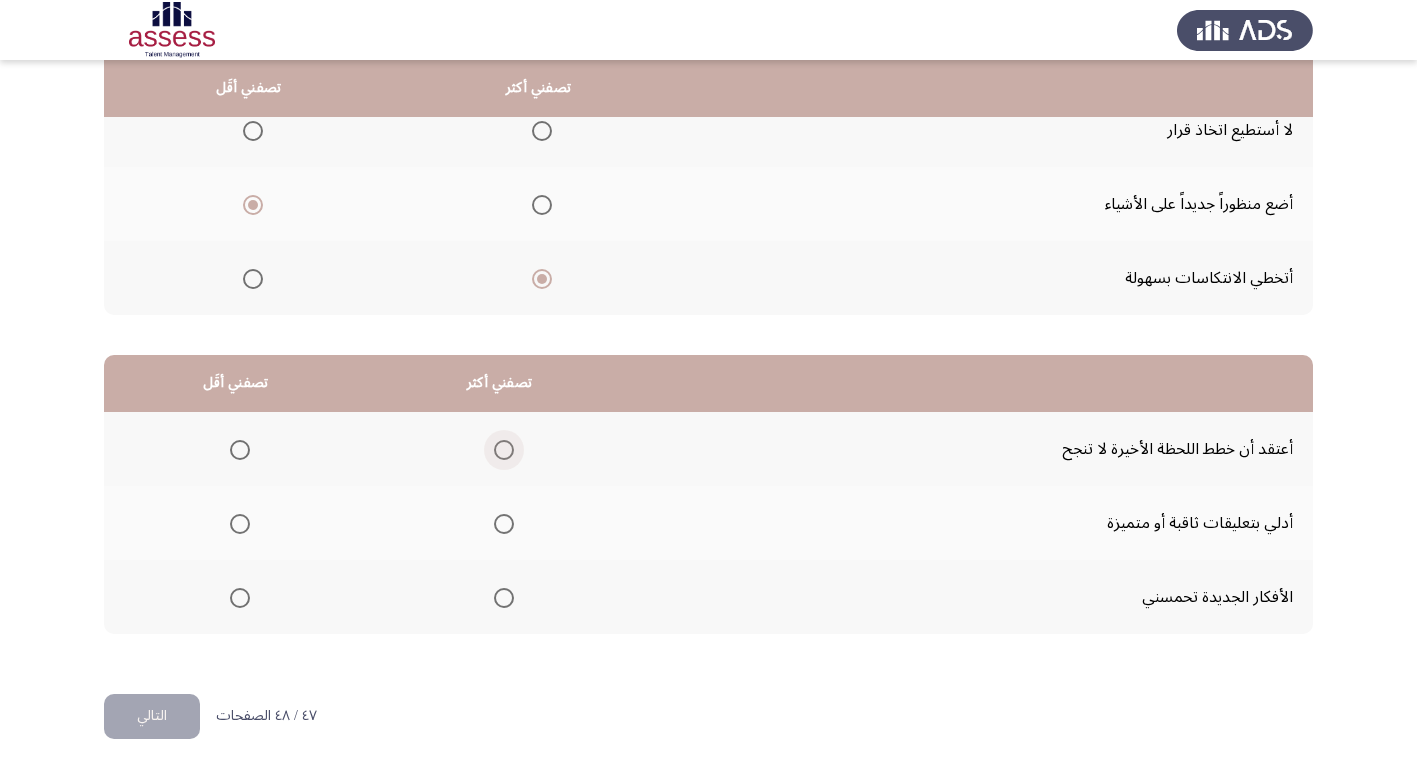 click at bounding box center (504, 450) 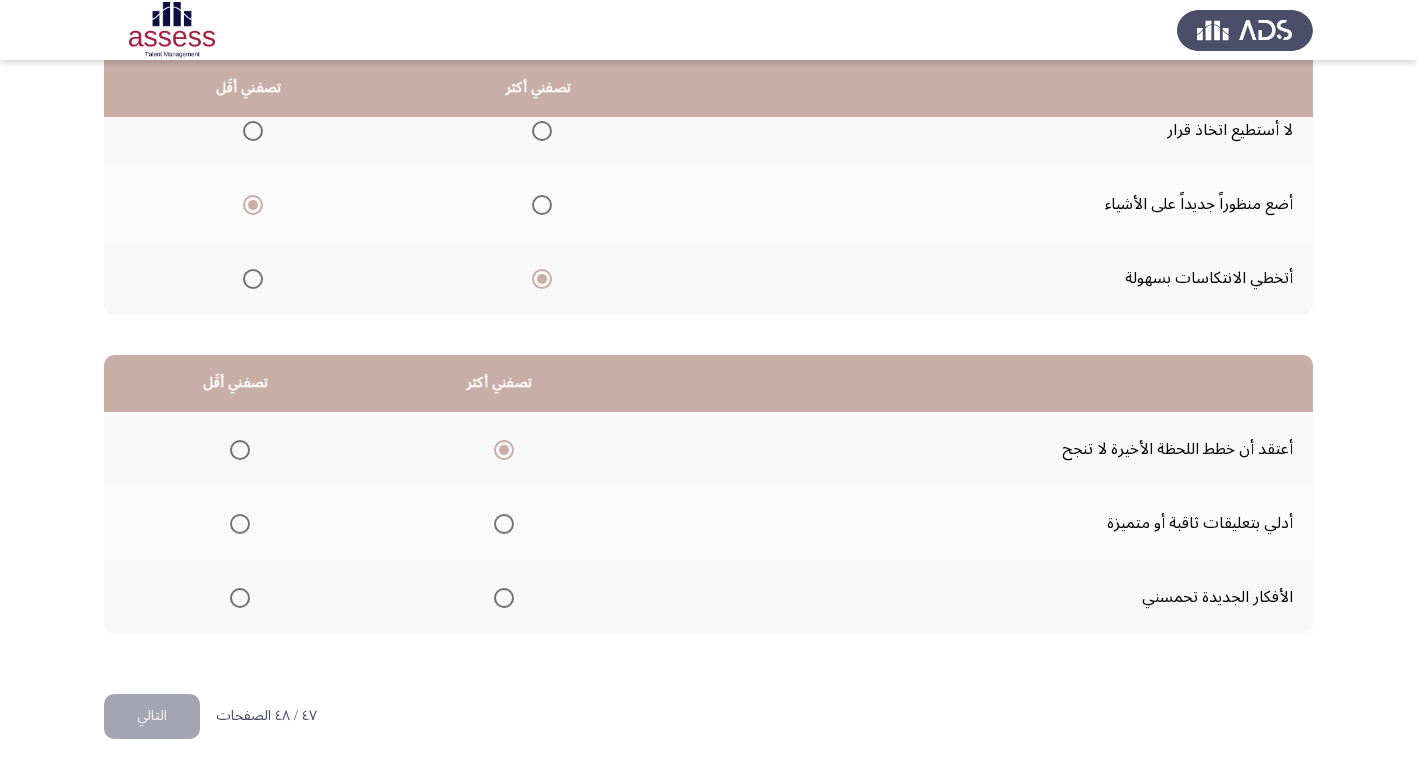 click at bounding box center [240, 598] 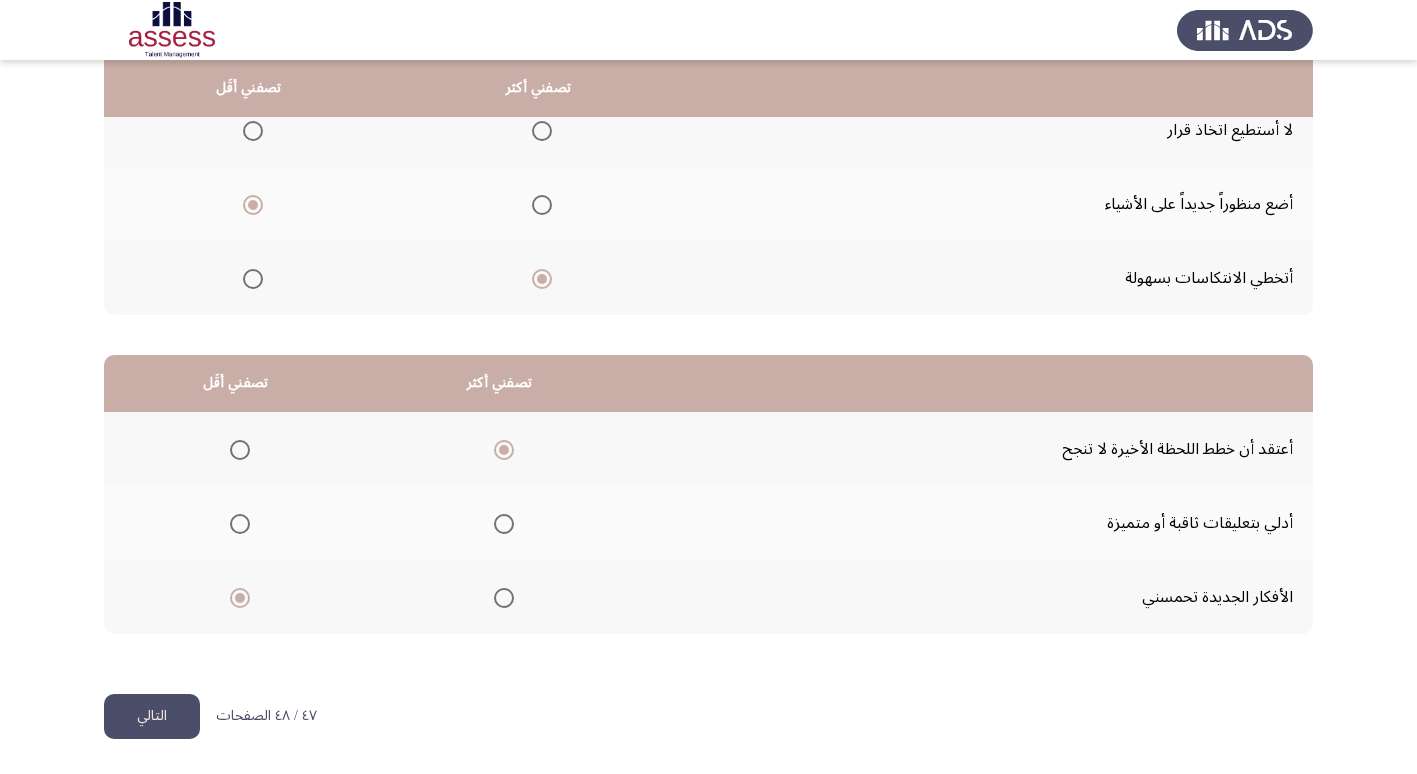 click on "التالي" 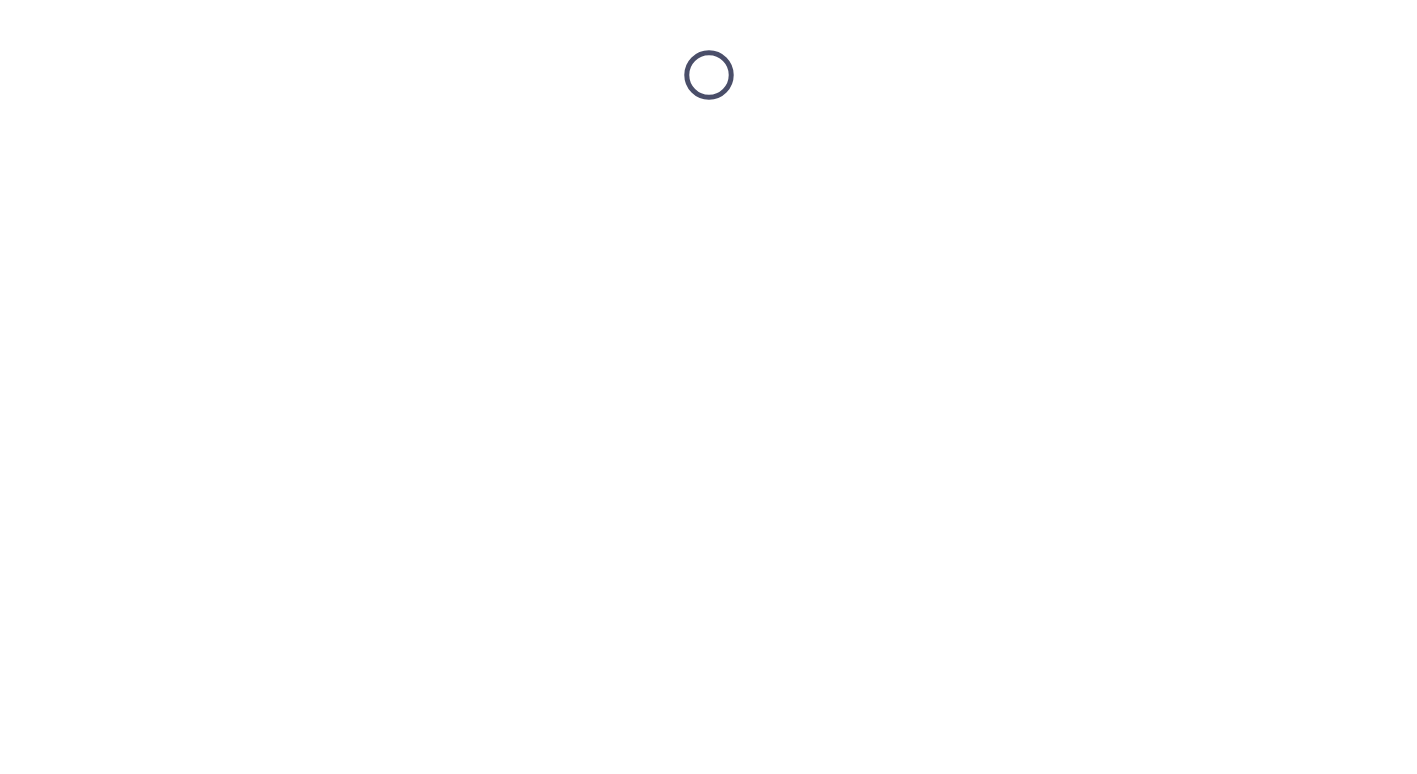 scroll, scrollTop: 0, scrollLeft: 0, axis: both 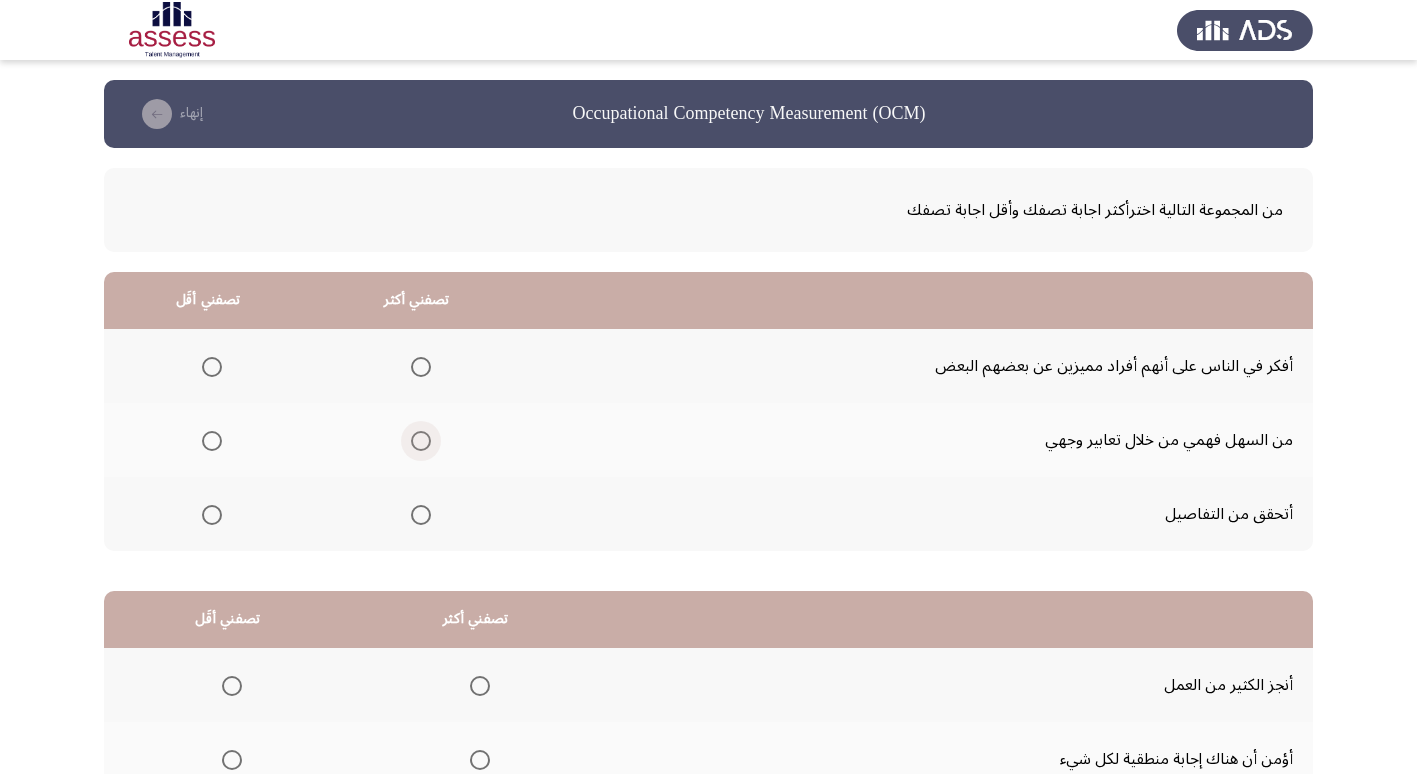 click at bounding box center (421, 441) 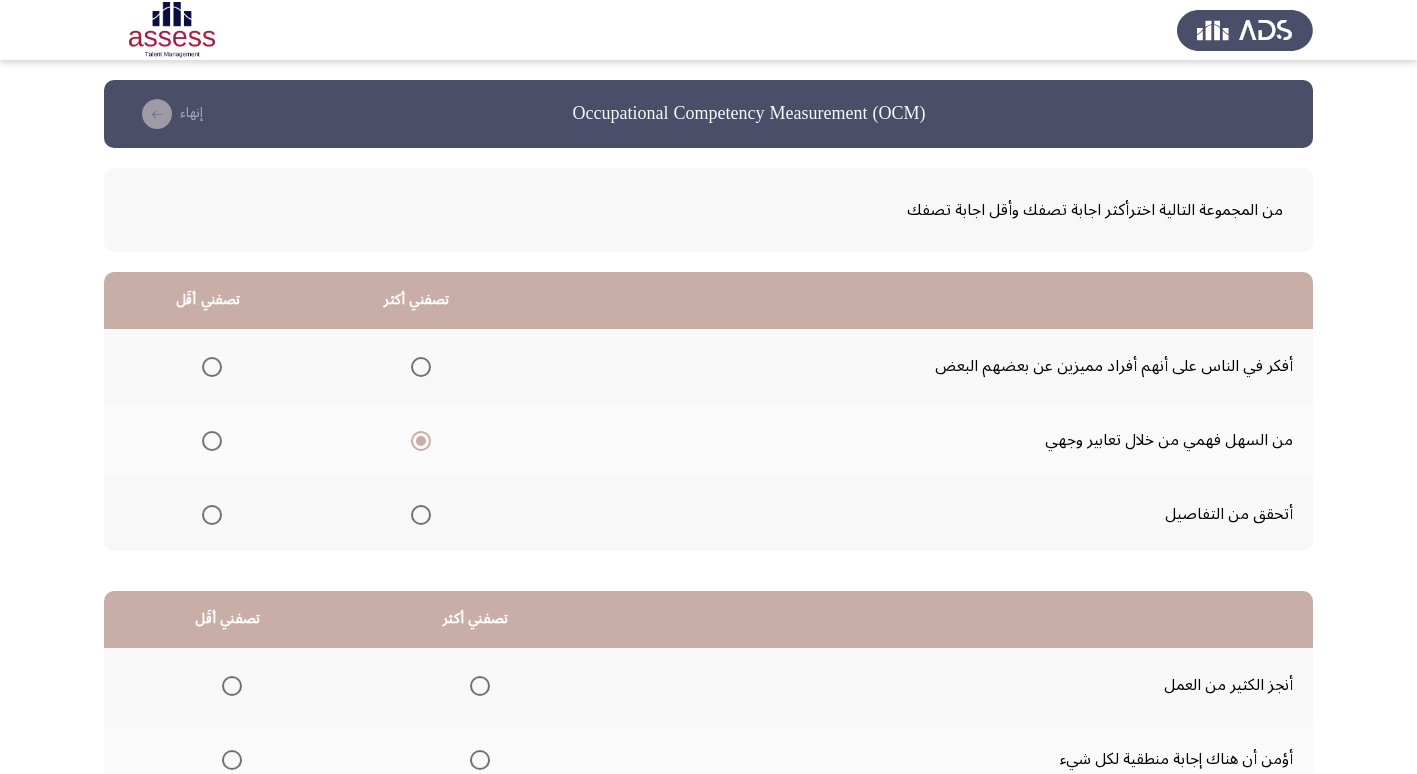 click at bounding box center (212, 515) 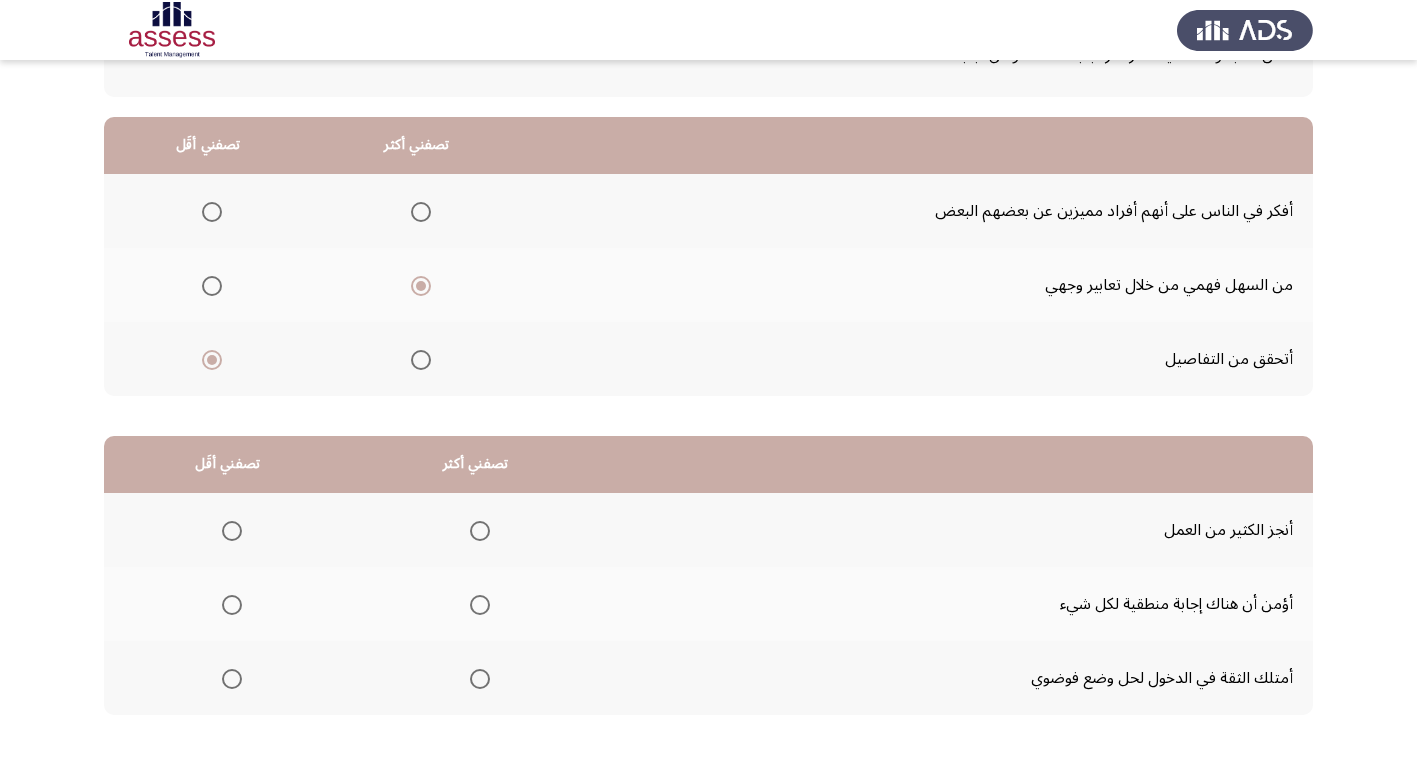 scroll, scrollTop: 160, scrollLeft: 0, axis: vertical 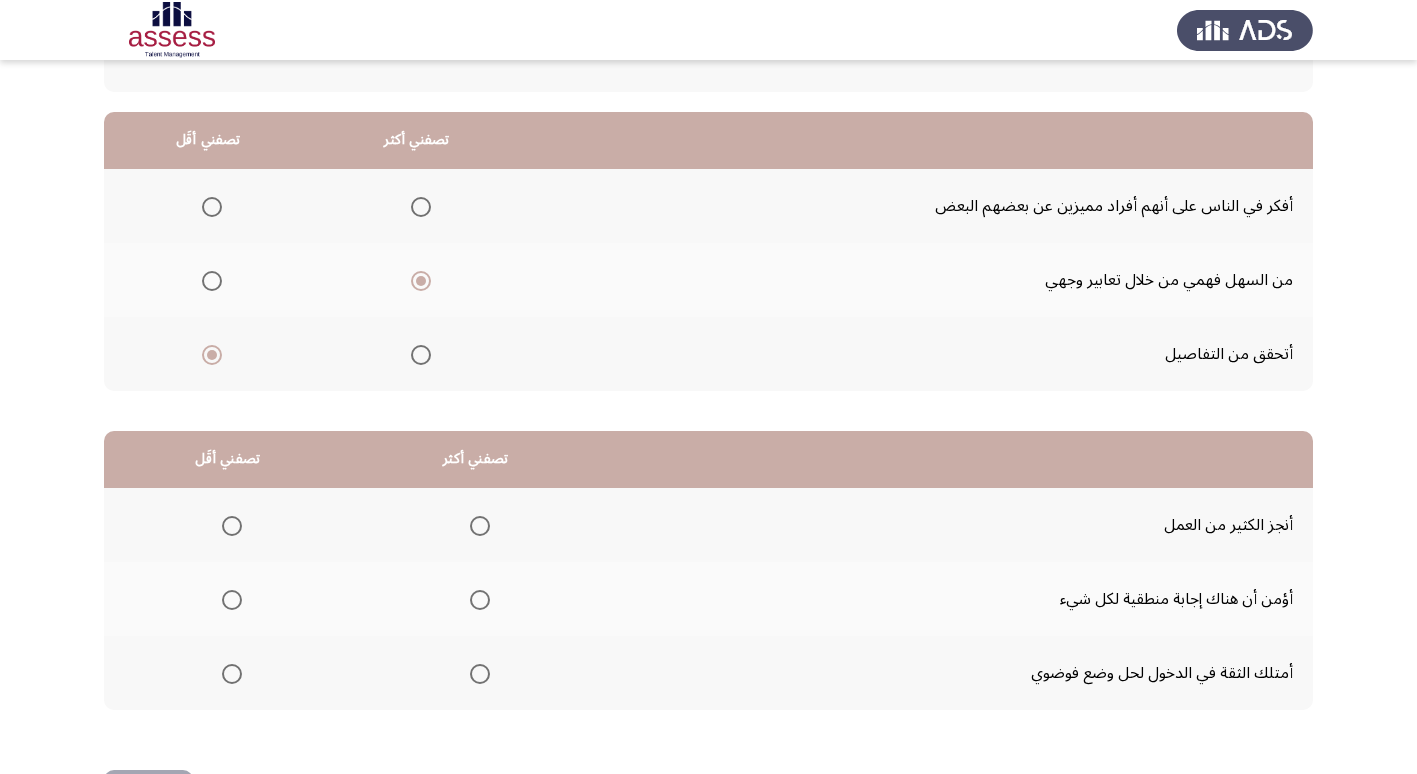 click at bounding box center (480, 526) 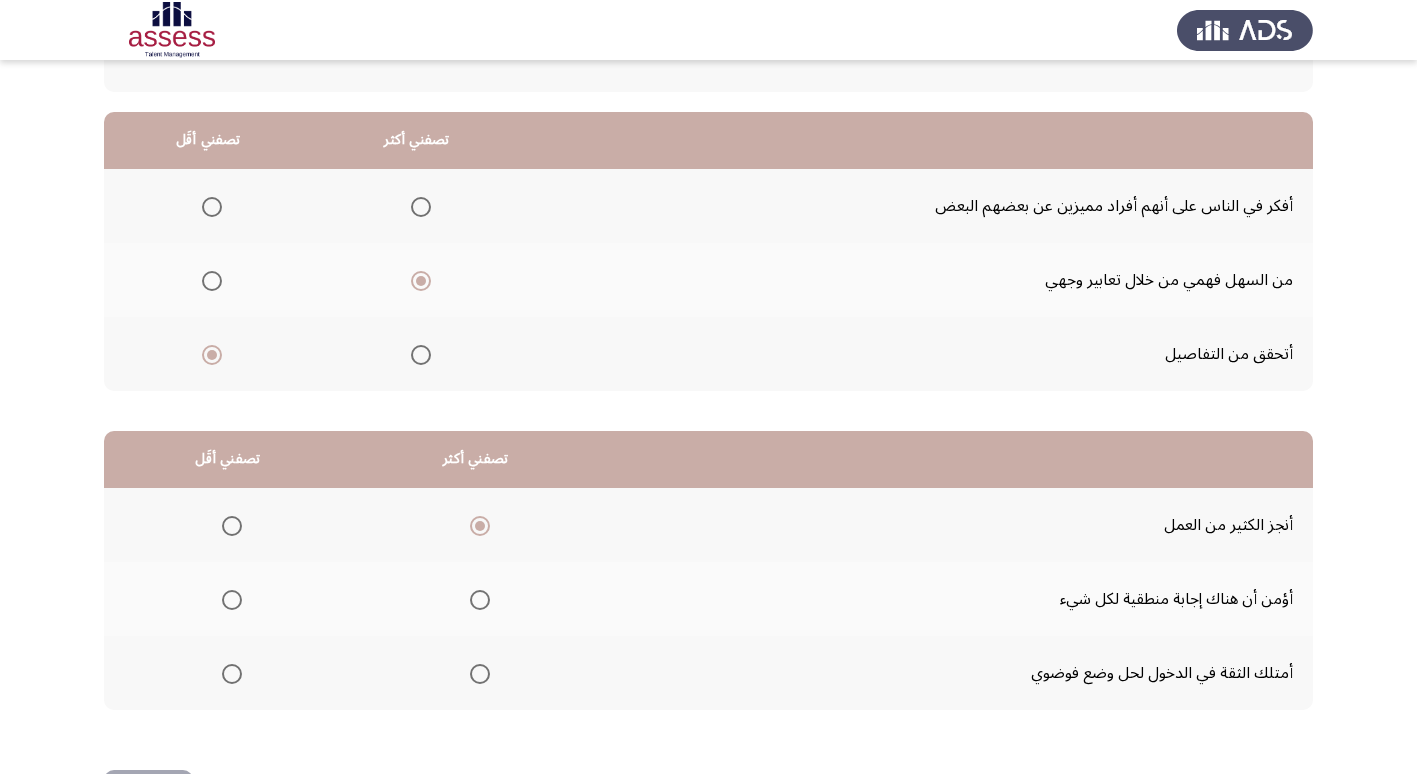 click at bounding box center [232, 600] 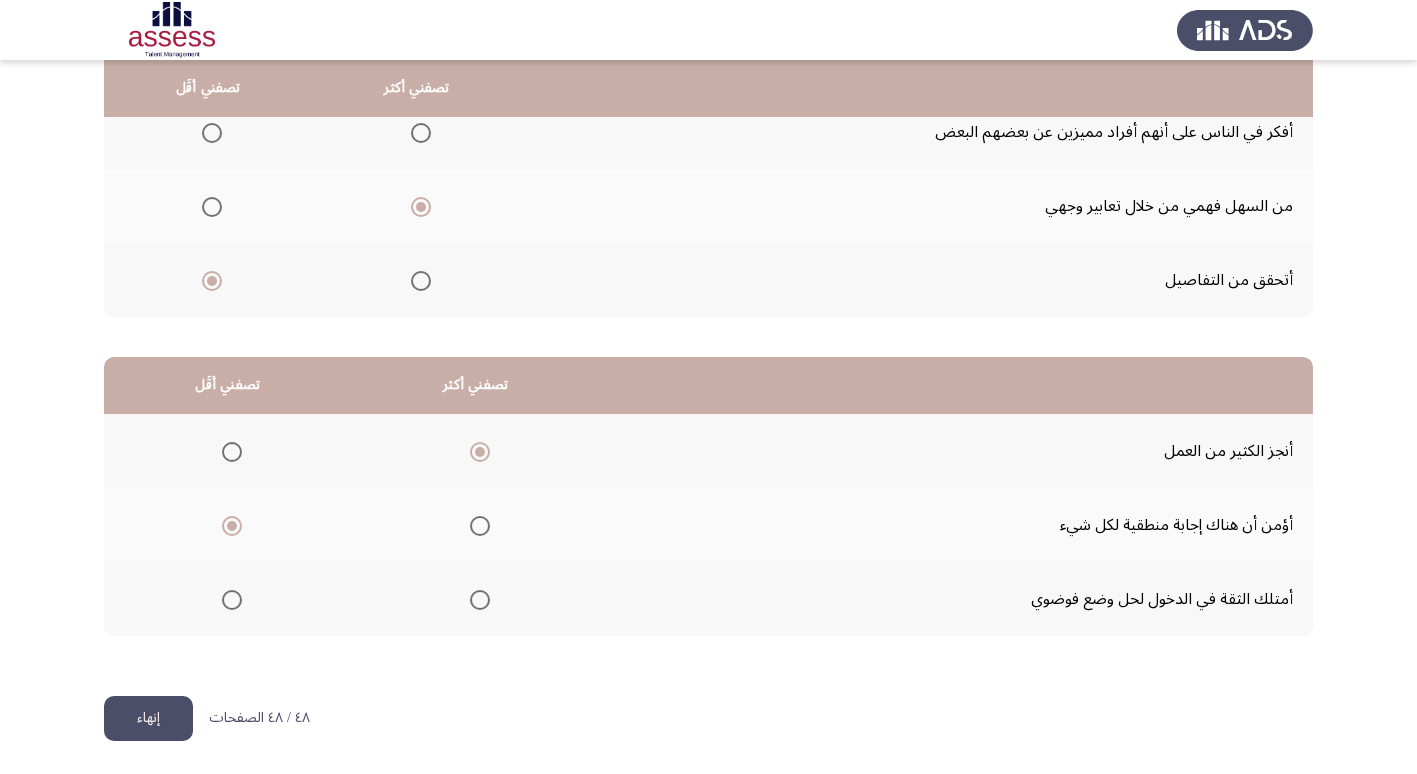 scroll, scrollTop: 236, scrollLeft: 0, axis: vertical 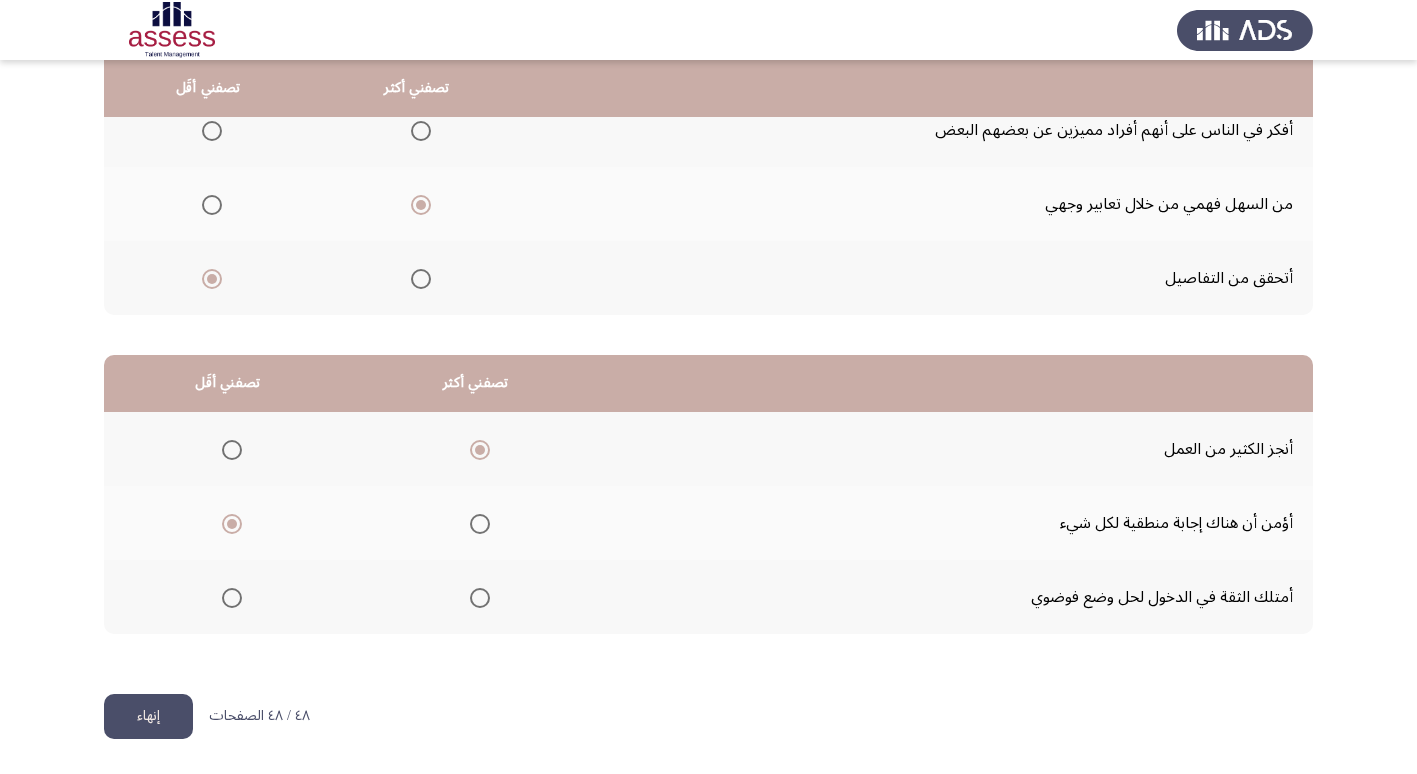 click on "إنهاء" 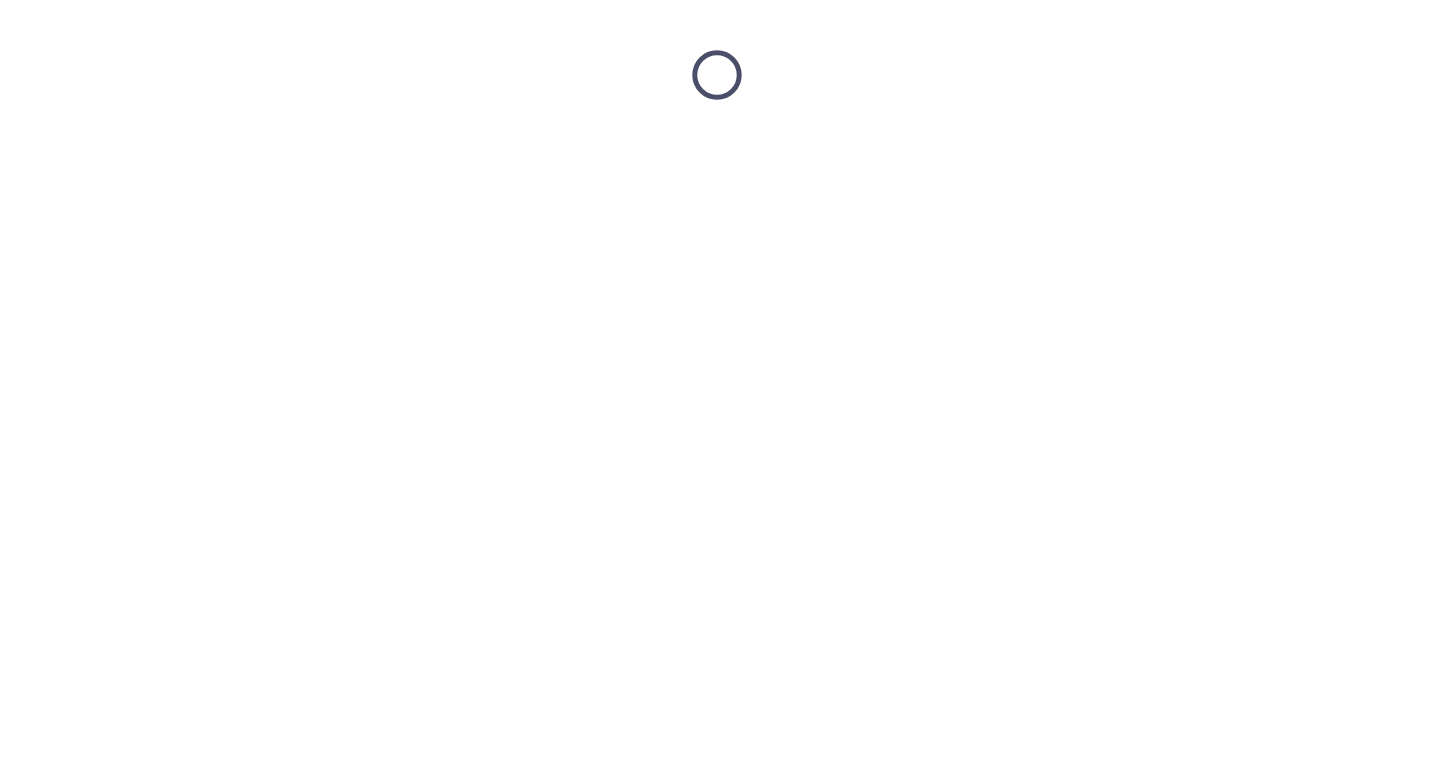 scroll, scrollTop: 0, scrollLeft: 0, axis: both 